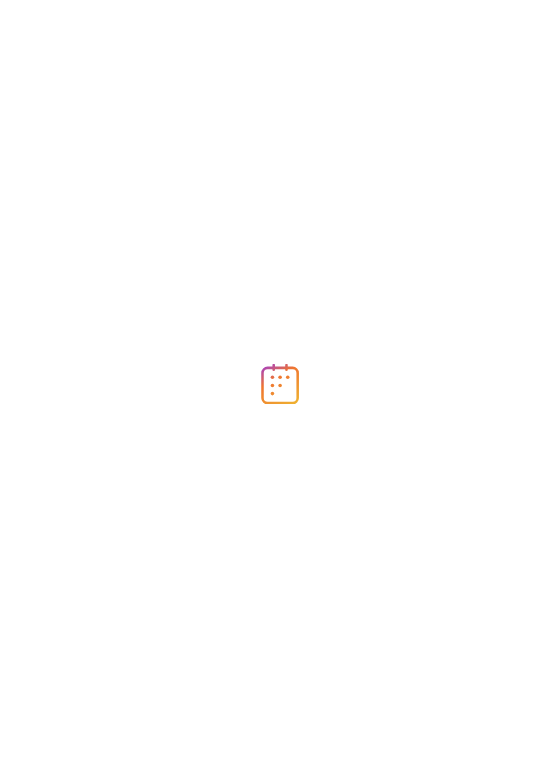 scroll, scrollTop: 0, scrollLeft: 0, axis: both 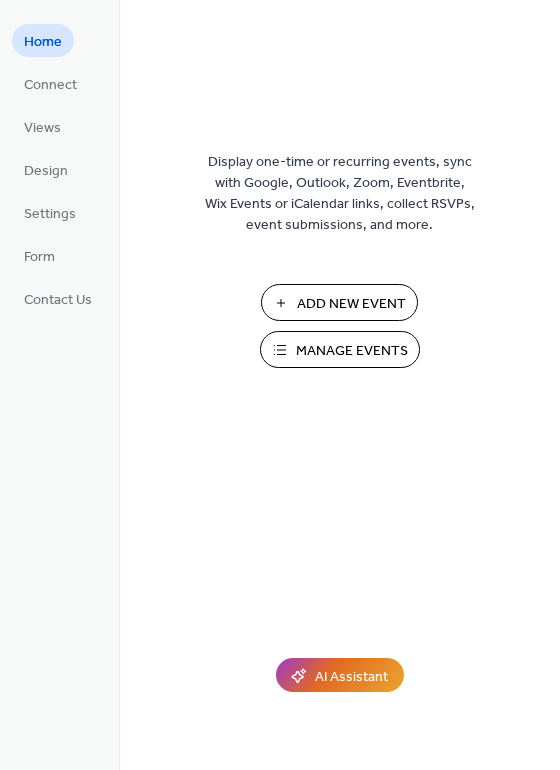 click on "Add New Event" at bounding box center [339, 302] 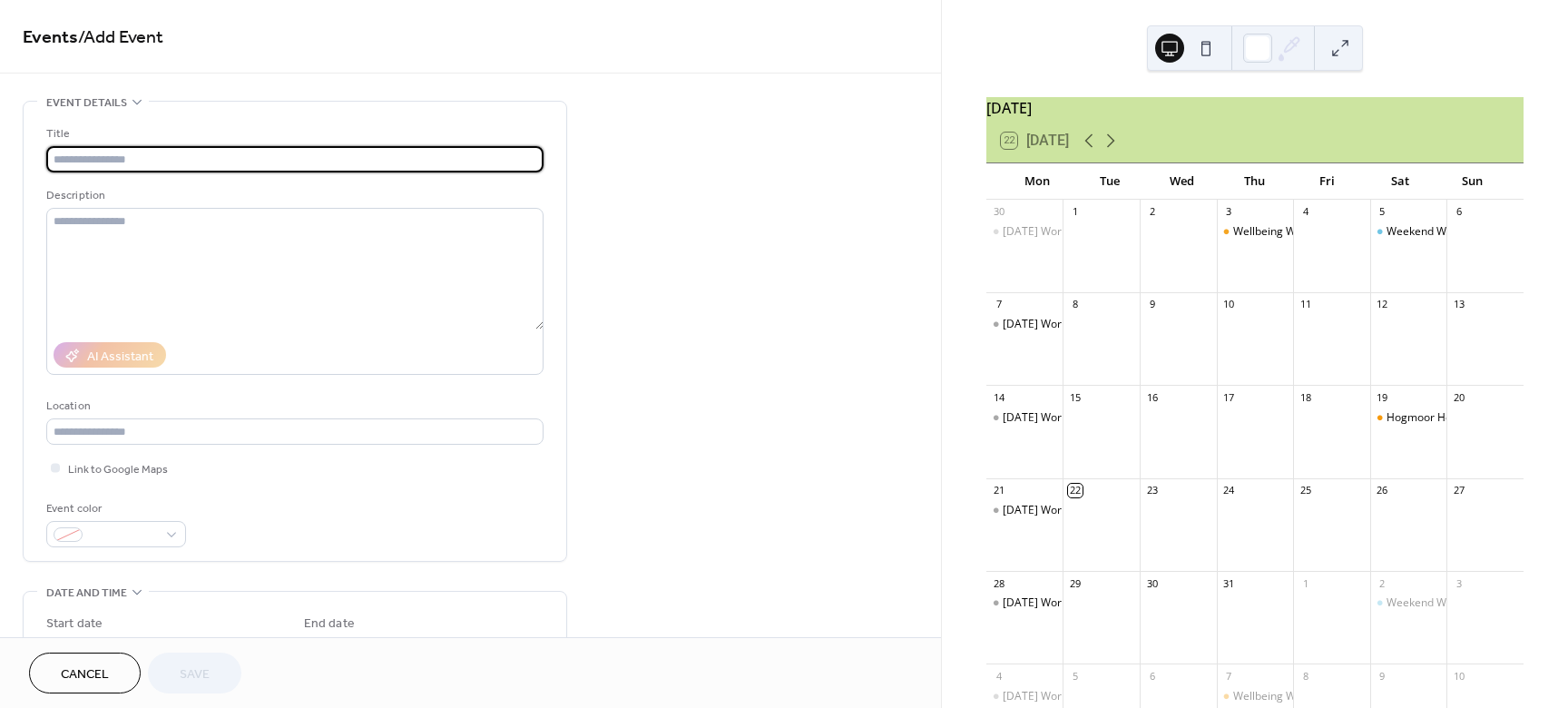 scroll, scrollTop: 0, scrollLeft: 0, axis: both 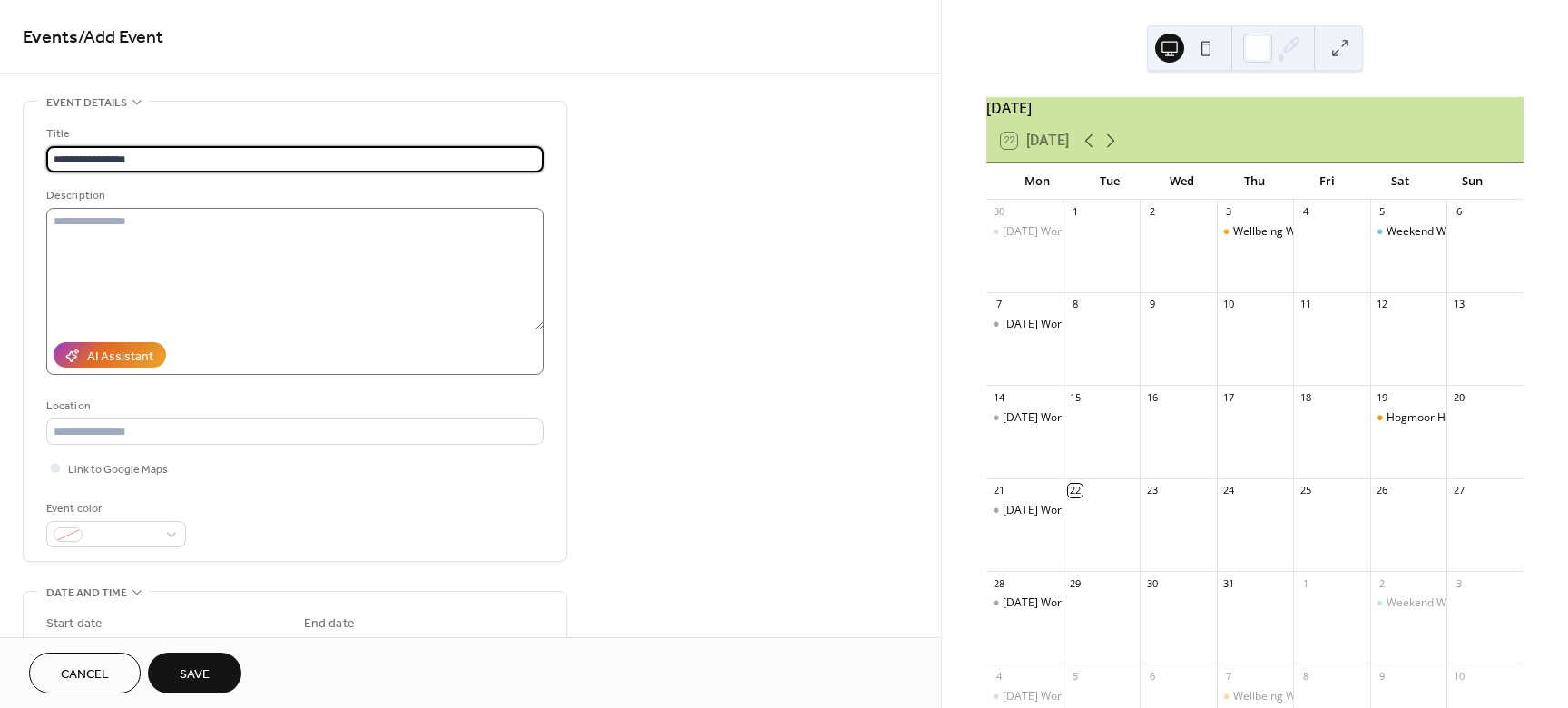 type on "**********" 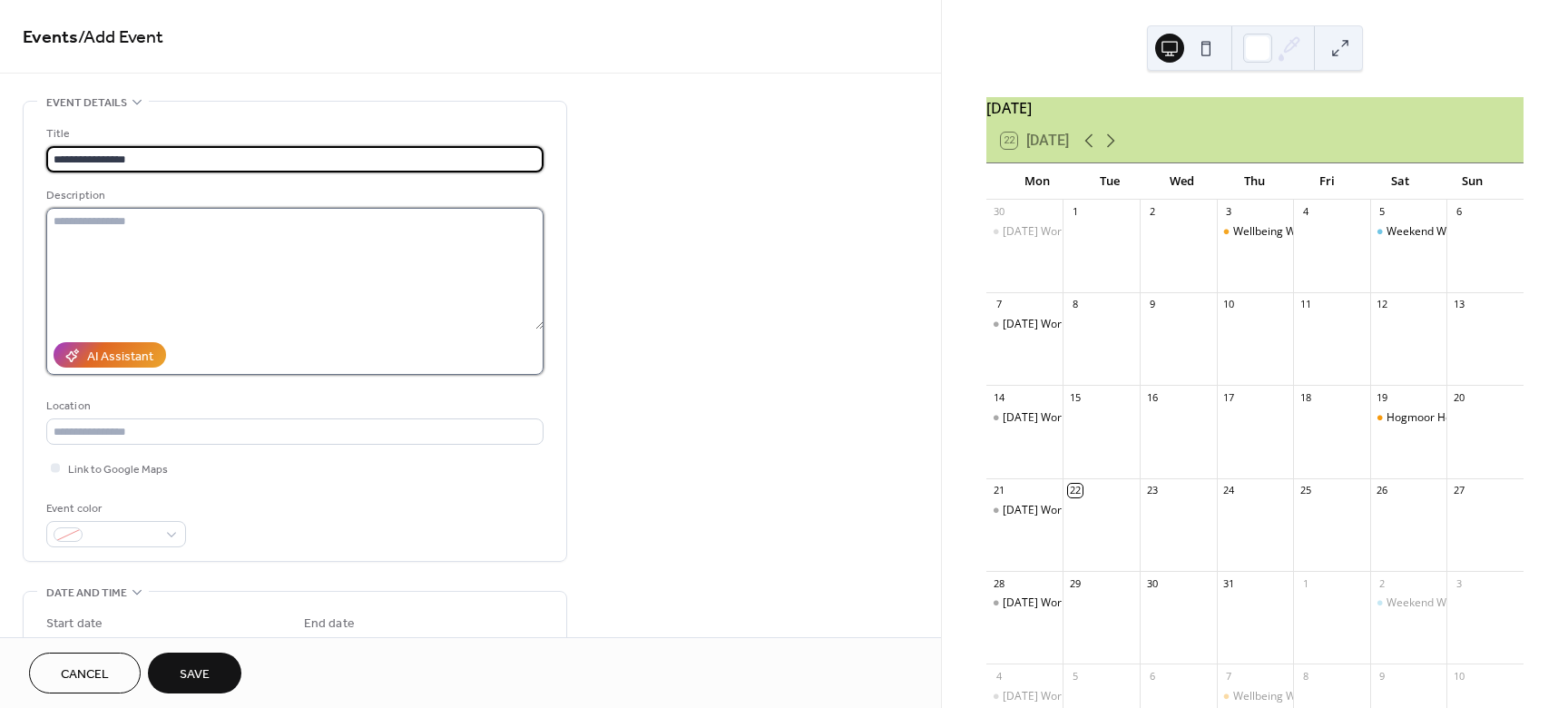 click at bounding box center [295, 269] 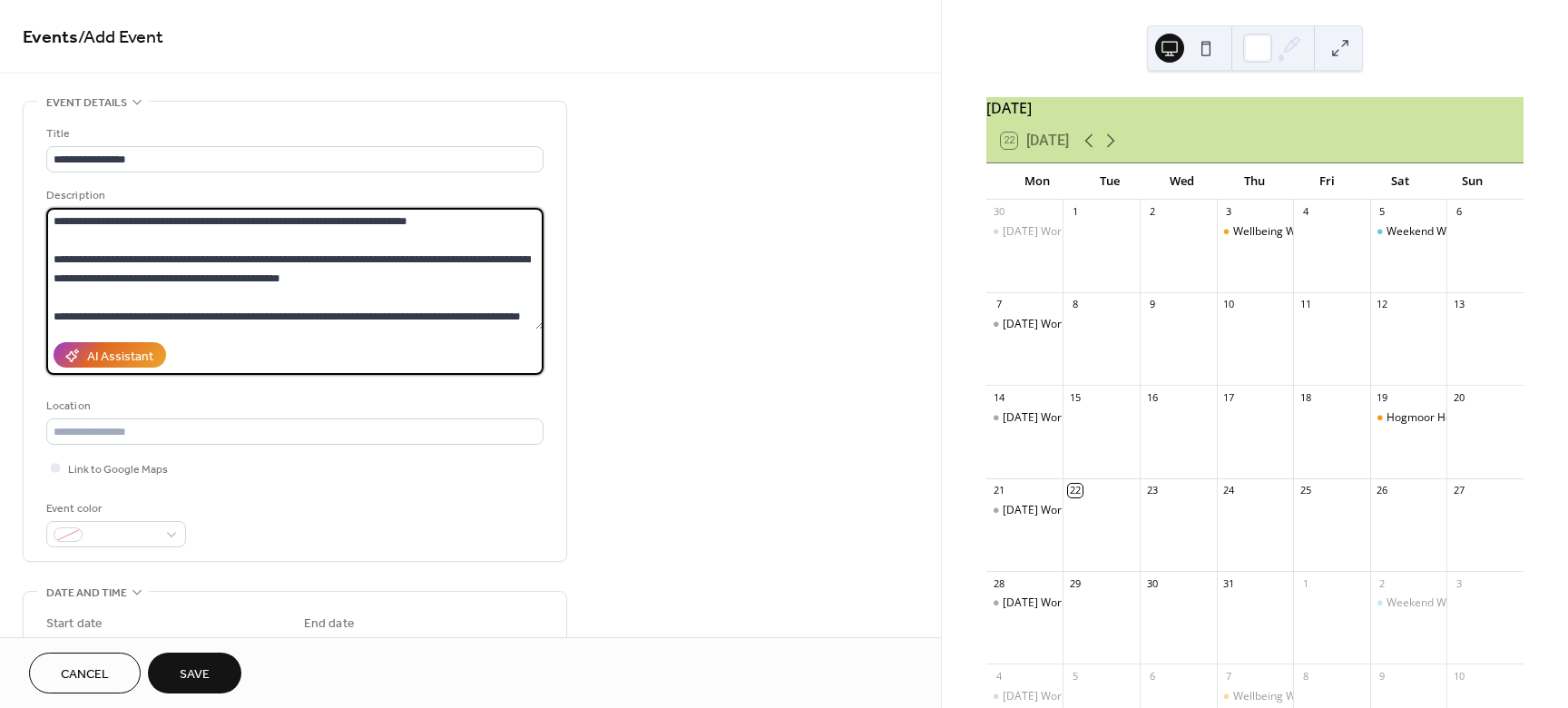 scroll, scrollTop: 16, scrollLeft: 0, axis: vertical 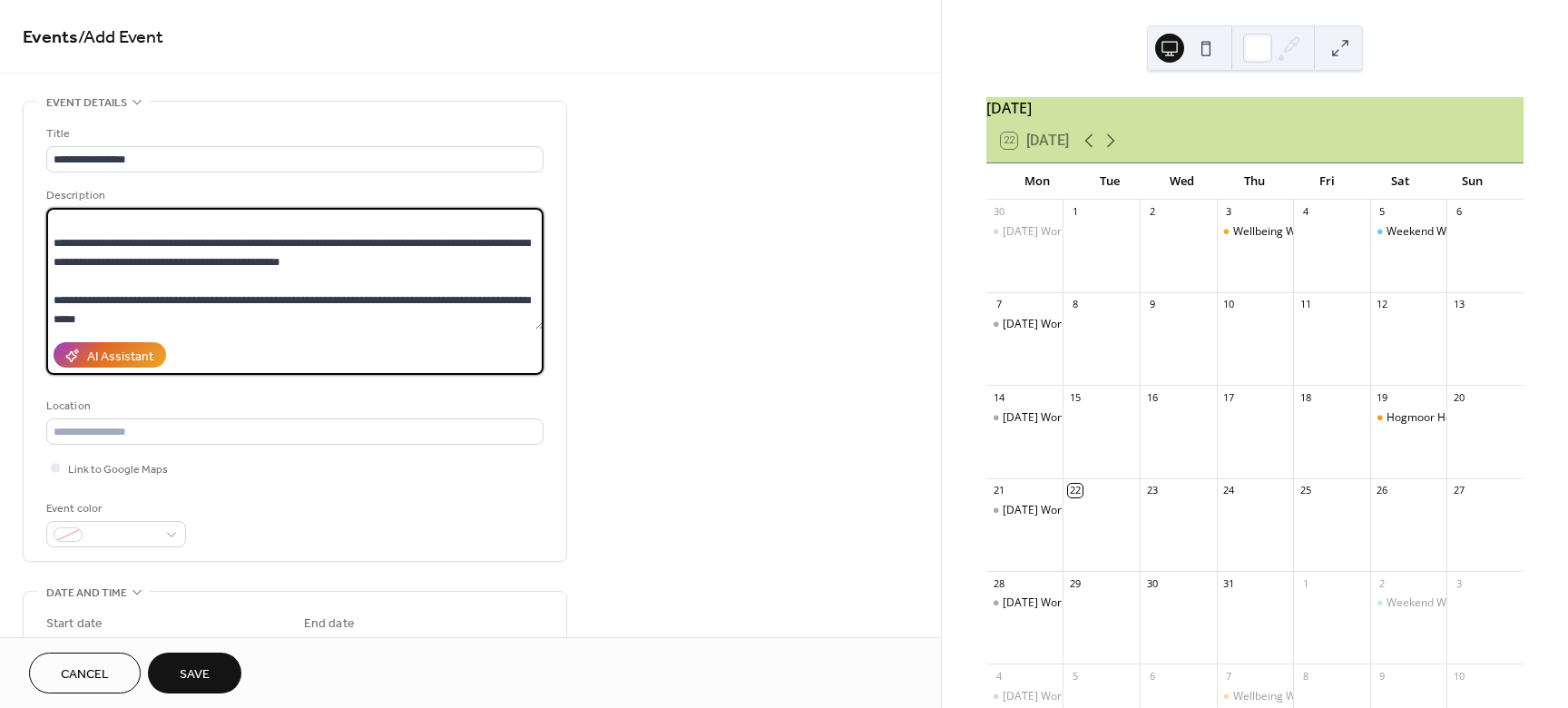 click on "**********" at bounding box center (295, 269) 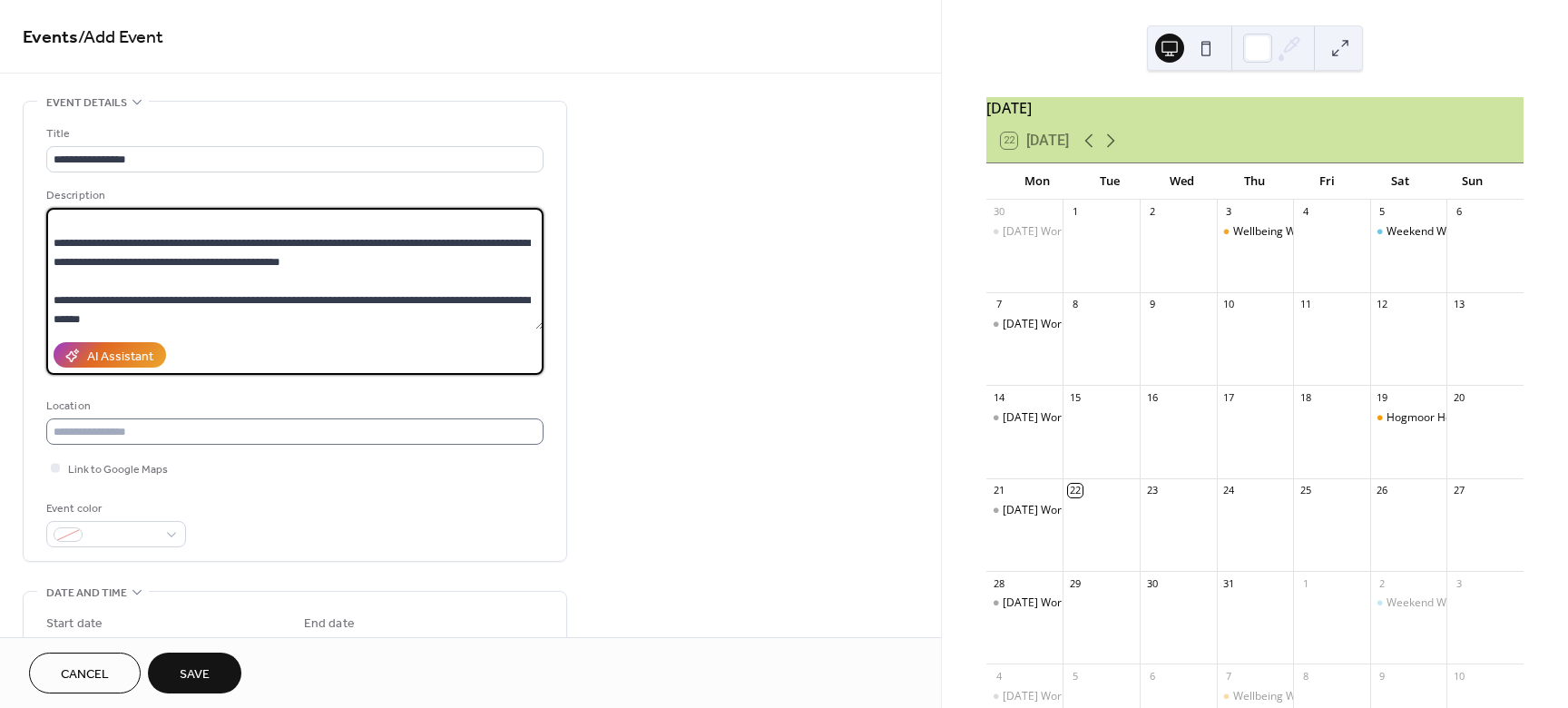 type on "**********" 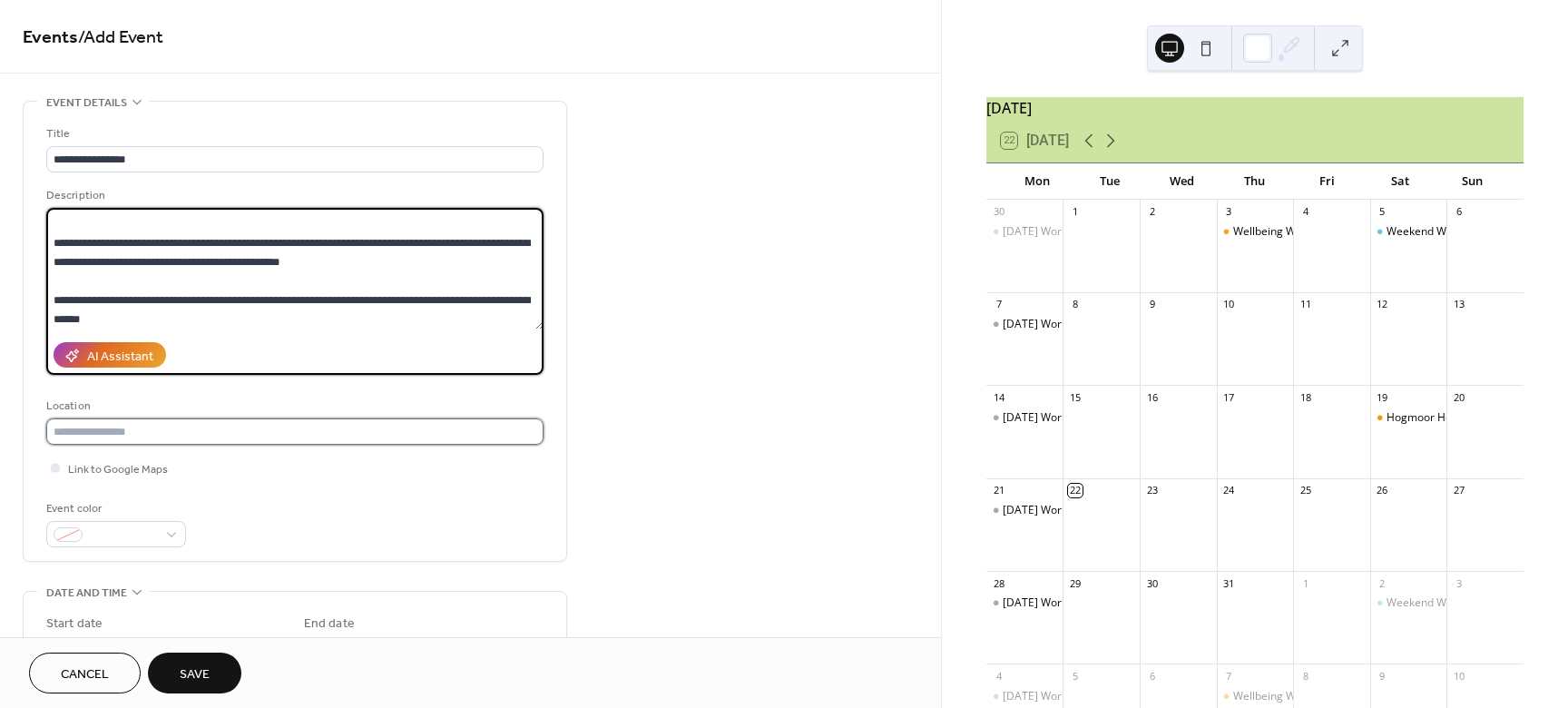 click at bounding box center (295, 431) 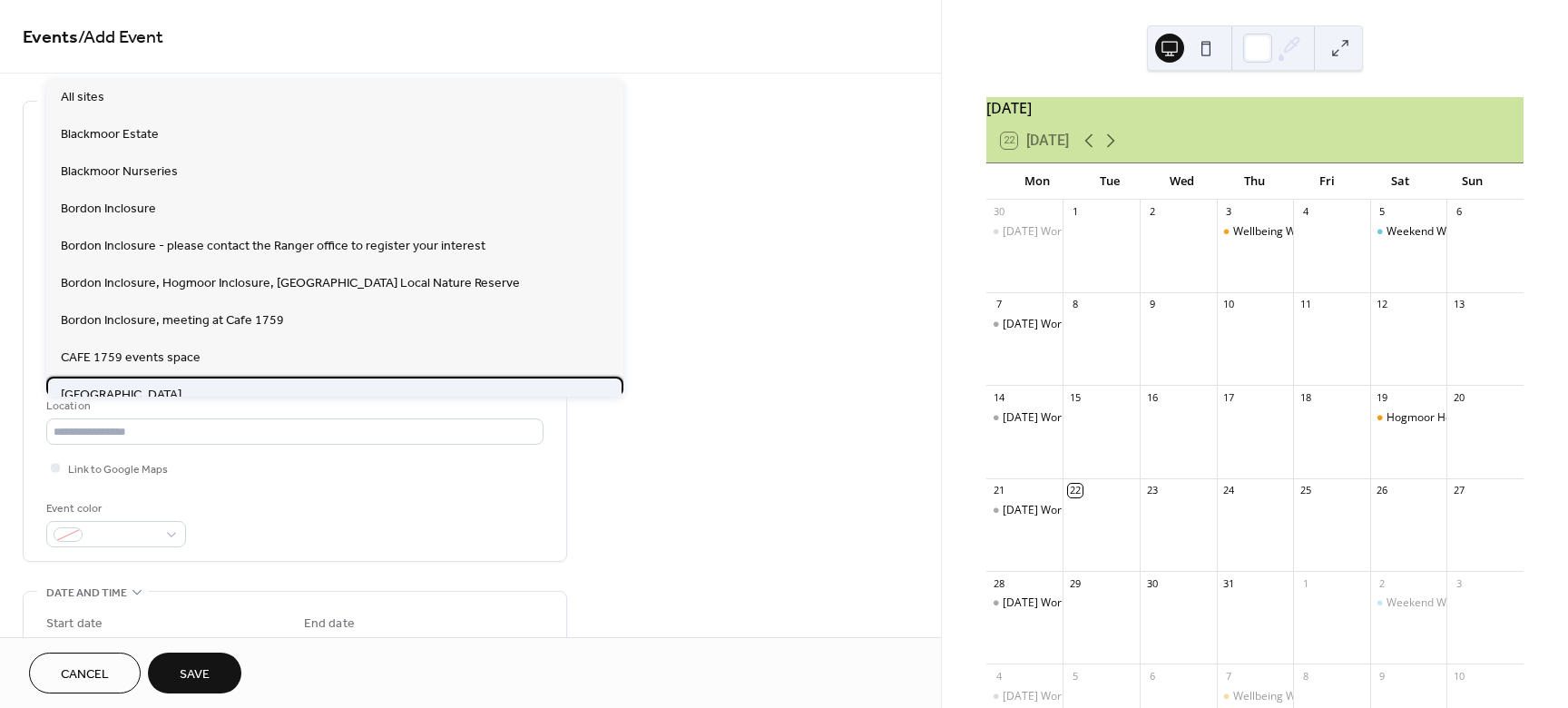 click on "Deadwater Valley Local Nature Reserve" at bounding box center [121, 395] 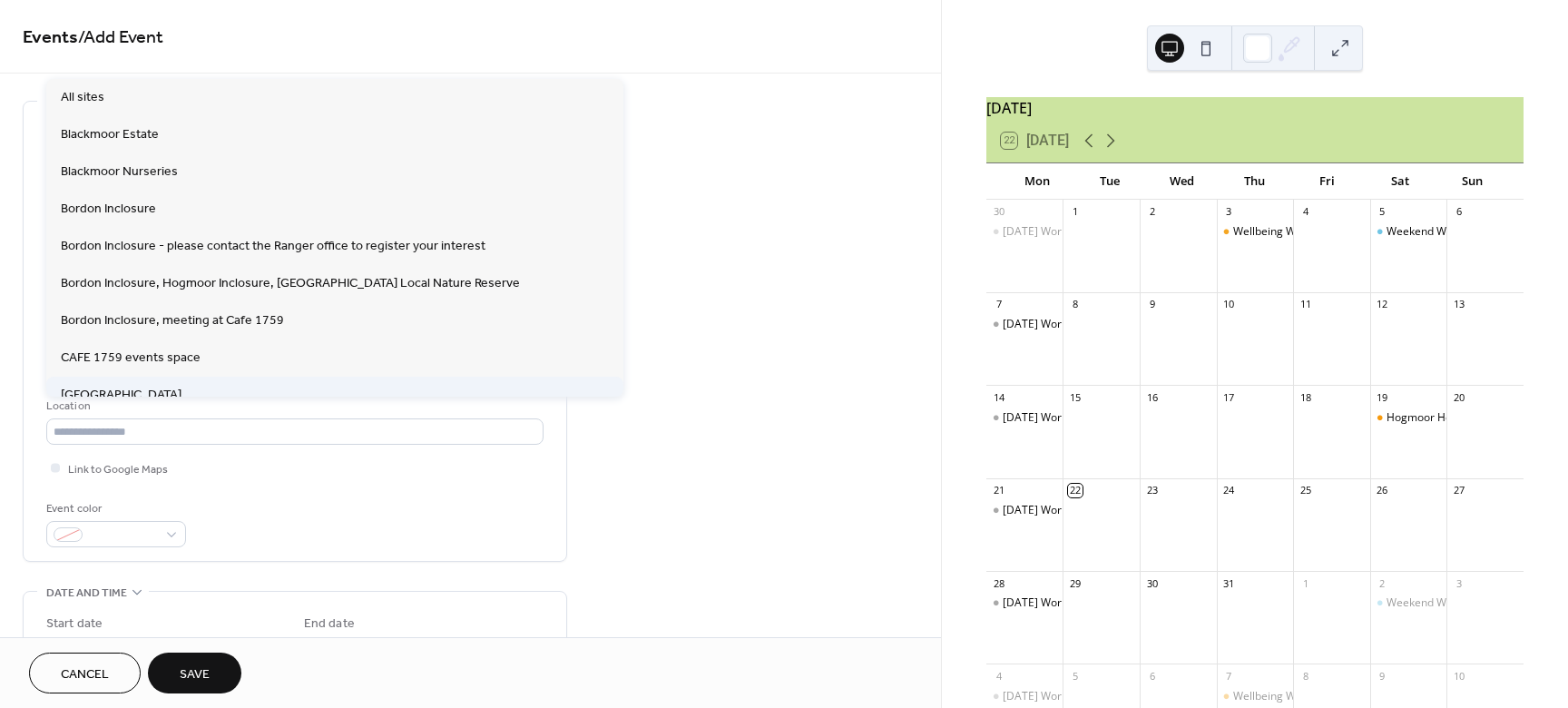 type on "**********" 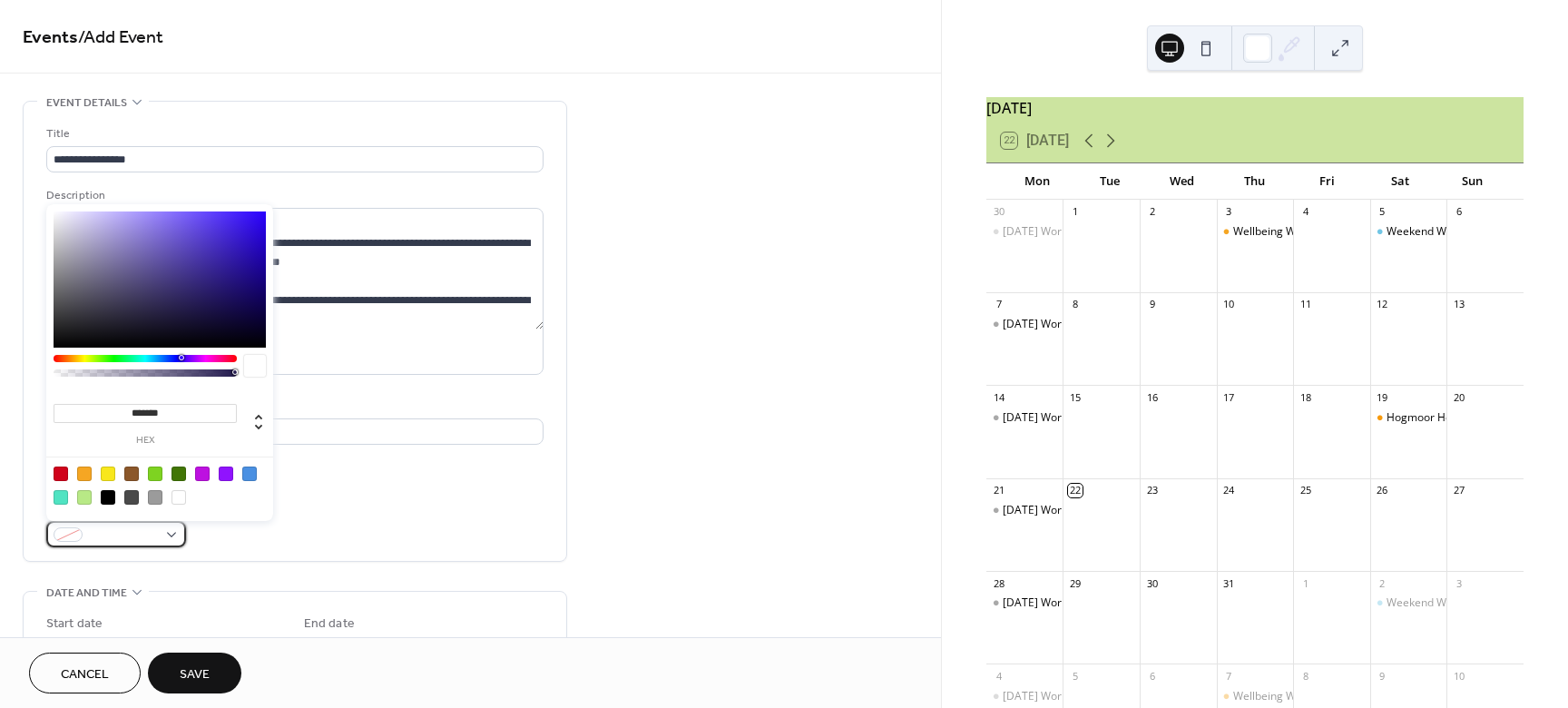 click at bounding box center [116, 534] 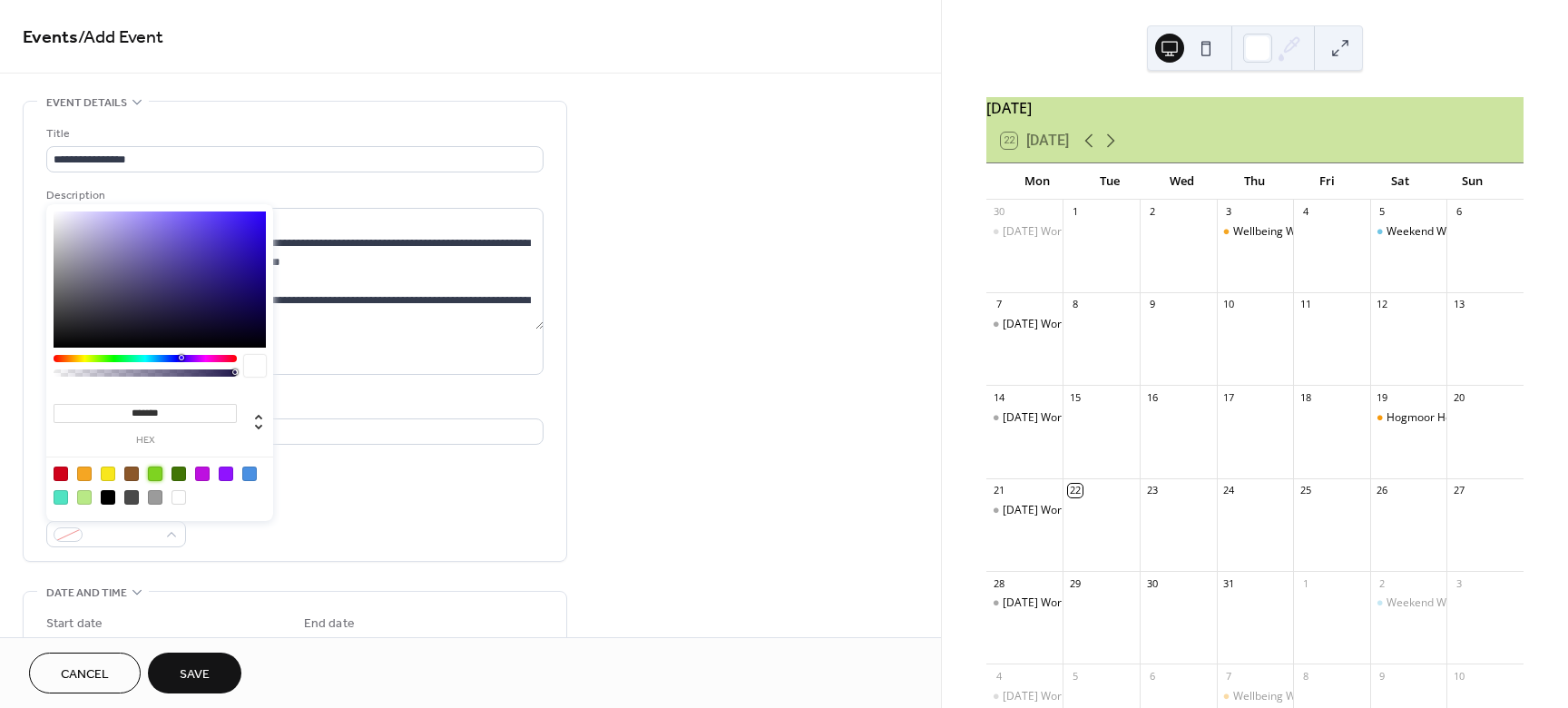click at bounding box center [155, 474] 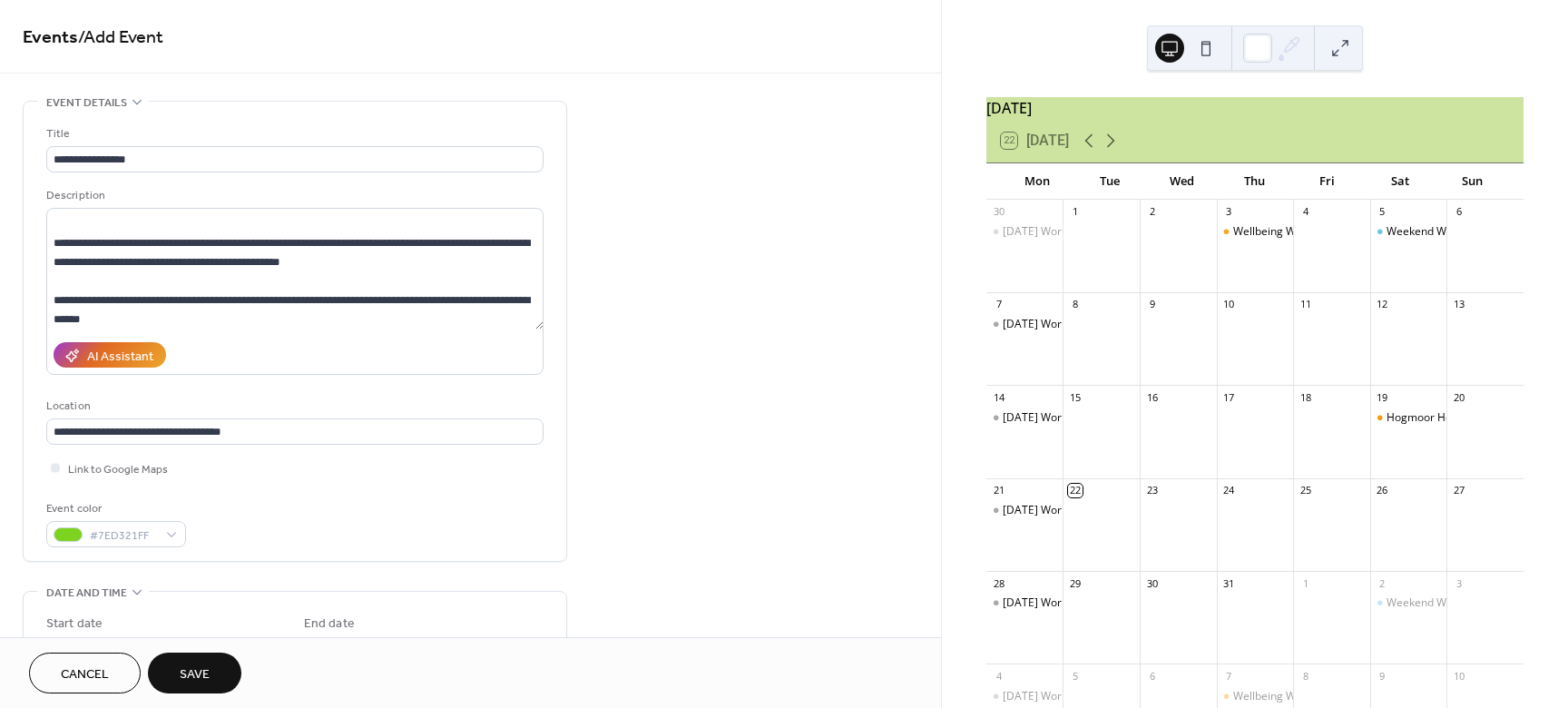 click on "Start date" at bounding box center (74, 624) 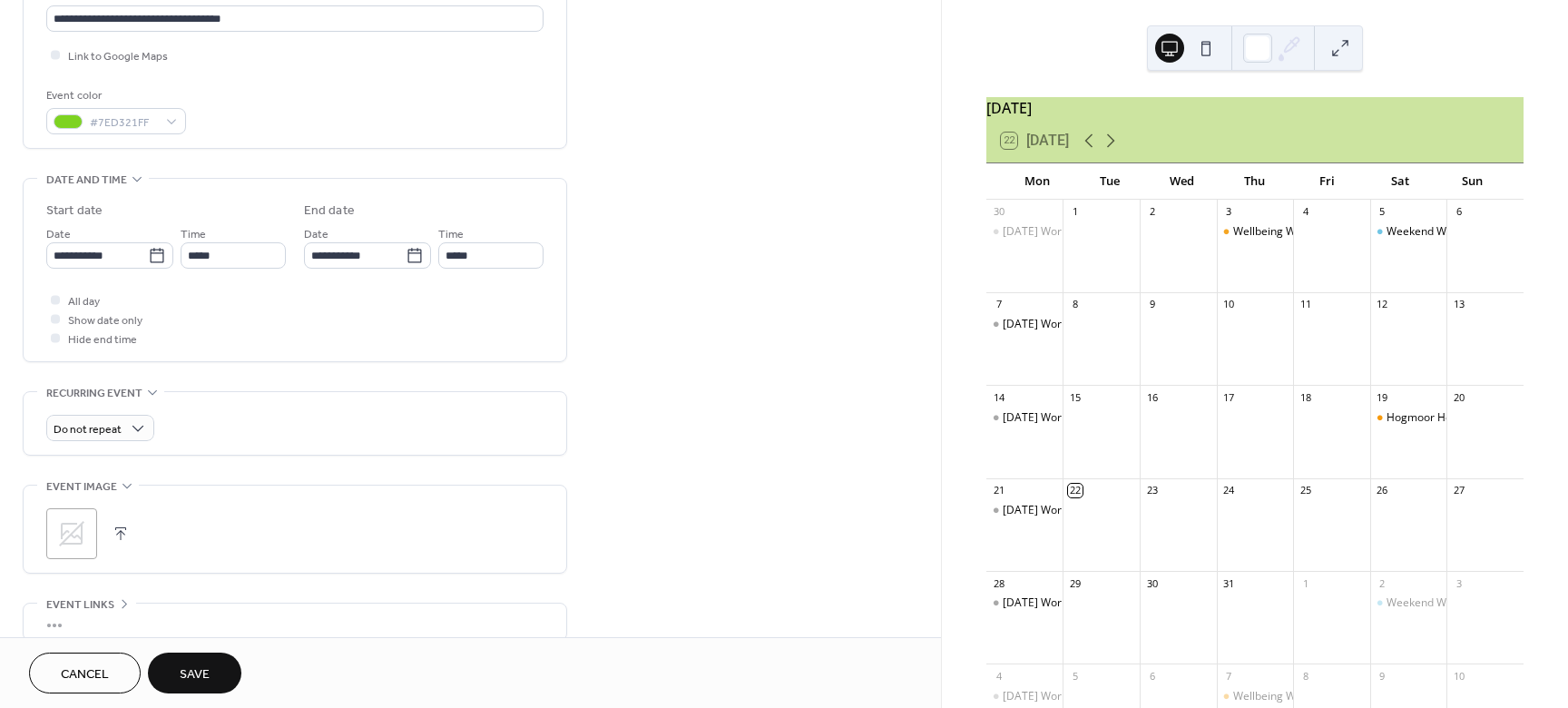 scroll, scrollTop: 417, scrollLeft: 0, axis: vertical 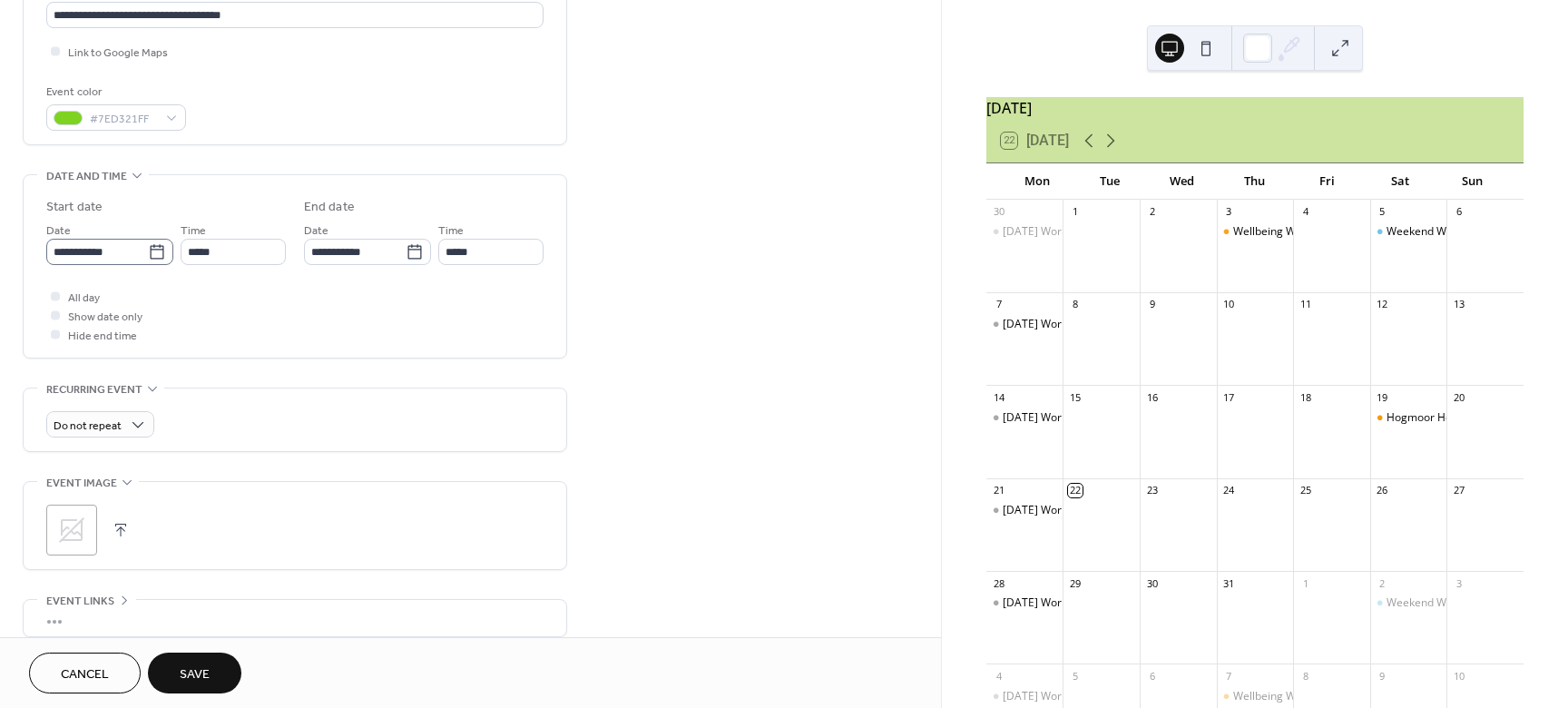 click 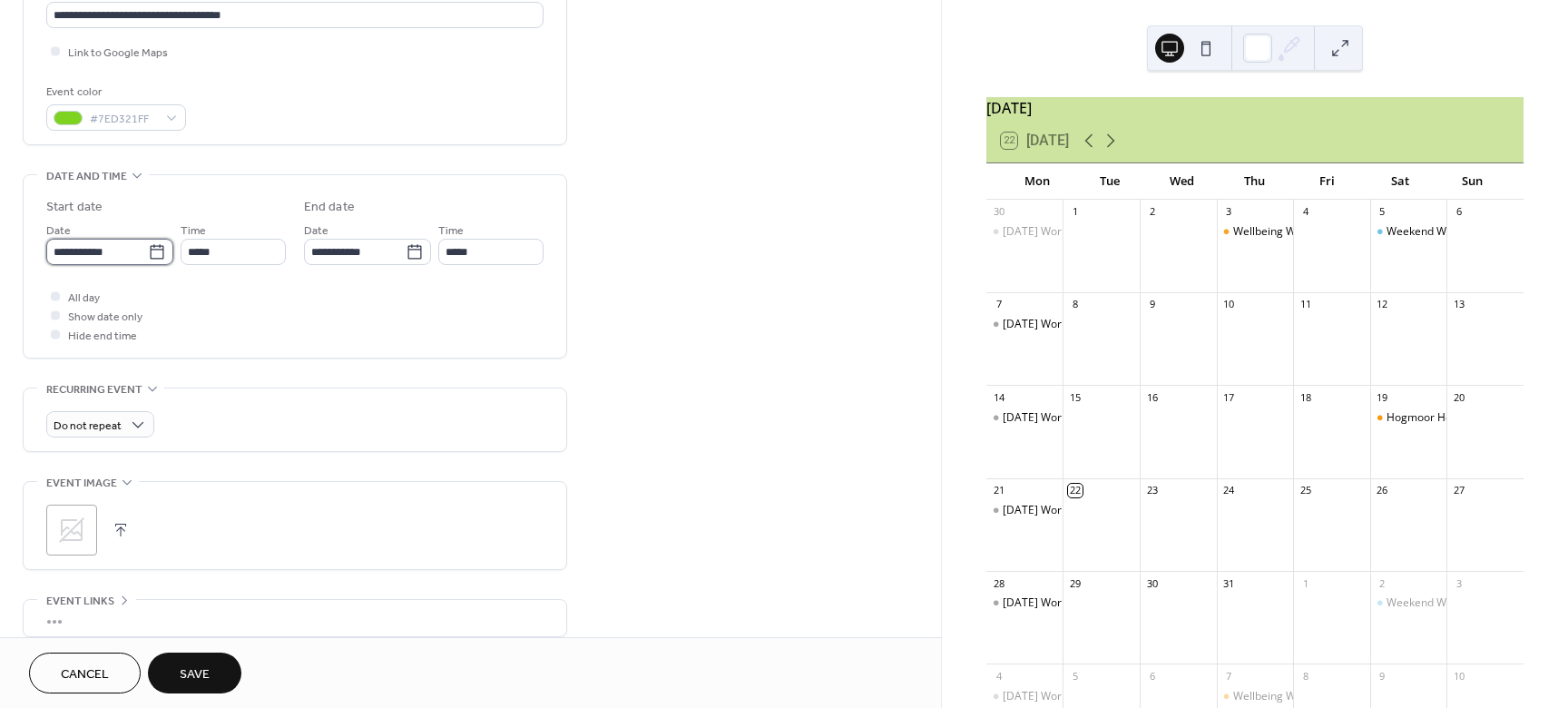 click on "**********" at bounding box center (97, 251) 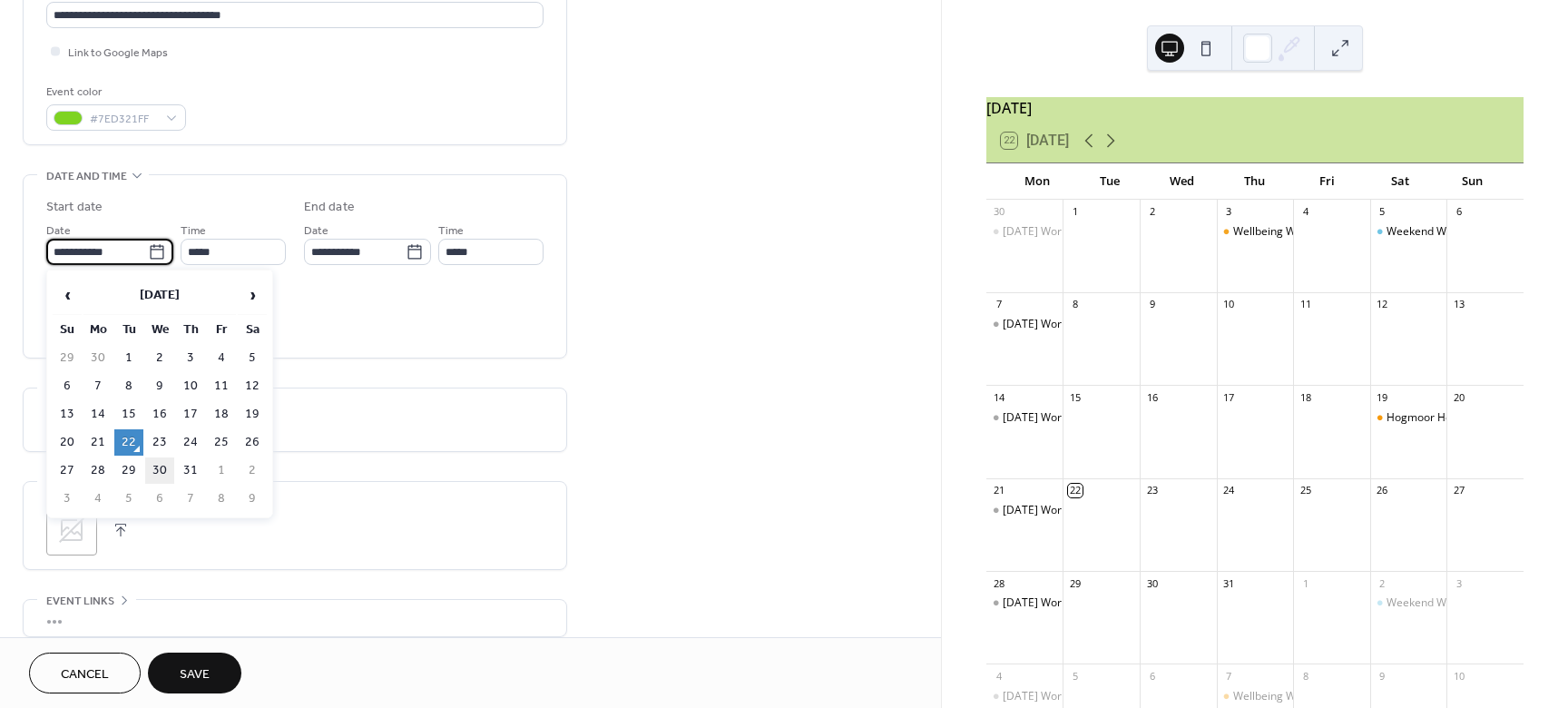 click on "30" at bounding box center (160, 470) 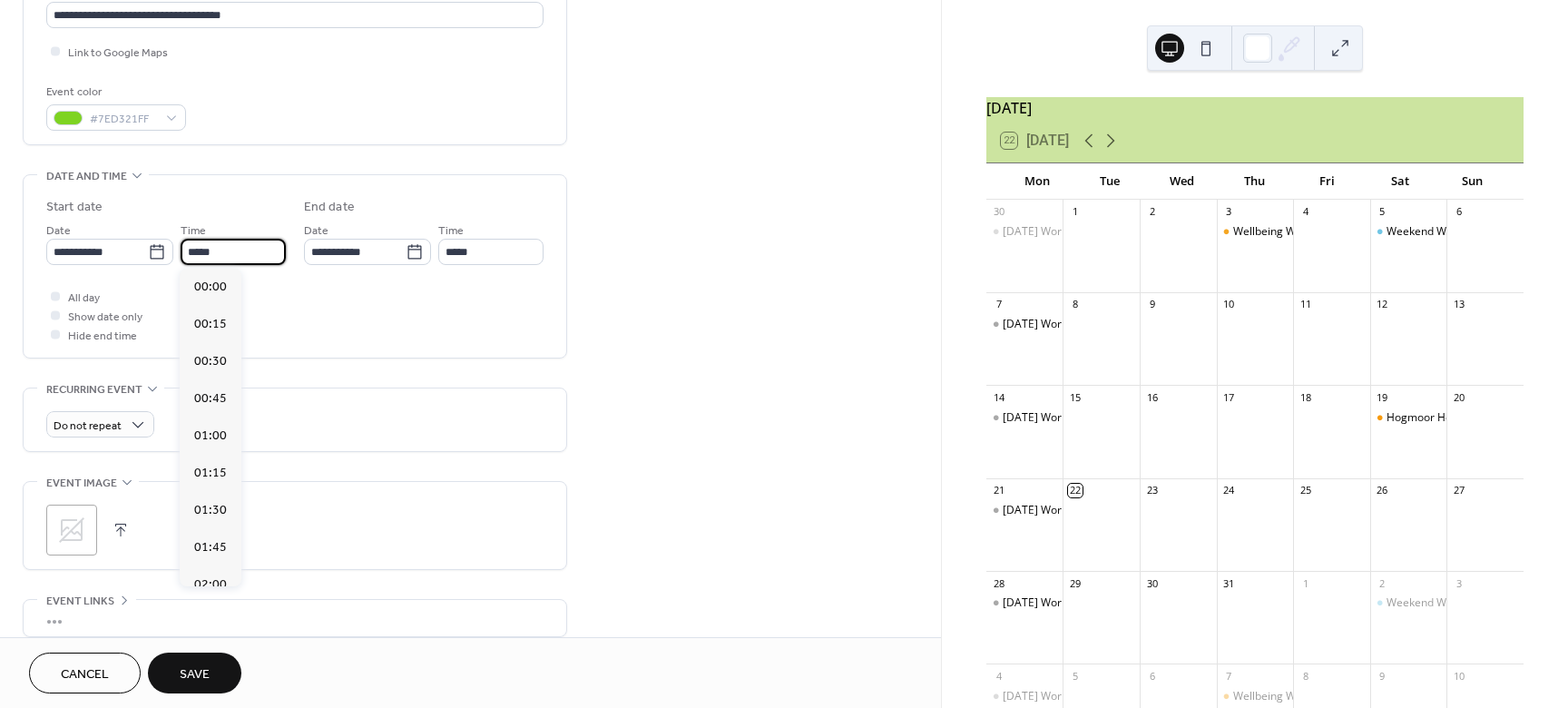click on "*****" at bounding box center (233, 251) 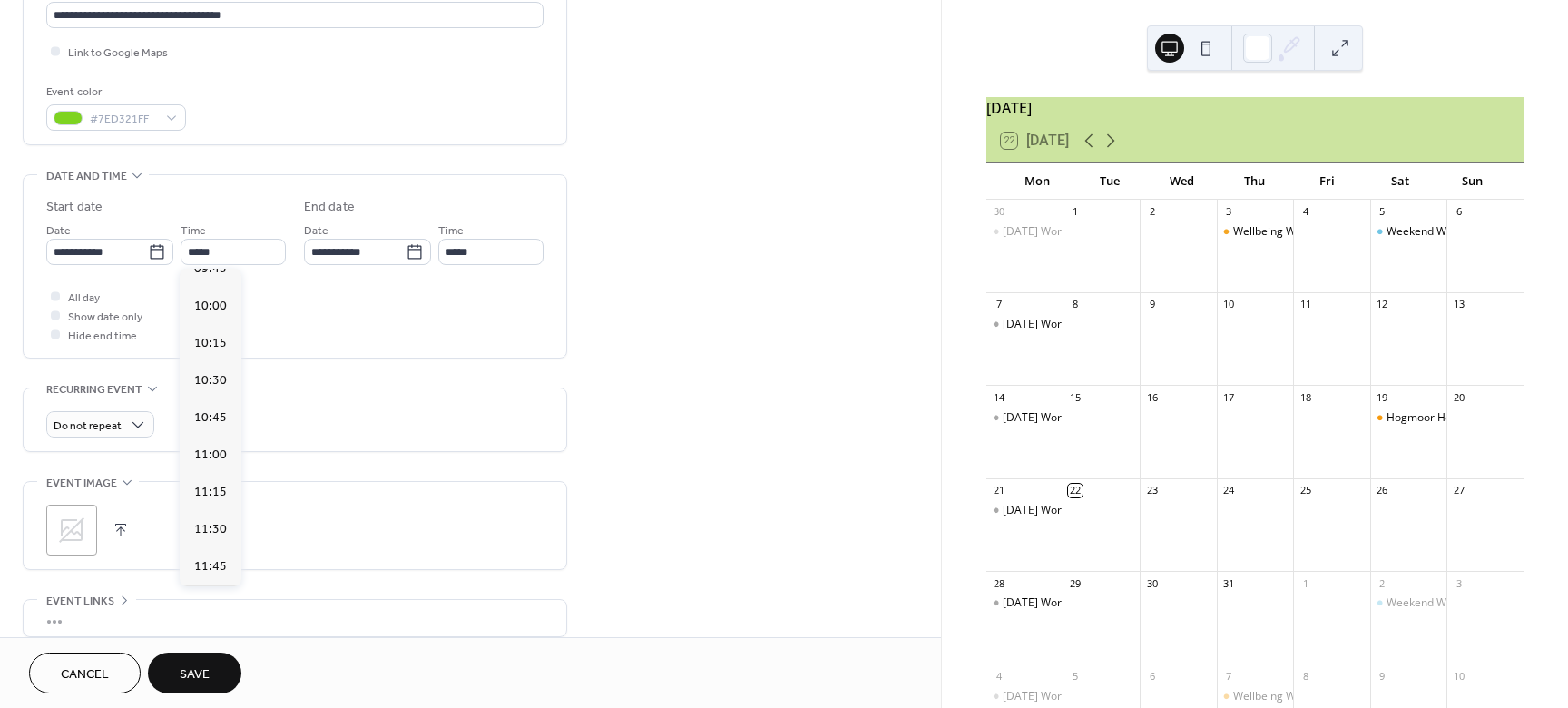 scroll, scrollTop: 1439, scrollLeft: 0, axis: vertical 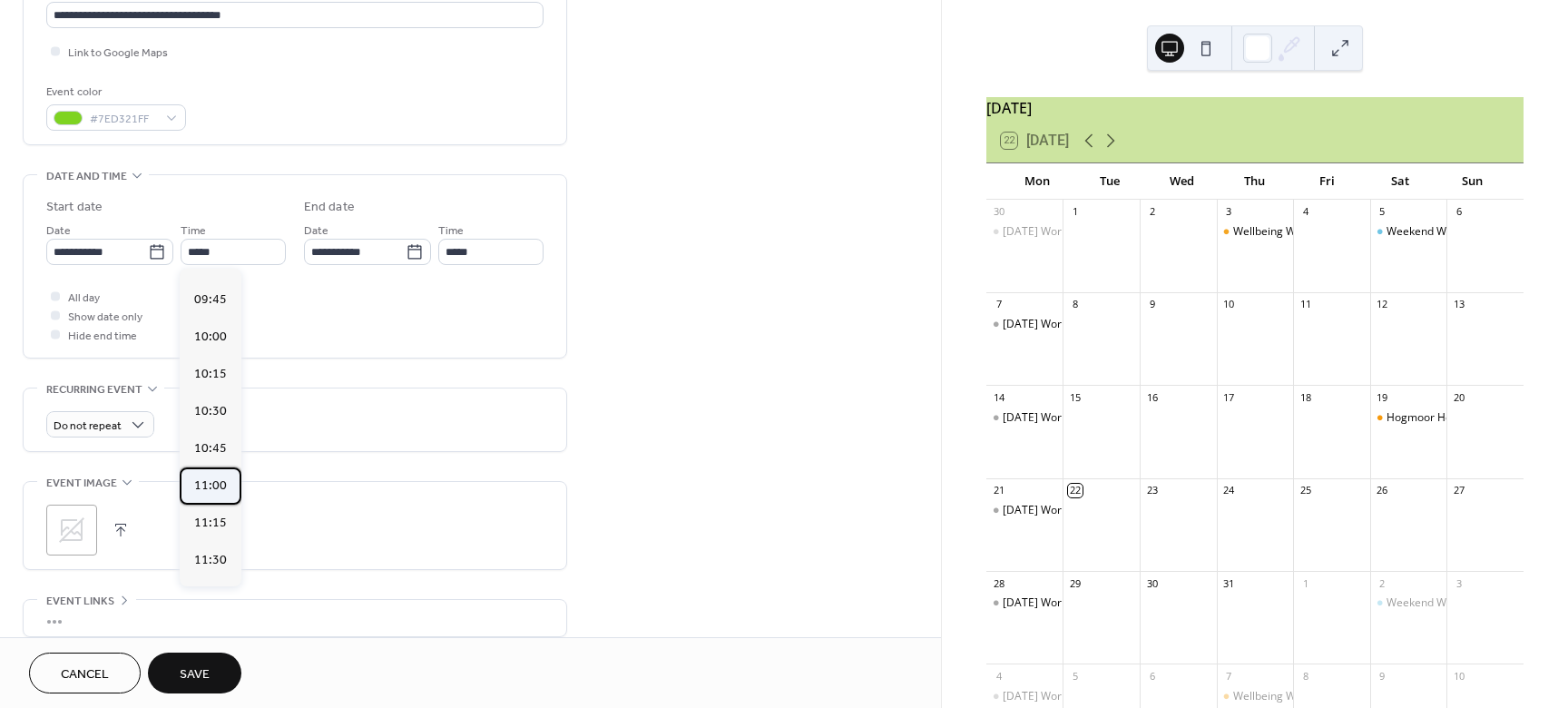 click on "11:00" at bounding box center (211, 486) 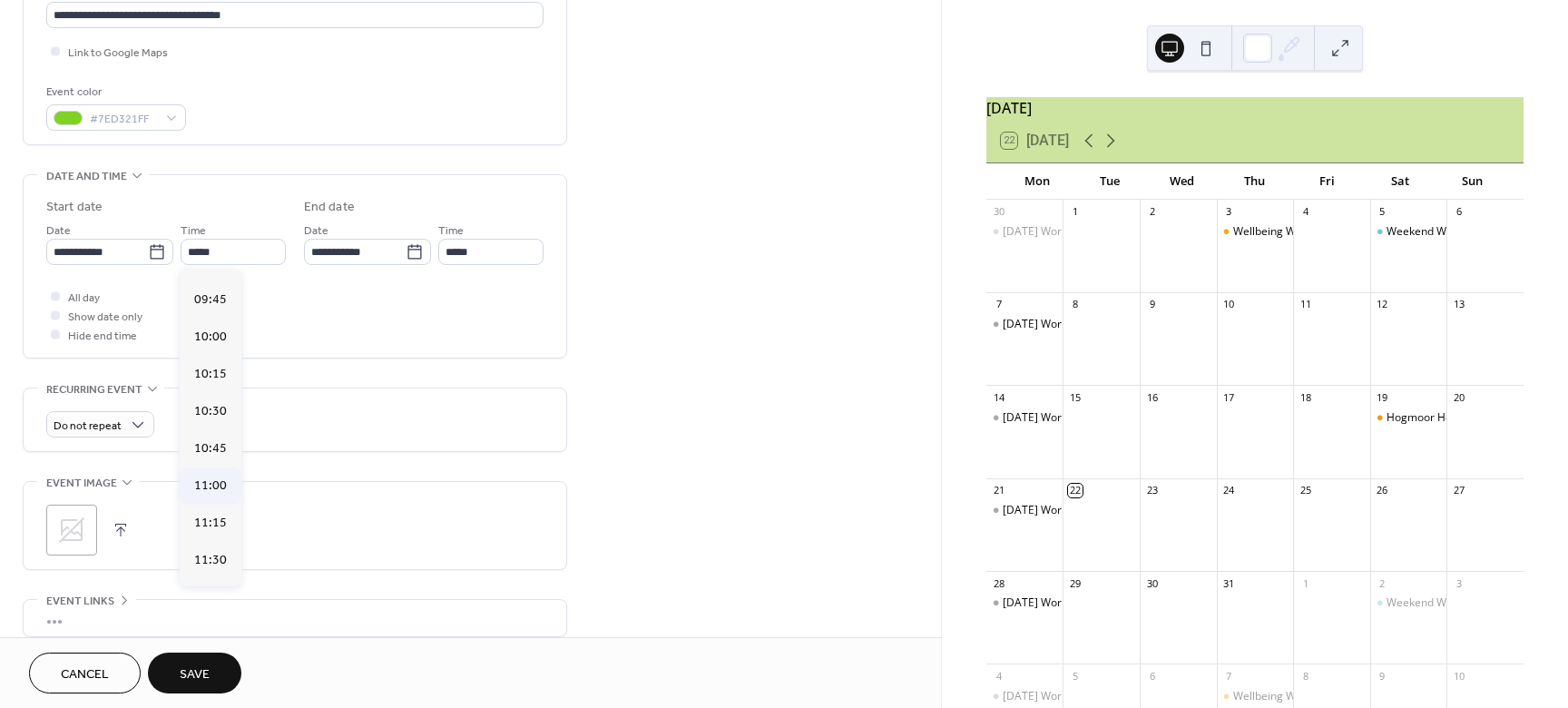 type on "*****" 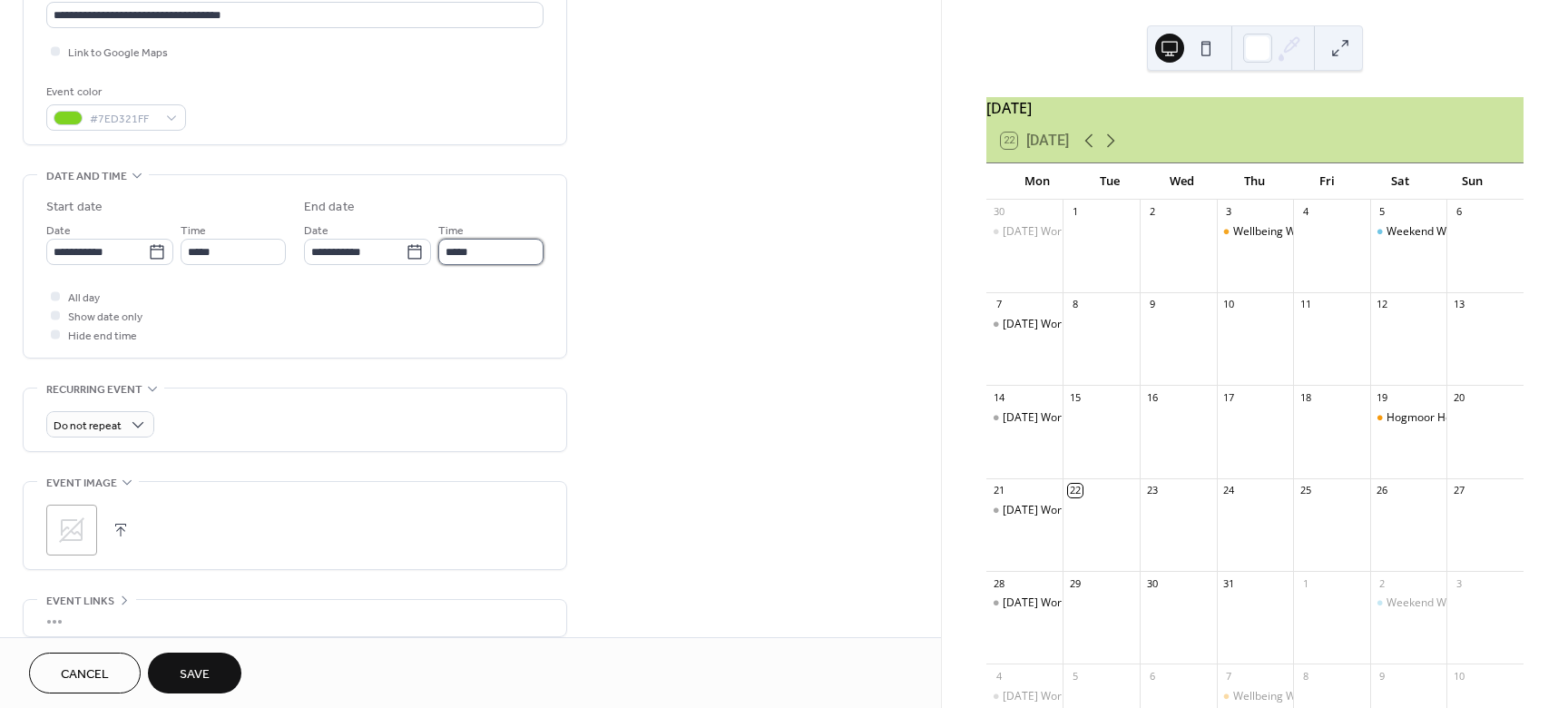 click on "*****" at bounding box center (491, 251) 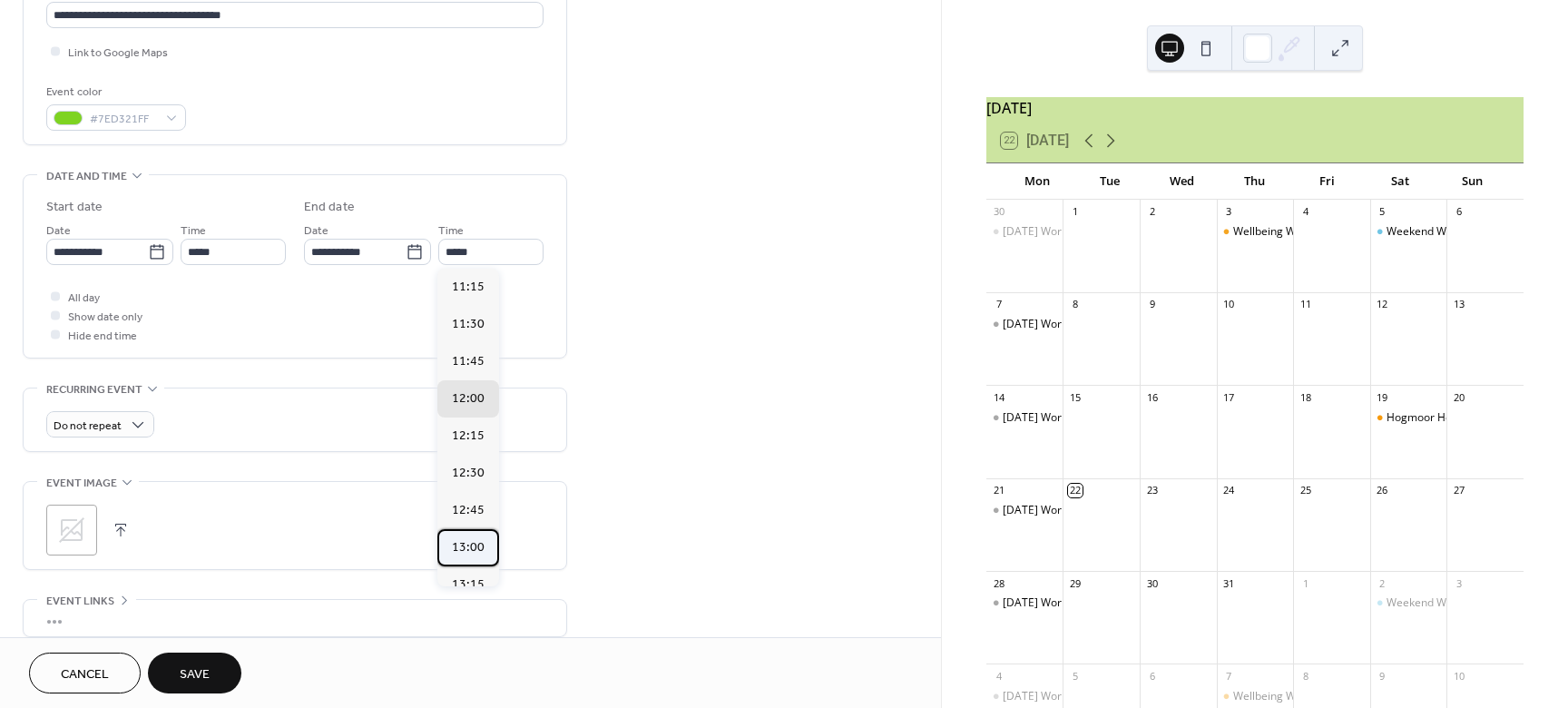 click on "13:00" at bounding box center (468, 547) 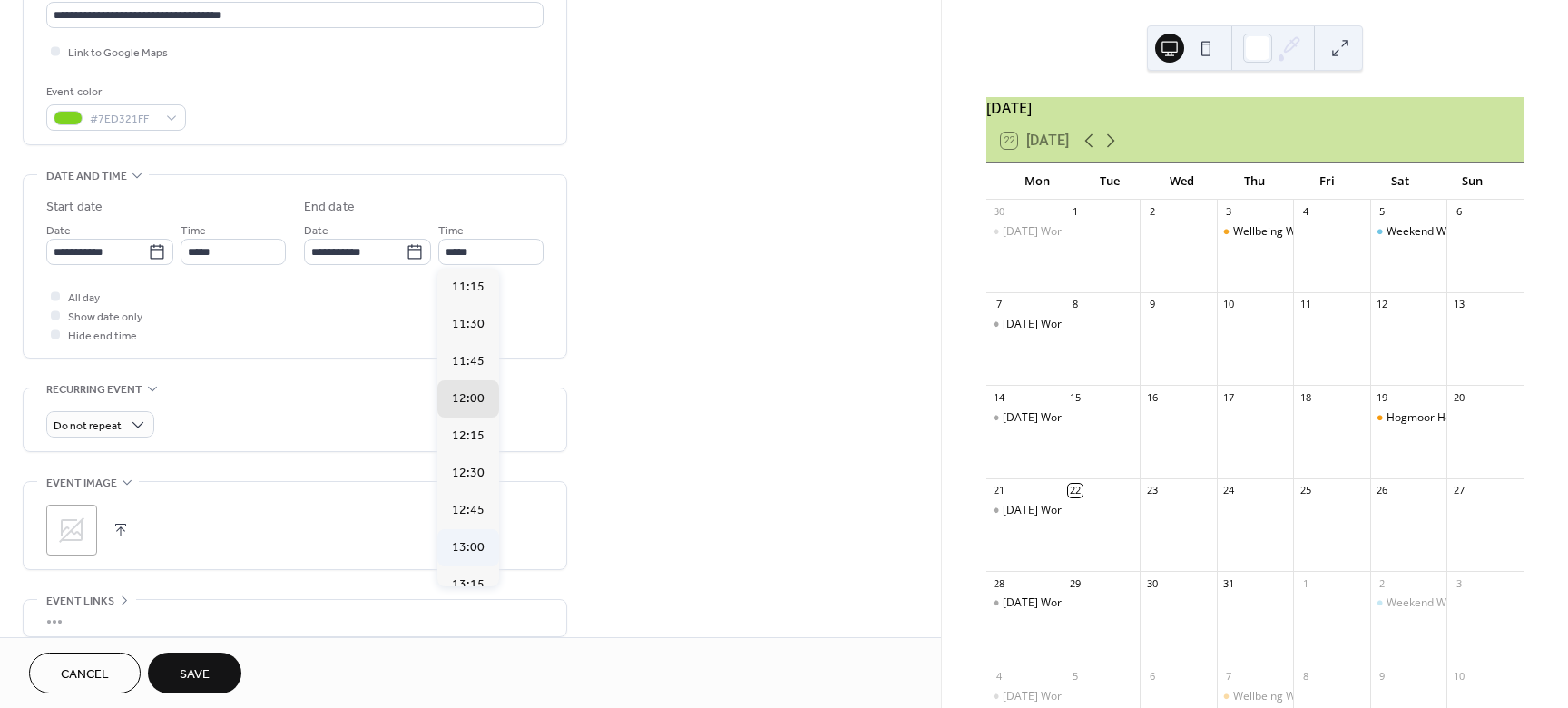 type on "*****" 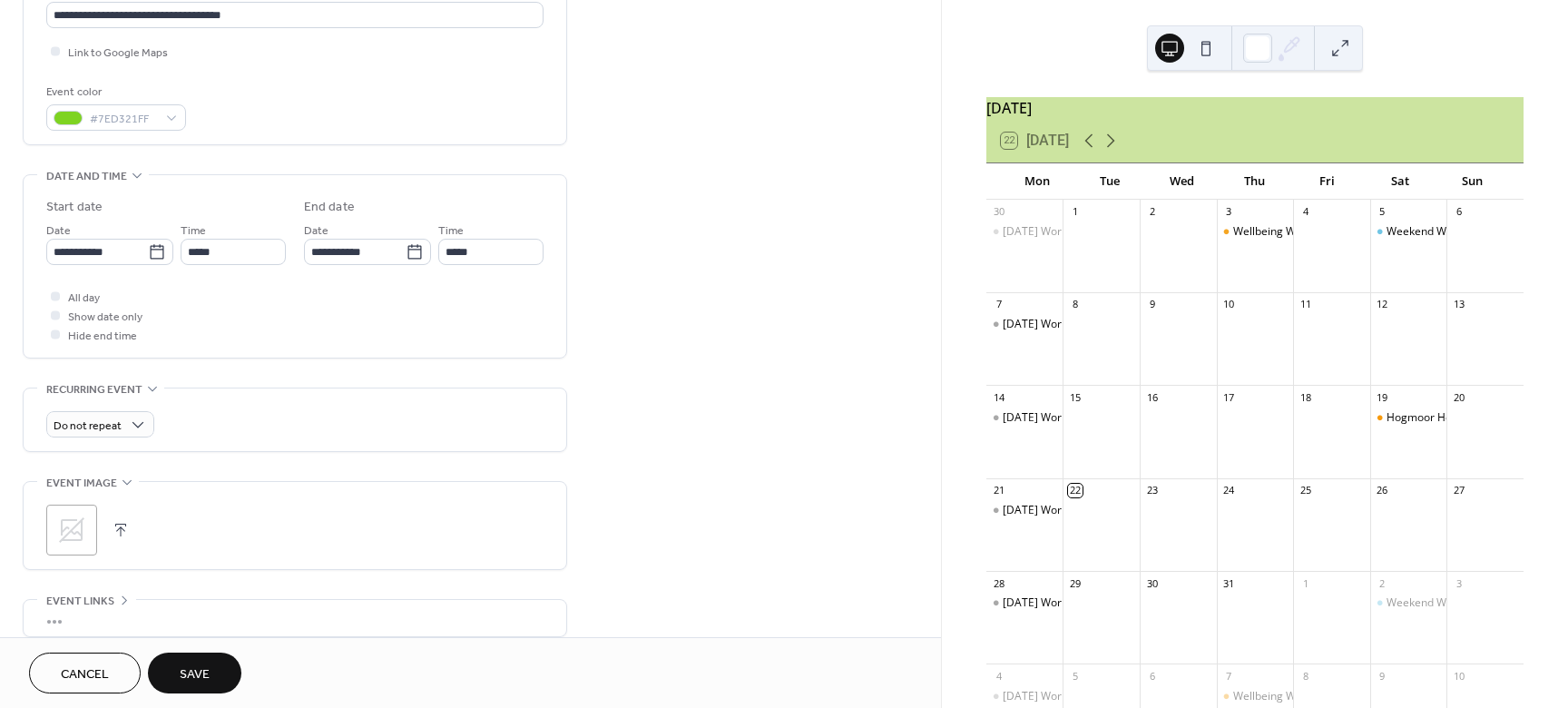 click 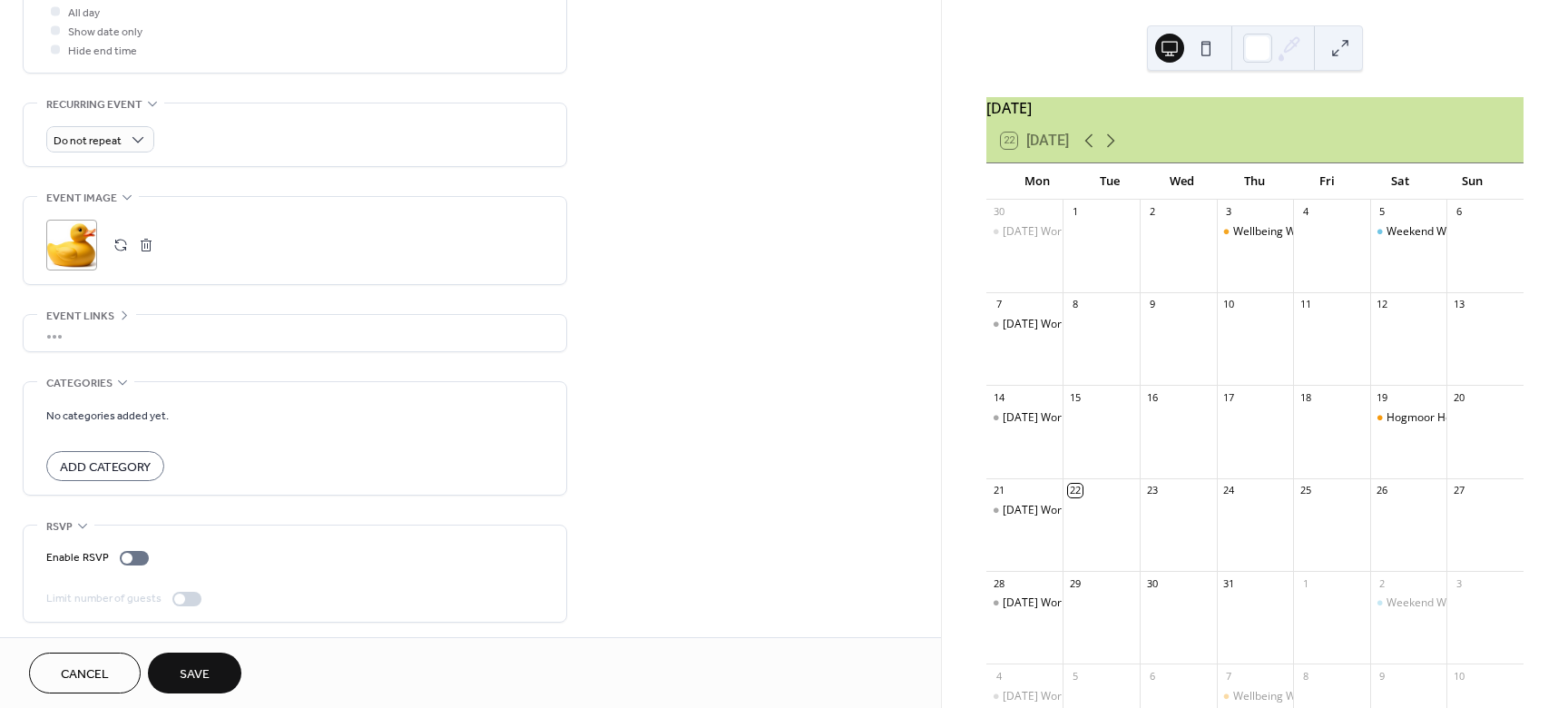 scroll, scrollTop: 705, scrollLeft: 0, axis: vertical 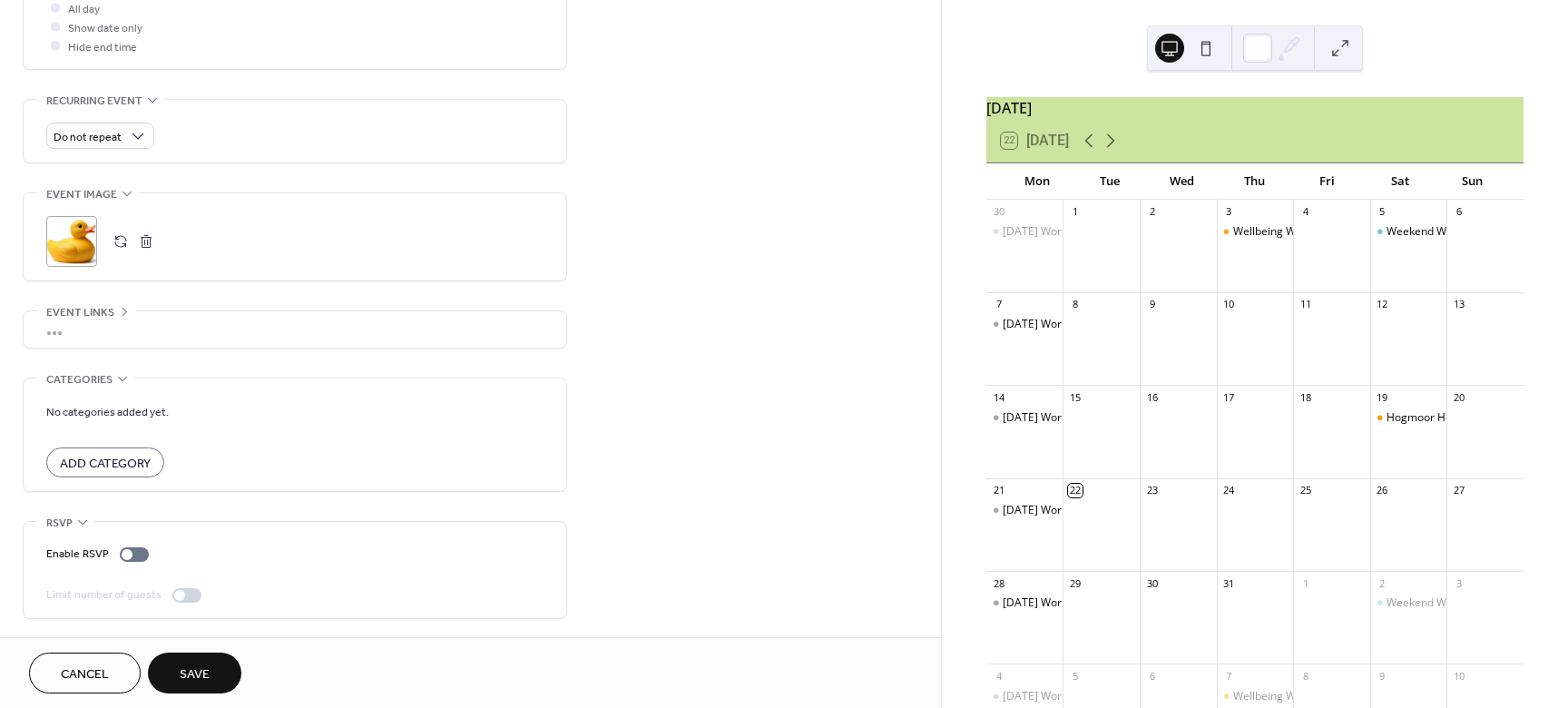 click on "•••" at bounding box center [295, 329] 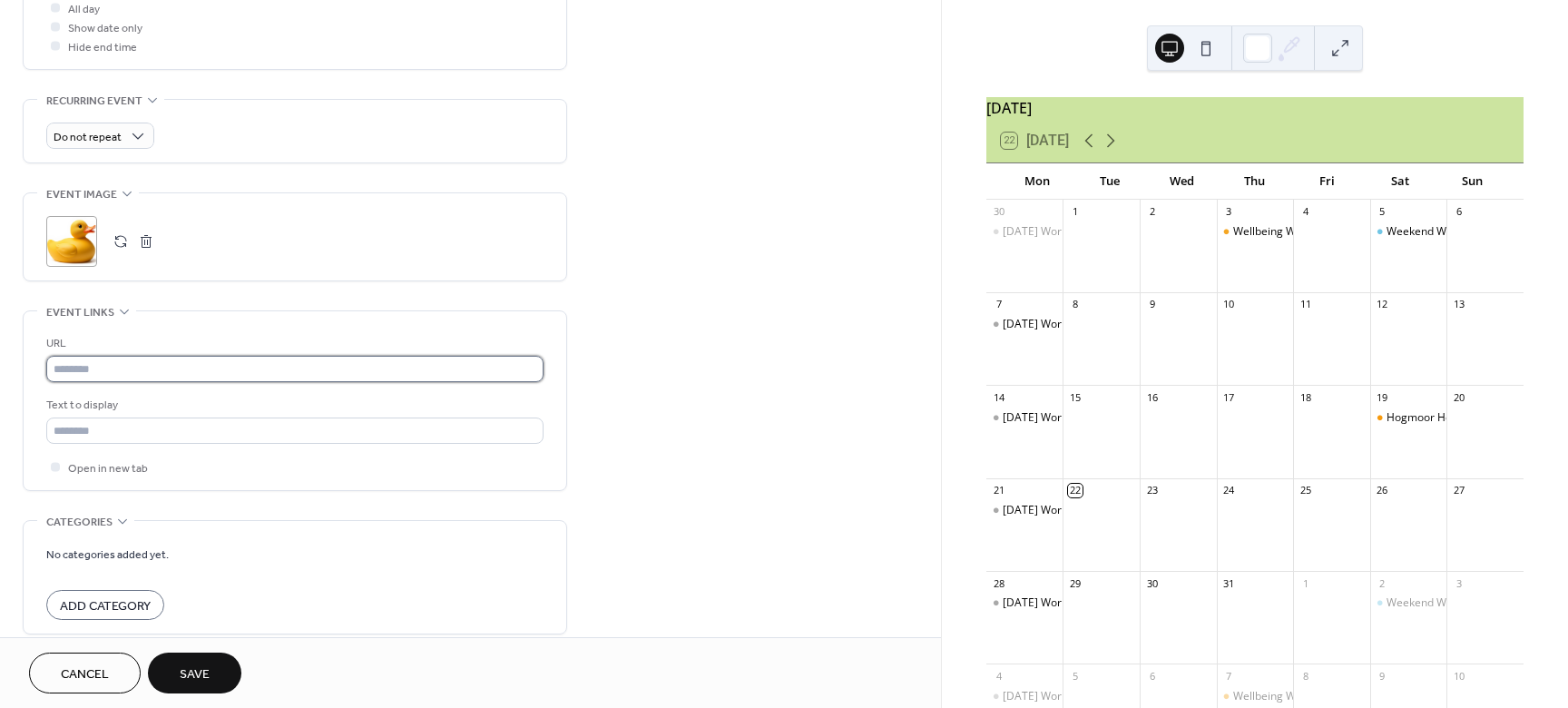 click at bounding box center [295, 369] 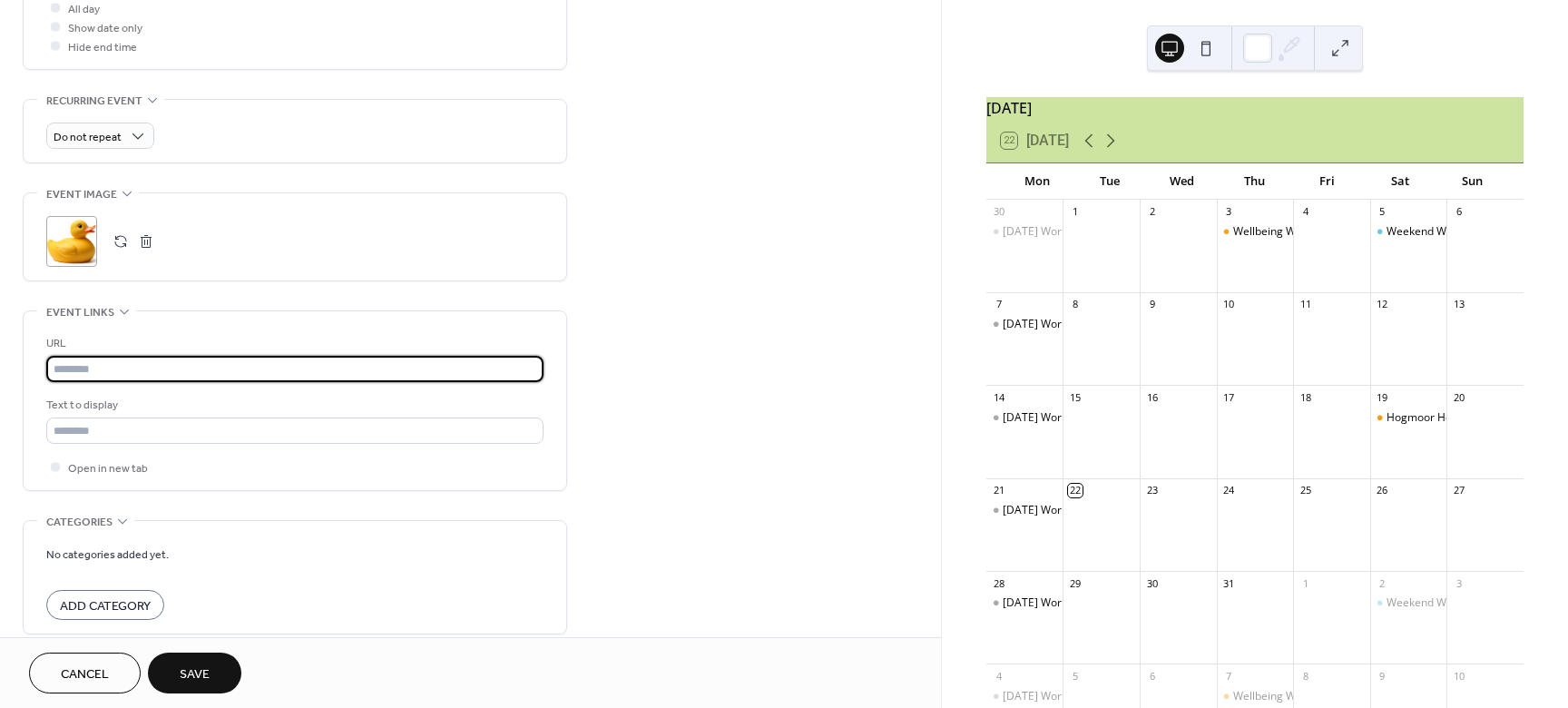 paste on "**********" 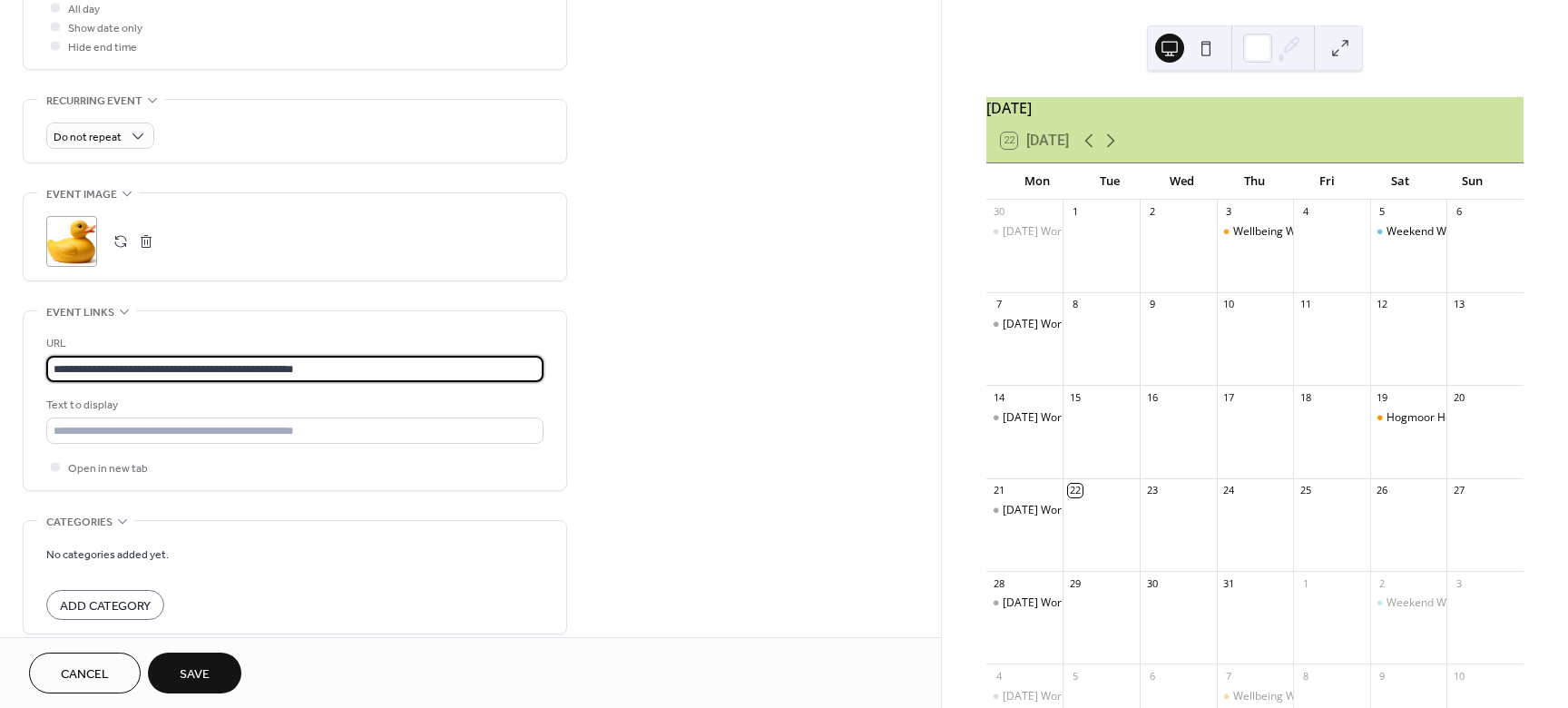 type on "**********" 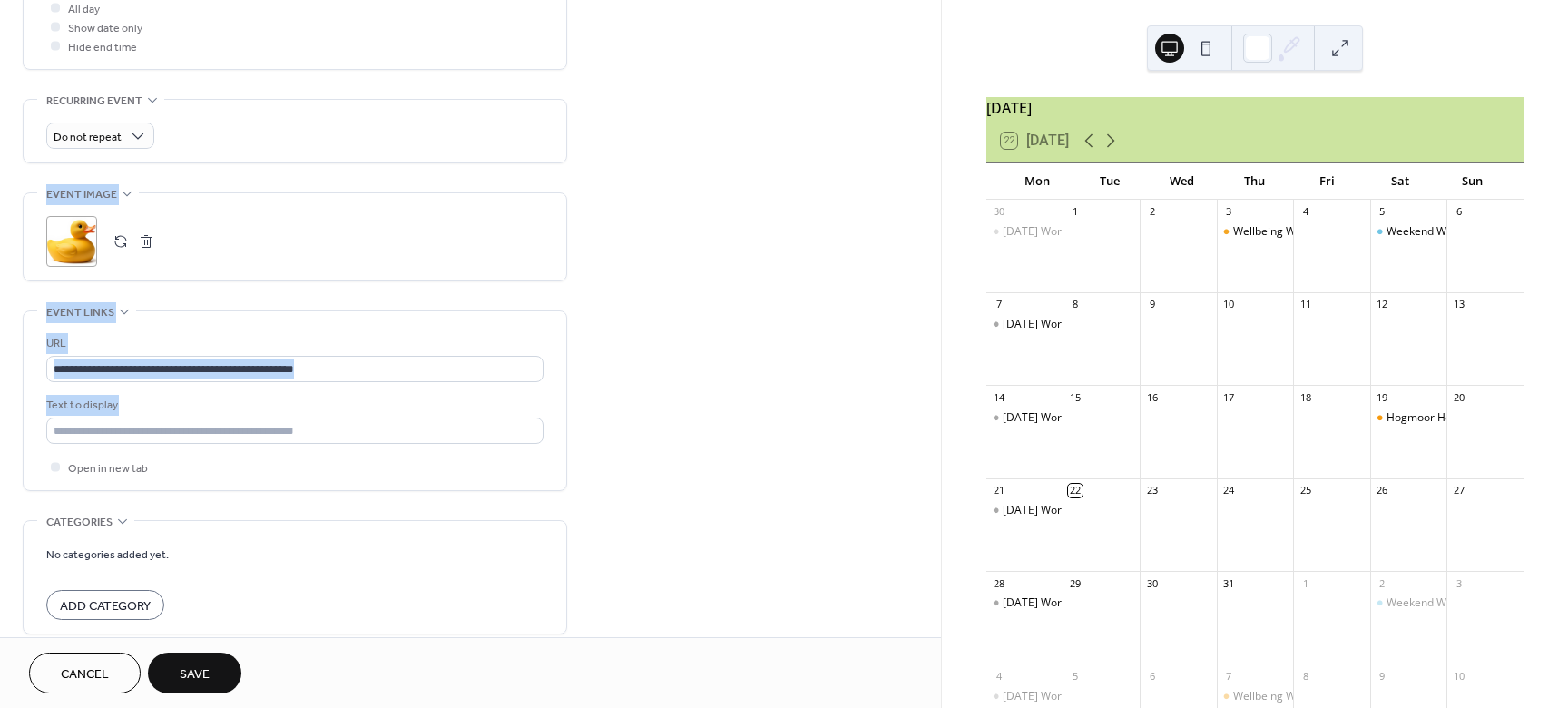 drag, startPoint x: 935, startPoint y: 398, endPoint x: 934, endPoint y: 140, distance: 258.00194 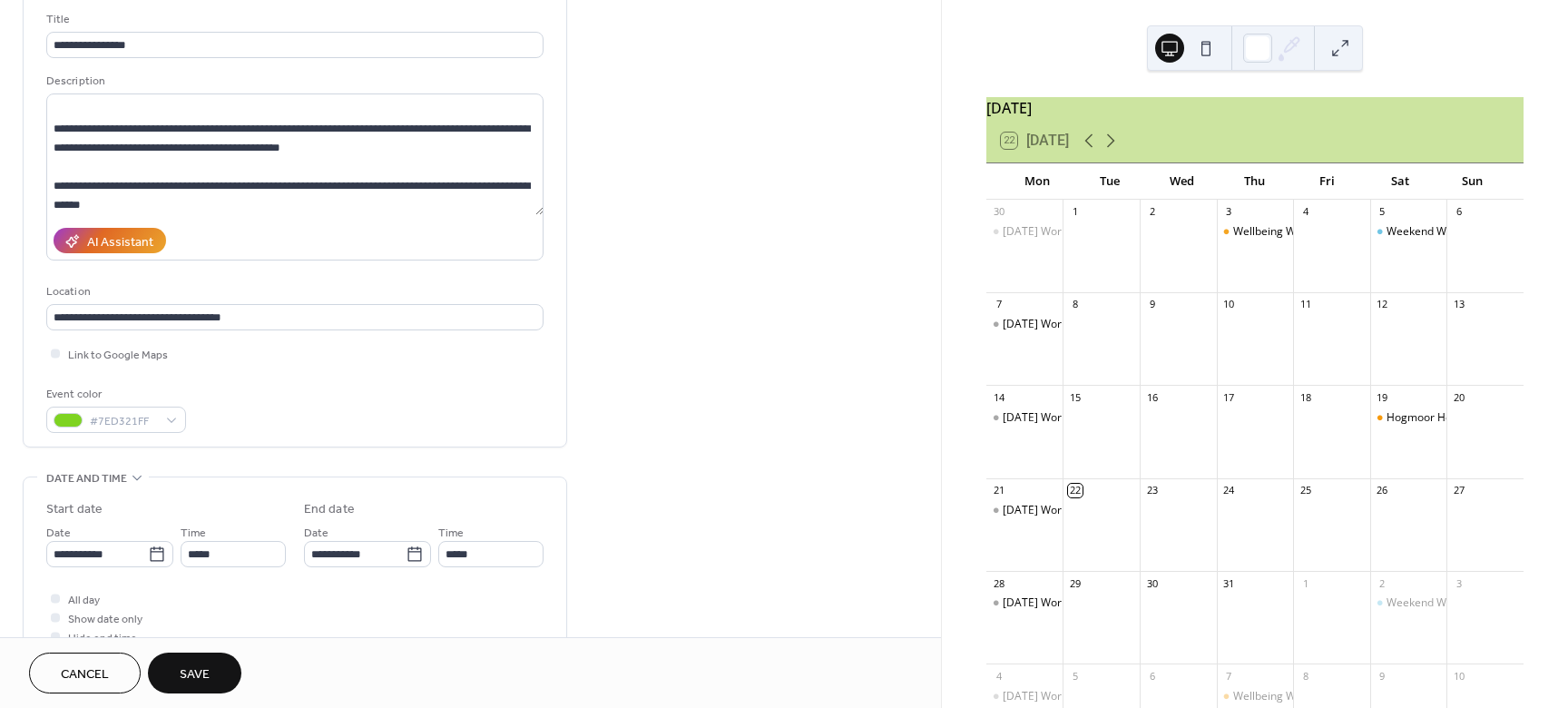 scroll, scrollTop: 123, scrollLeft: 0, axis: vertical 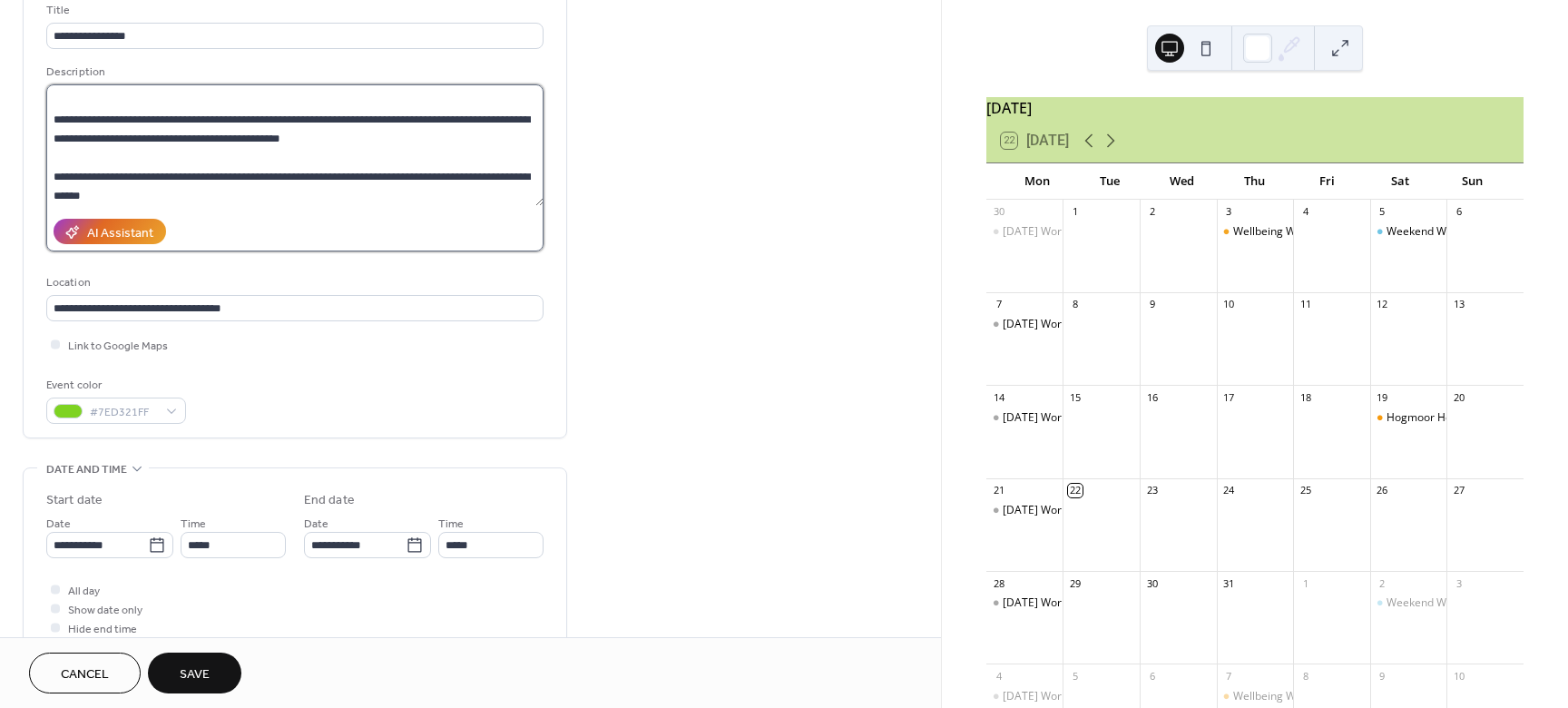 click on "**********" at bounding box center (295, 145) 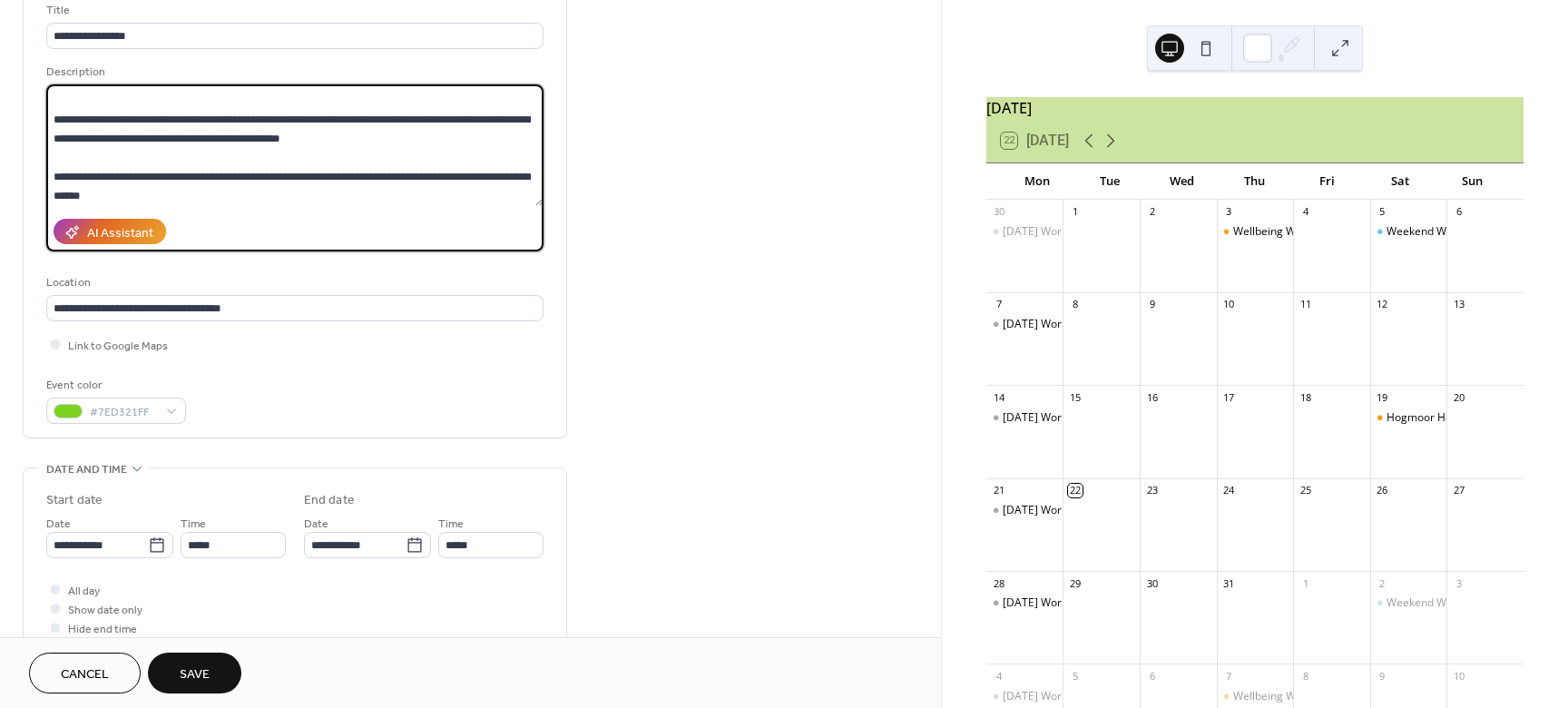 scroll, scrollTop: 19, scrollLeft: 0, axis: vertical 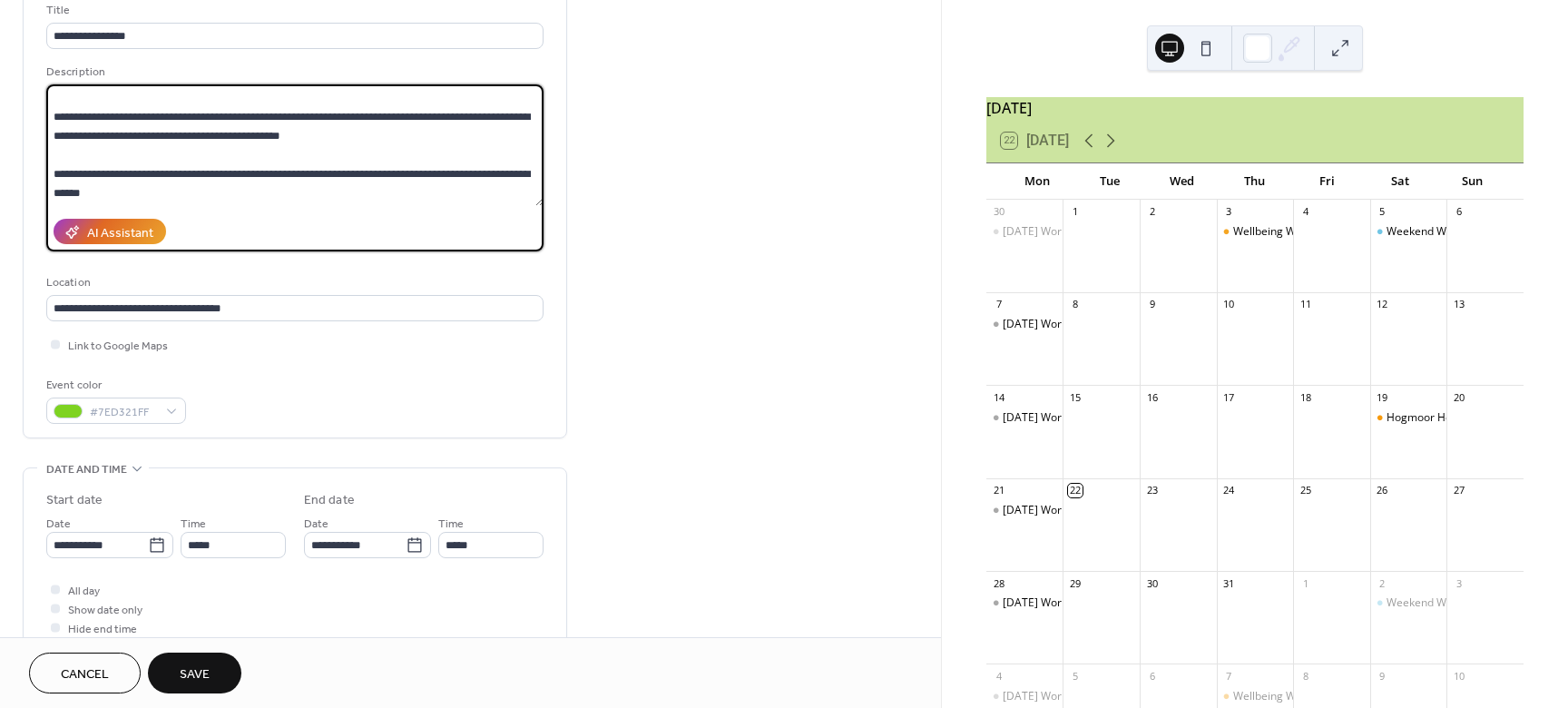 drag, startPoint x: 396, startPoint y: 175, endPoint x: 486, endPoint y: 191, distance: 91.41116 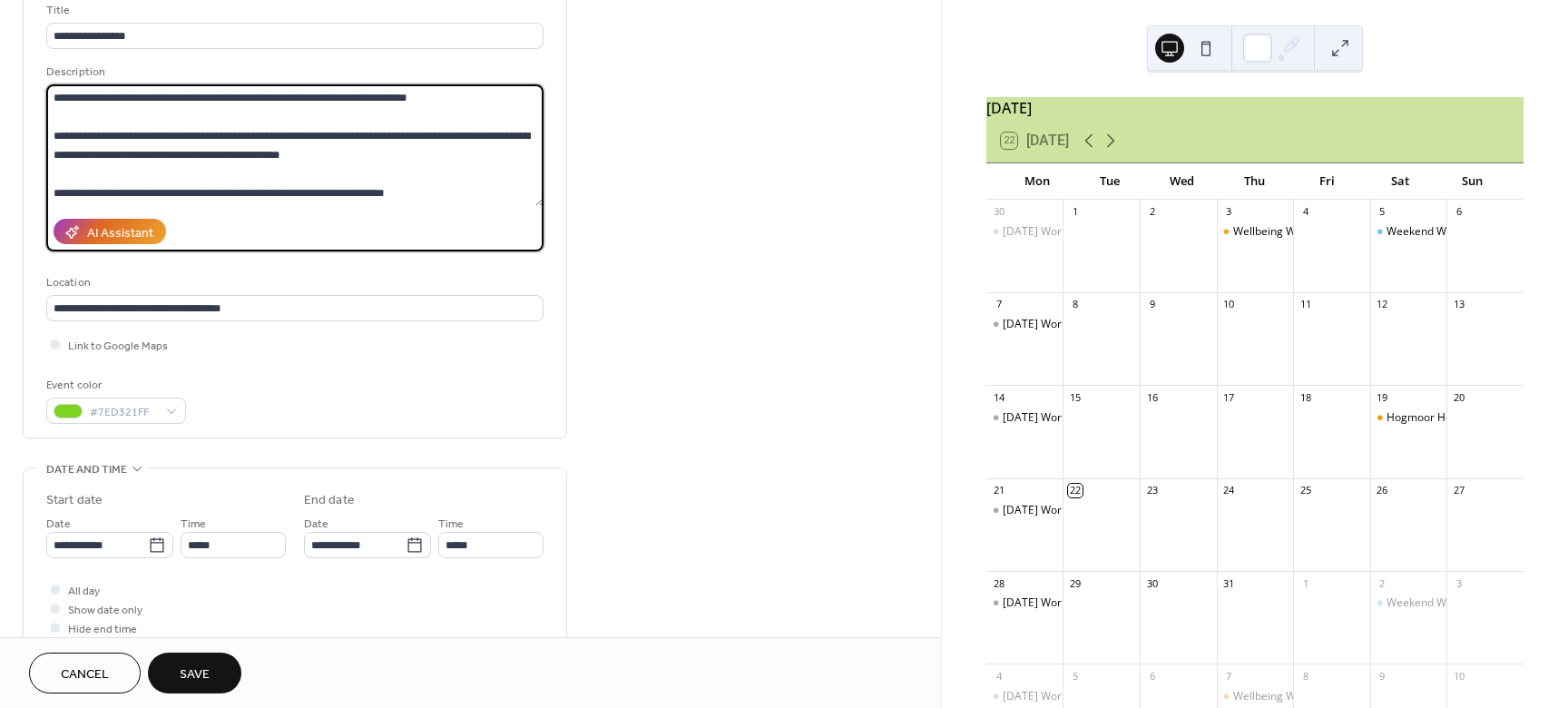 scroll, scrollTop: 0, scrollLeft: 0, axis: both 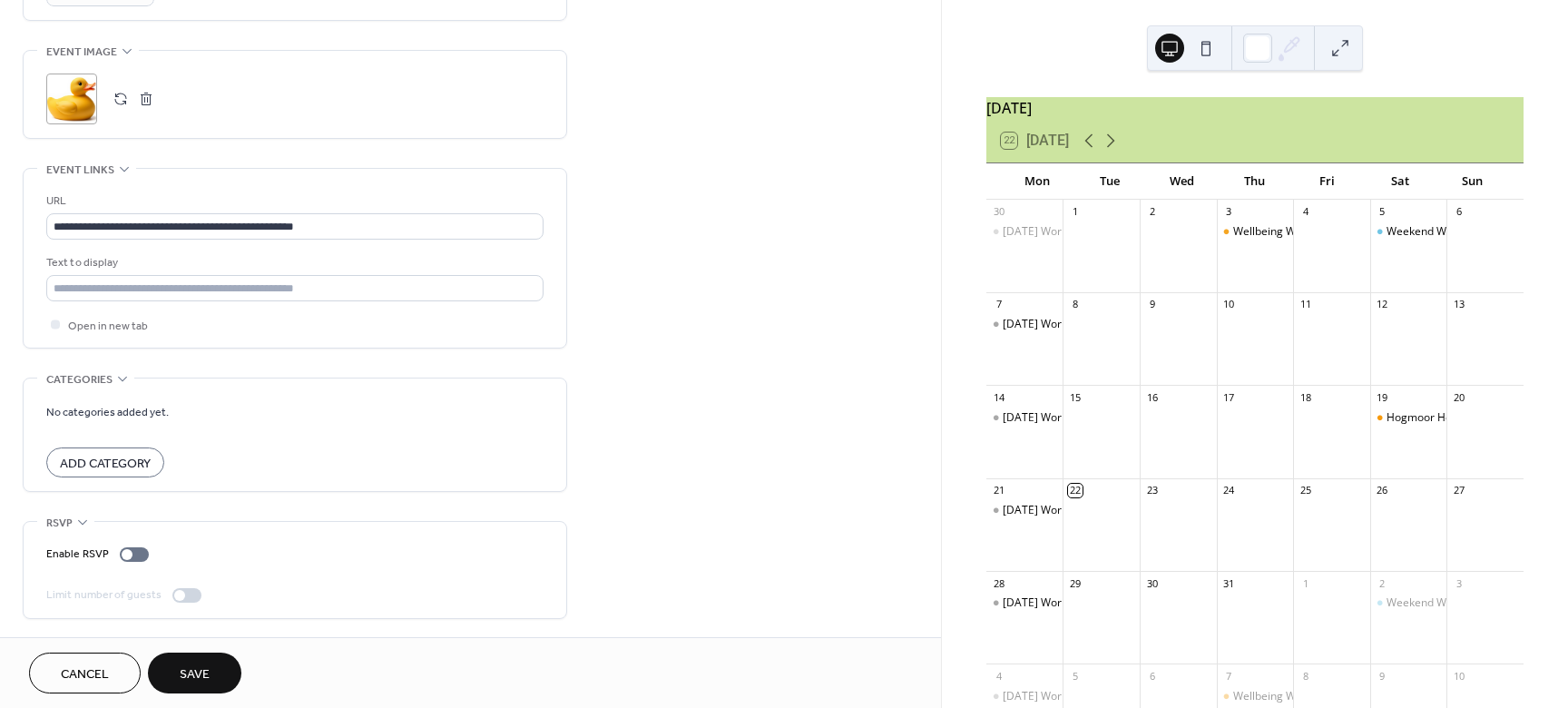 type on "**********" 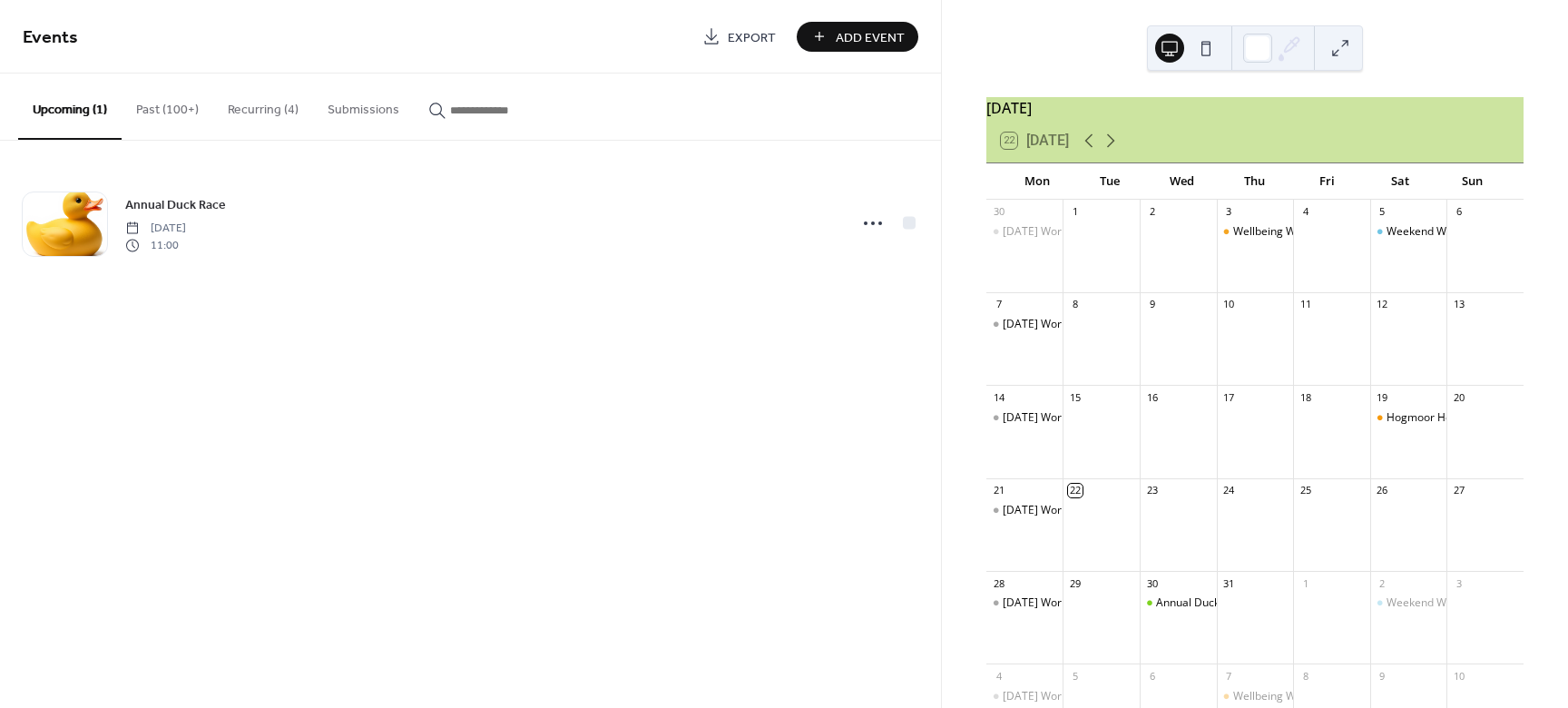 click on "Add Event" at bounding box center [870, 37] 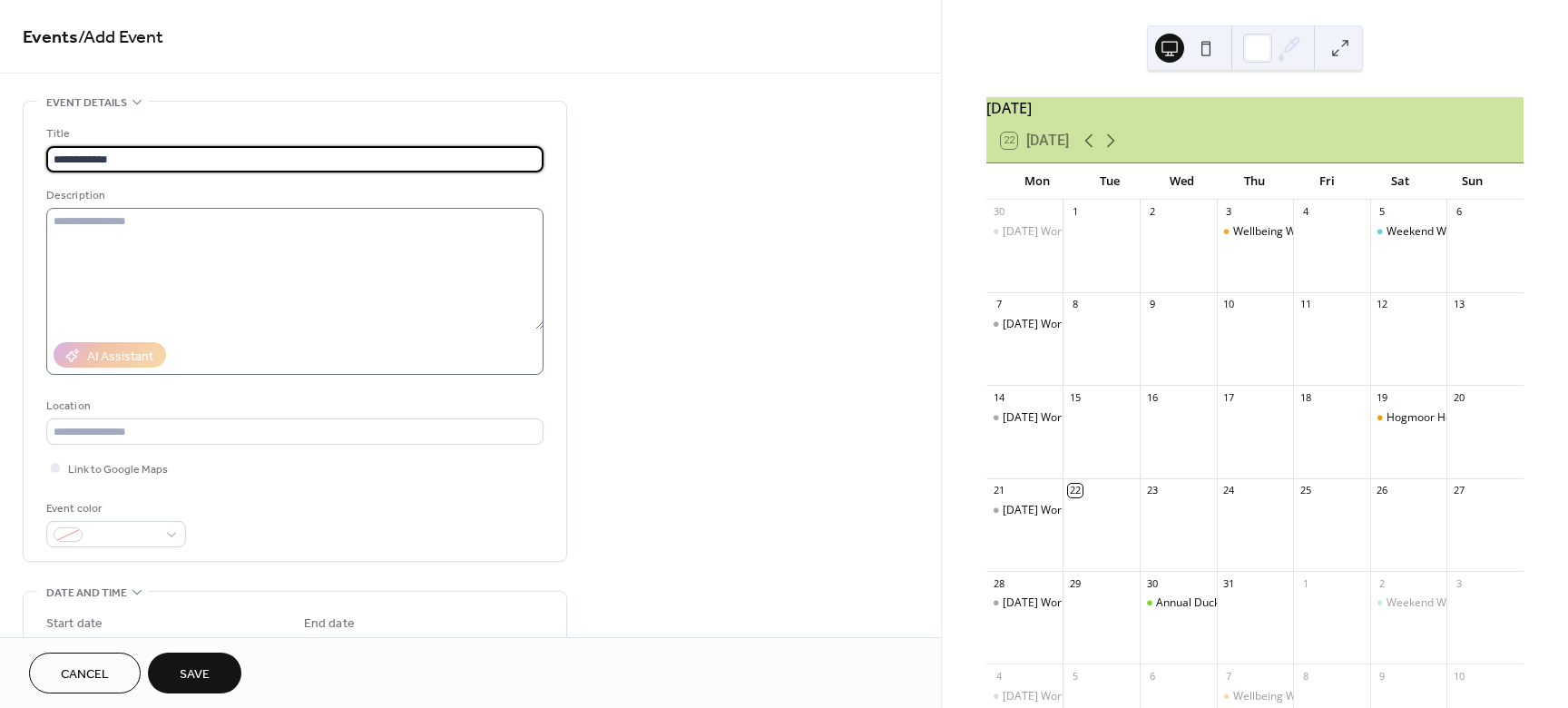 type on "**********" 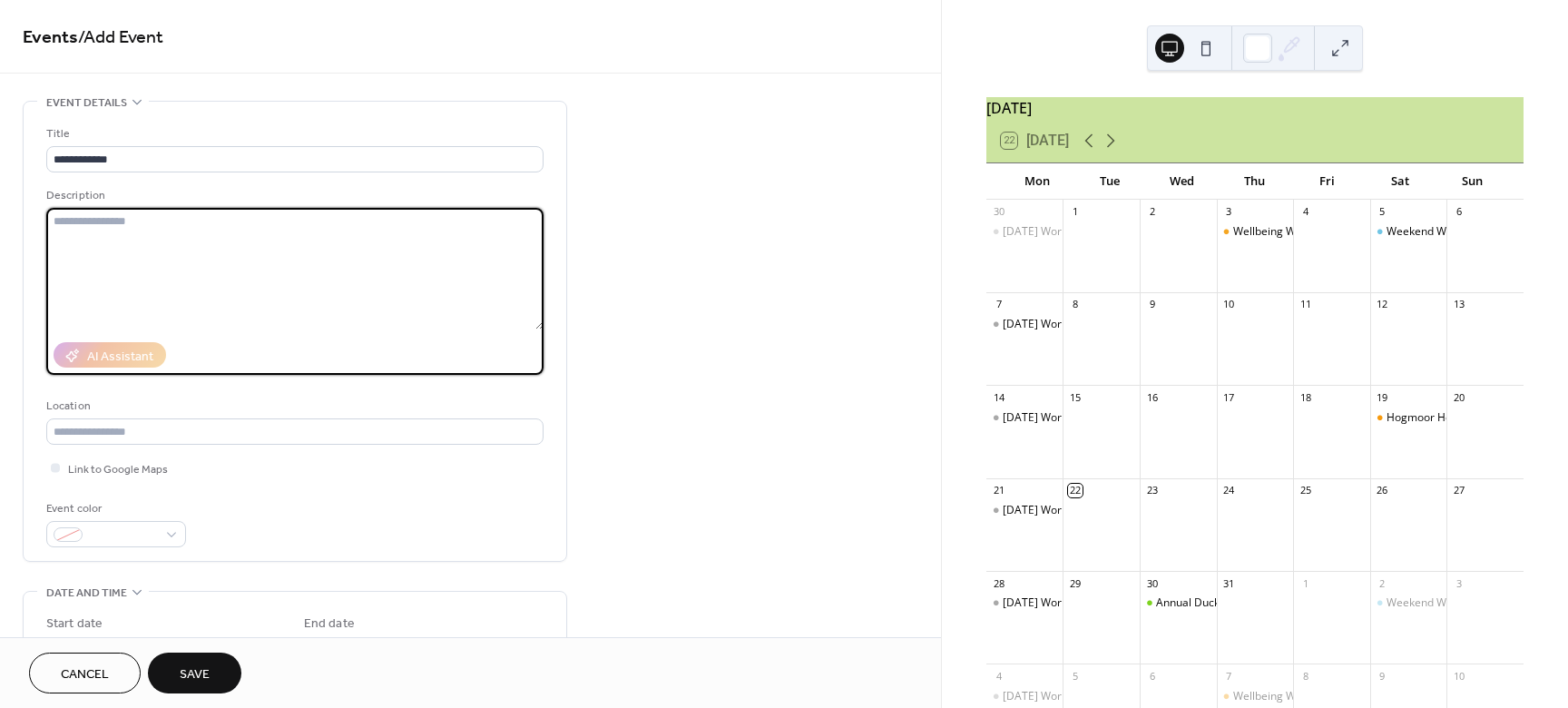 click at bounding box center [295, 269] 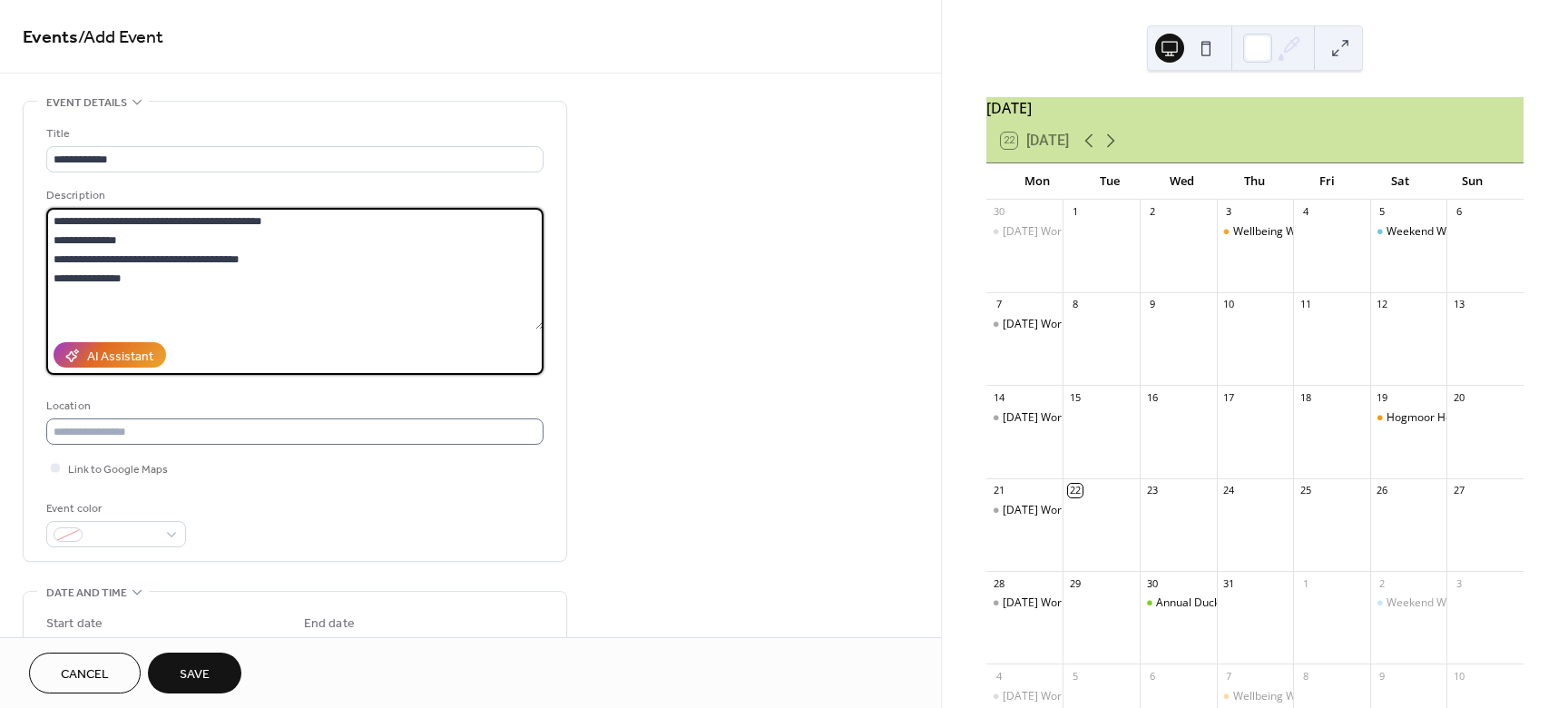 type on "**********" 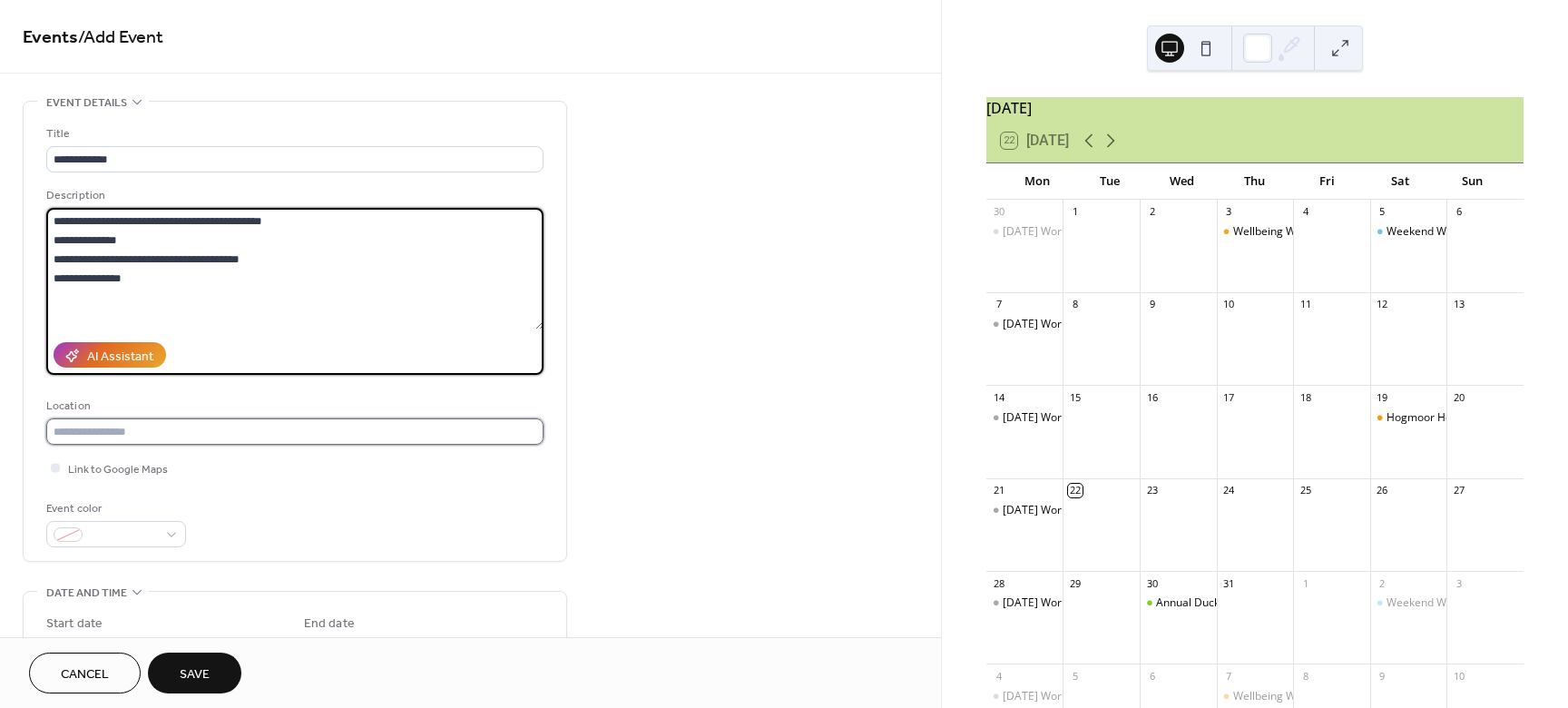 click at bounding box center (295, 431) 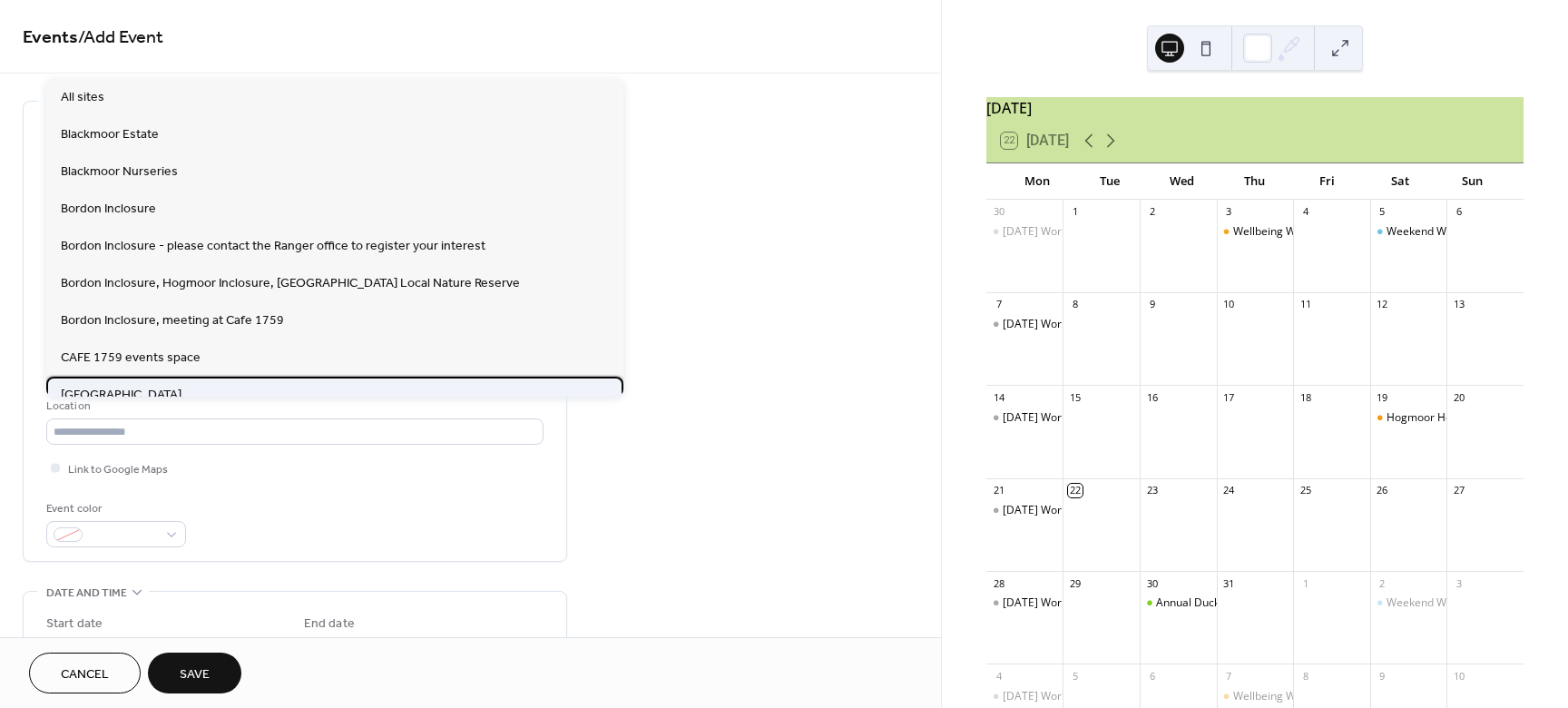 click on "Deadwater Valley Local Nature Reserve" at bounding box center (121, 395) 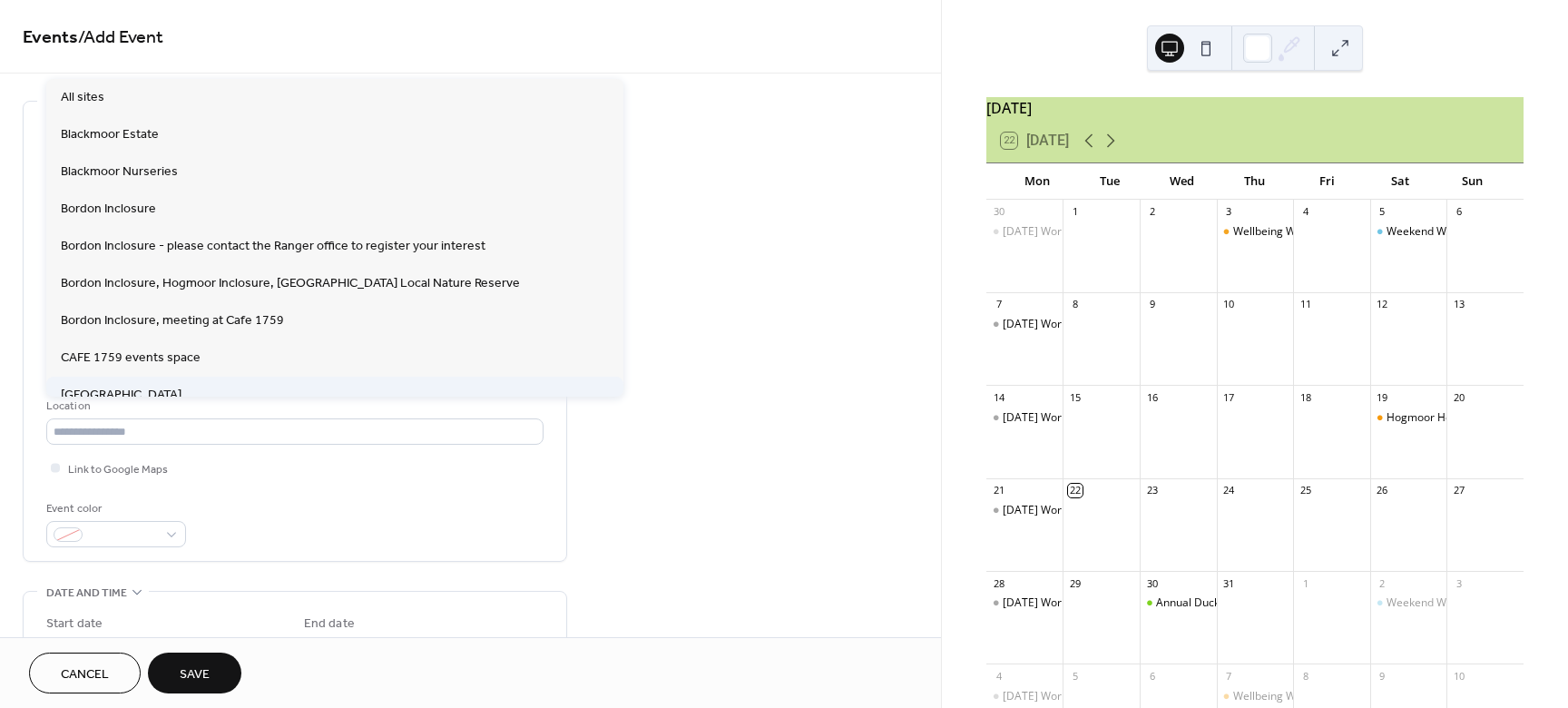 type on "**********" 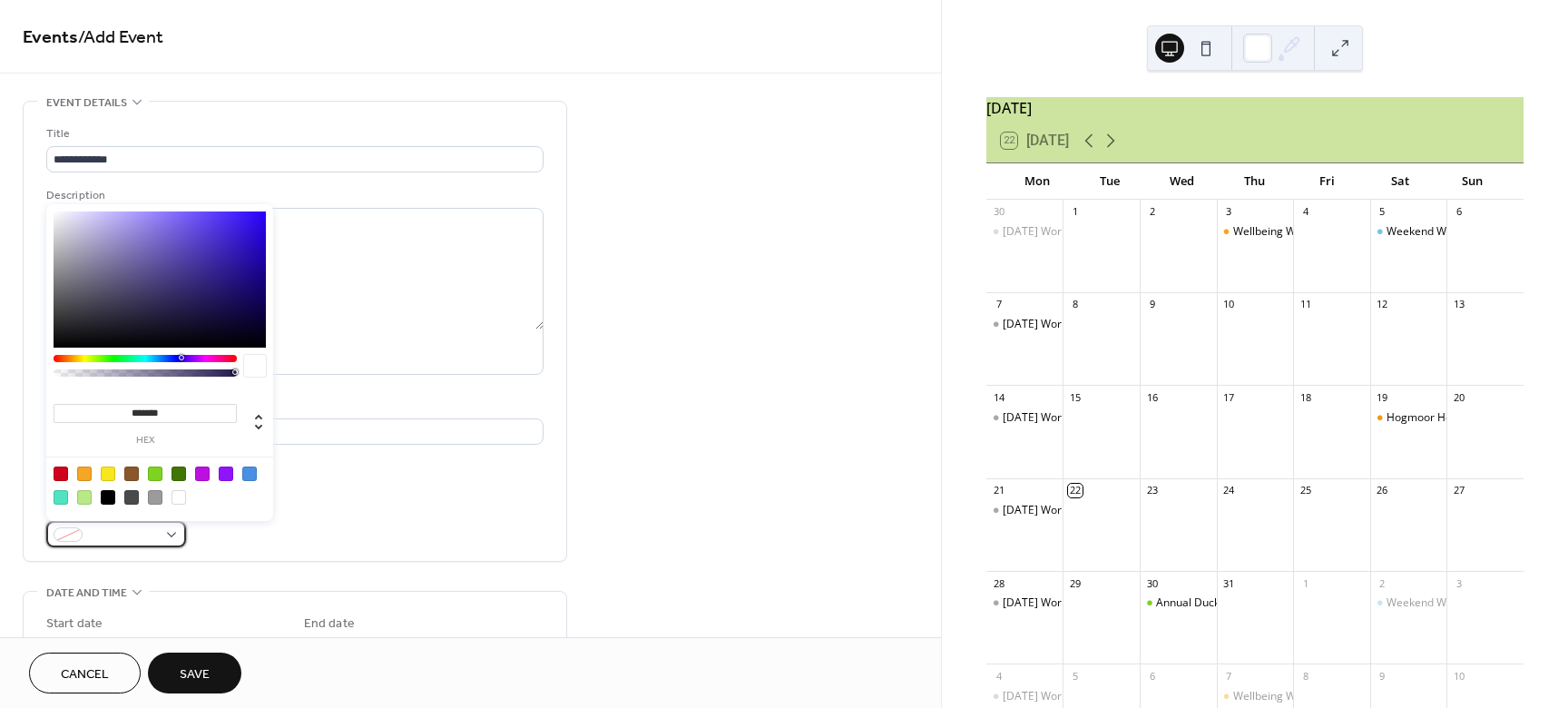 click at bounding box center [123, 536] 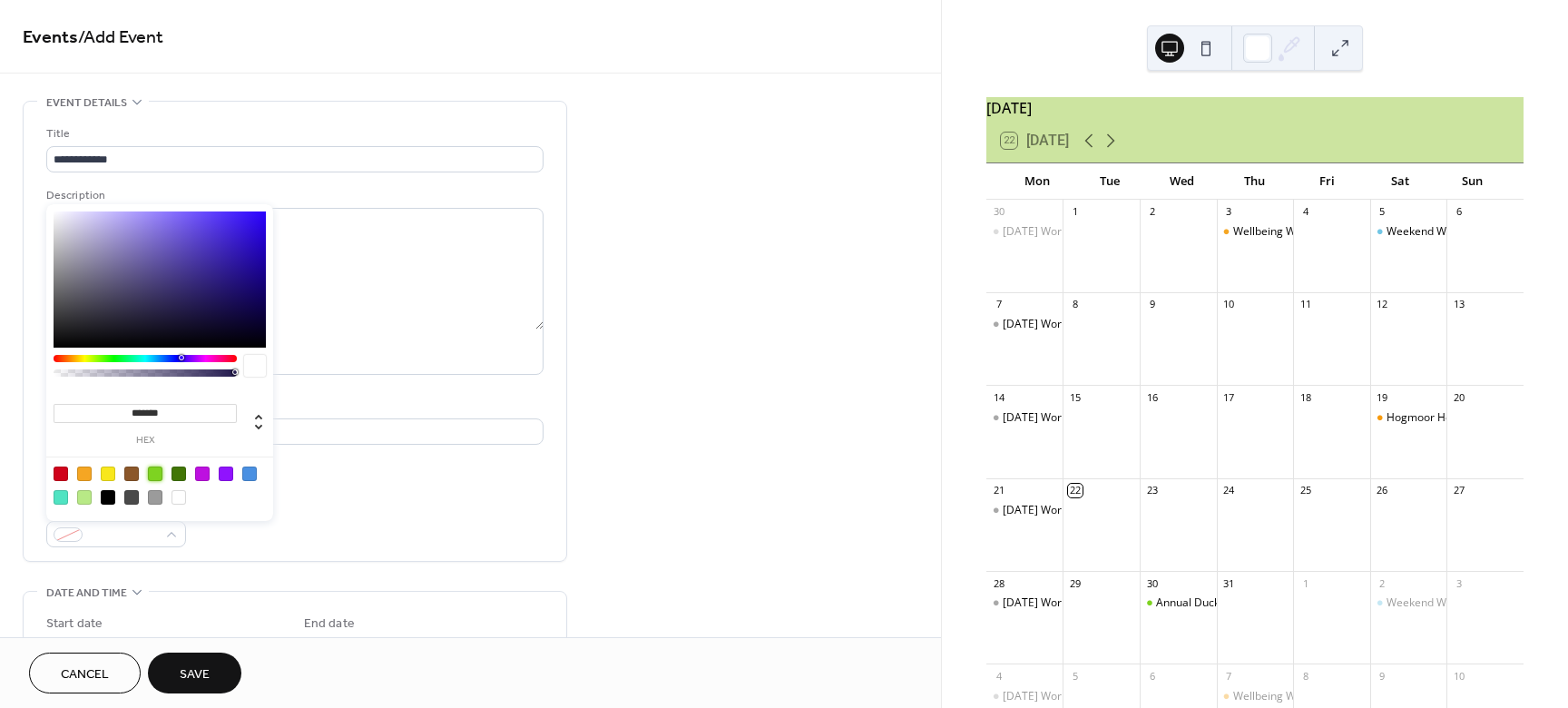 click at bounding box center [155, 474] 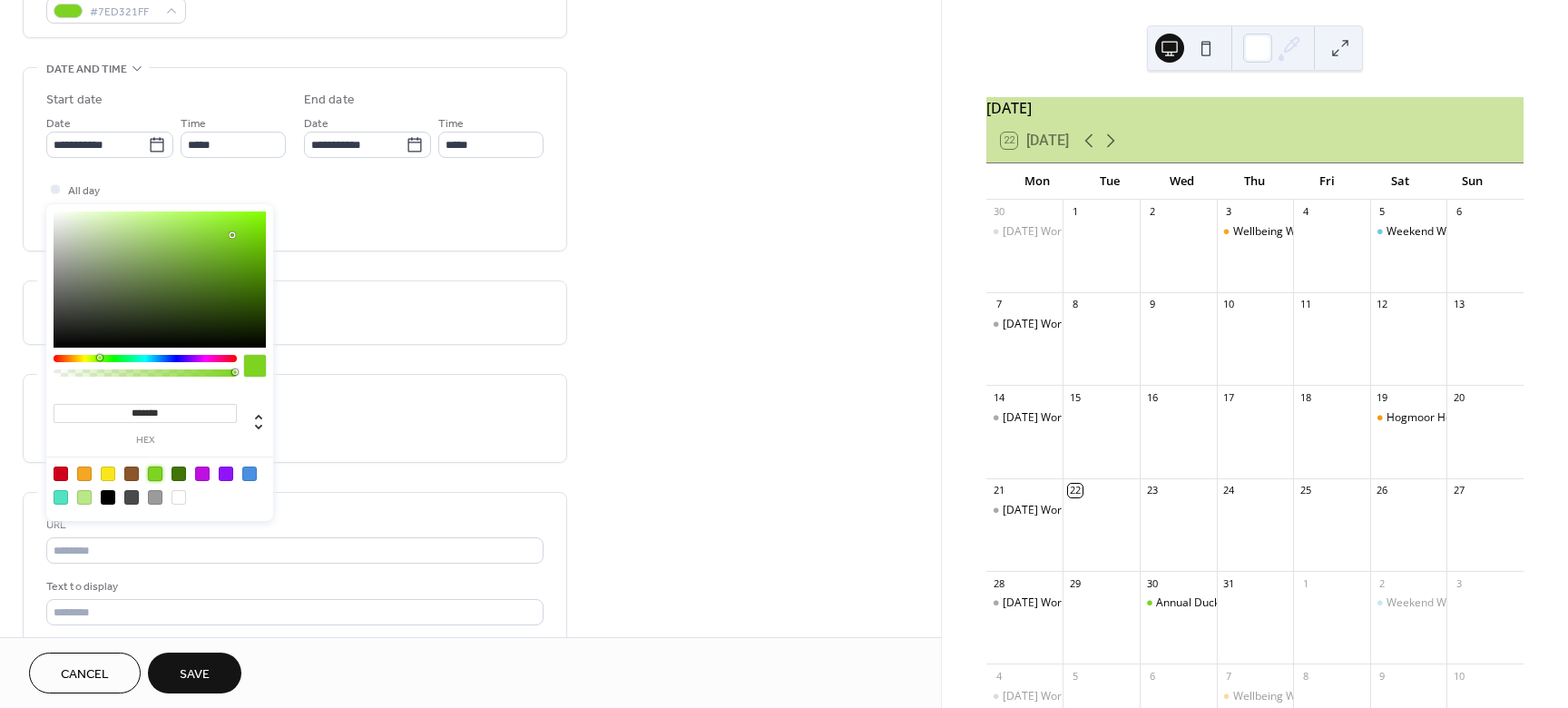 scroll, scrollTop: 525, scrollLeft: 0, axis: vertical 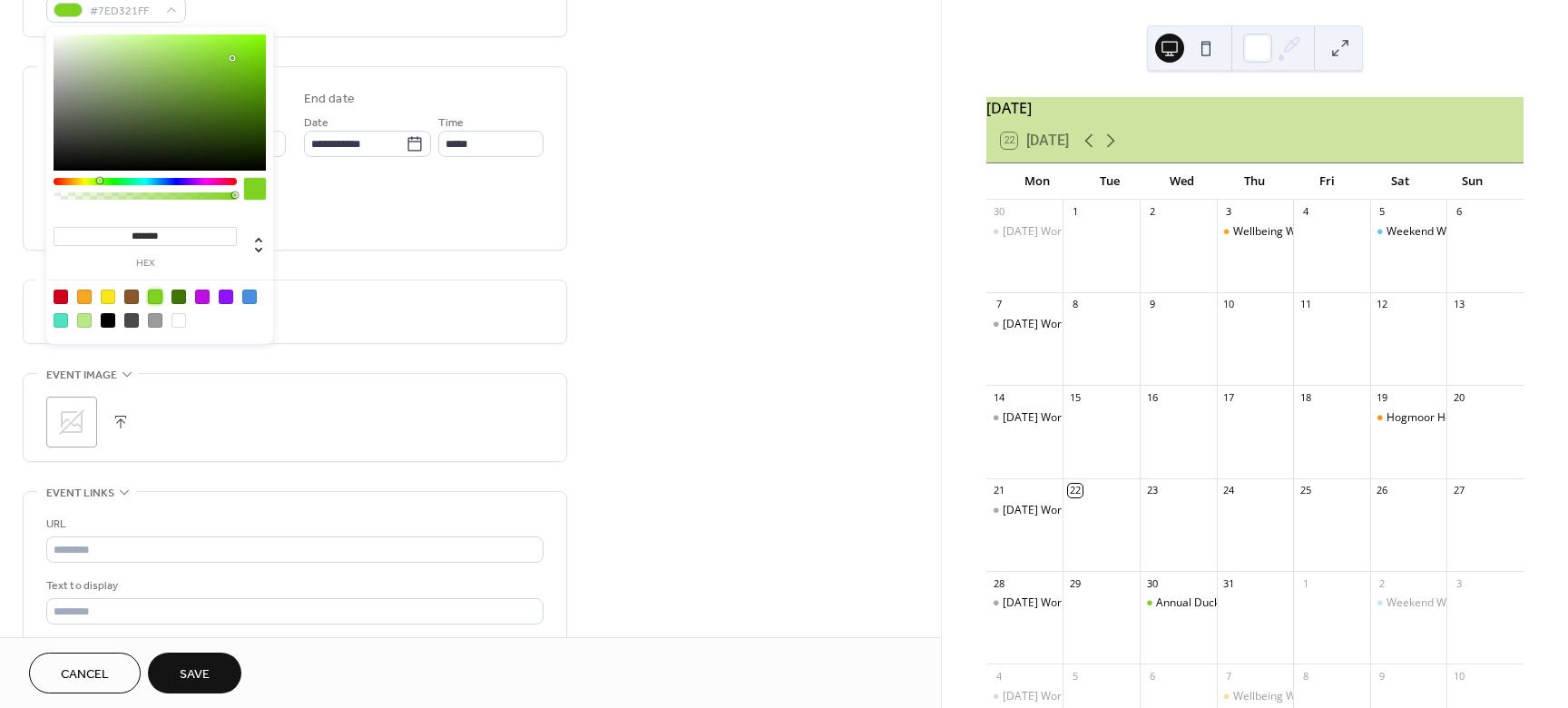 click on "All day Show date only Hide end time" at bounding box center (295, 207) 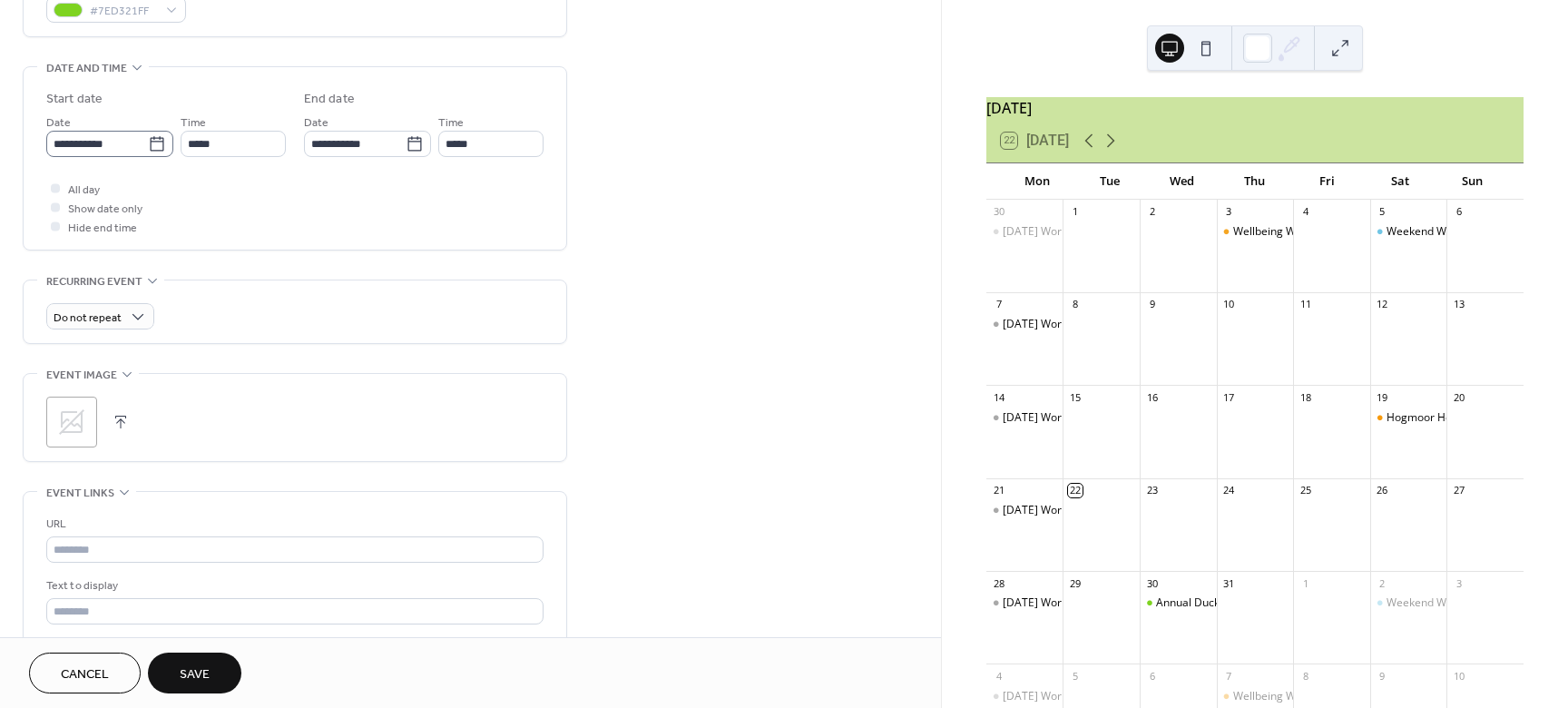 click 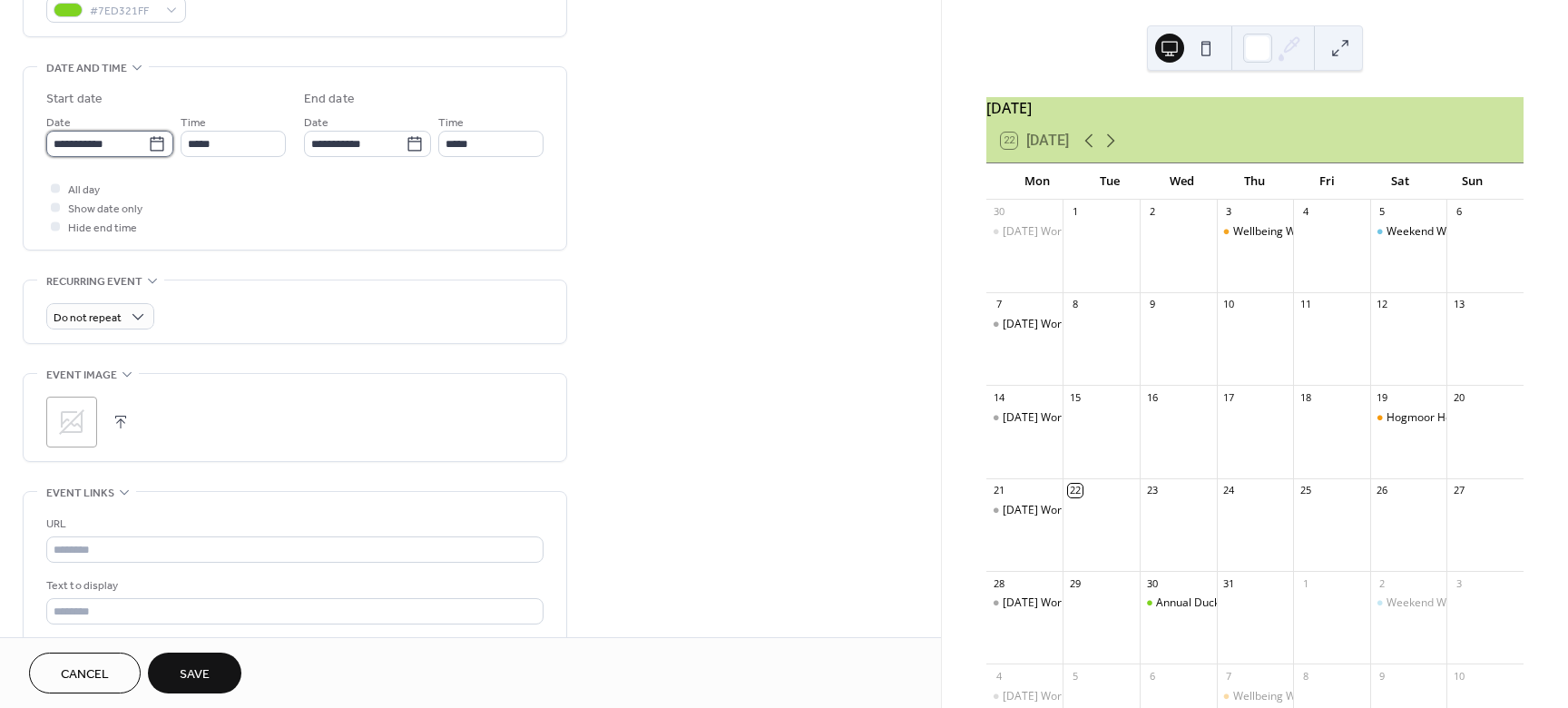 click on "**********" at bounding box center [97, 143] 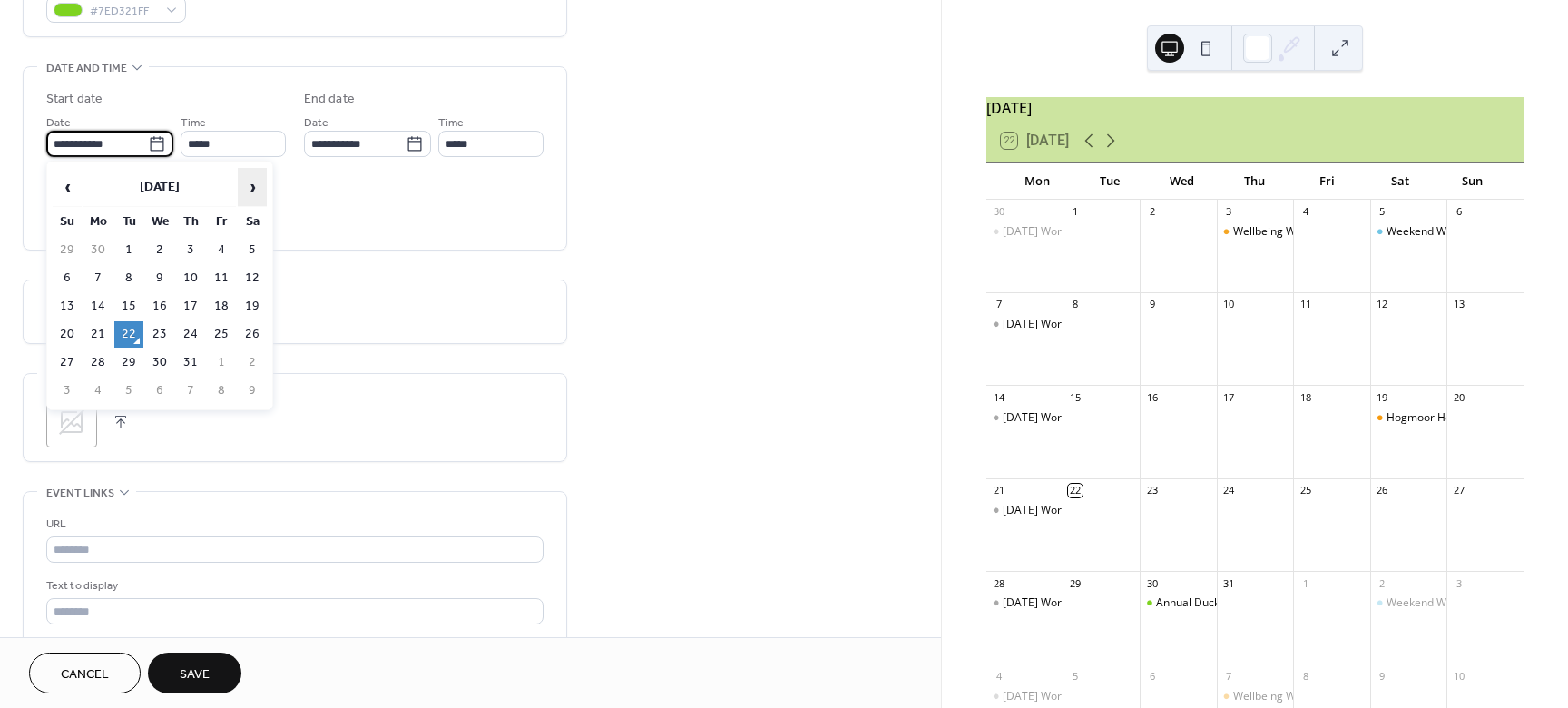 click on "›" at bounding box center [252, 187] 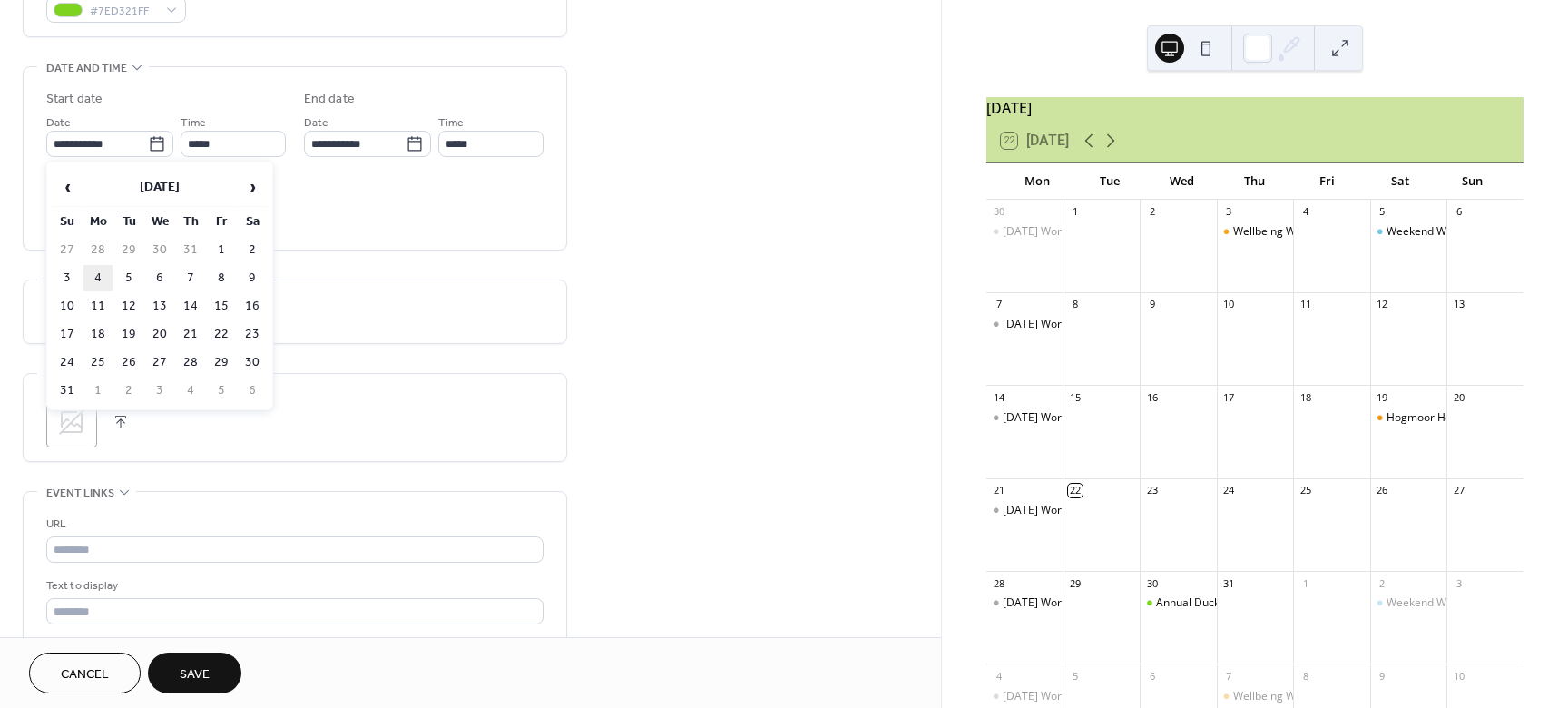 click on "4" at bounding box center [98, 278] 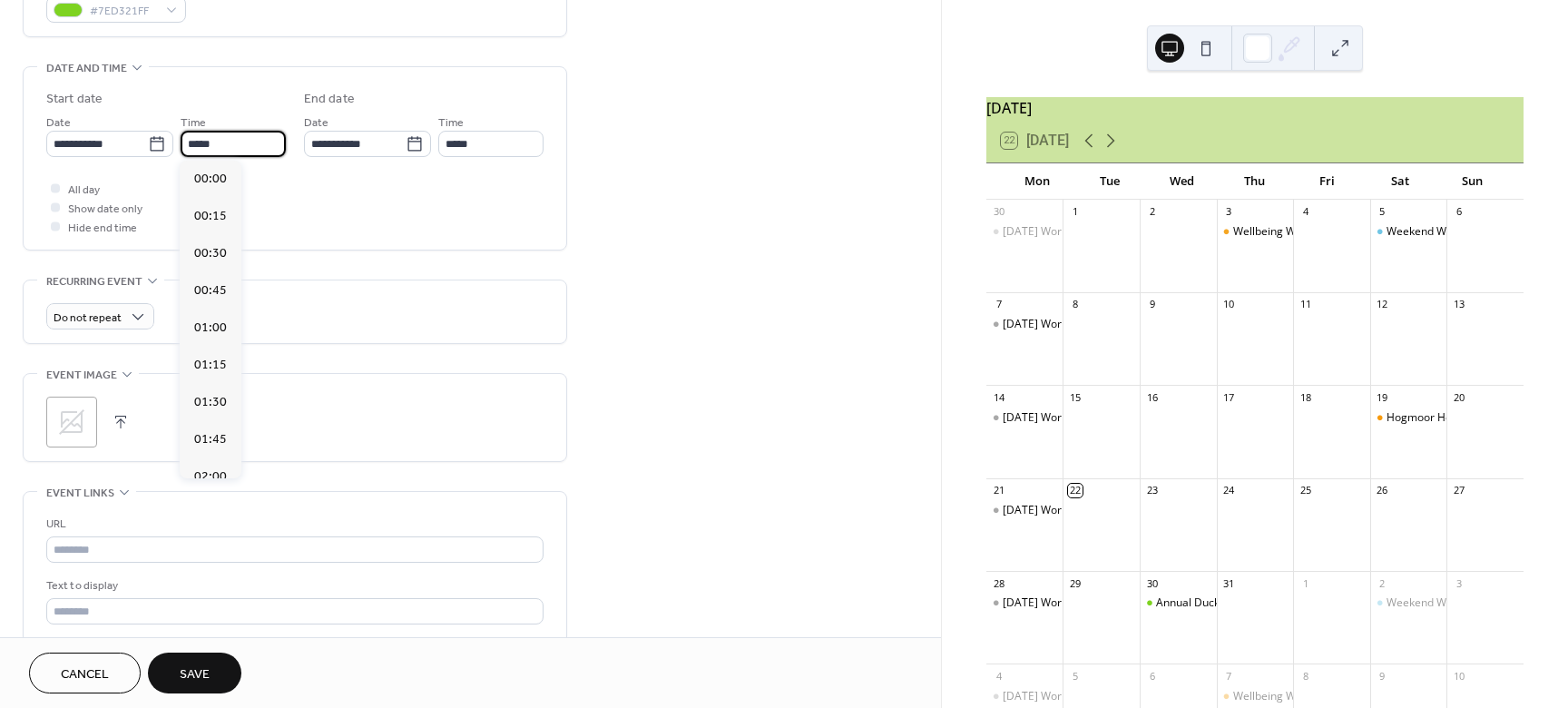click on "*****" at bounding box center [233, 143] 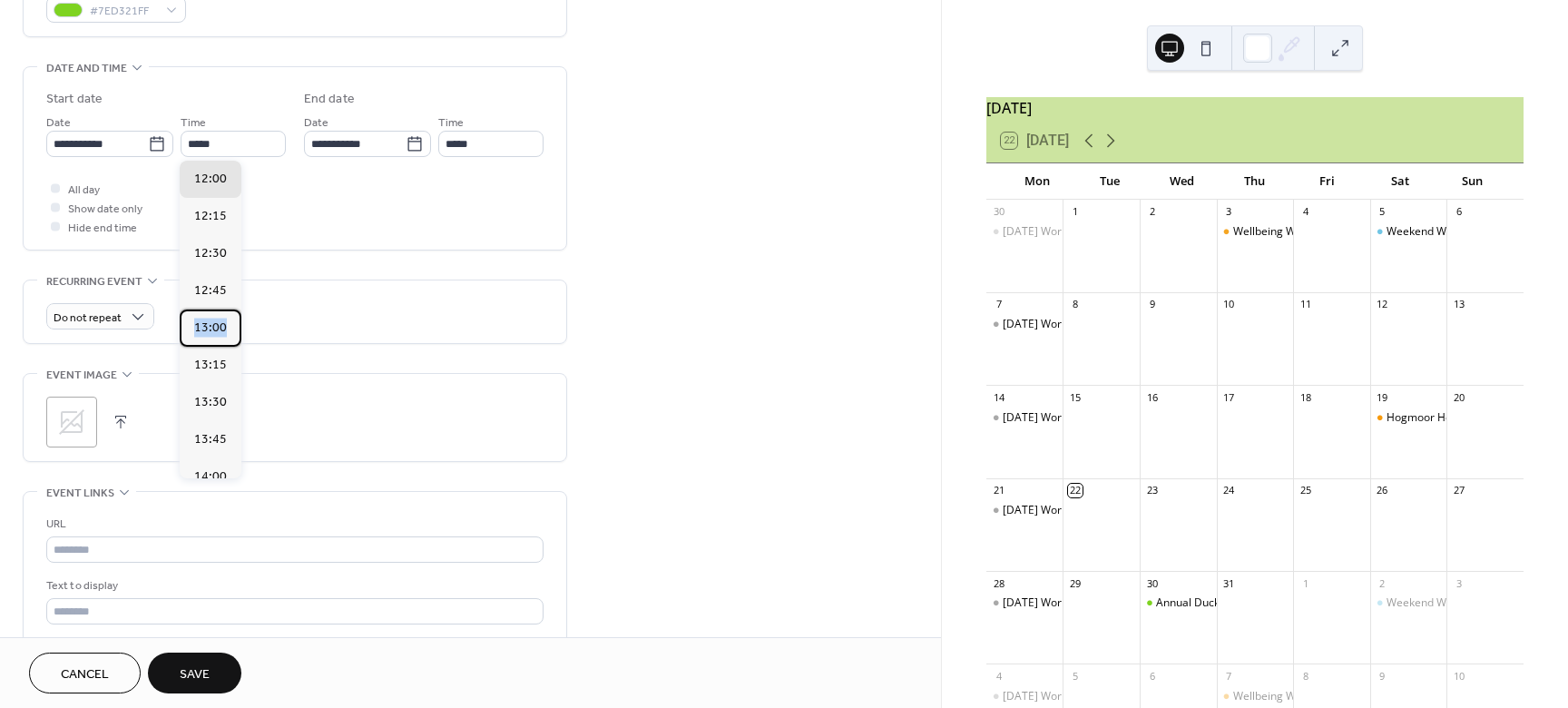 drag, startPoint x: 239, startPoint y: 330, endPoint x: 240, endPoint y: 307, distance: 23.021729 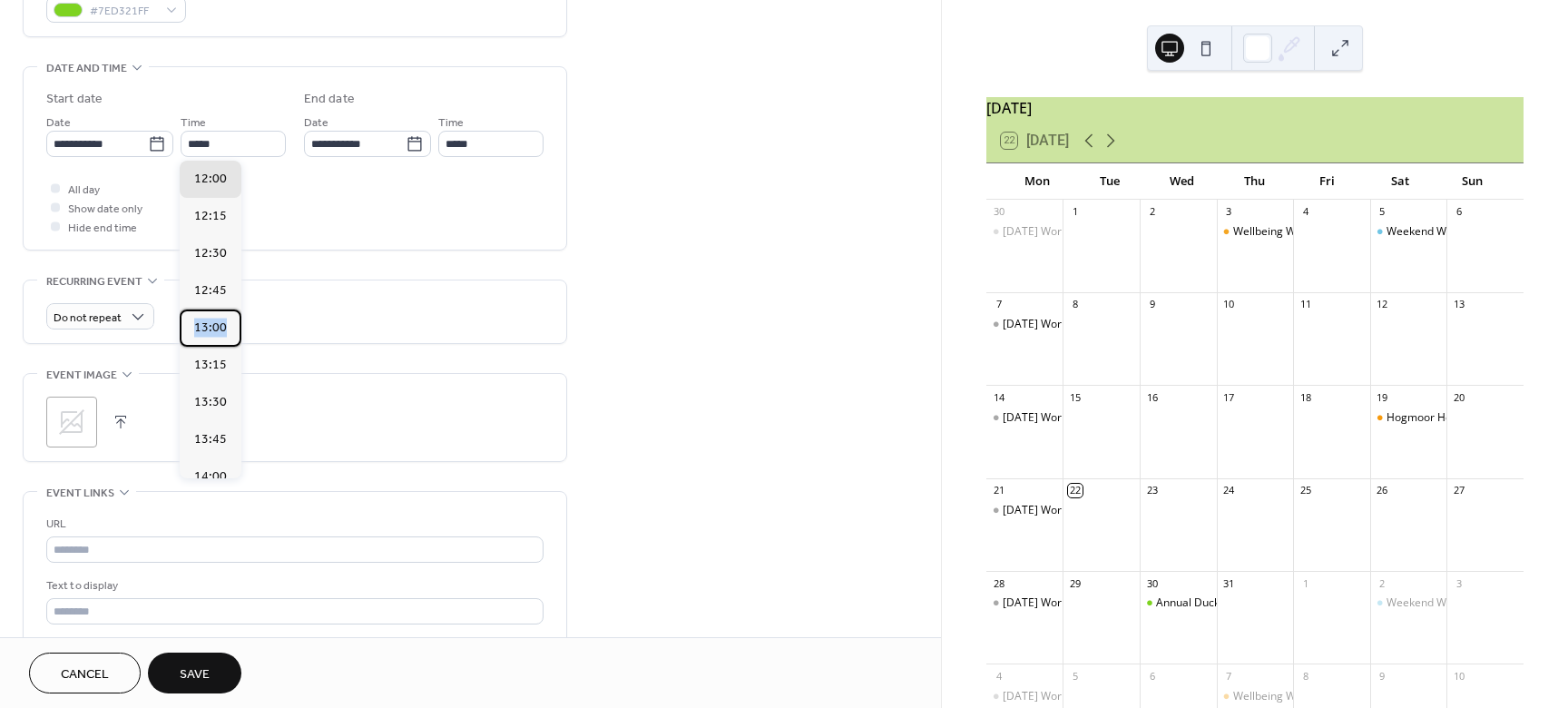click on "00:00 00:15 00:30 00:45 01:00 01:15 01:30 01:45 02:00 02:15 02:30 02:45 03:00 03:15 03:30 03:45 04:00 04:15 04:30 04:45 05:00 05:15 05:30 05:45 06:00 06:15 06:30 06:45 07:00 07:15 07:30 07:45 08:00 08:15 08:30 08:45 09:00 09:15 09:30 09:45 10:00 10:15 10:30 10:45 11:00 11:15 11:30 11:45 12:00 12:15 12:30 12:45 13:00 13:15 13:30 13:45 14:00 14:15 14:30 14:45 15:00 15:15 15:30 15:45 16:00 16:15 16:30 16:45 17:00 17:15 17:30 17:45 18:00 18:15 18:30 18:45 19:00 19:15 19:30 19:45 20:00 20:15 20:30 20:45 21:00 21:15 21:30 21:45 22:00 22:15 22:30 22:45 23:00 23:15 23:30 23:45" at bounding box center [211, 320] 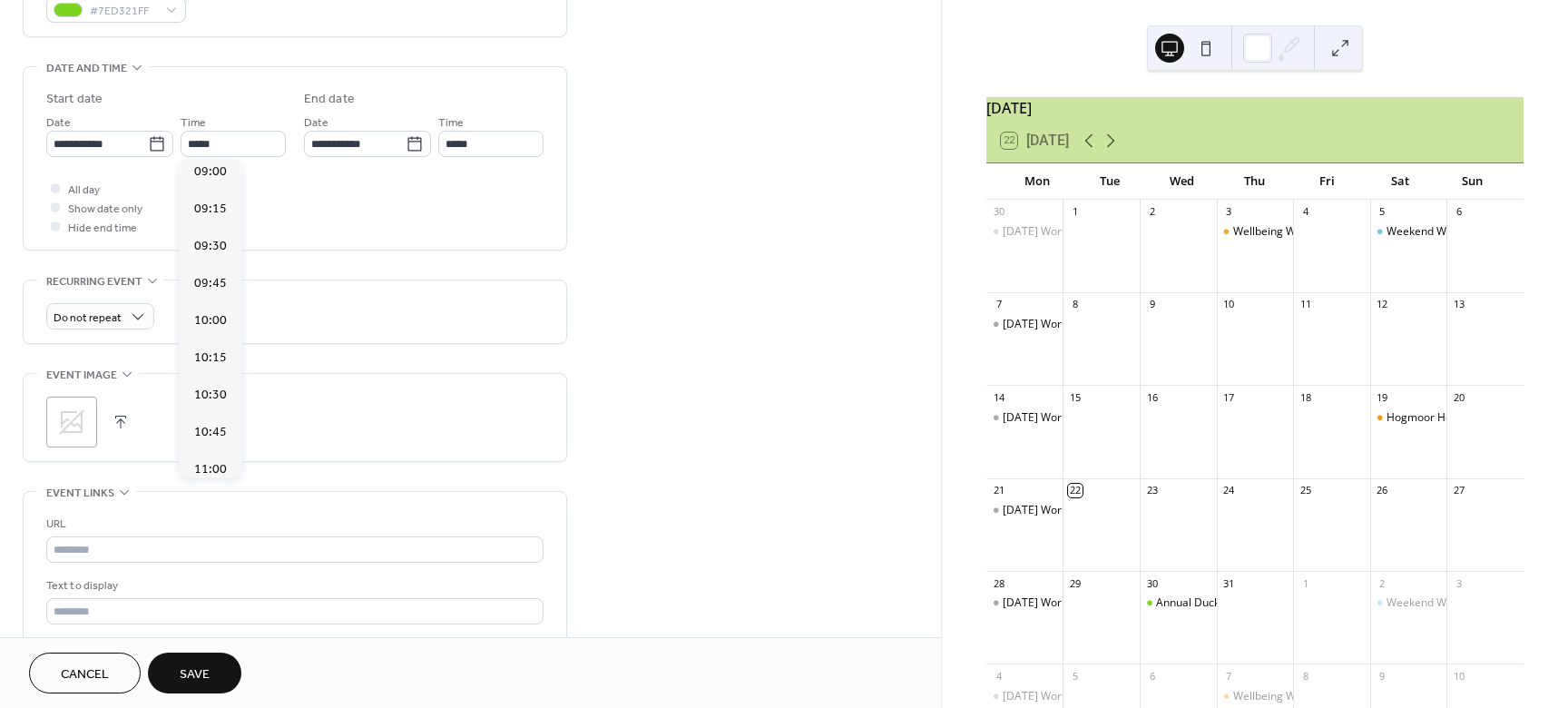 scroll, scrollTop: 1337, scrollLeft: 0, axis: vertical 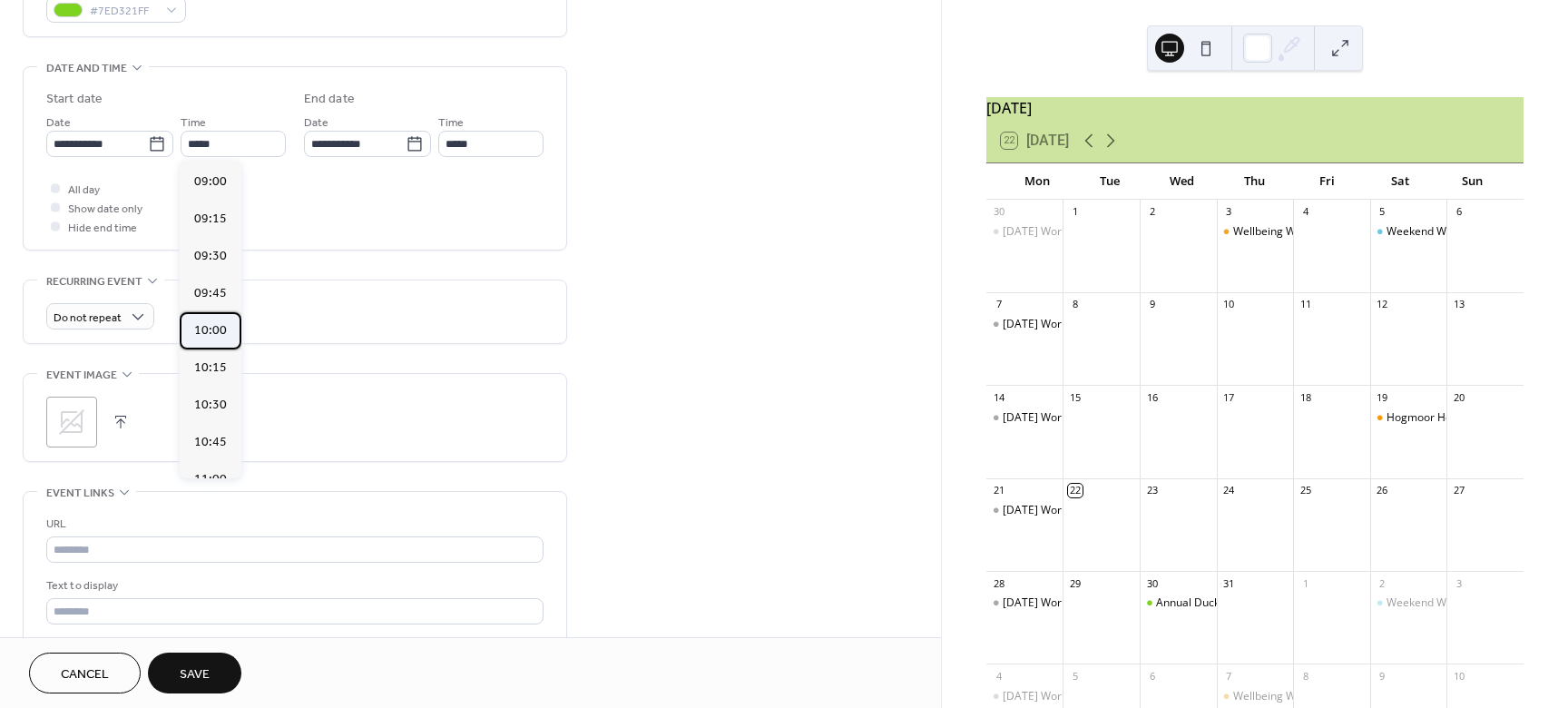 click on "10:00" at bounding box center (211, 330) 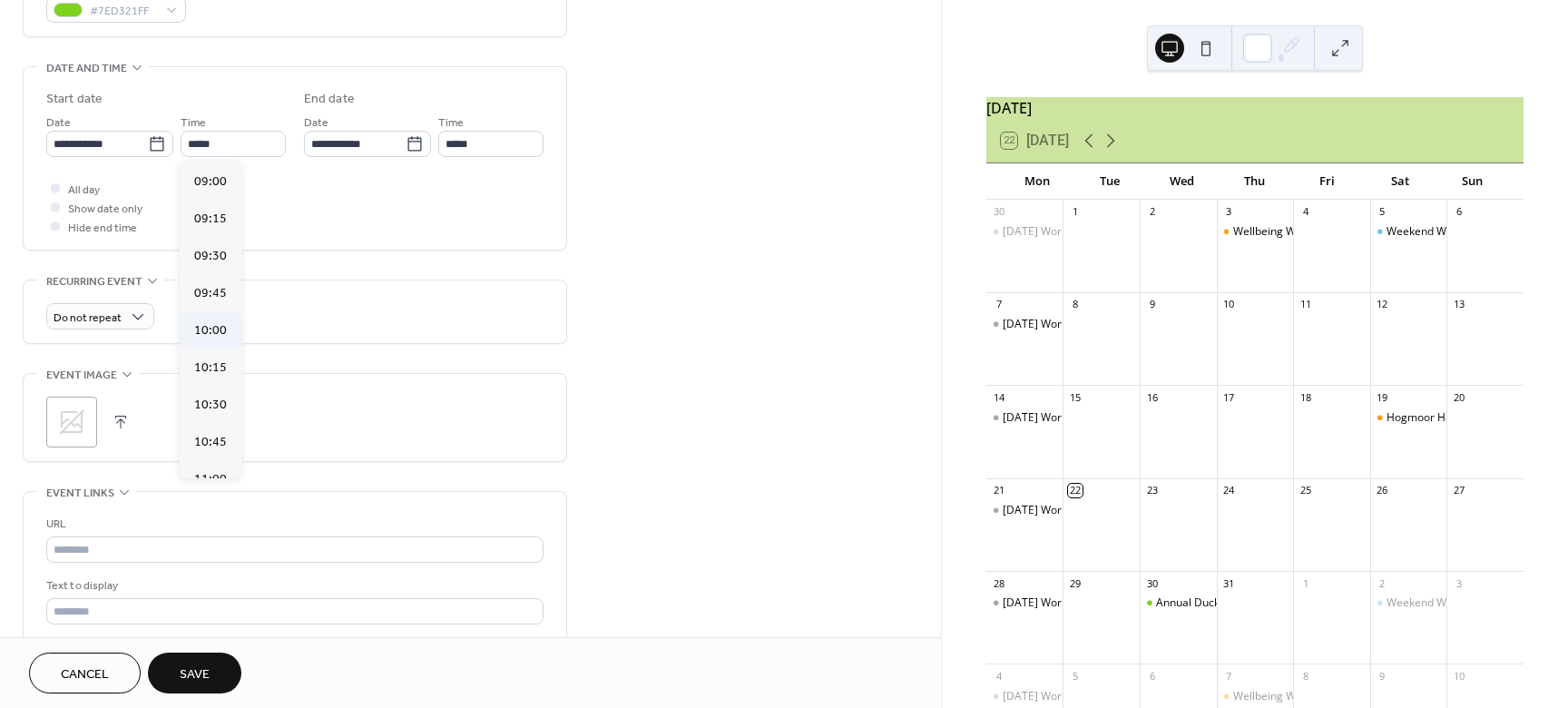 type on "*****" 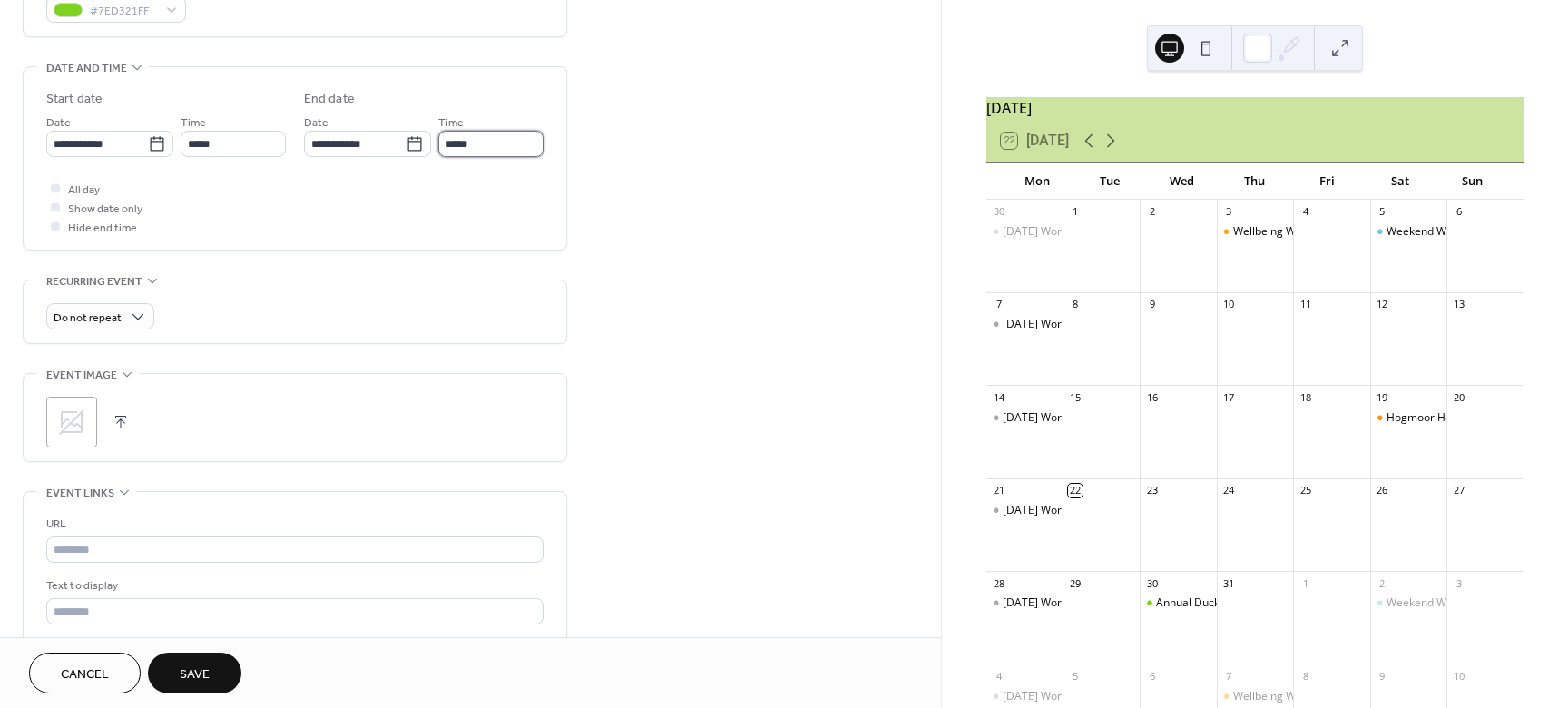 click on "*****" at bounding box center (491, 143) 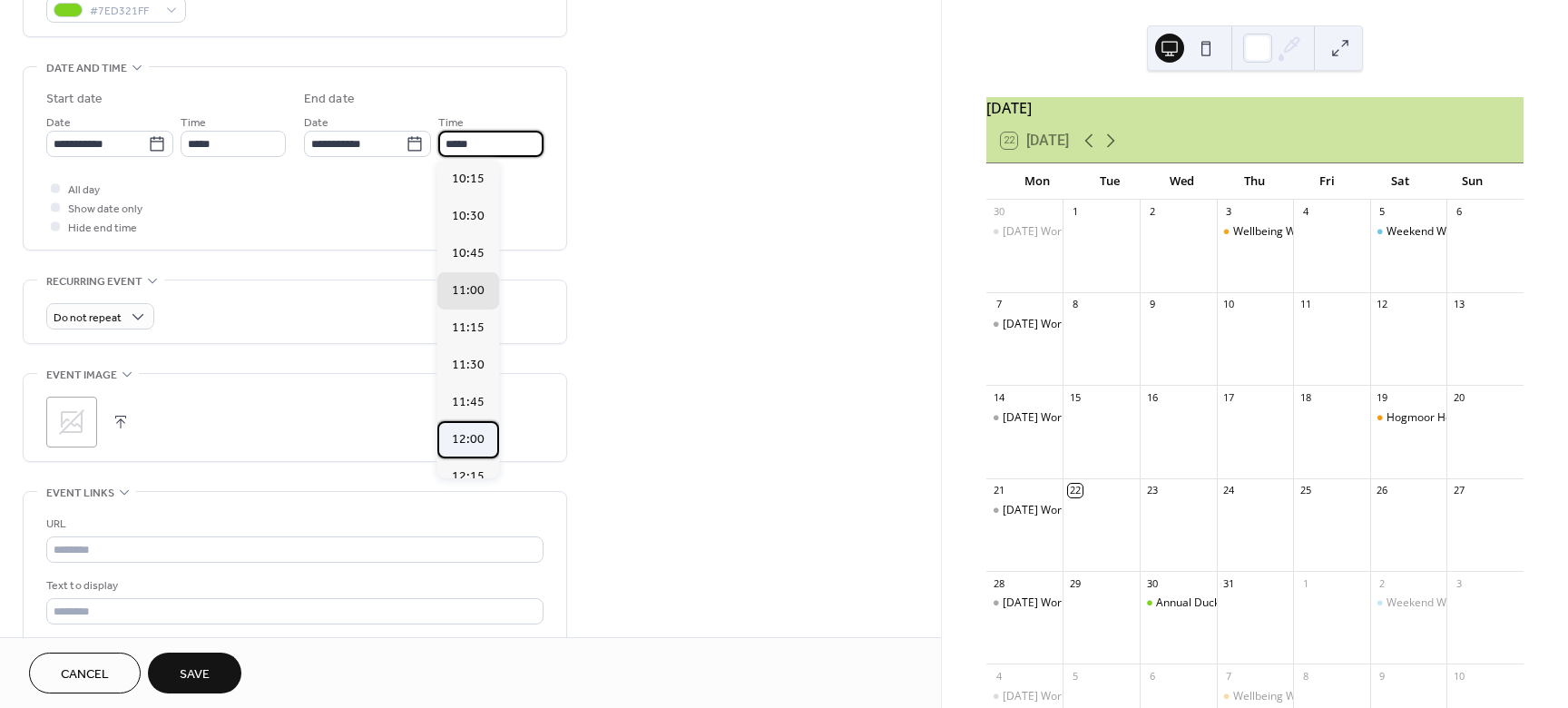 click on "12:00" at bounding box center [468, 439] 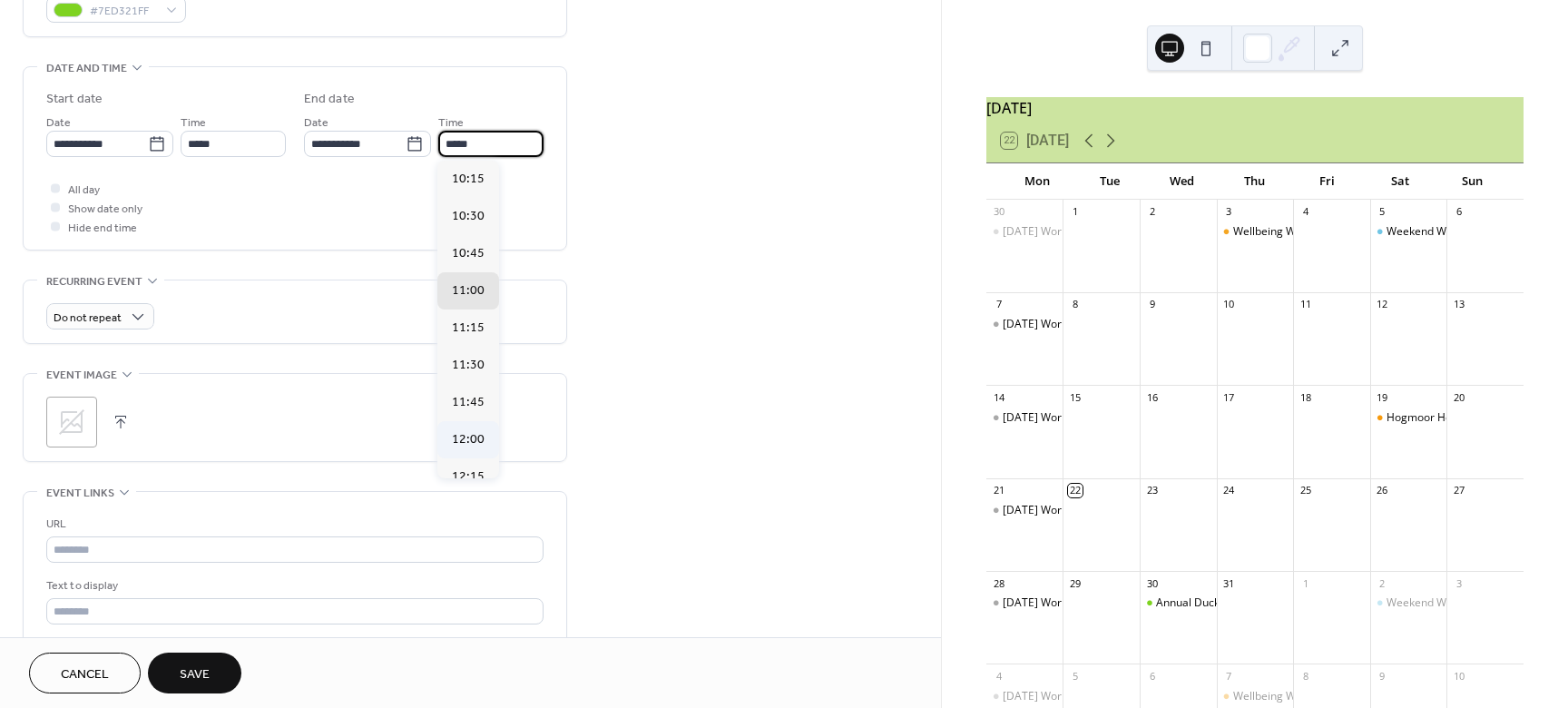type on "*****" 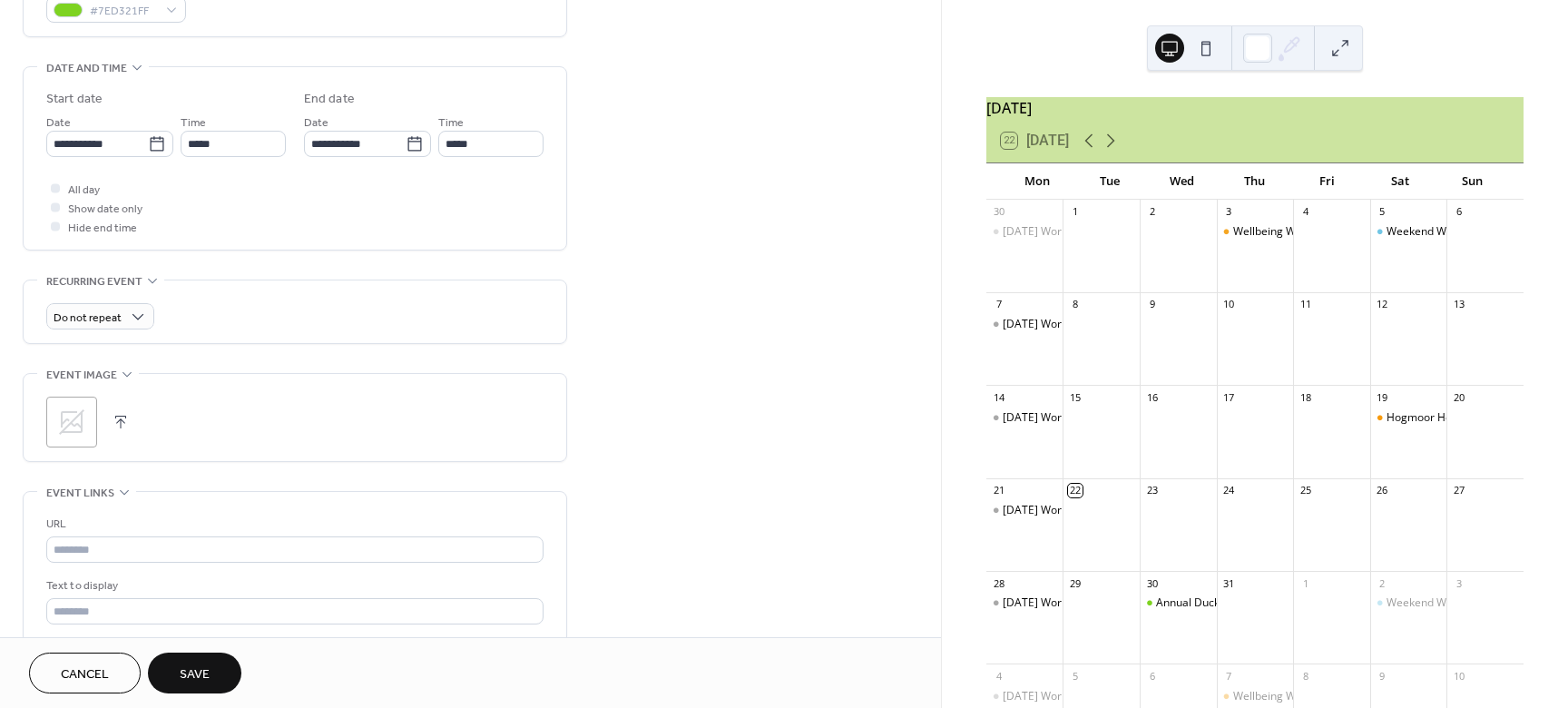 click at bounding box center [121, 422] 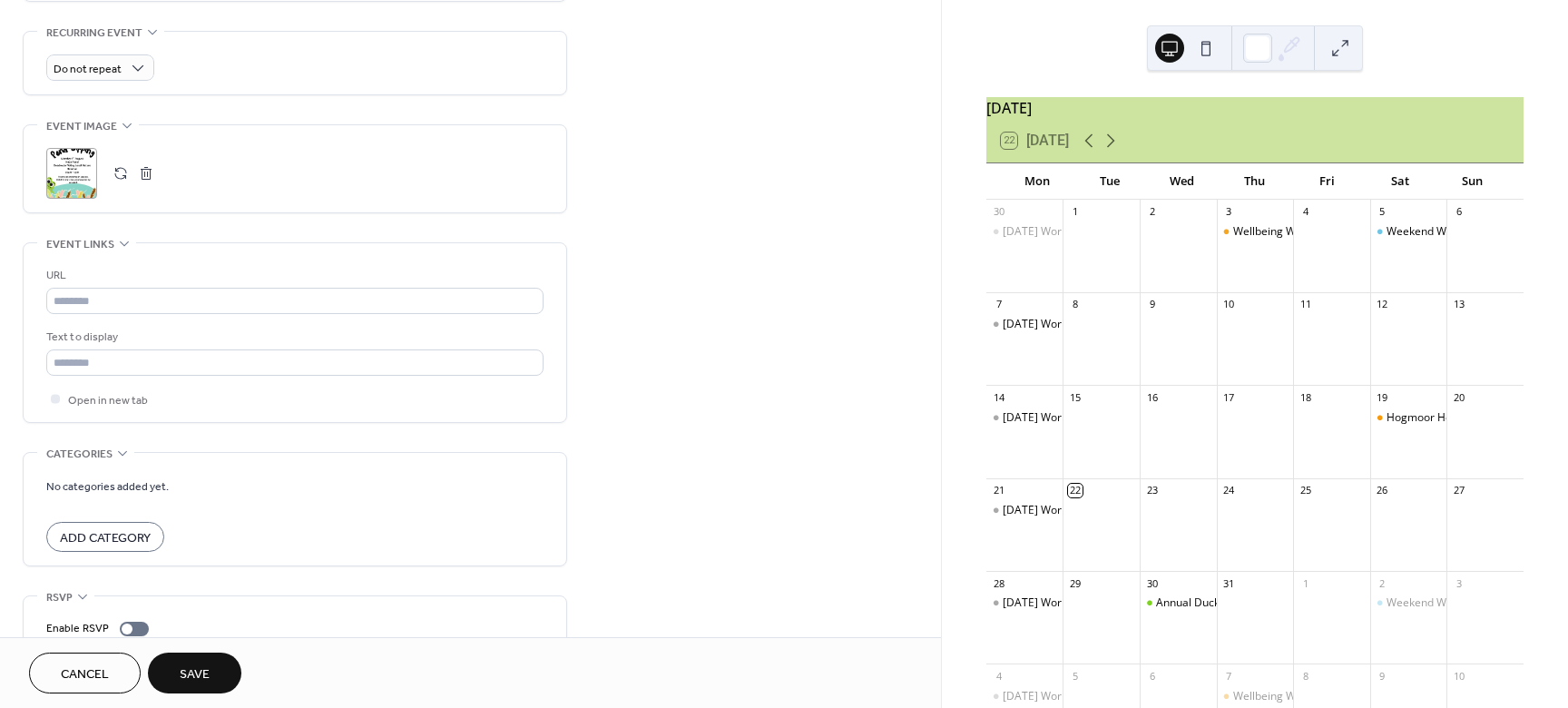 scroll, scrollTop: 848, scrollLeft: 0, axis: vertical 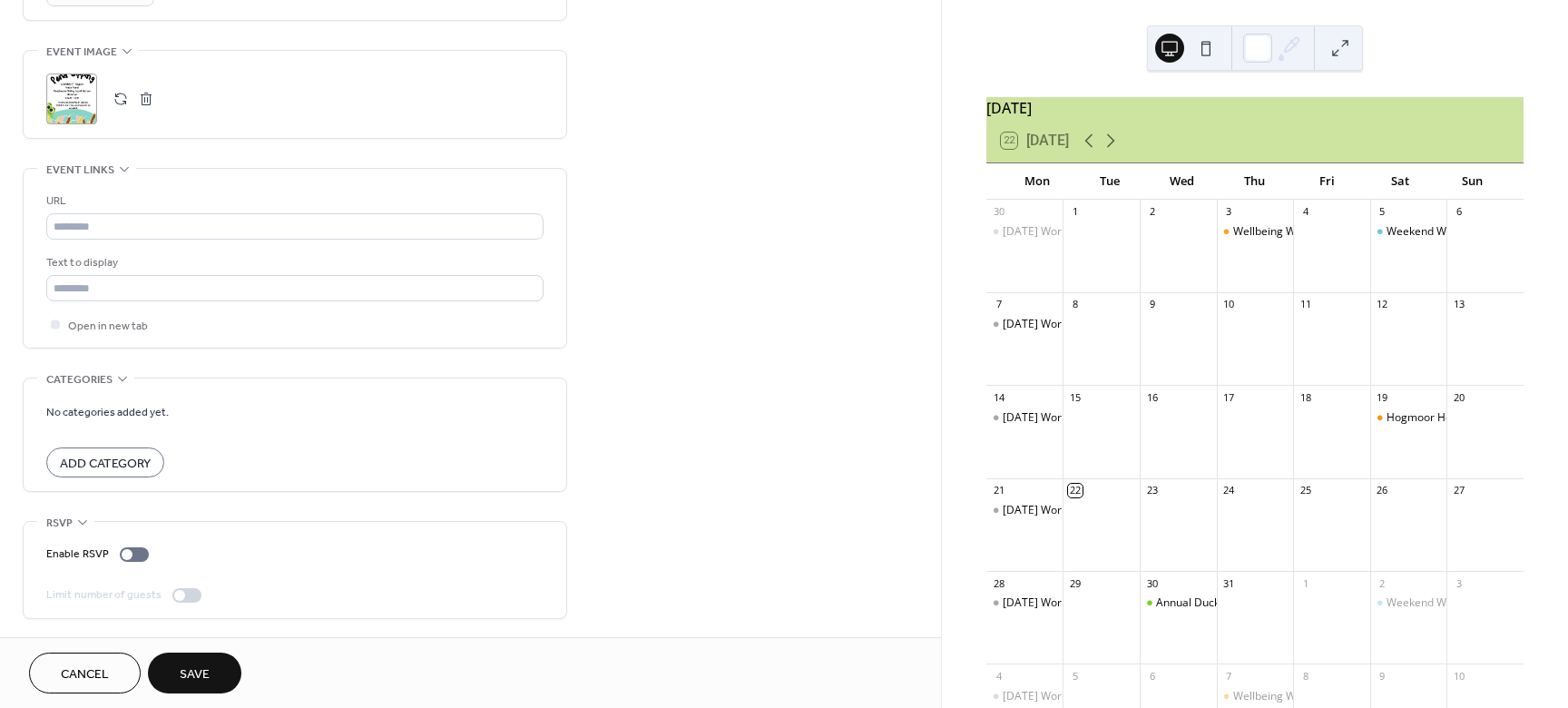 click on "Save" at bounding box center (194, 673) 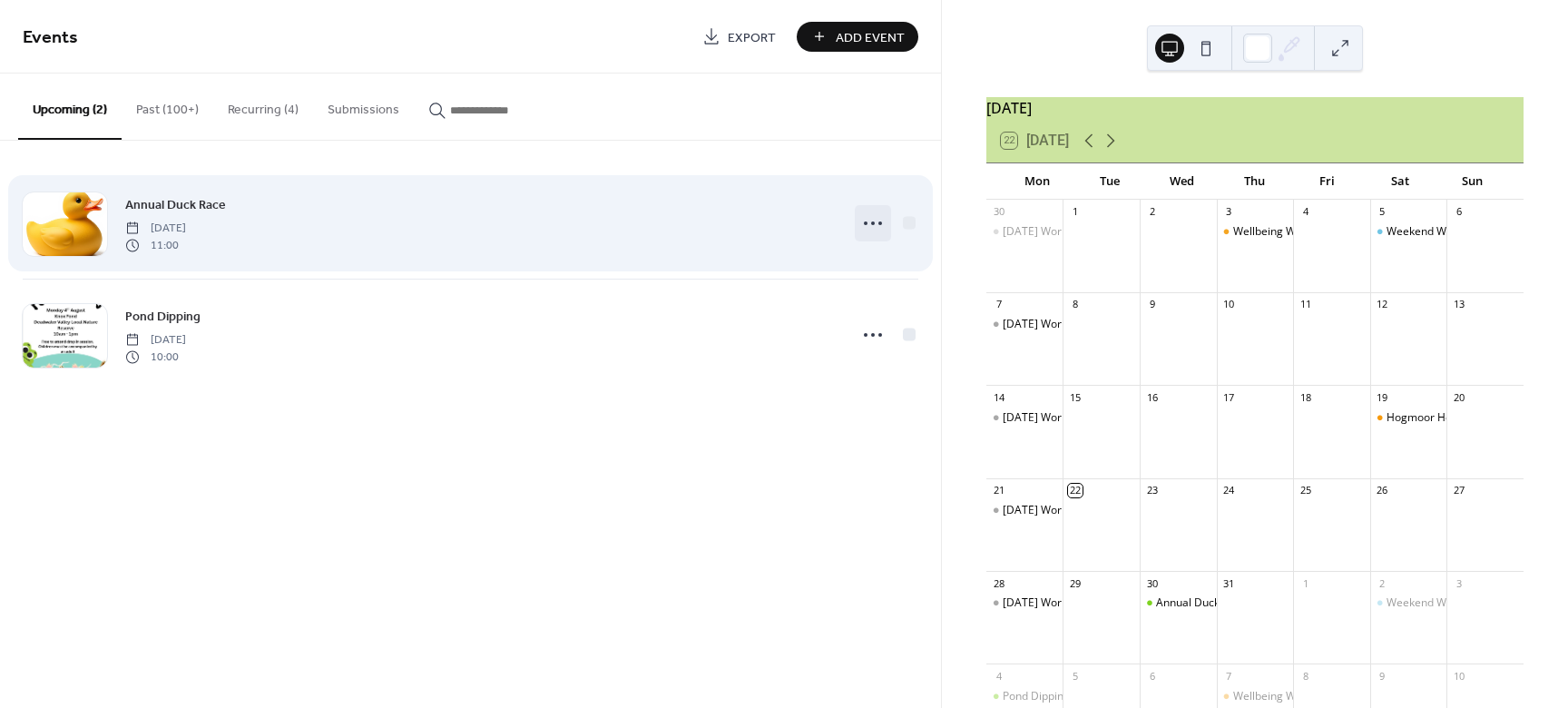 click 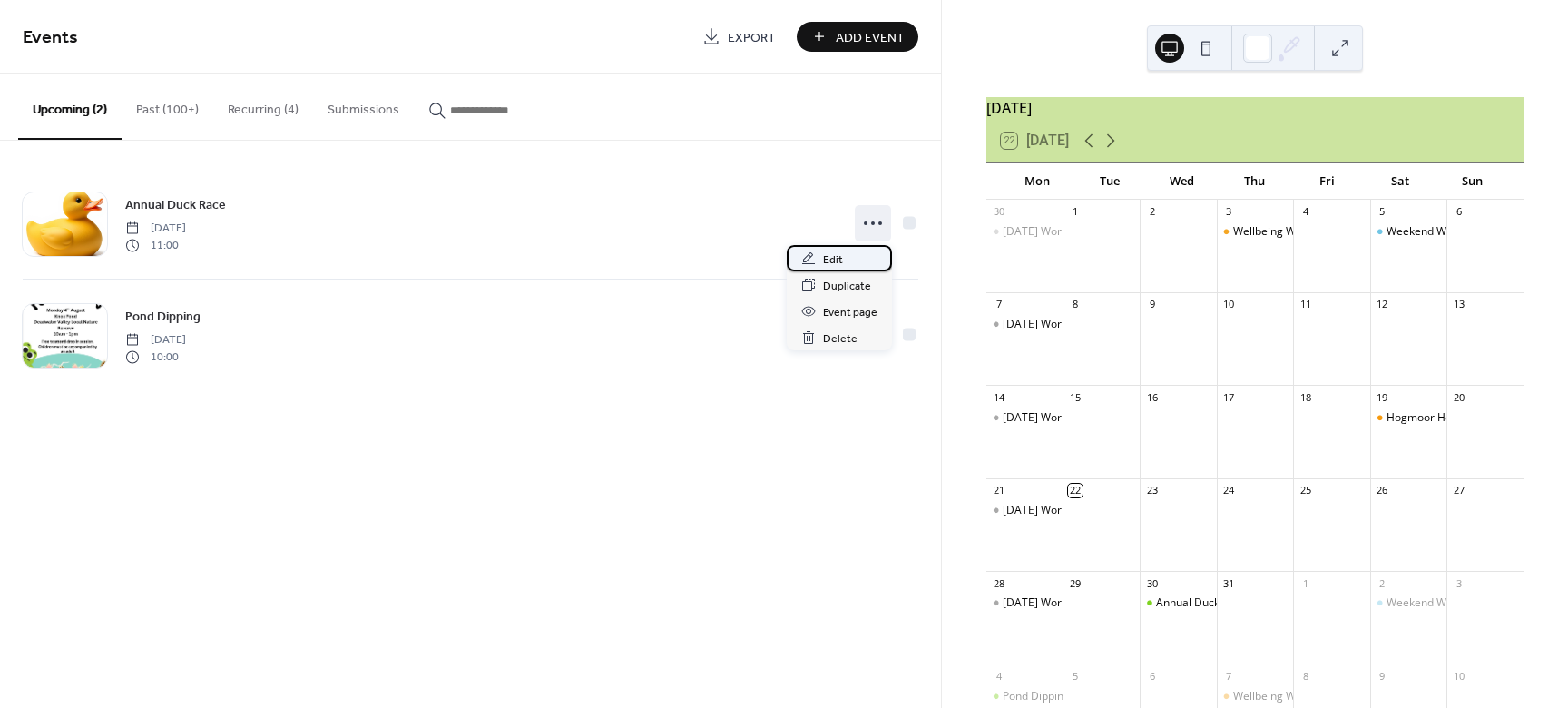 click on "Edit" at bounding box center [839, 258] 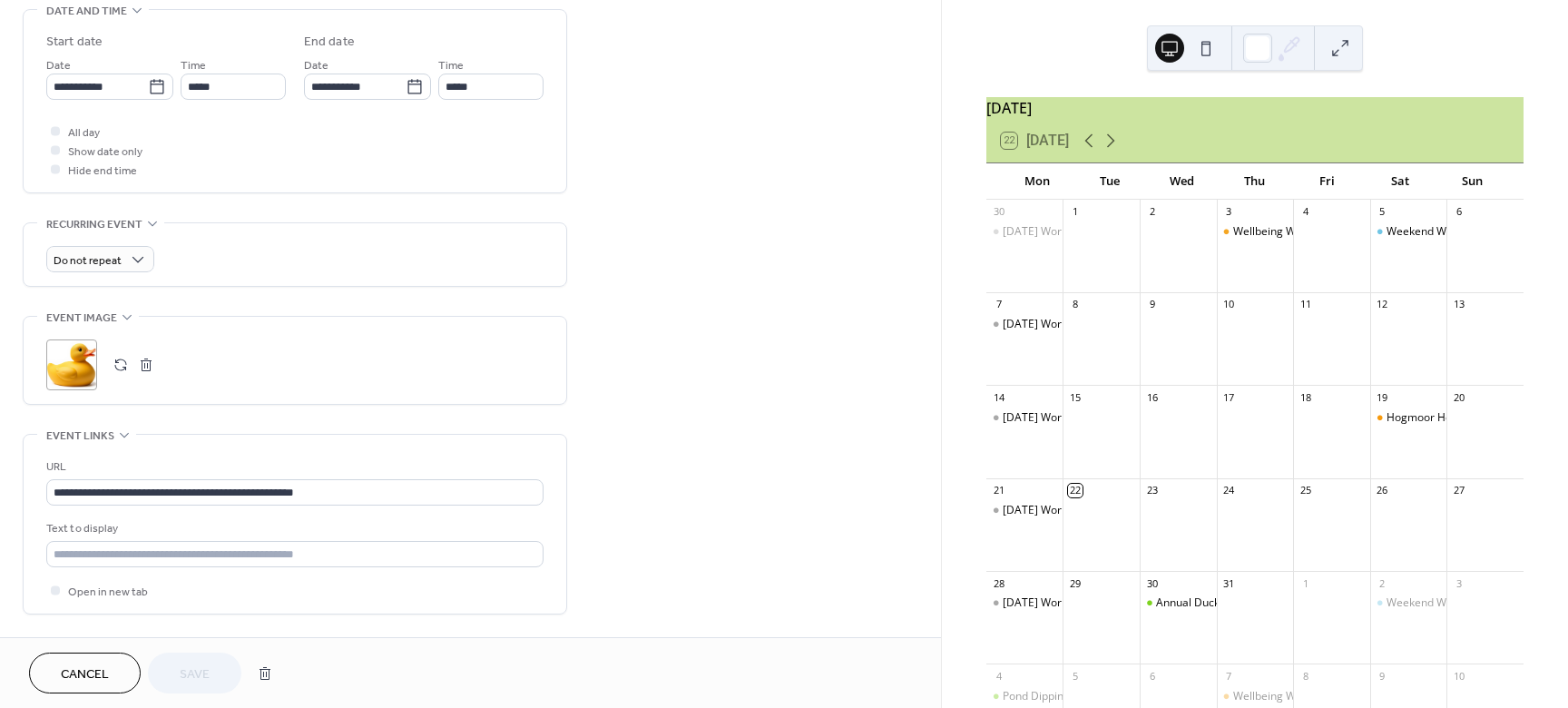 scroll, scrollTop: 596, scrollLeft: 0, axis: vertical 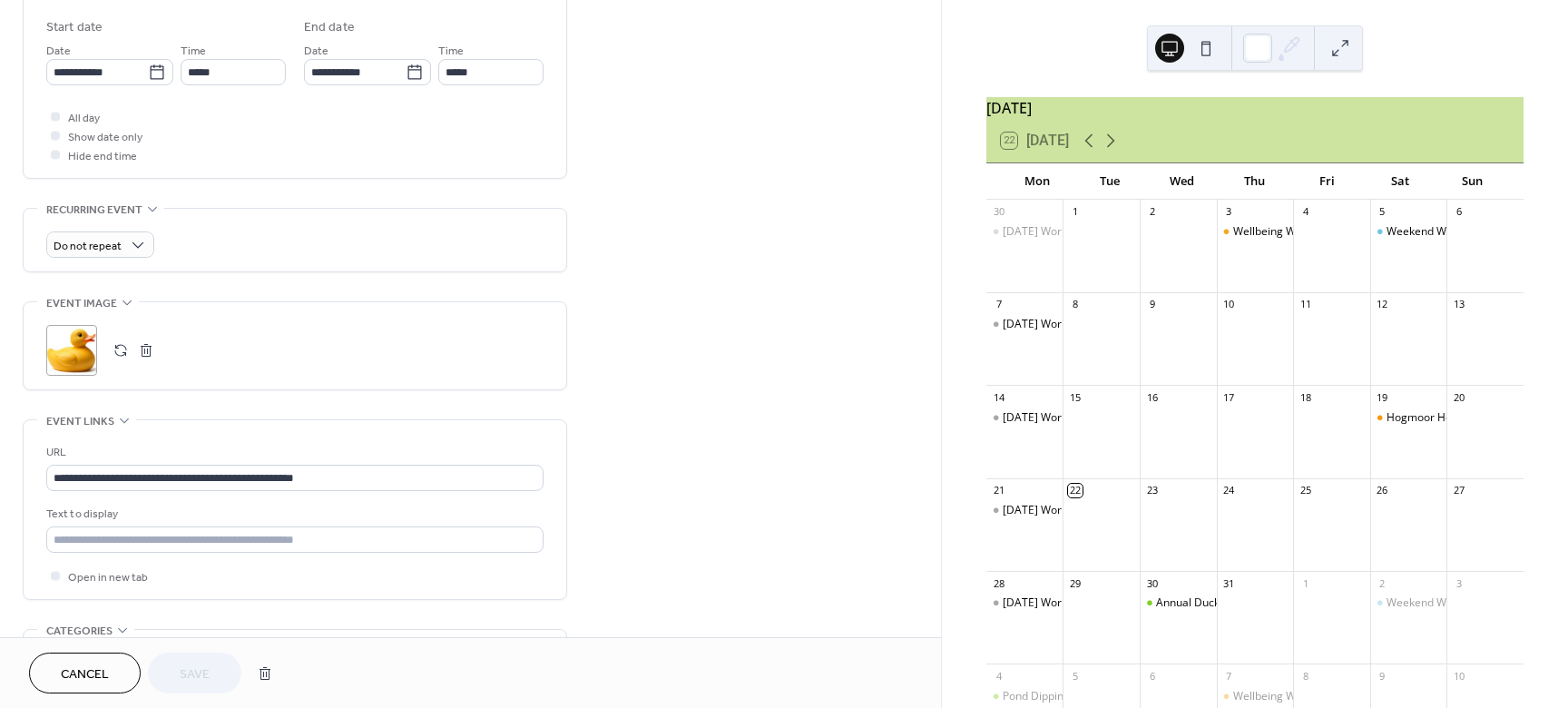click at bounding box center [146, 350] 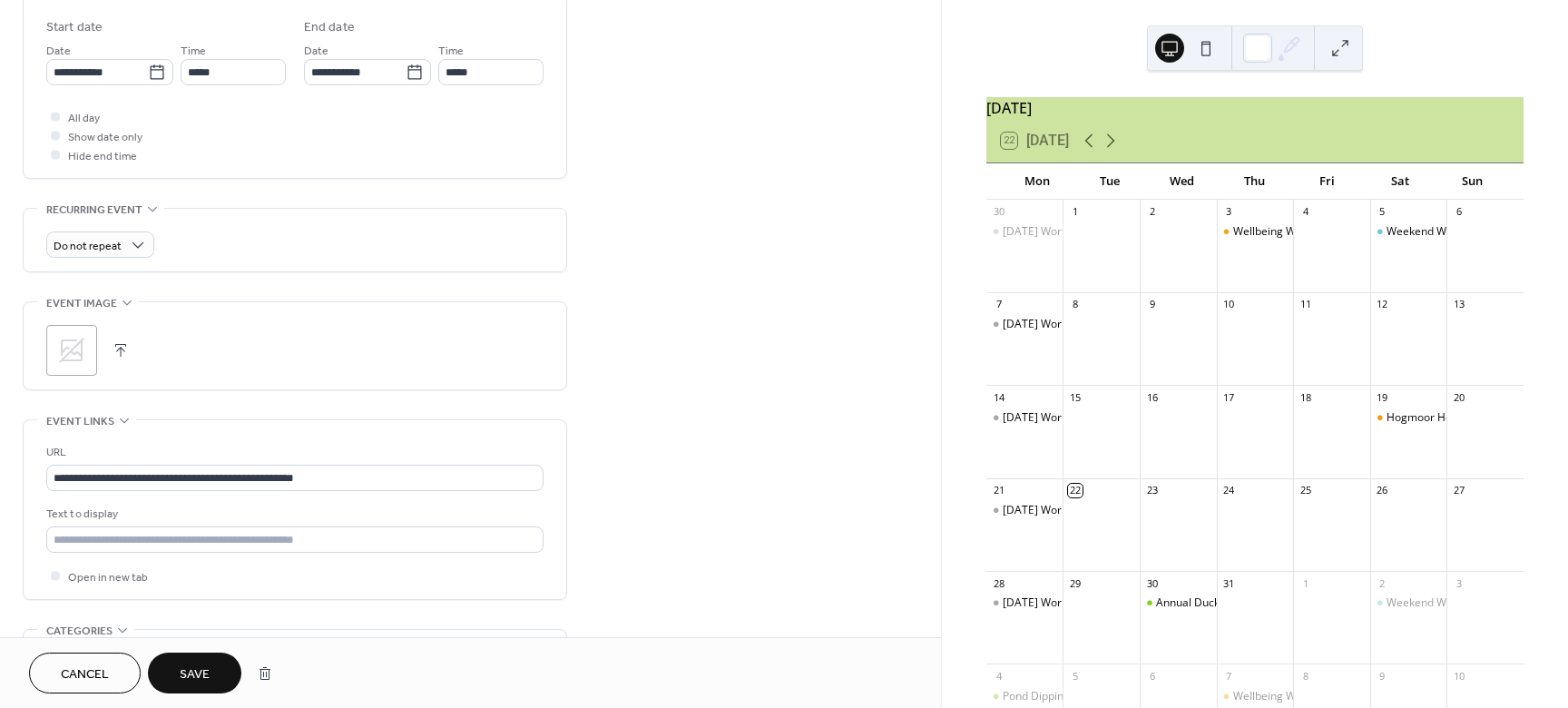 click at bounding box center (121, 350) 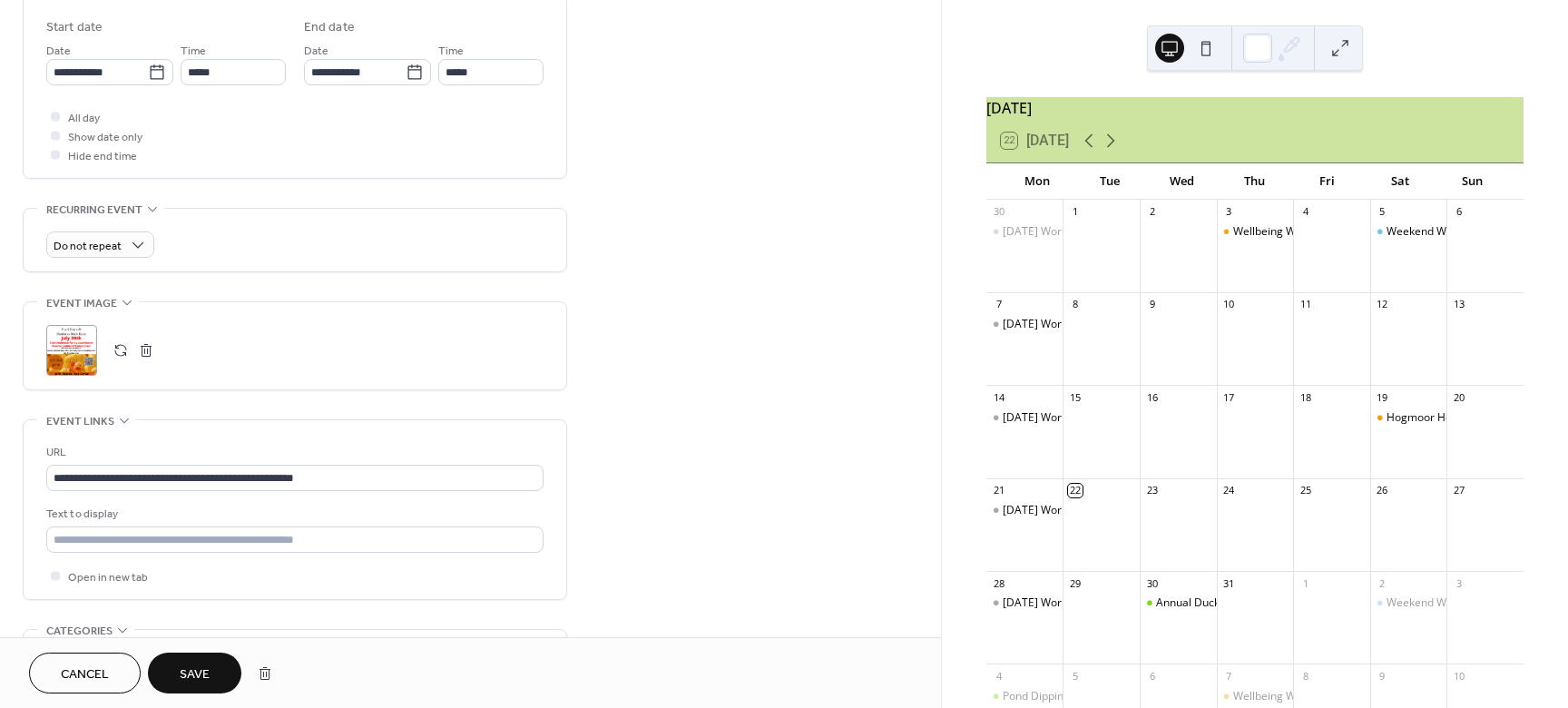 click on "Save" at bounding box center [194, 674] 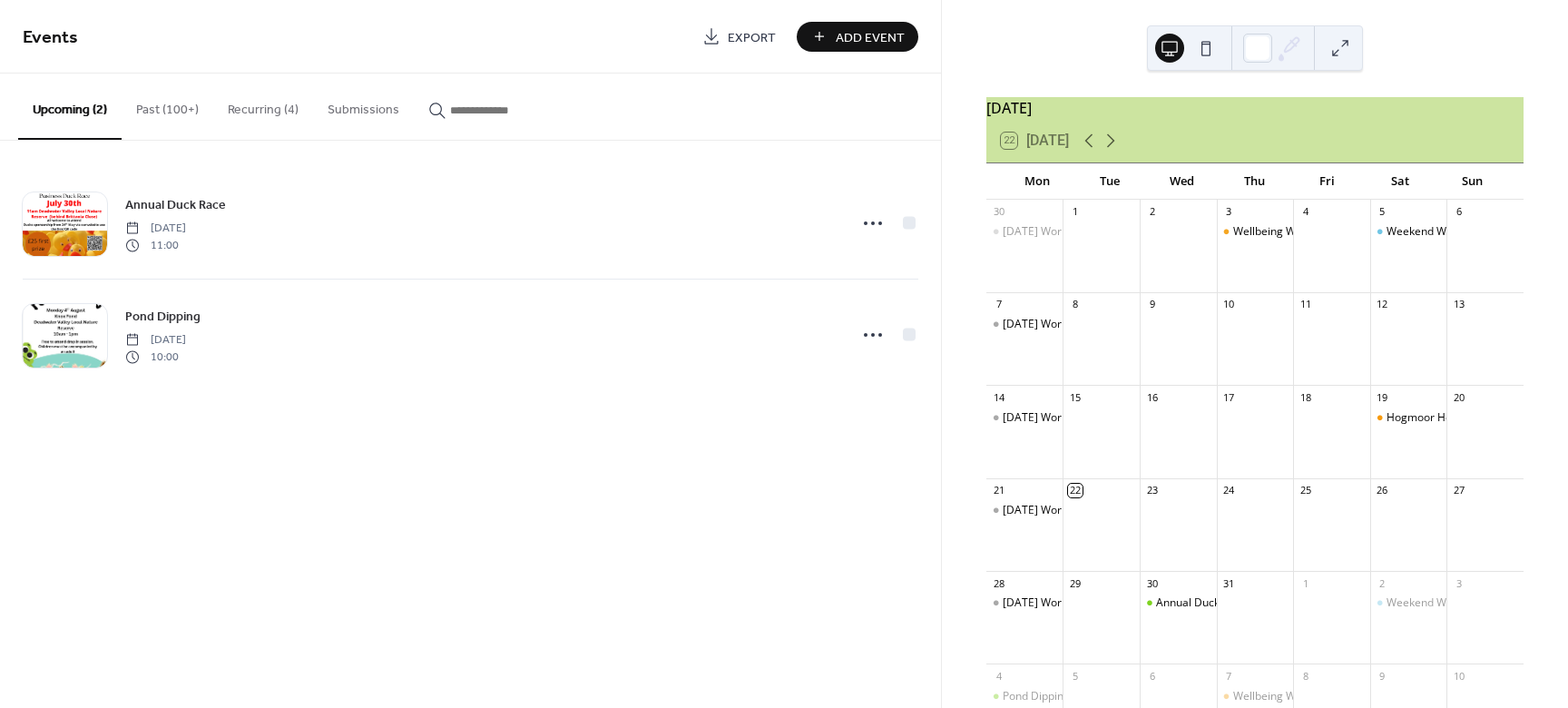 click on "Add Event" at bounding box center (870, 37) 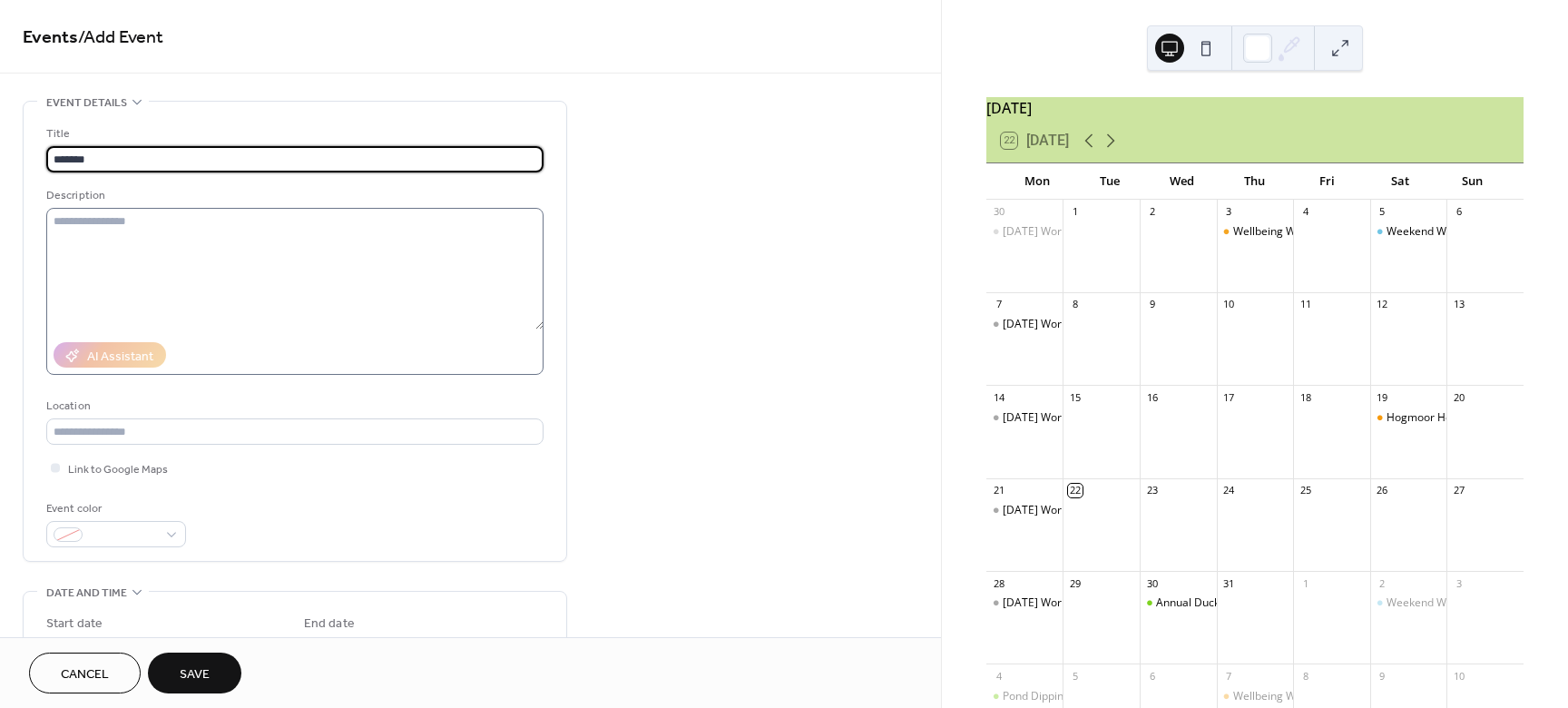 type on "*******" 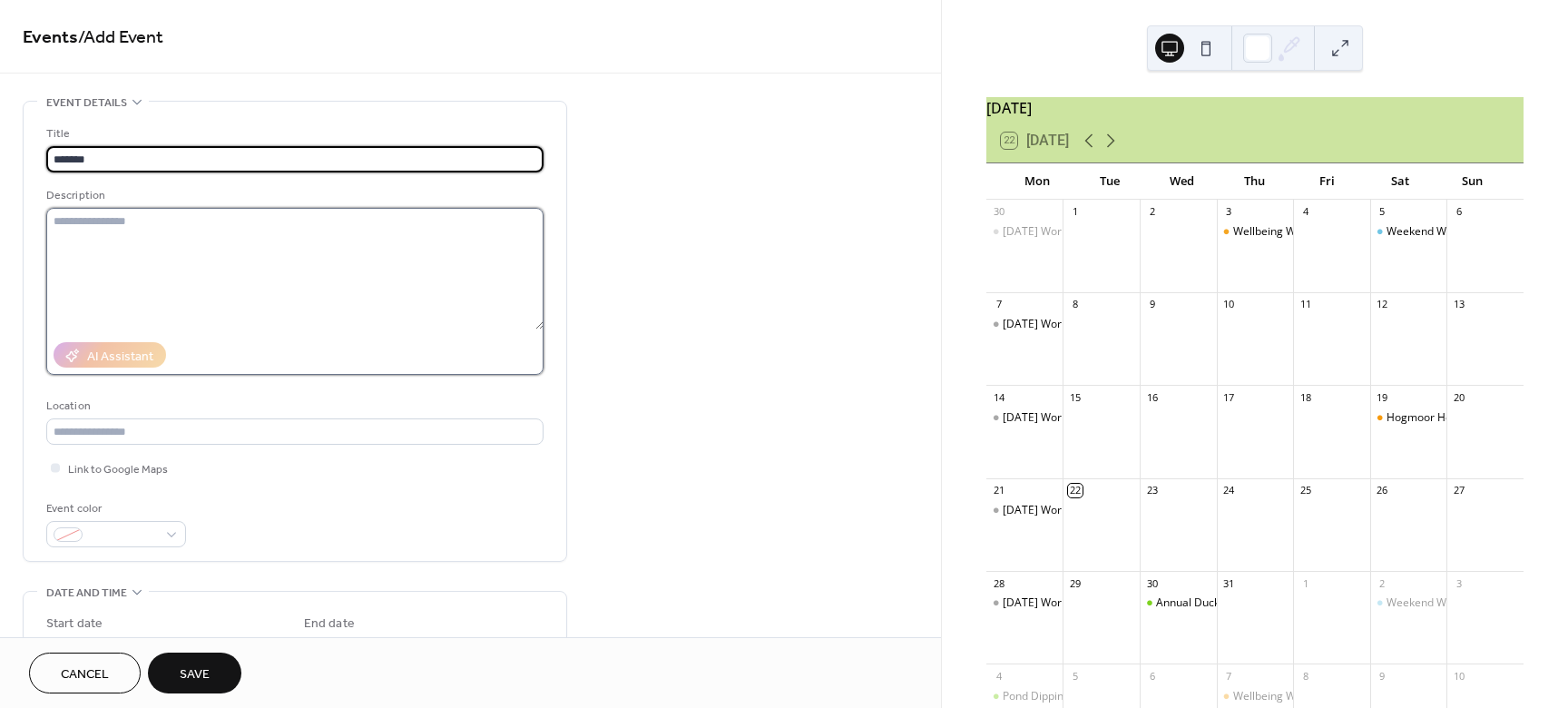 click at bounding box center [295, 269] 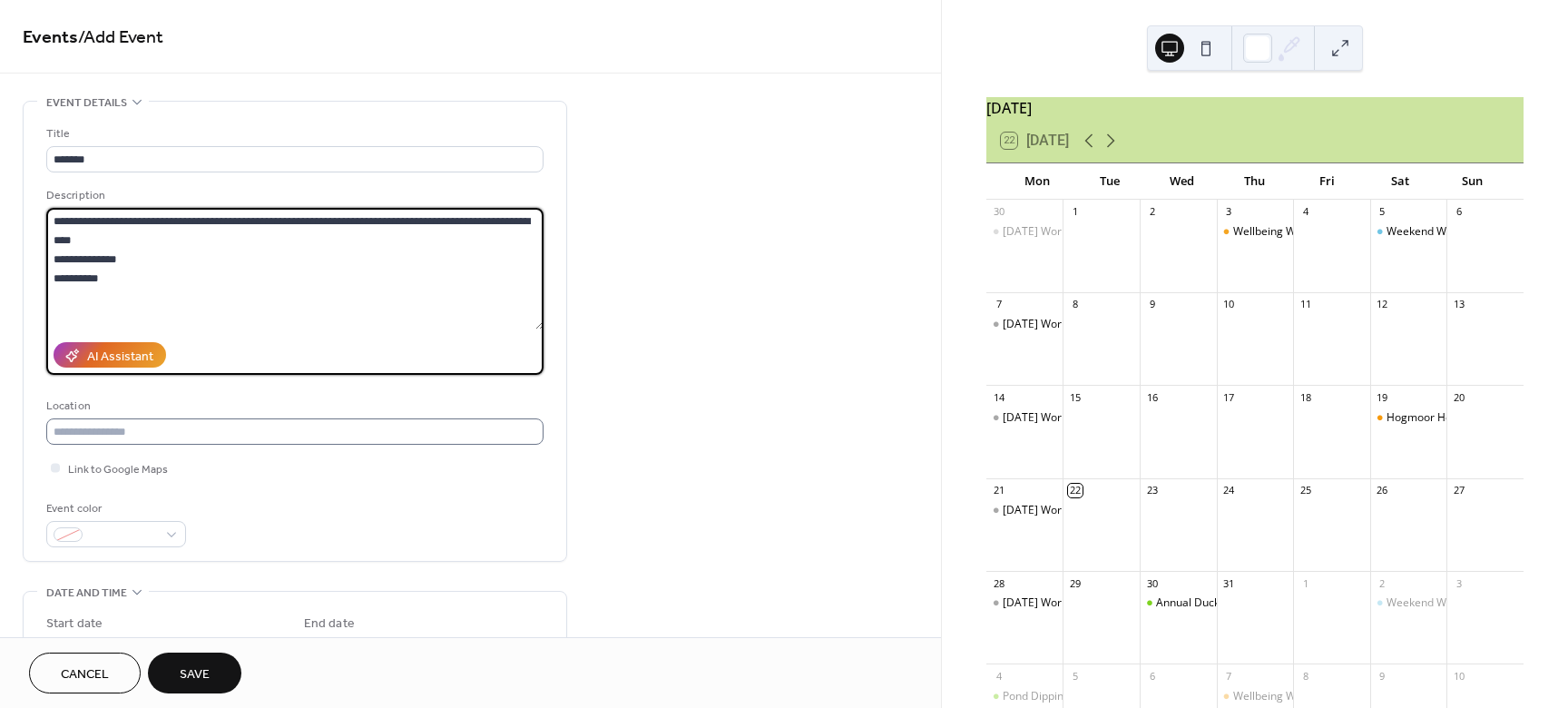 type on "**********" 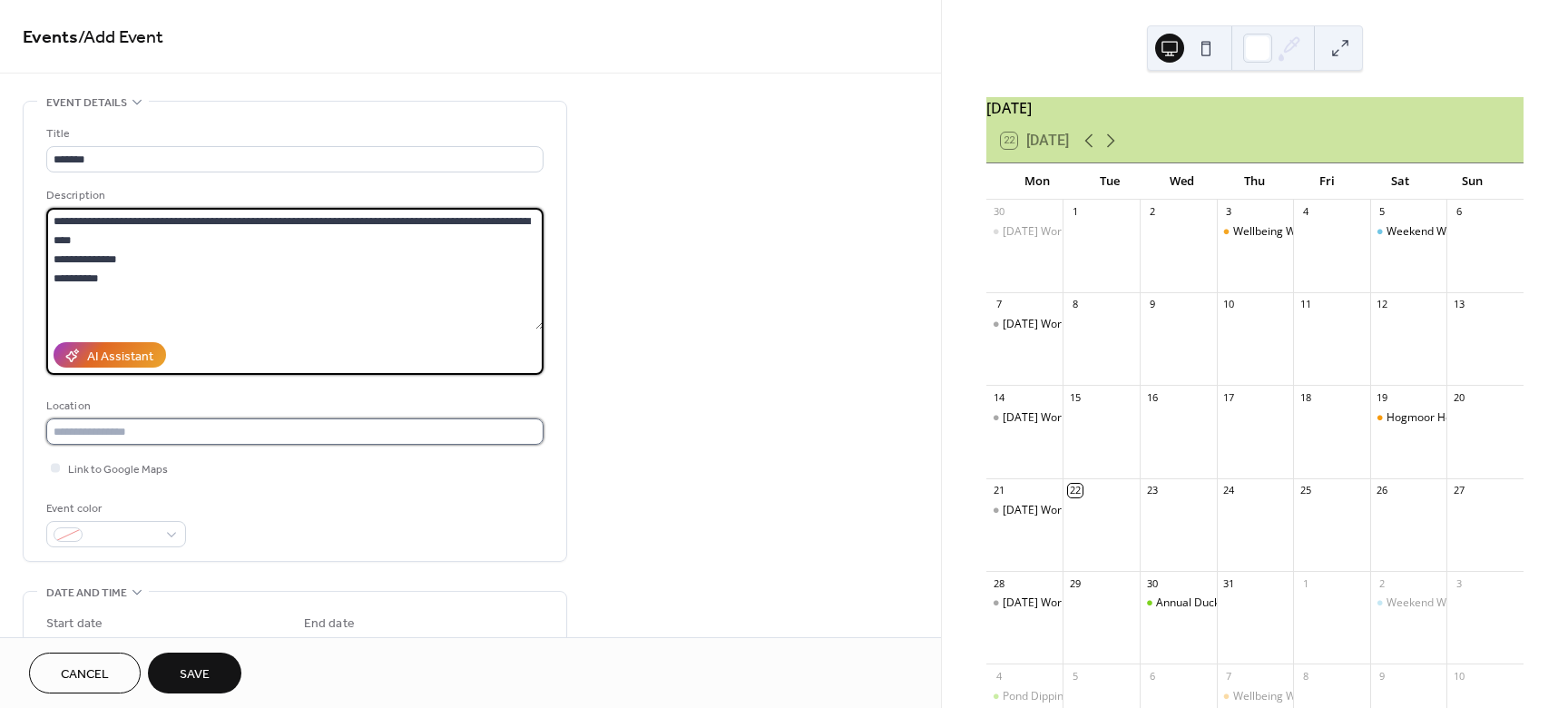 click at bounding box center (295, 431) 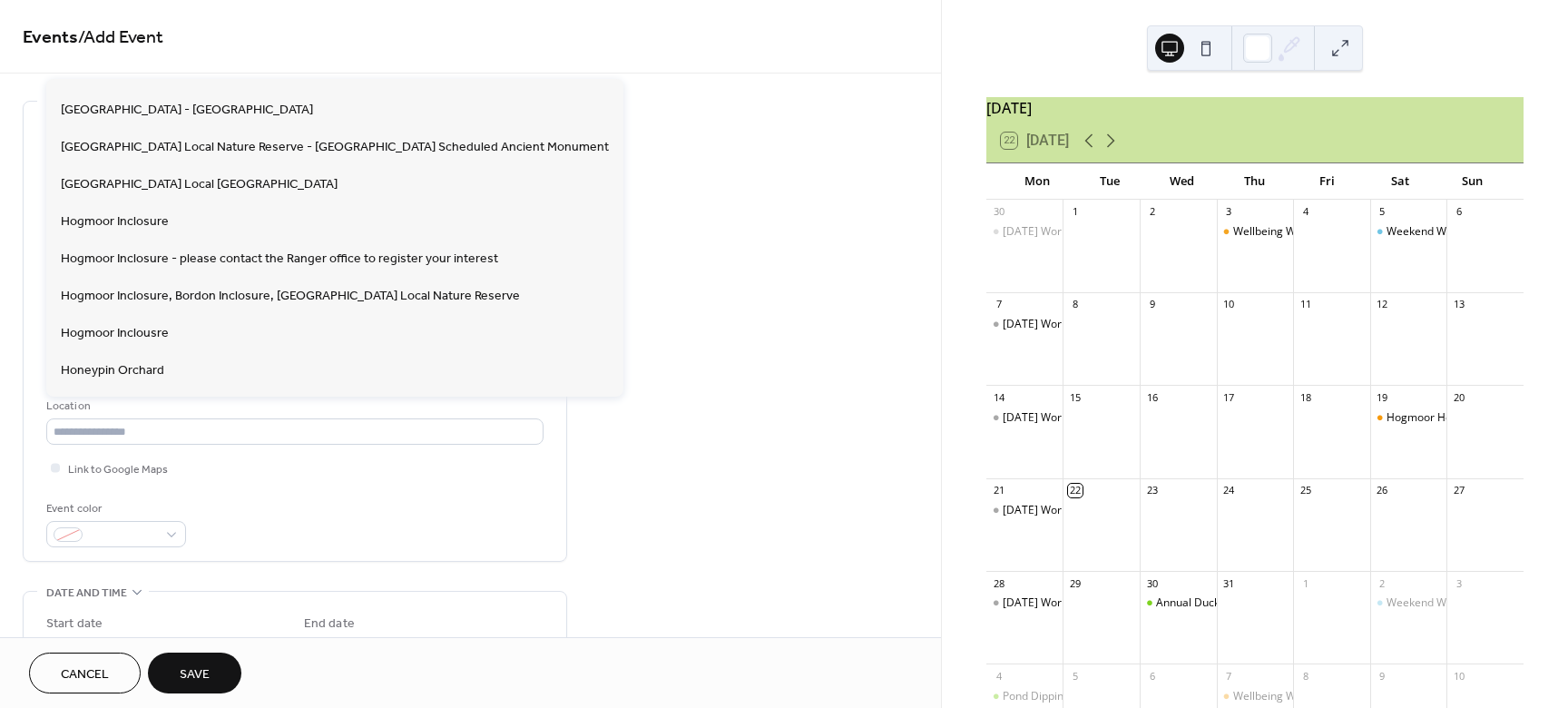 scroll, scrollTop: 372, scrollLeft: 0, axis: vertical 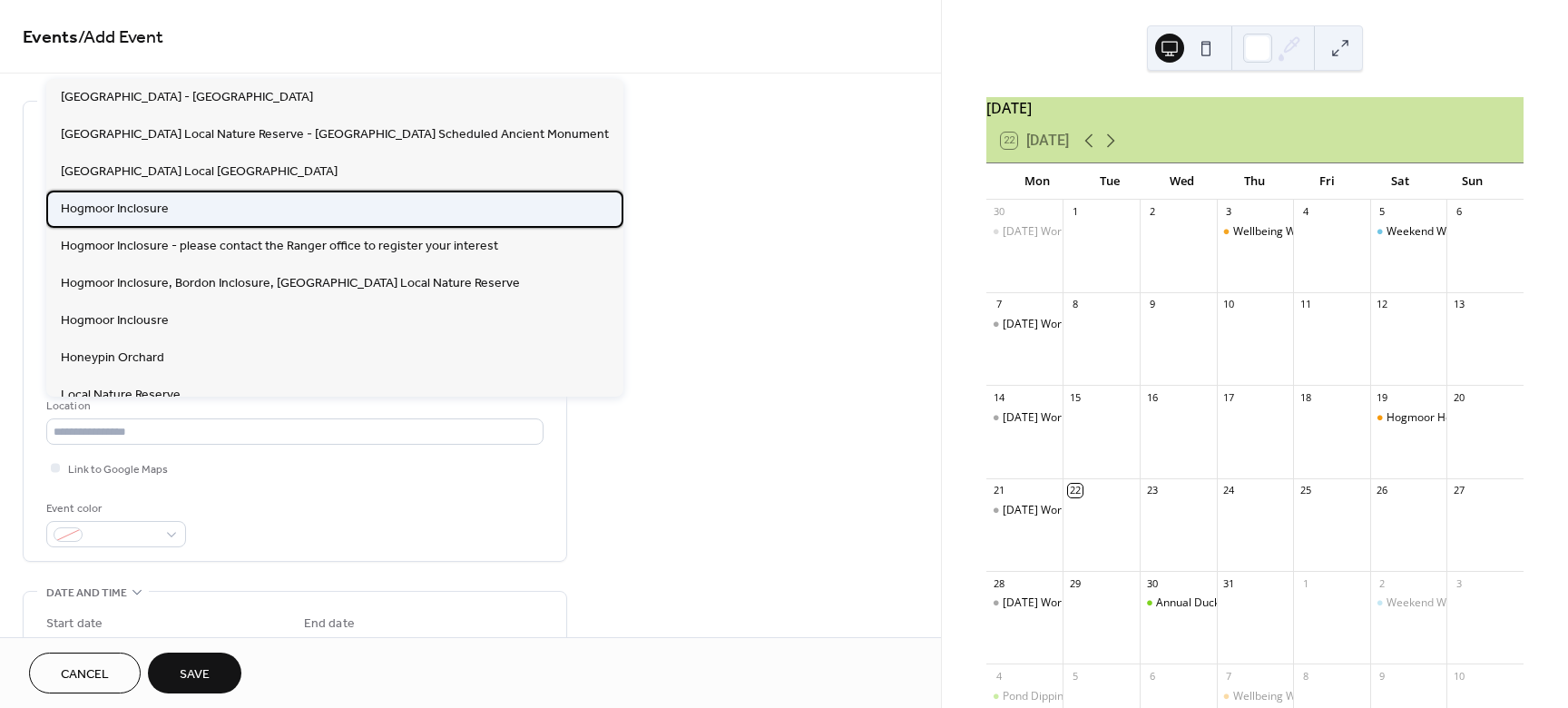click on "Hogmoor Inclosure" at bounding box center (114, 209) 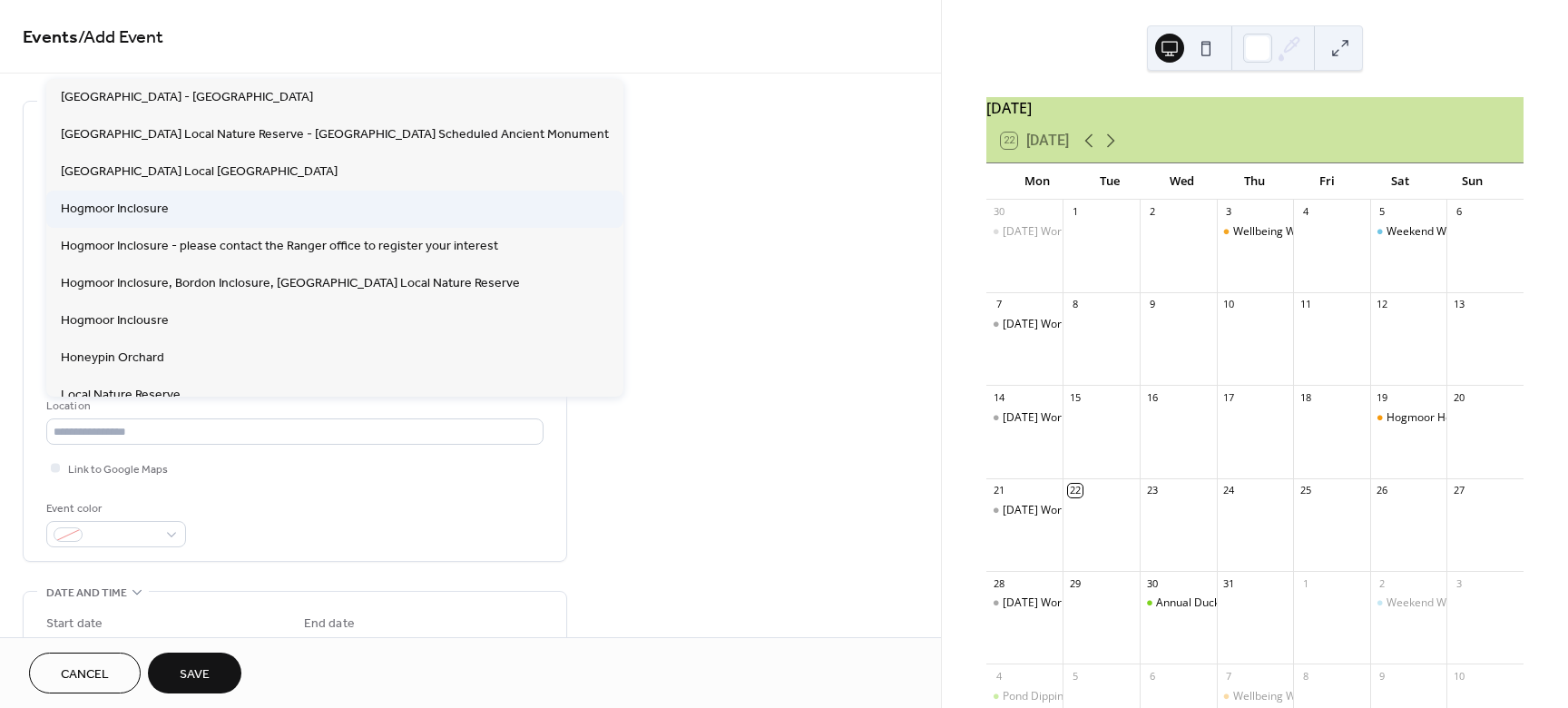 type on "**********" 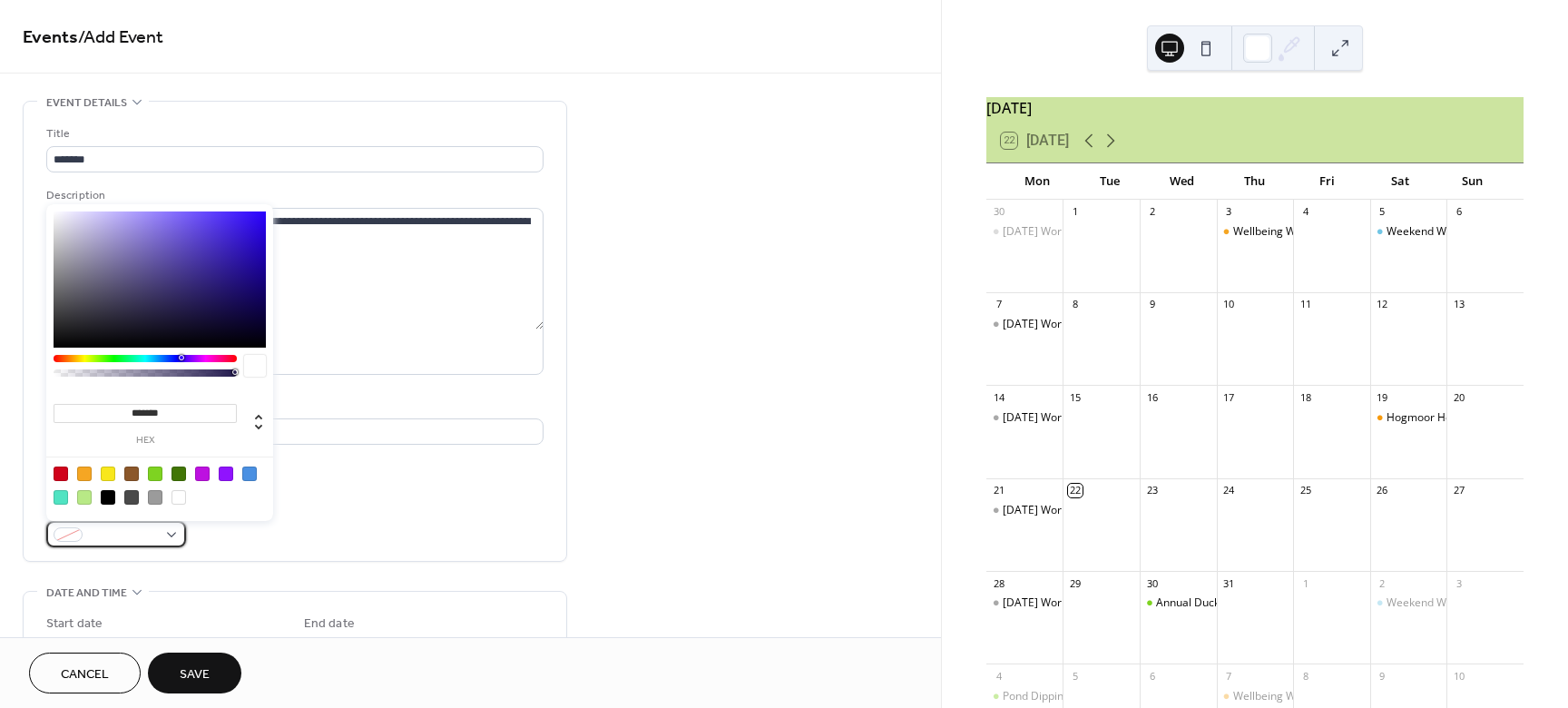 click at bounding box center (123, 536) 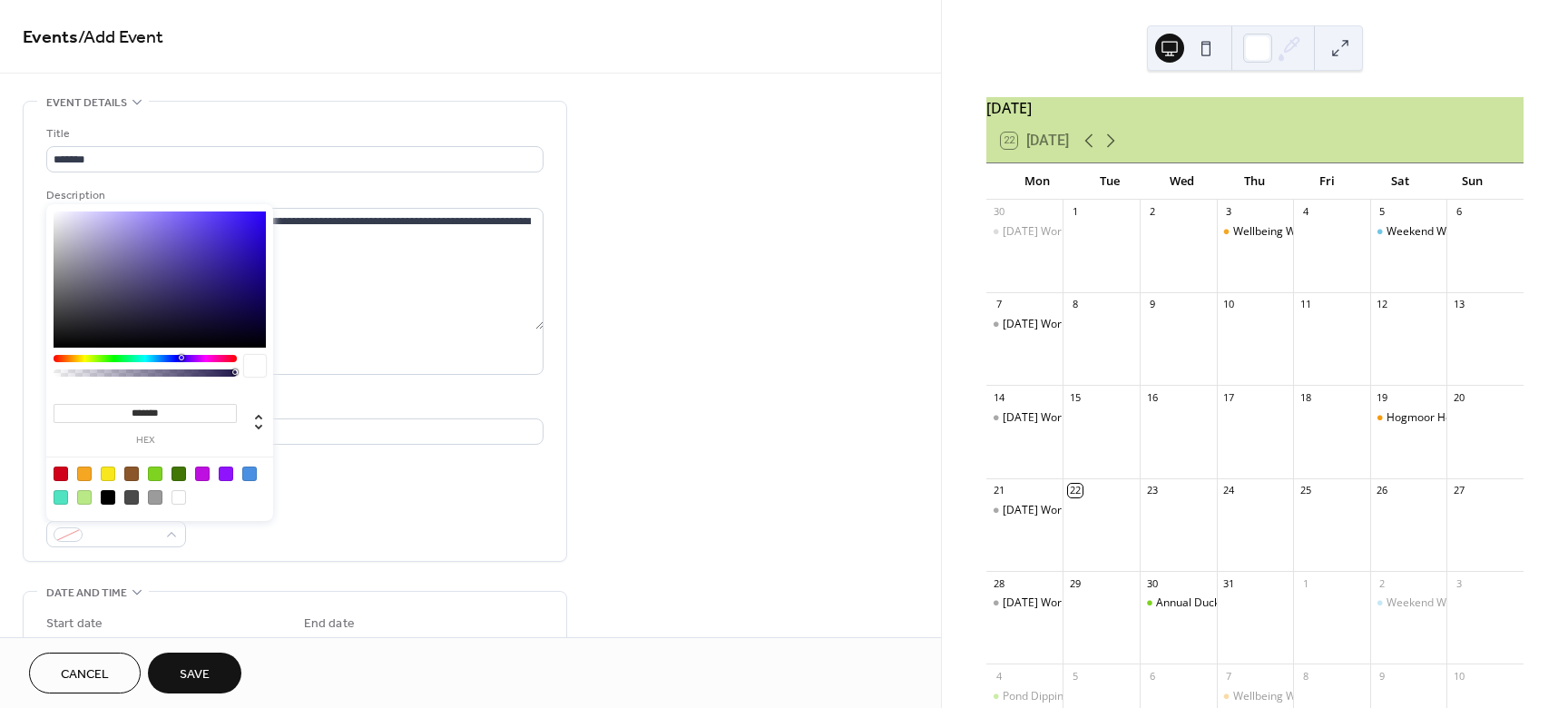 click at bounding box center [84, 474] 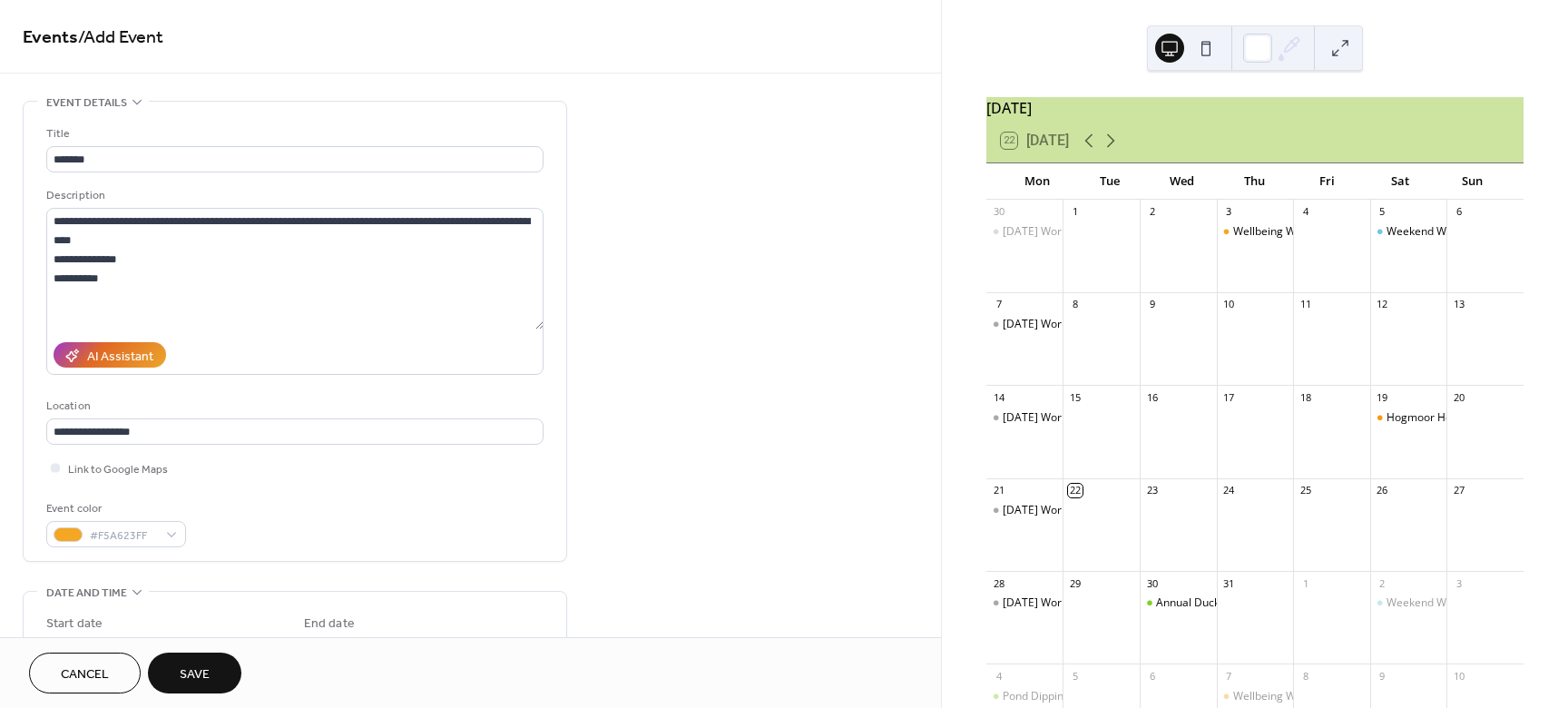drag, startPoint x: 935, startPoint y: 211, endPoint x: 939, endPoint y: 332, distance: 121.0661 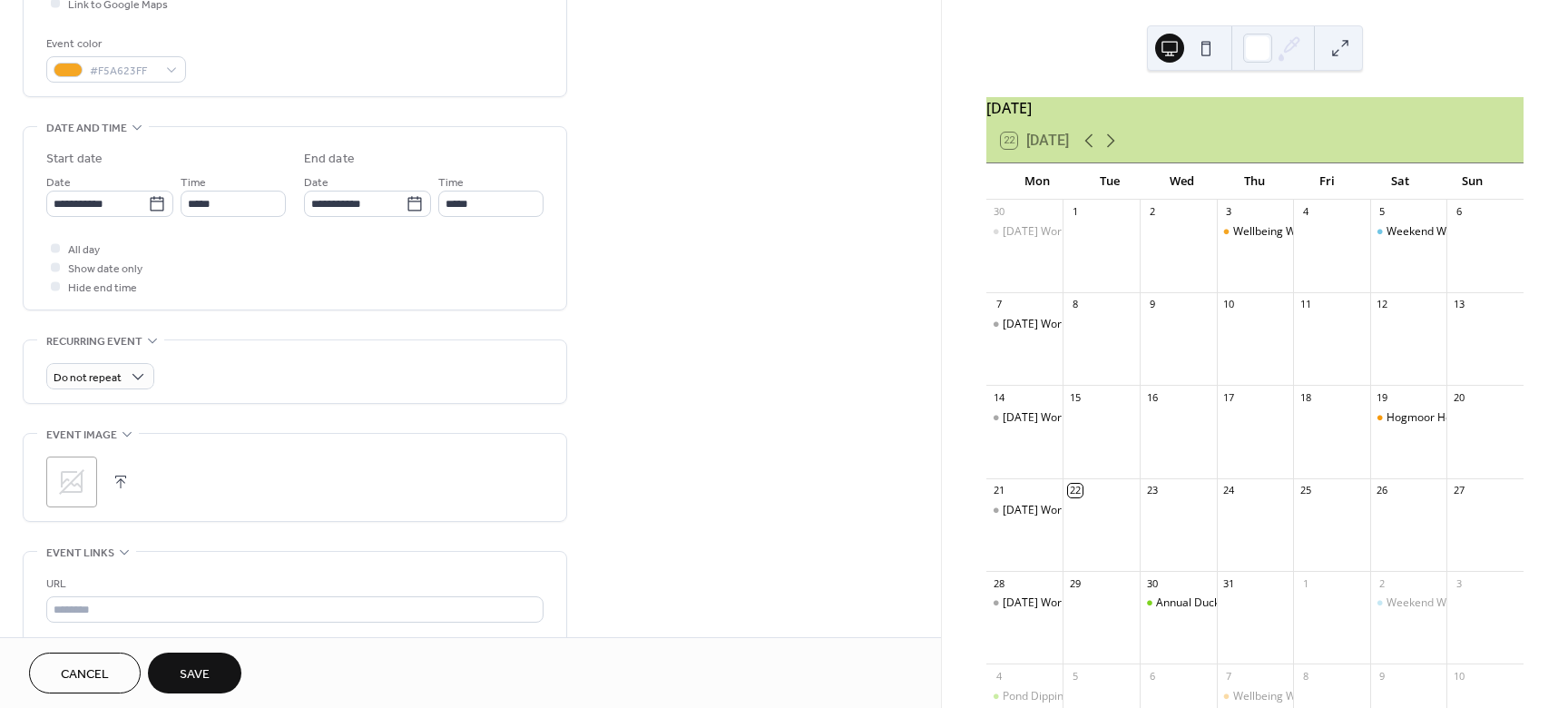 scroll, scrollTop: 485, scrollLeft: 0, axis: vertical 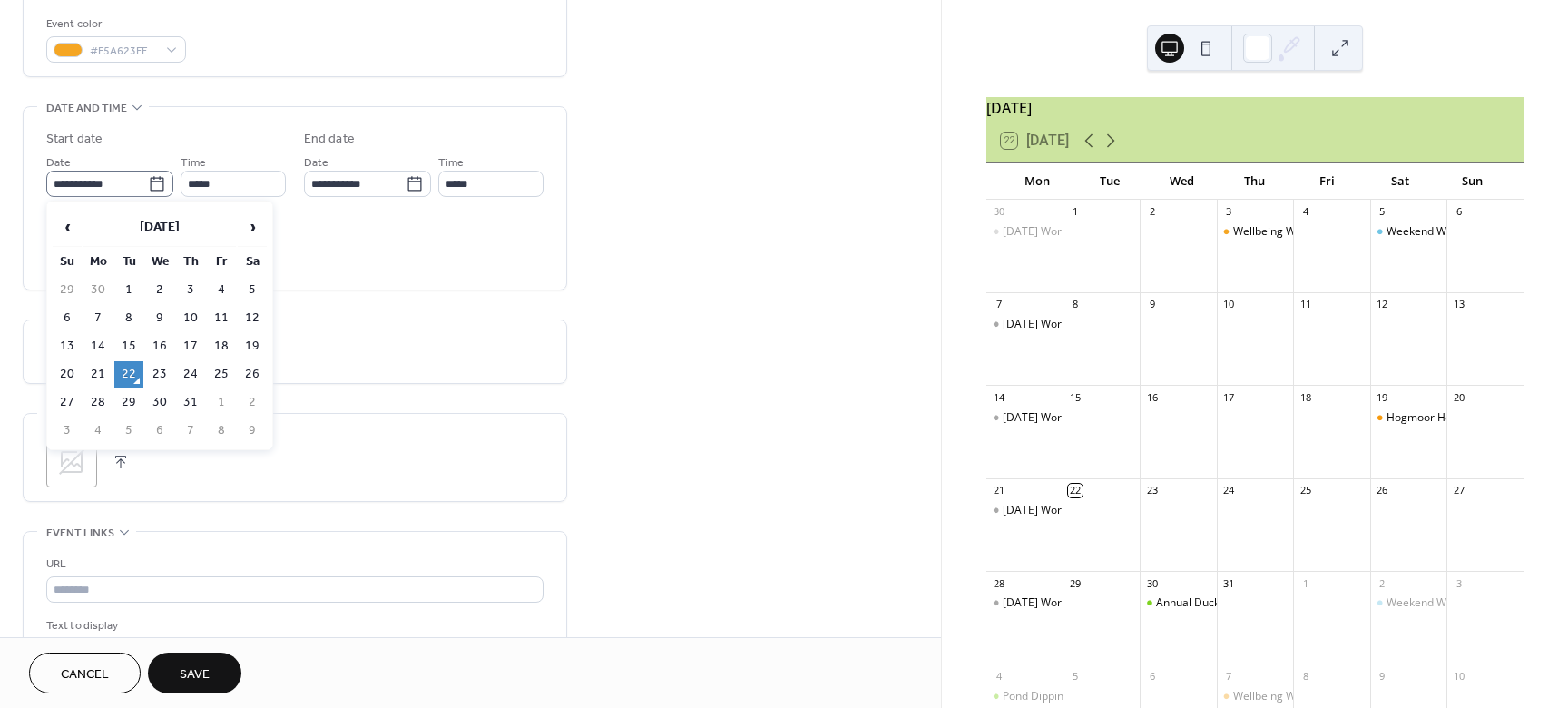click 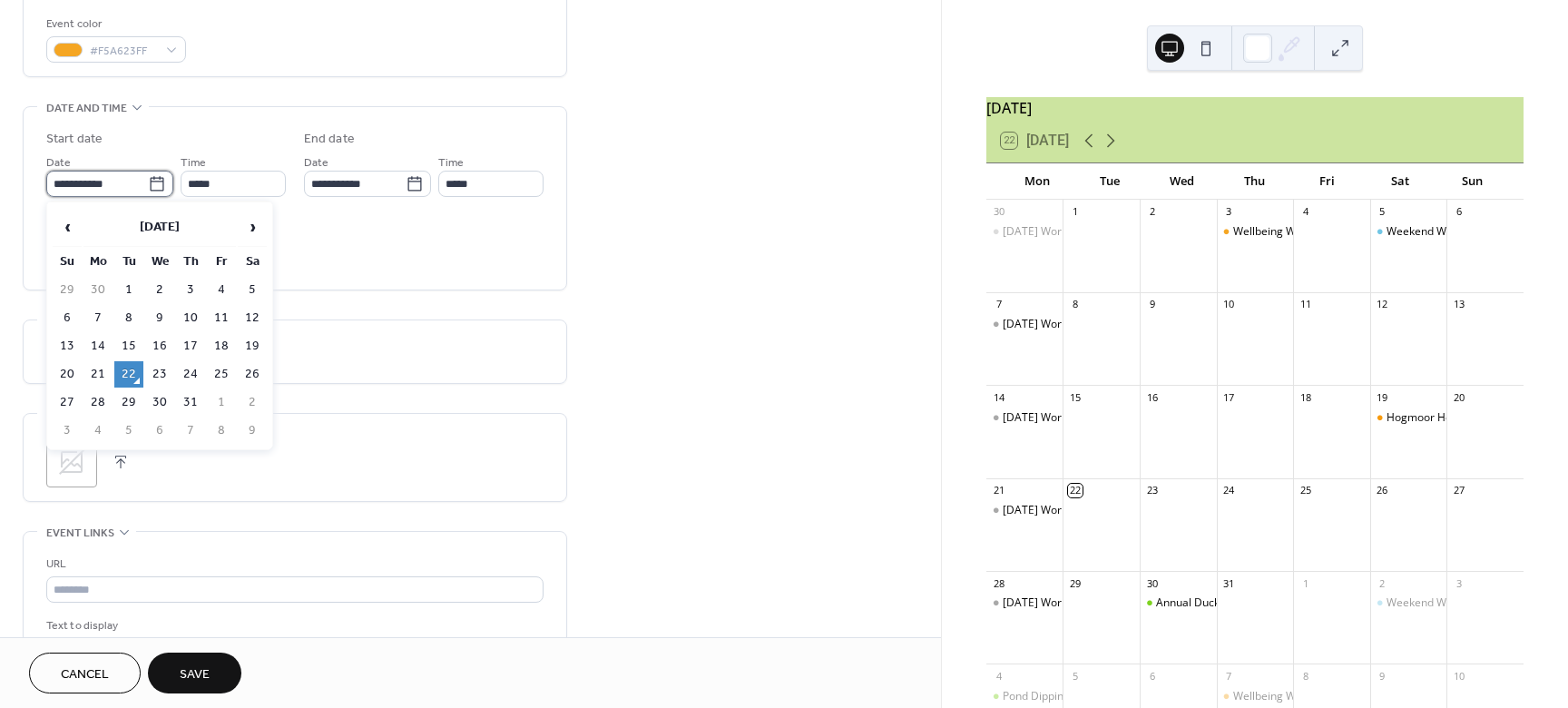 click on "**********" at bounding box center (97, 183) 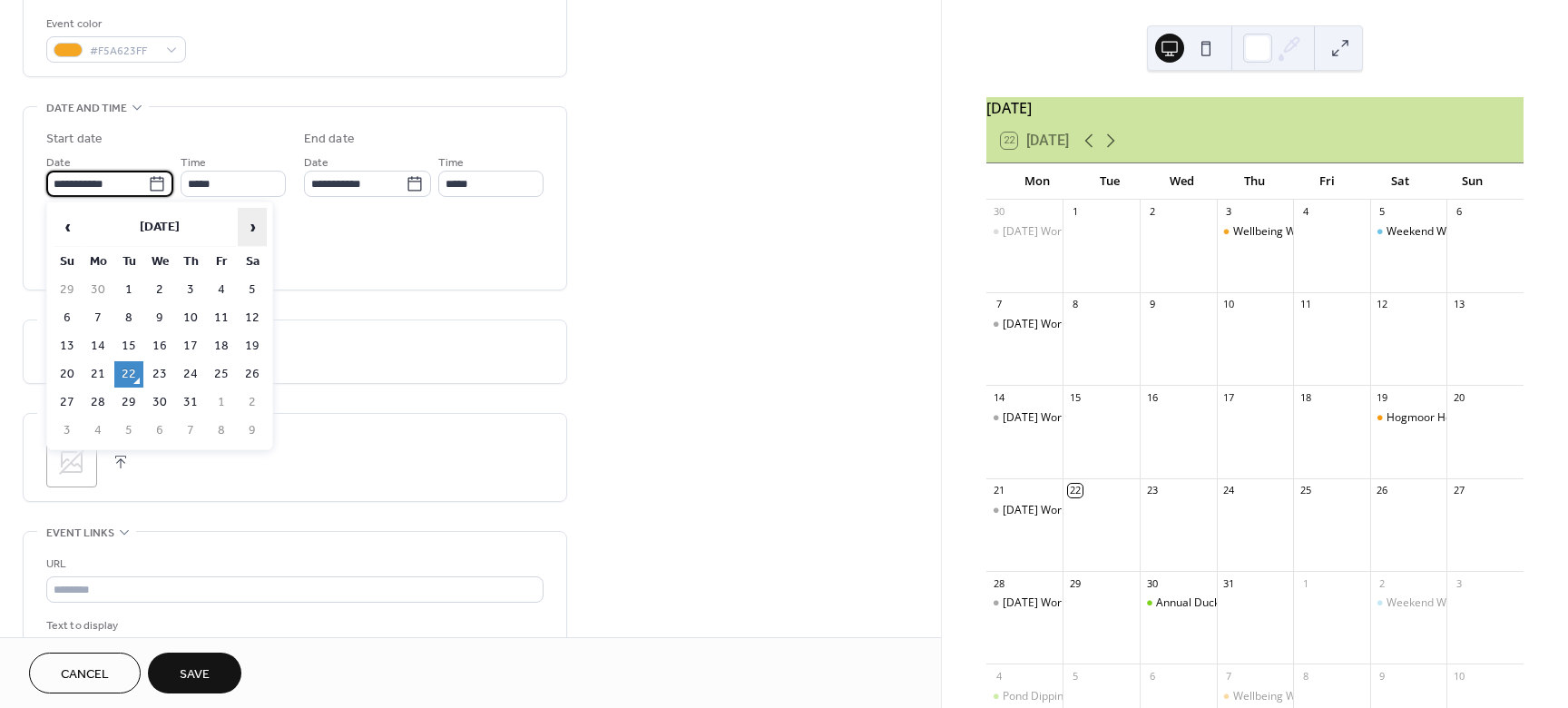 click on "›" at bounding box center [252, 227] 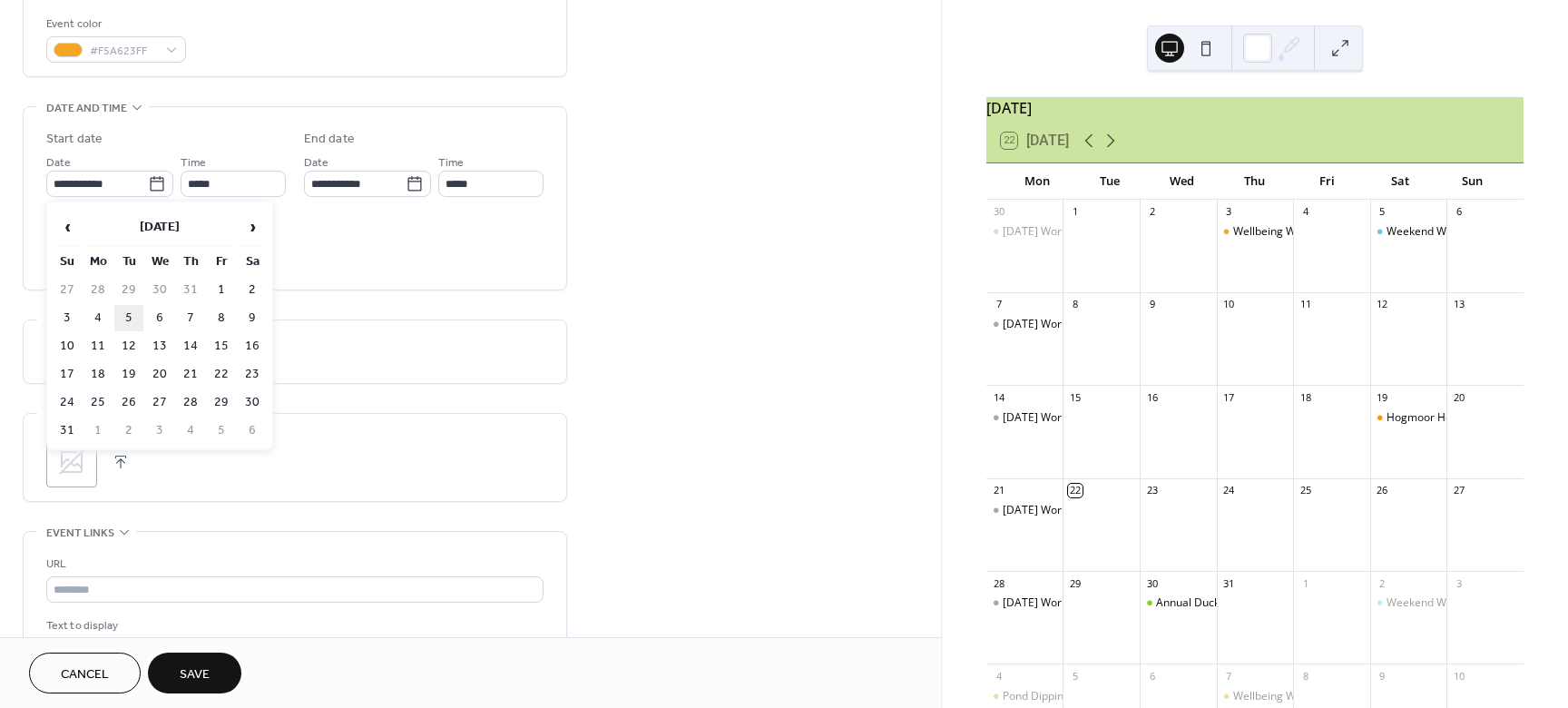 click on "5" at bounding box center [129, 318] 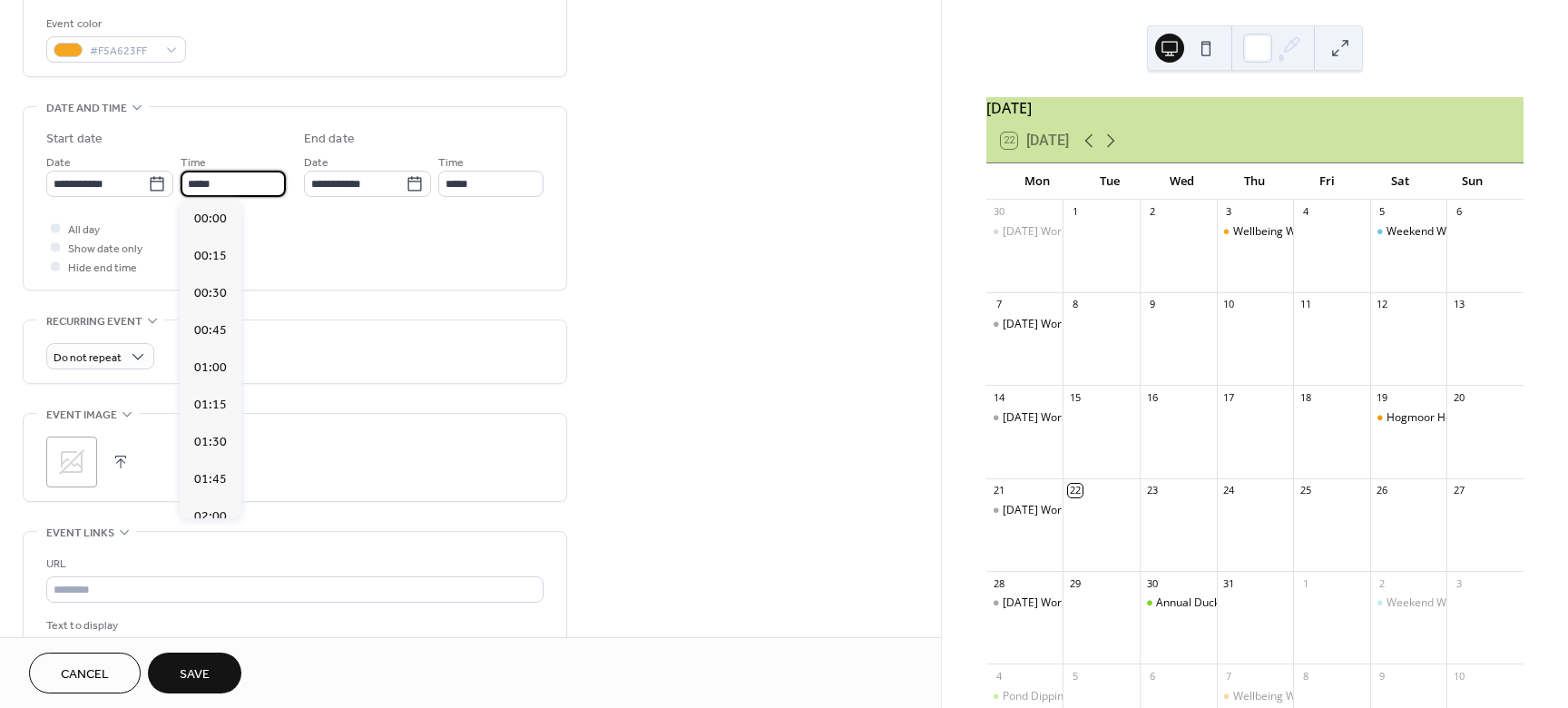 click on "*****" at bounding box center [233, 183] 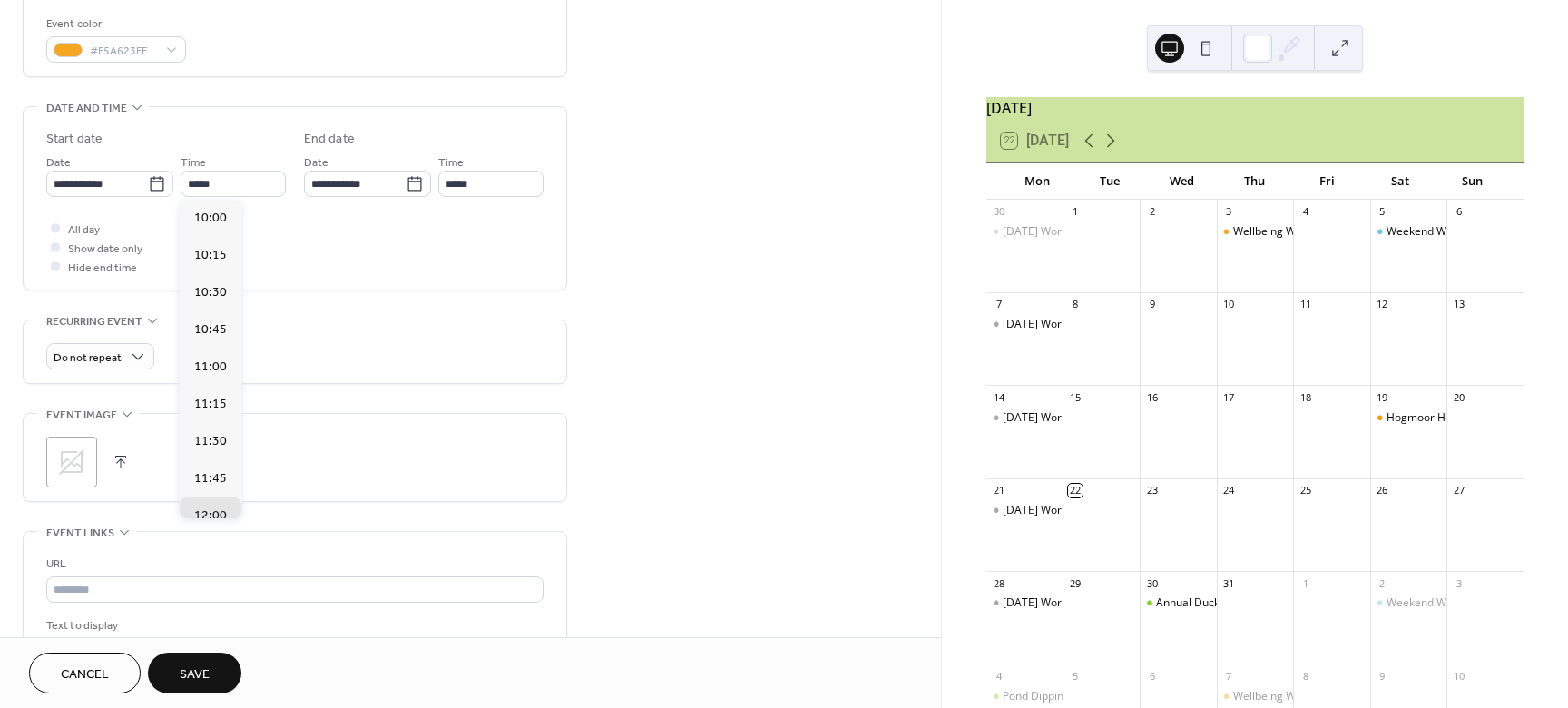 scroll, scrollTop: 1470, scrollLeft: 0, axis: vertical 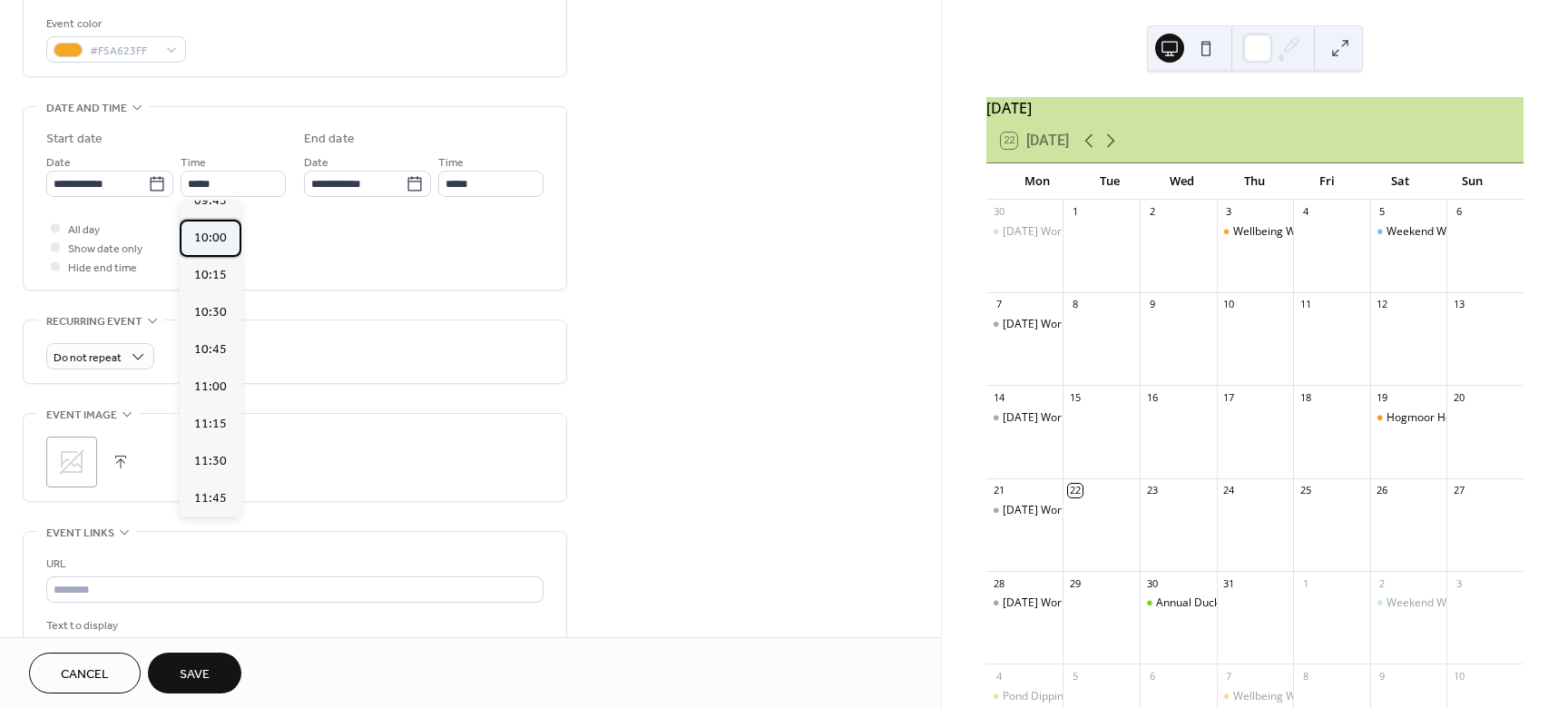 click on "10:00" at bounding box center [211, 238] 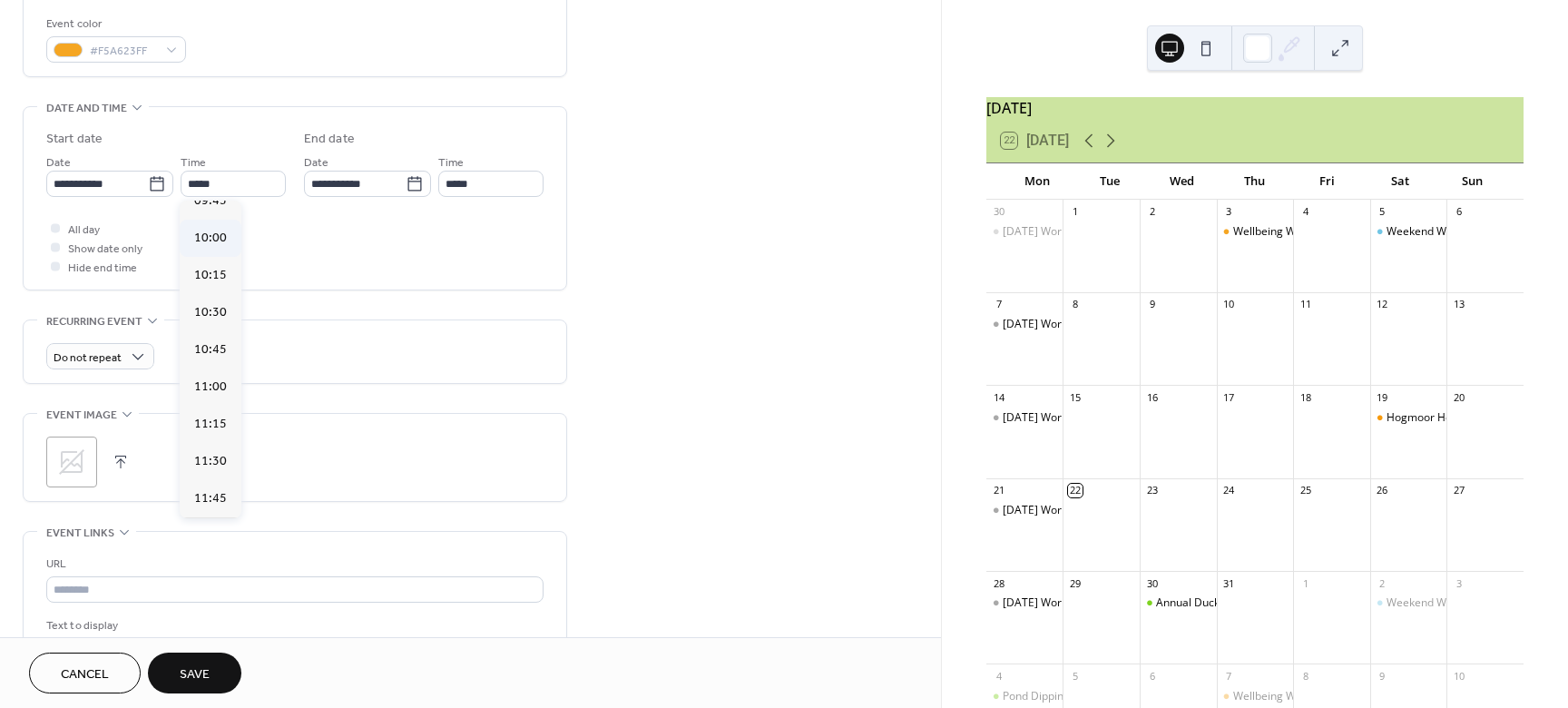 type on "*****" 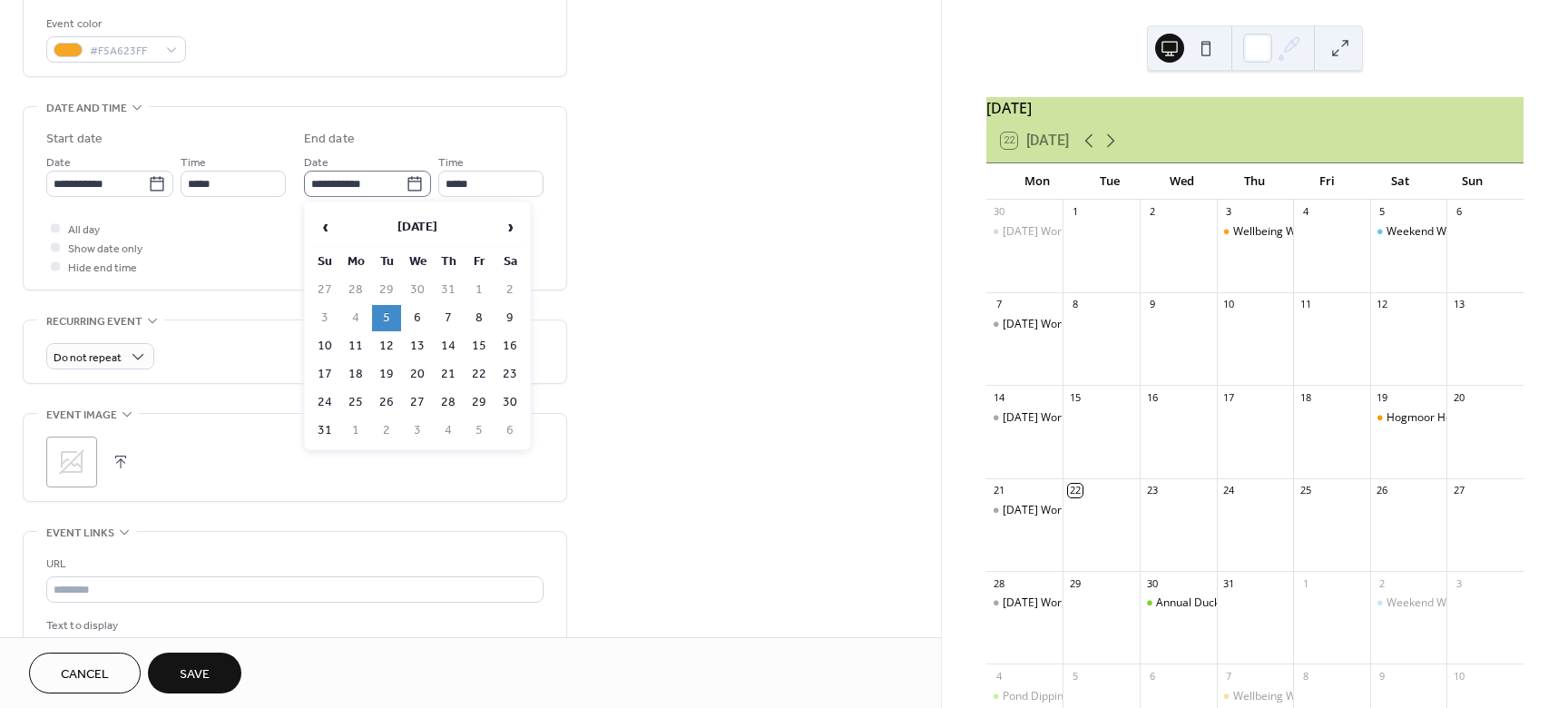 click 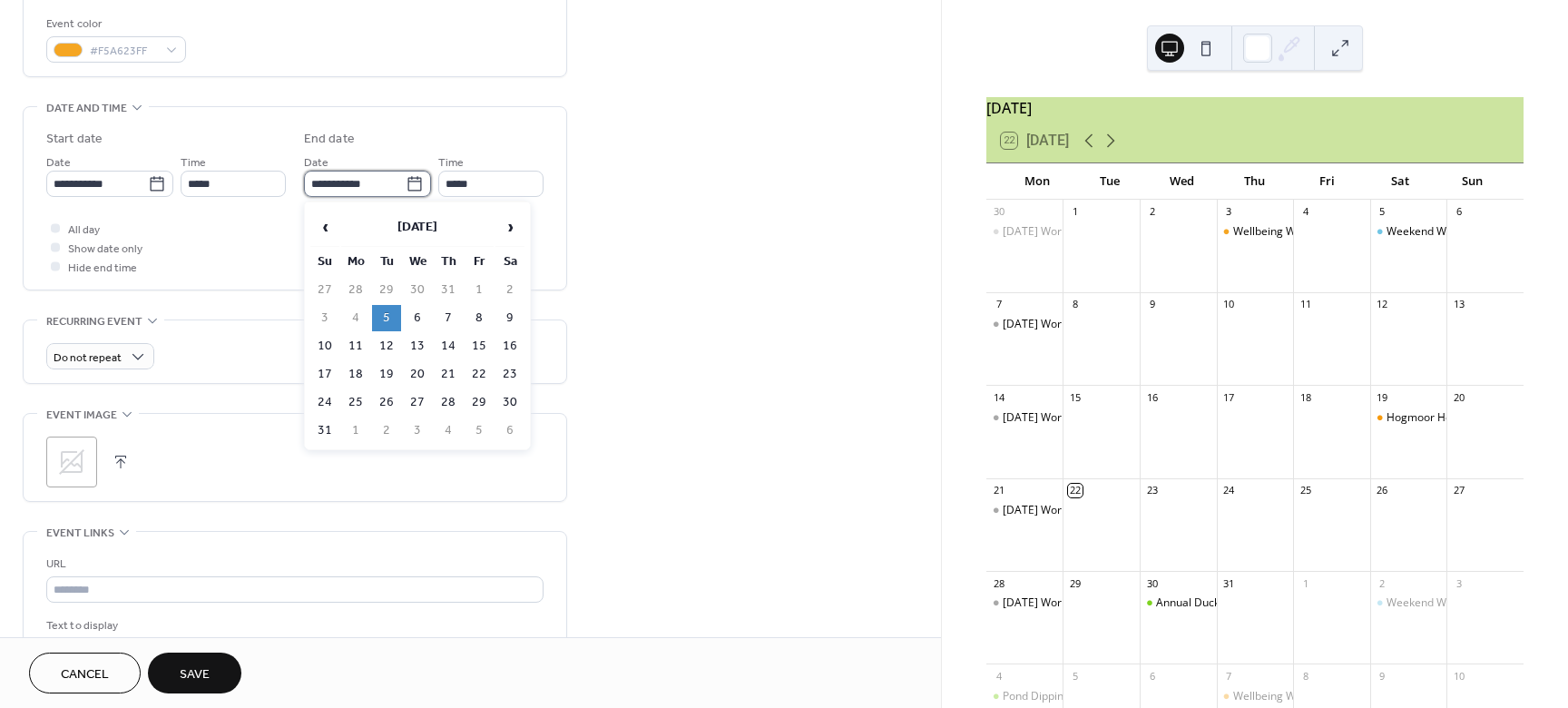 click on "**********" at bounding box center (355, 183) 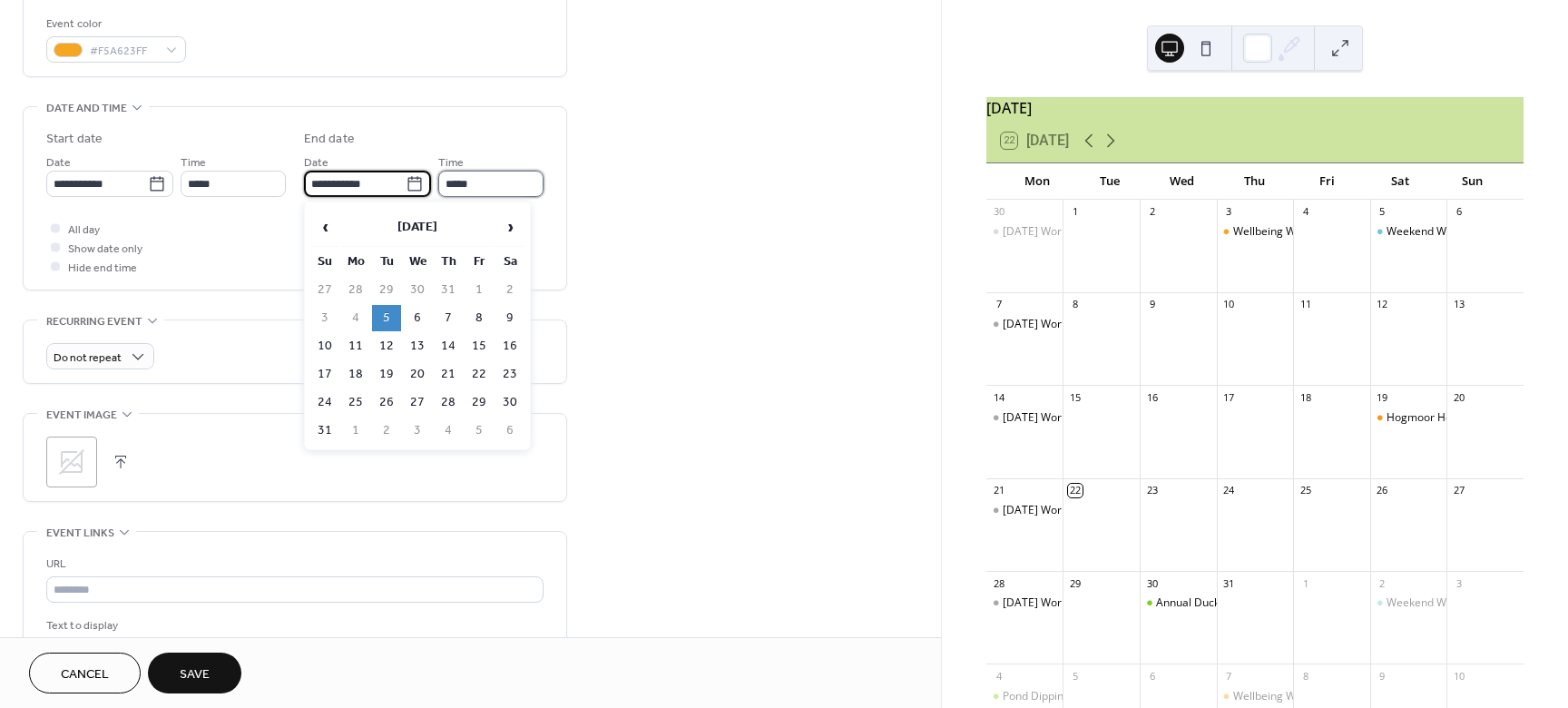 click on "*****" at bounding box center [491, 183] 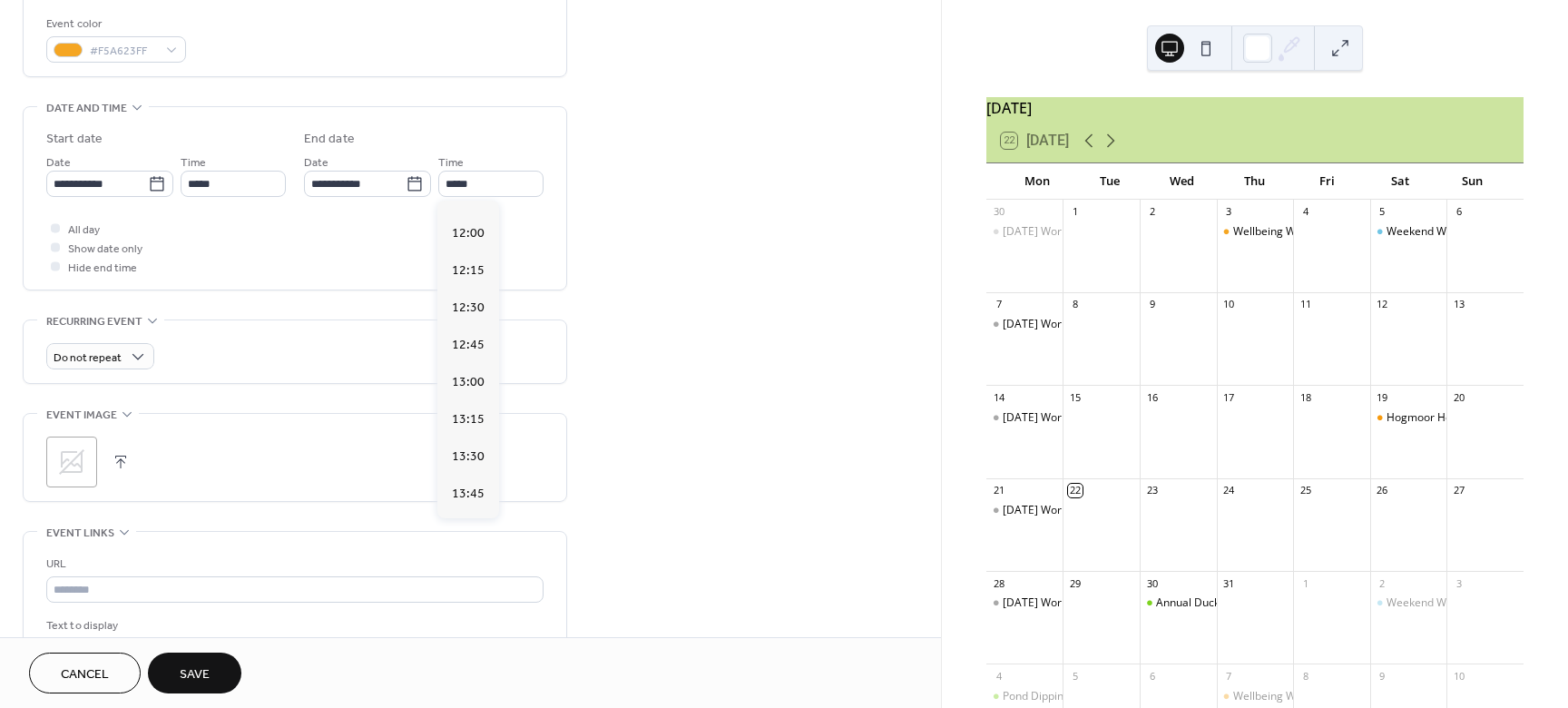 scroll, scrollTop: 286, scrollLeft: 0, axis: vertical 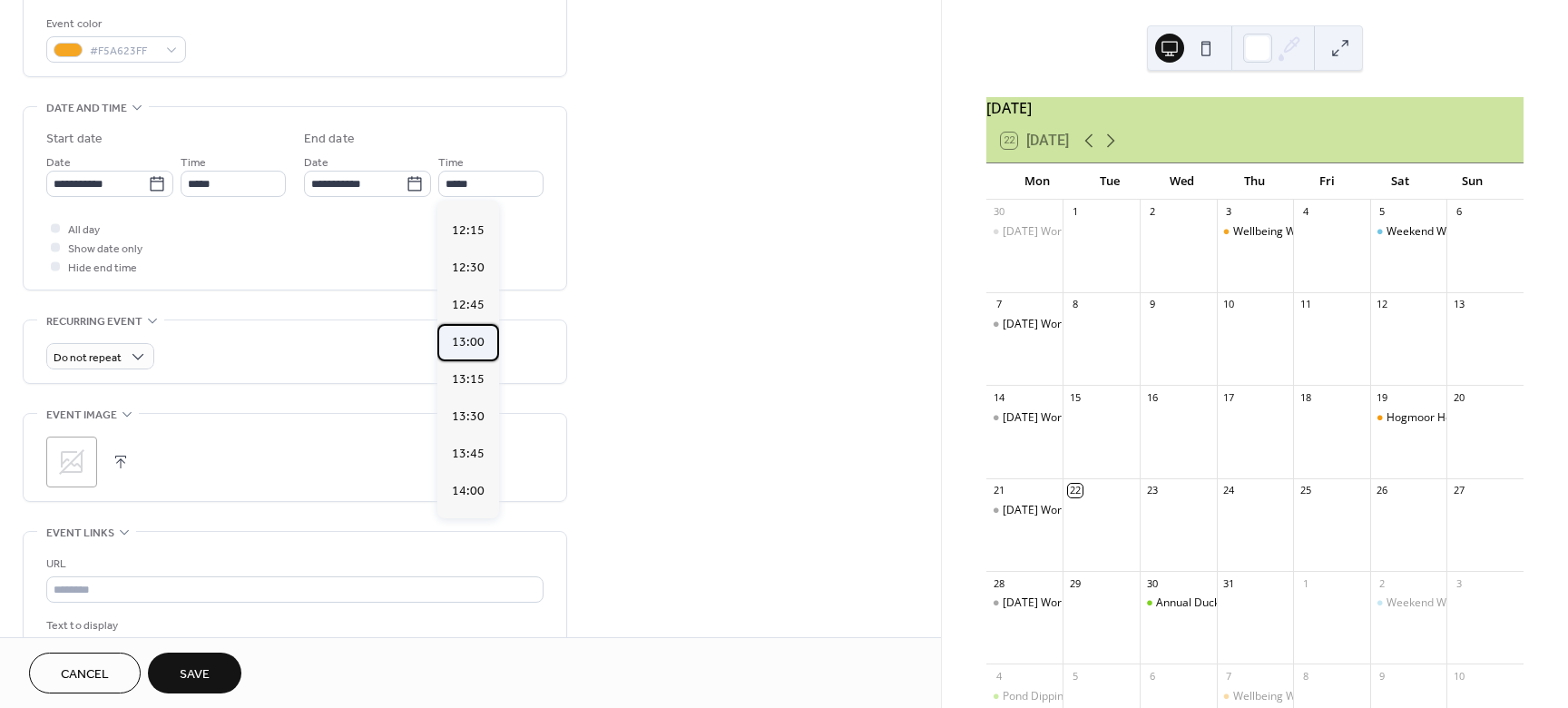 click on "13:00" at bounding box center [468, 342] 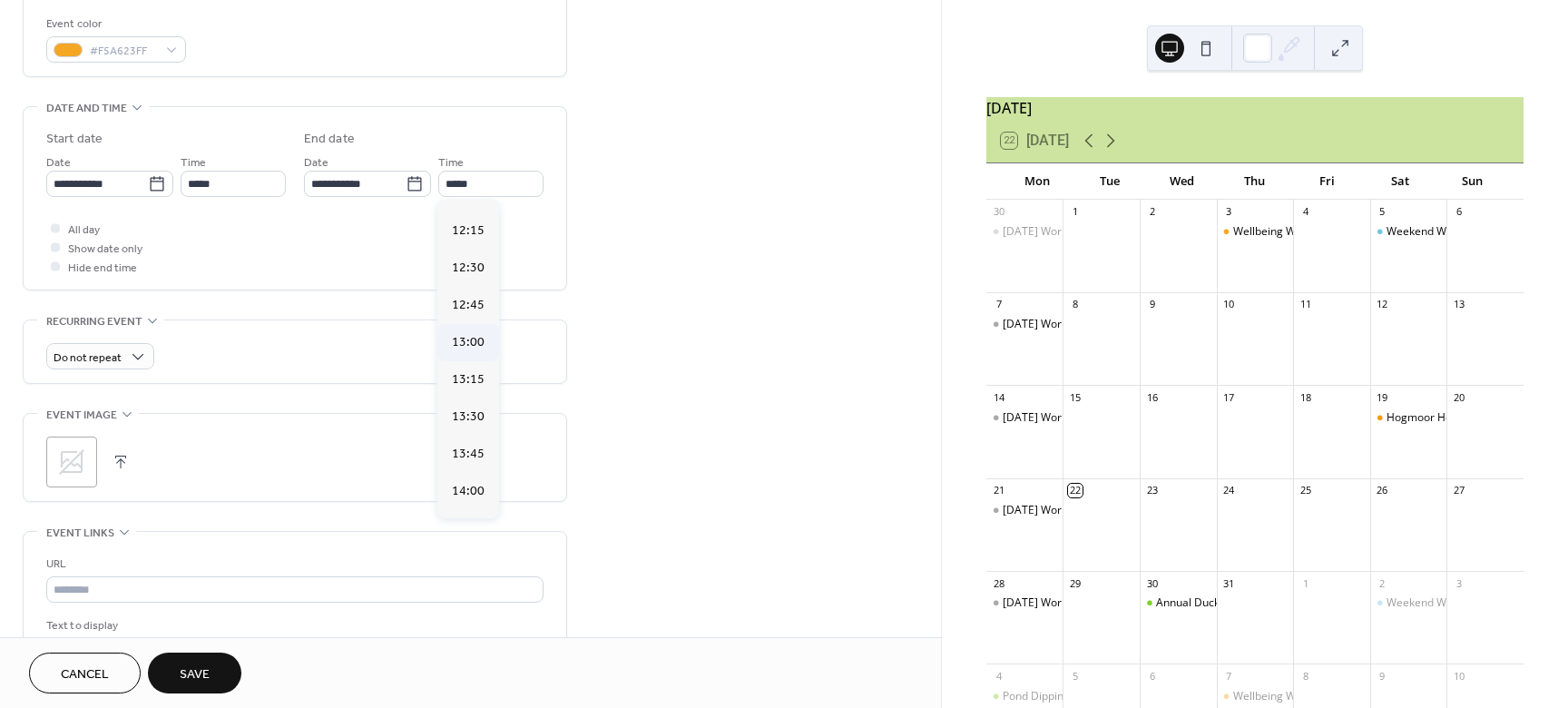 type on "*****" 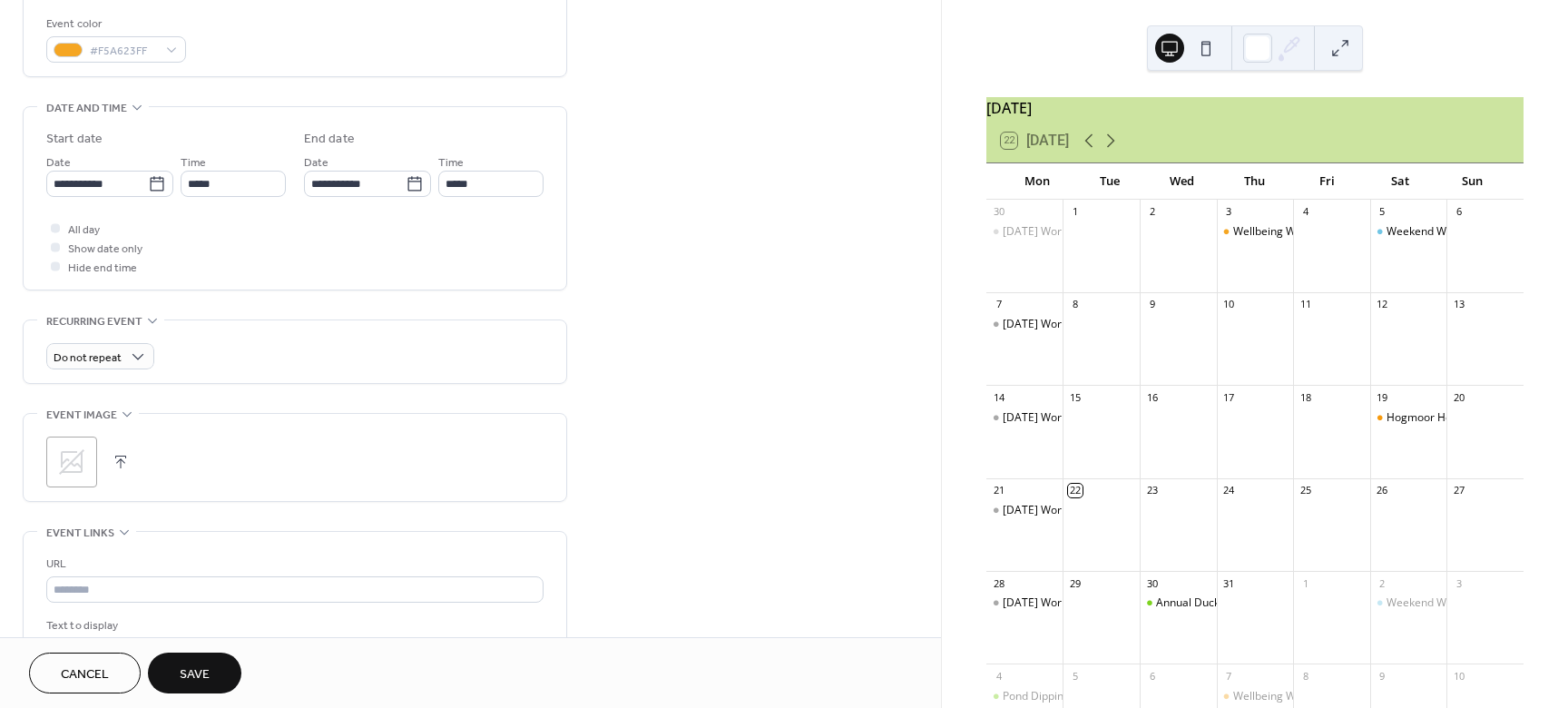 click at bounding box center [121, 462] 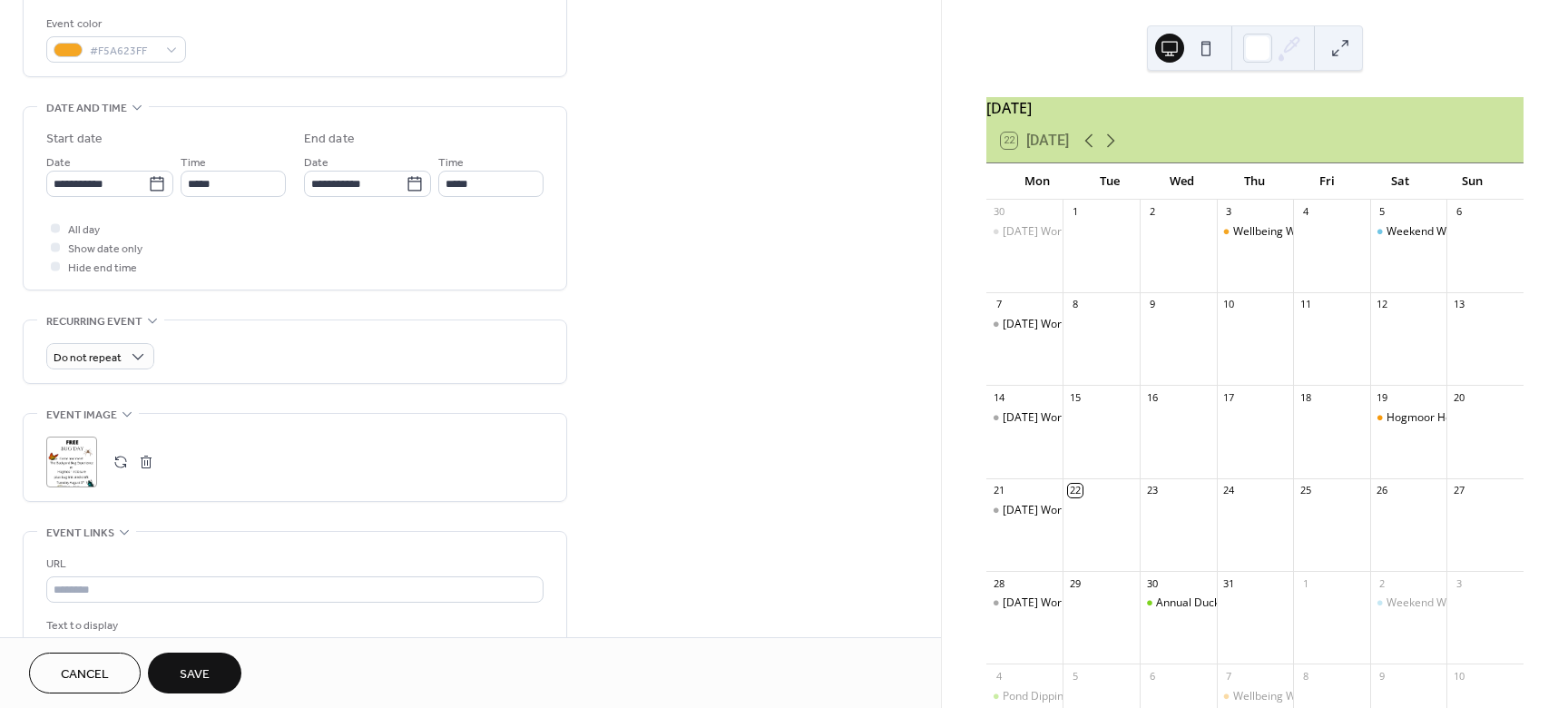 click on "Save" at bounding box center [194, 673] 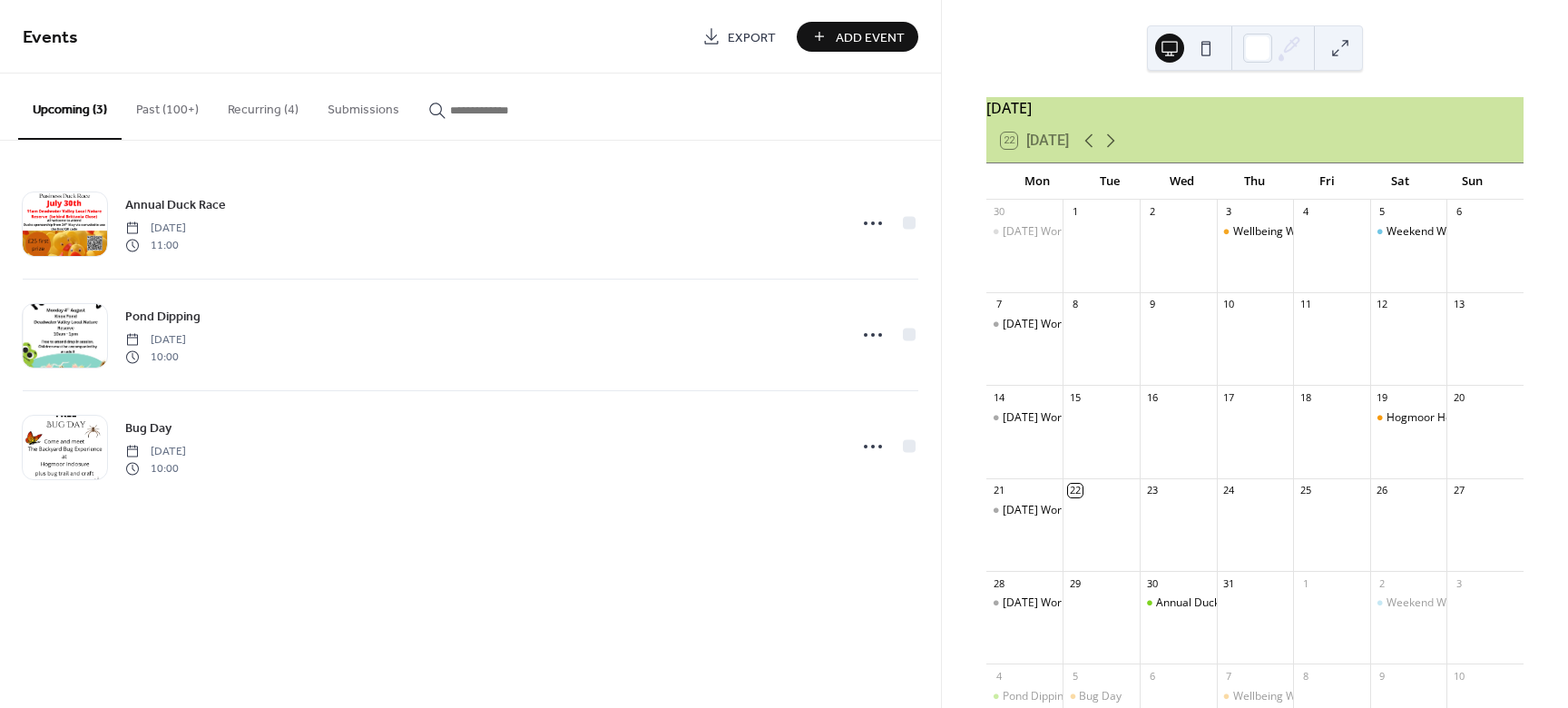 click on "Add Event" at bounding box center (858, 36) 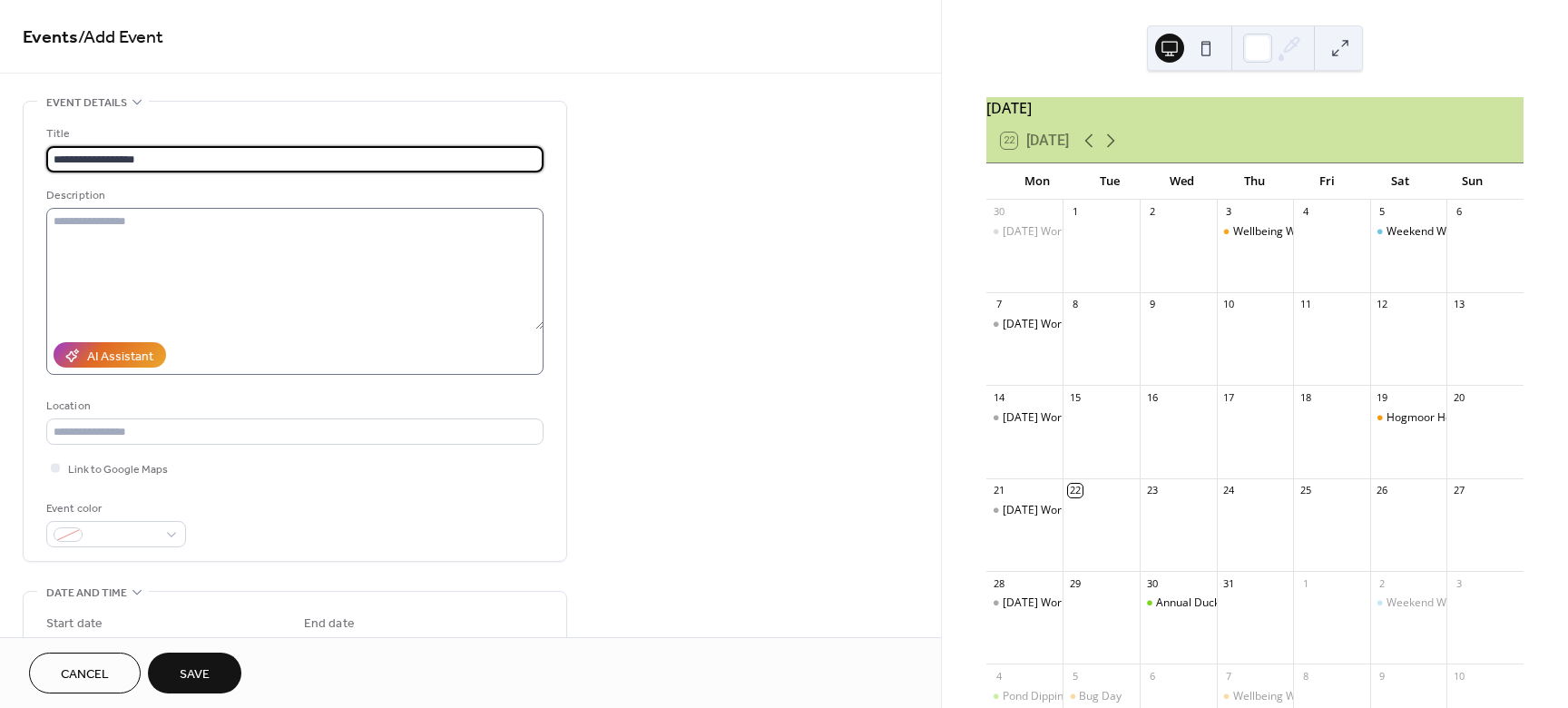 type on "**********" 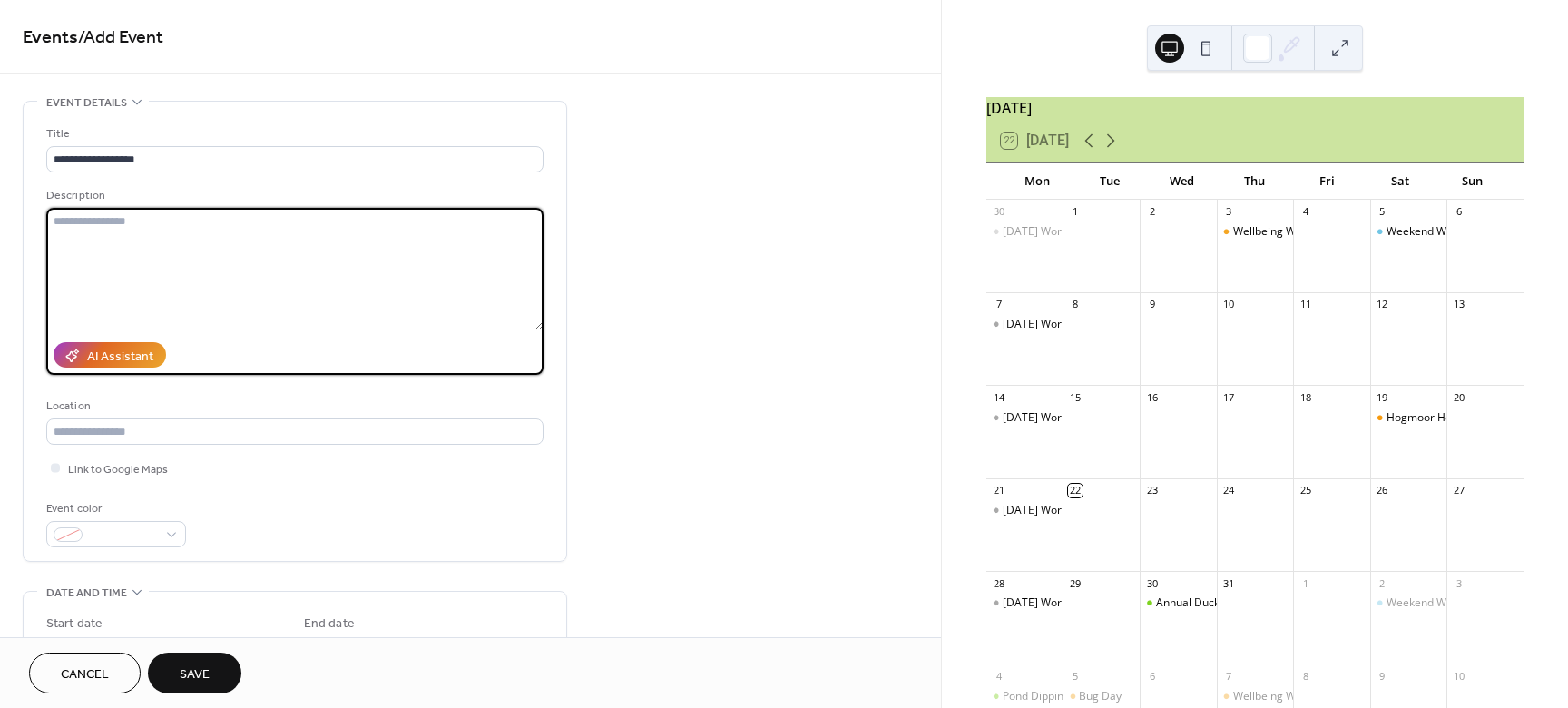 click at bounding box center [295, 269] 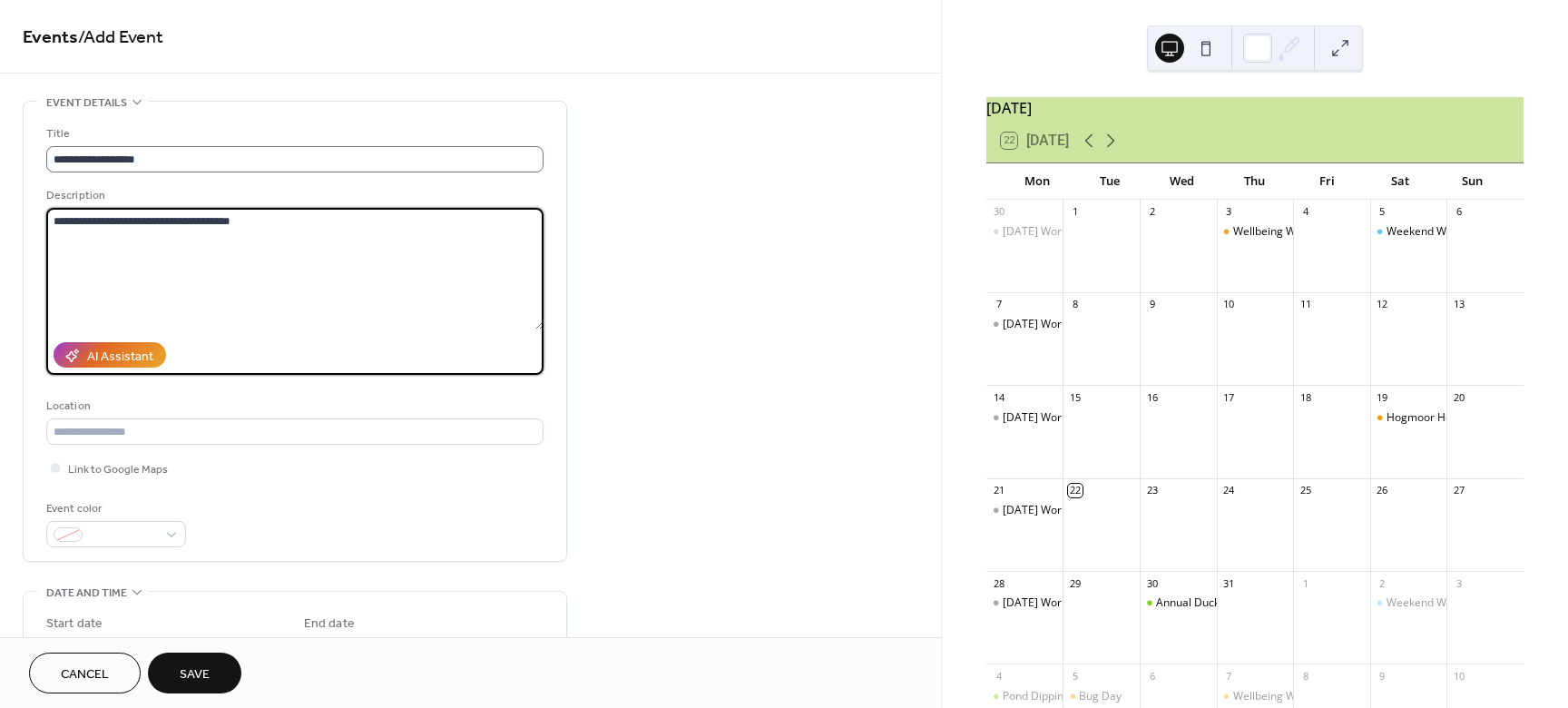 type on "**********" 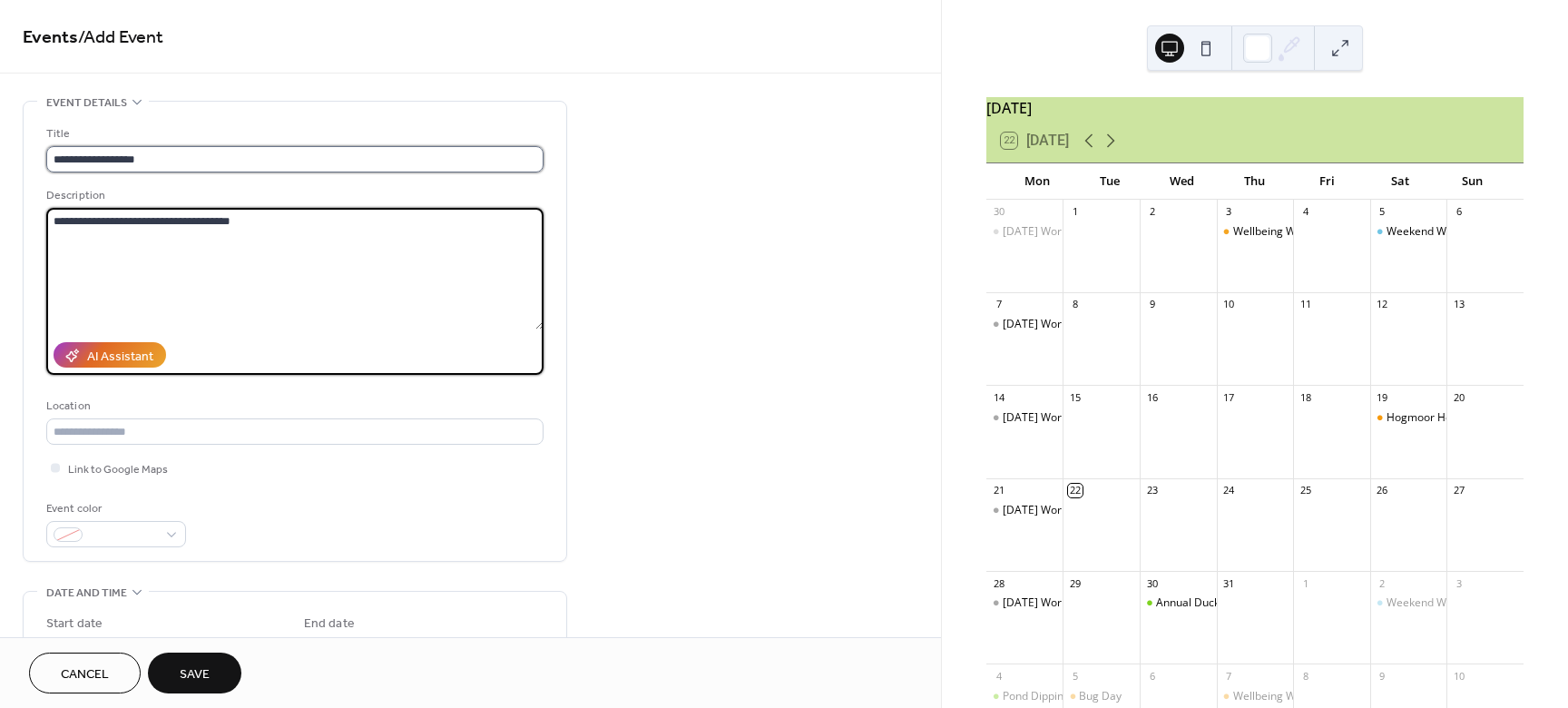 click on "**********" at bounding box center (295, 159) 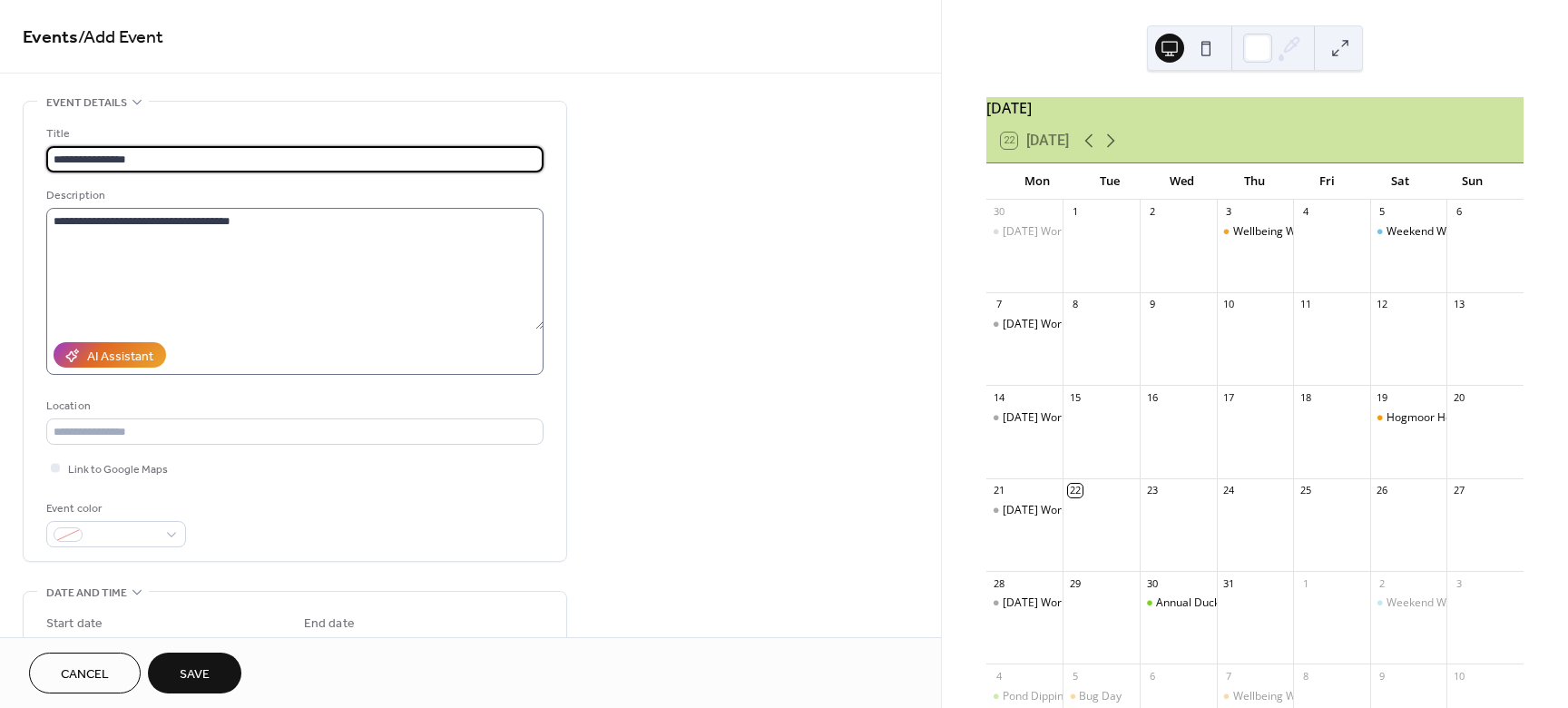 type on "**********" 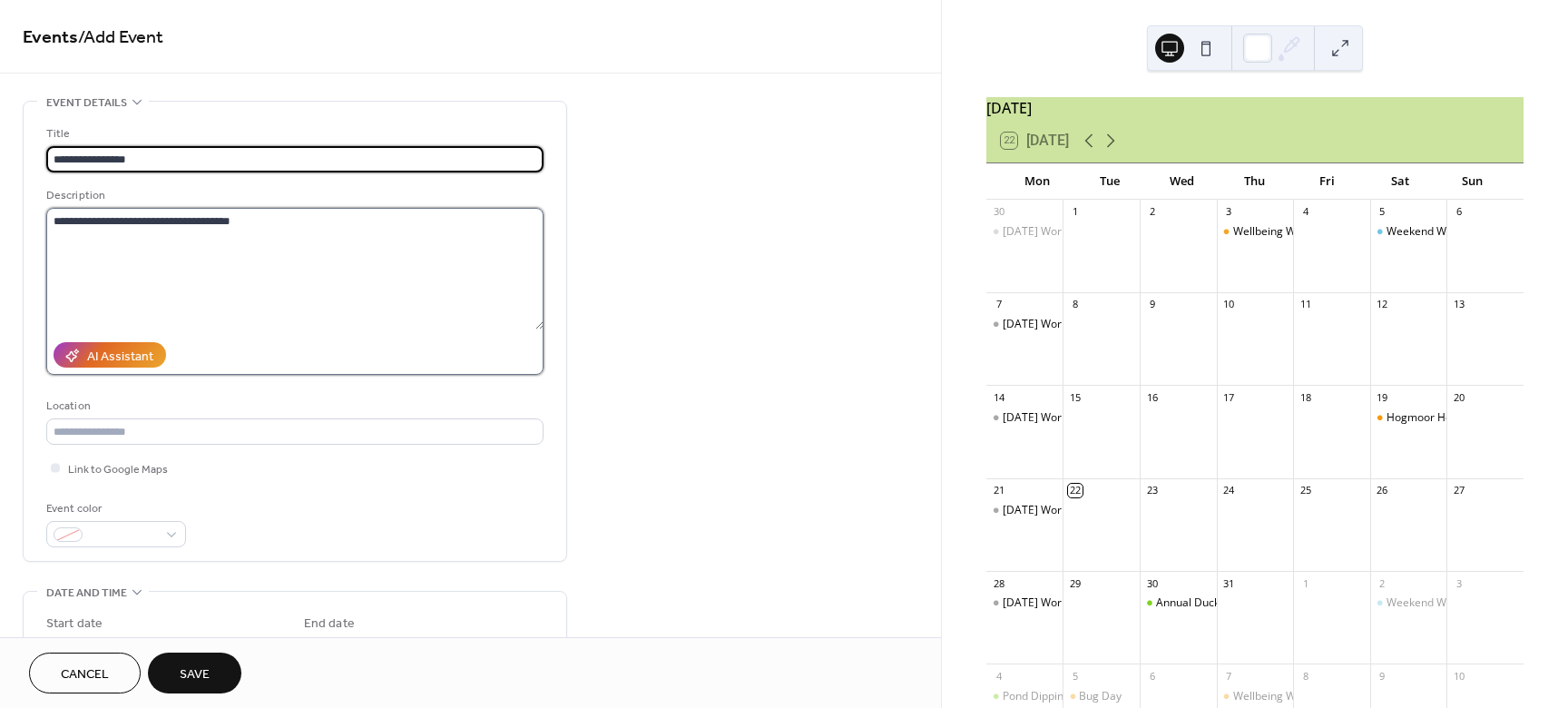 click on "**********" at bounding box center (295, 269) 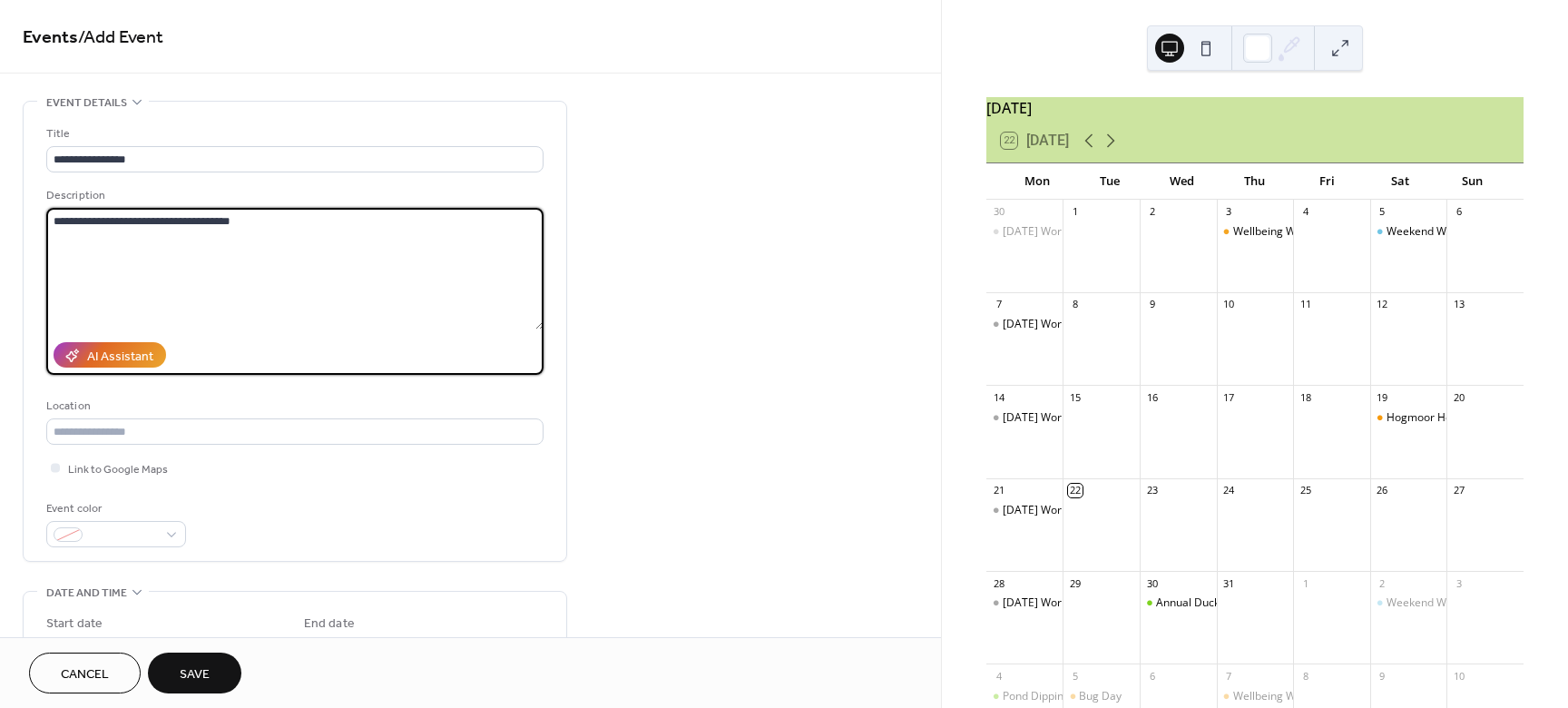 click on "**********" at bounding box center [295, 269] 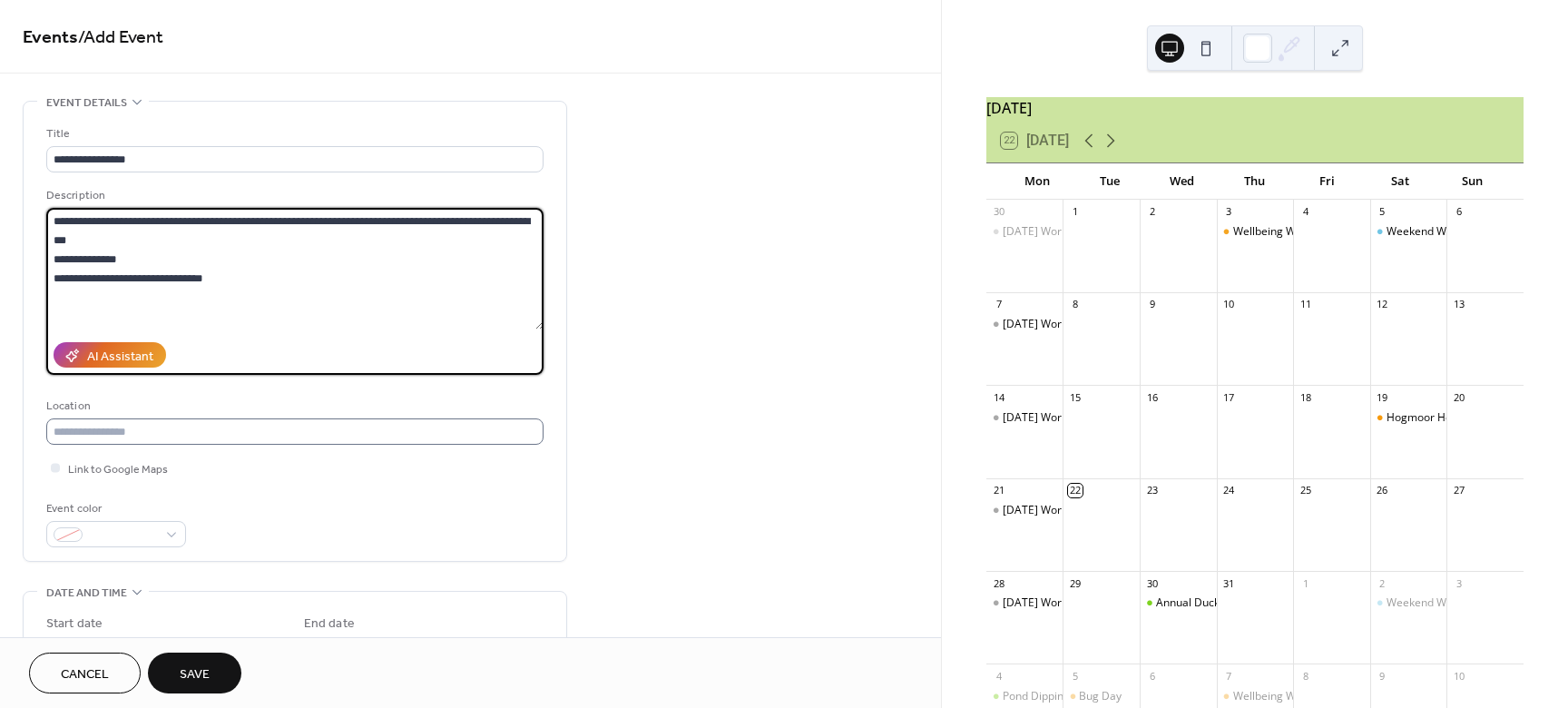type on "**********" 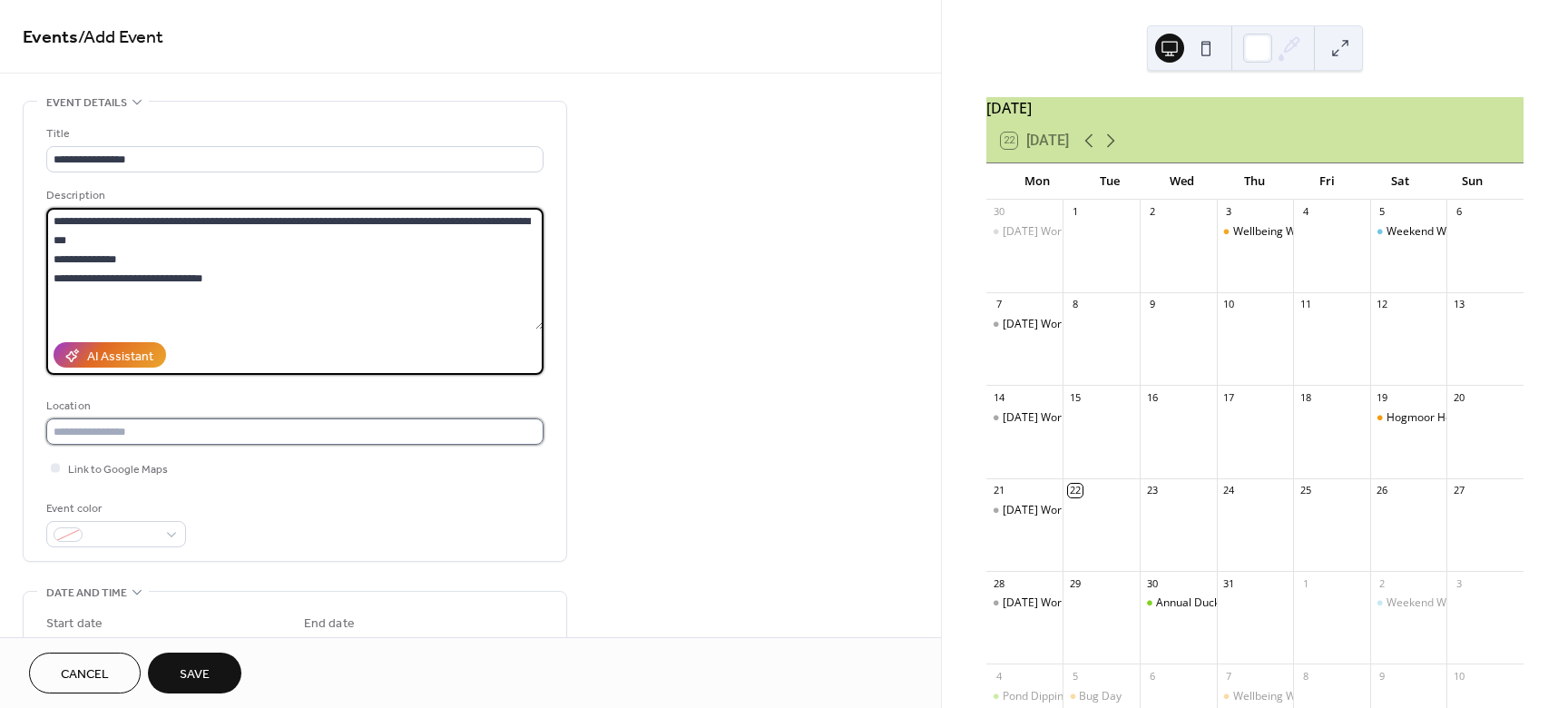 click at bounding box center [295, 431] 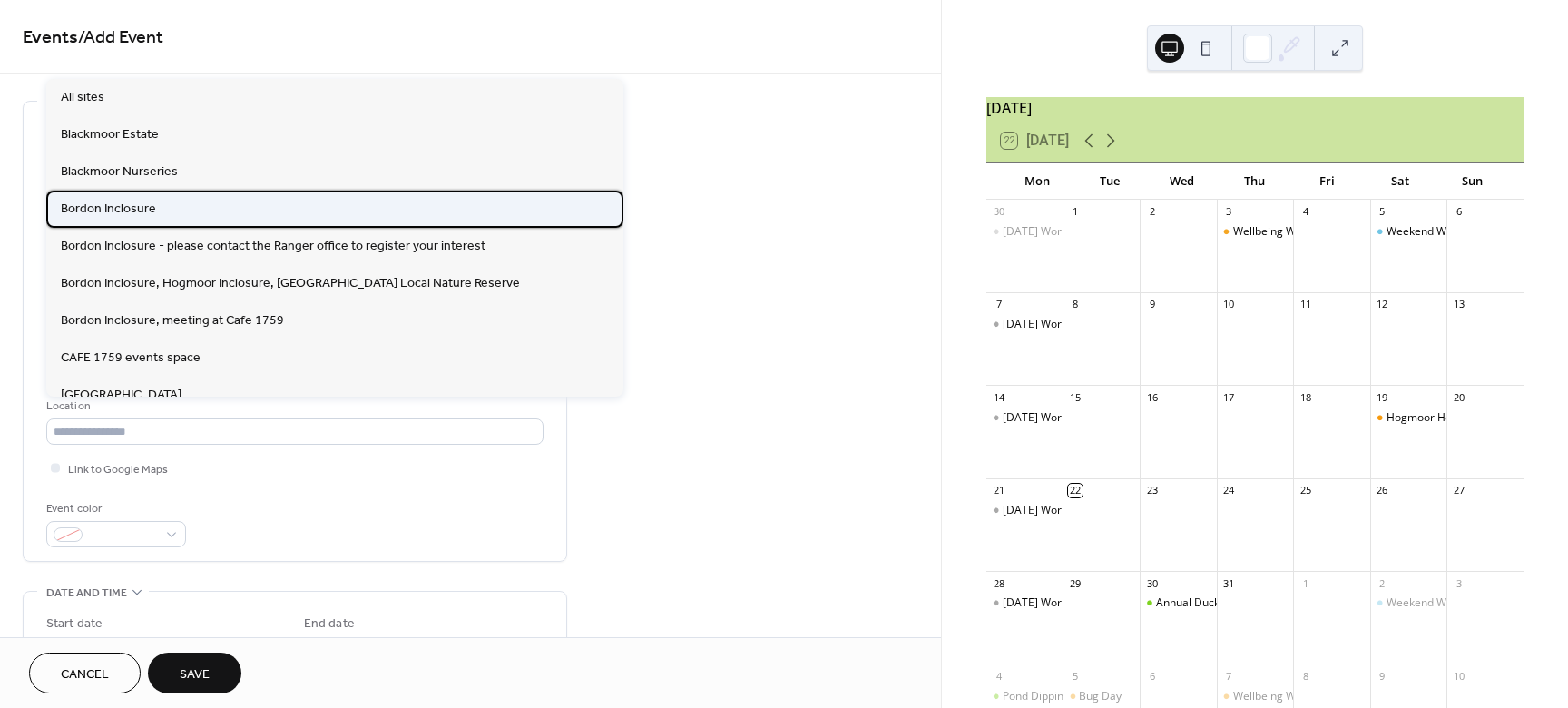click on "Bordon Inclosure" at bounding box center (108, 209) 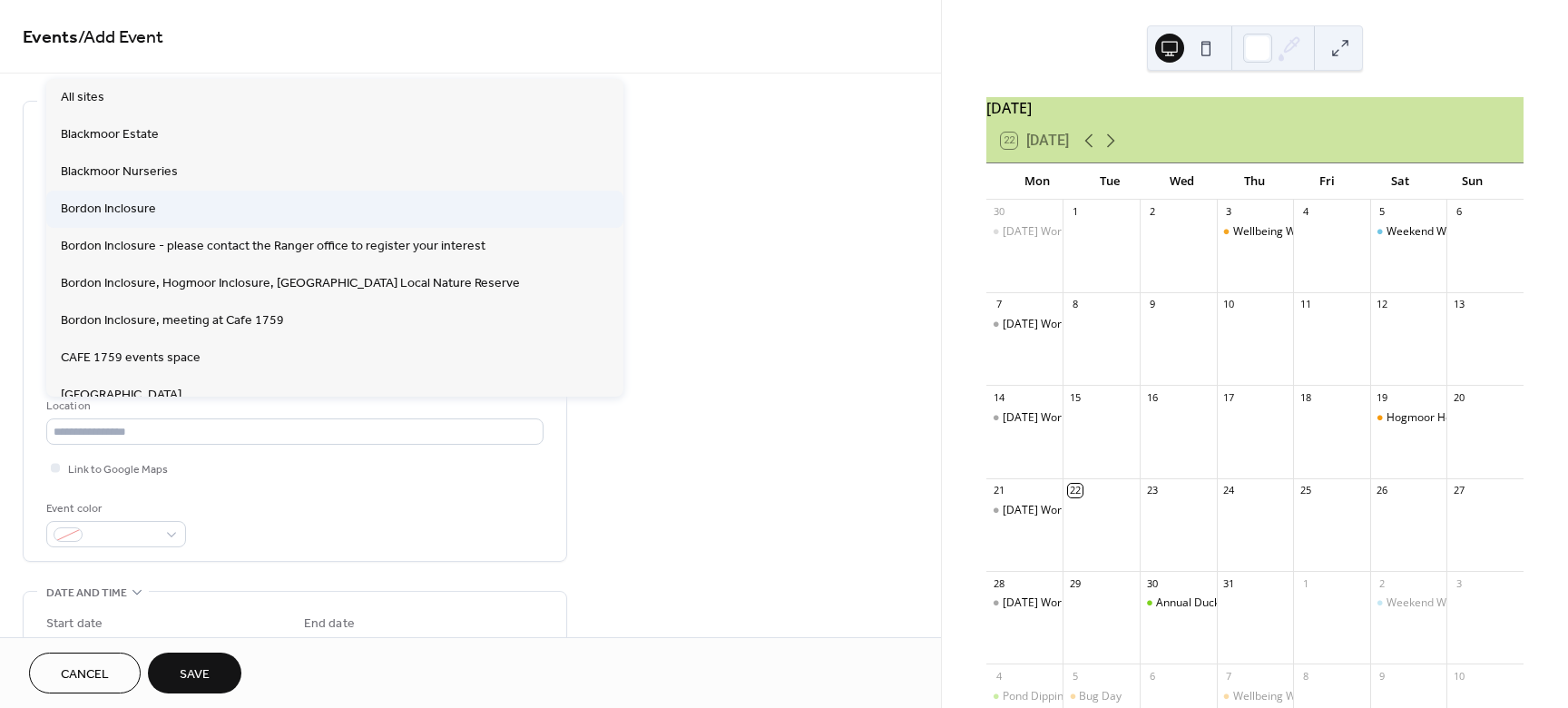type on "**********" 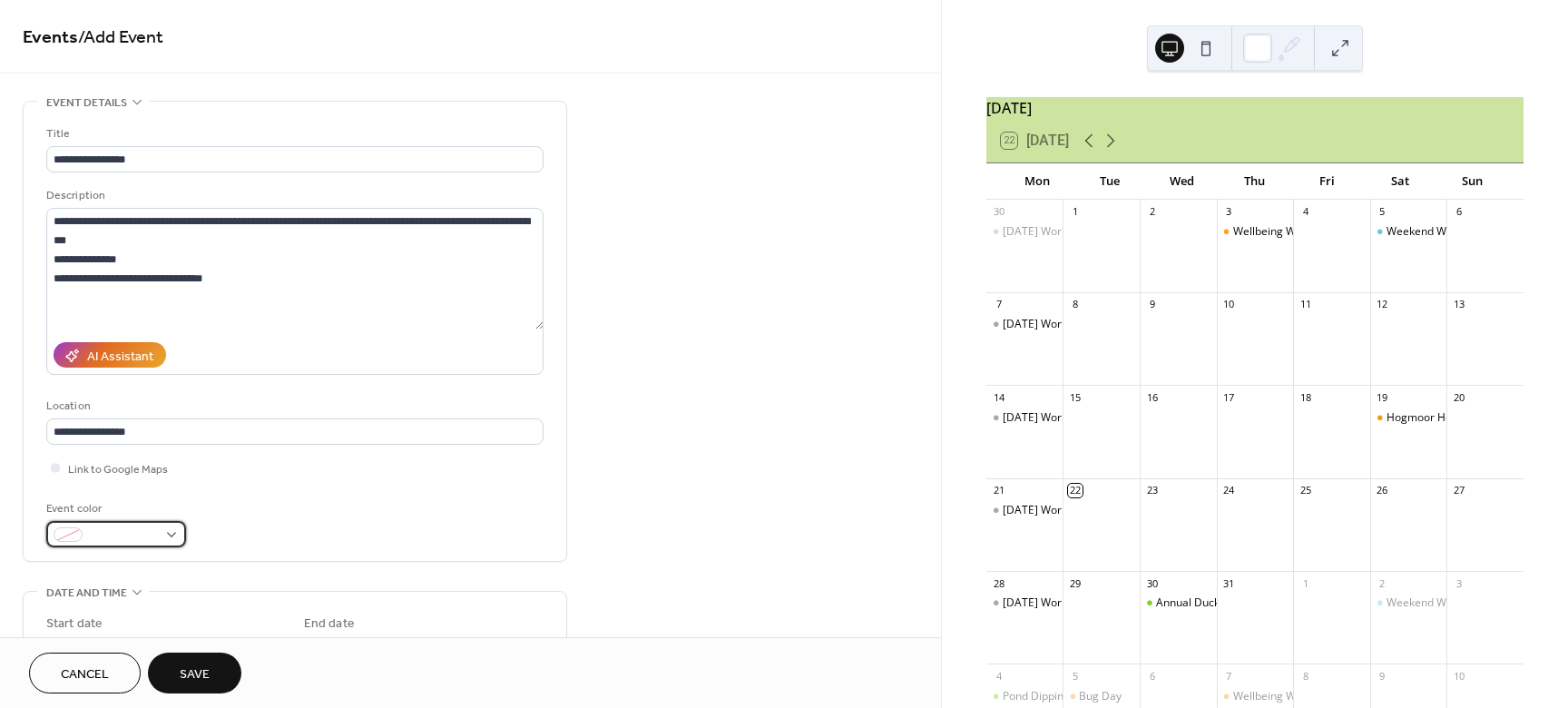 click at bounding box center [123, 536] 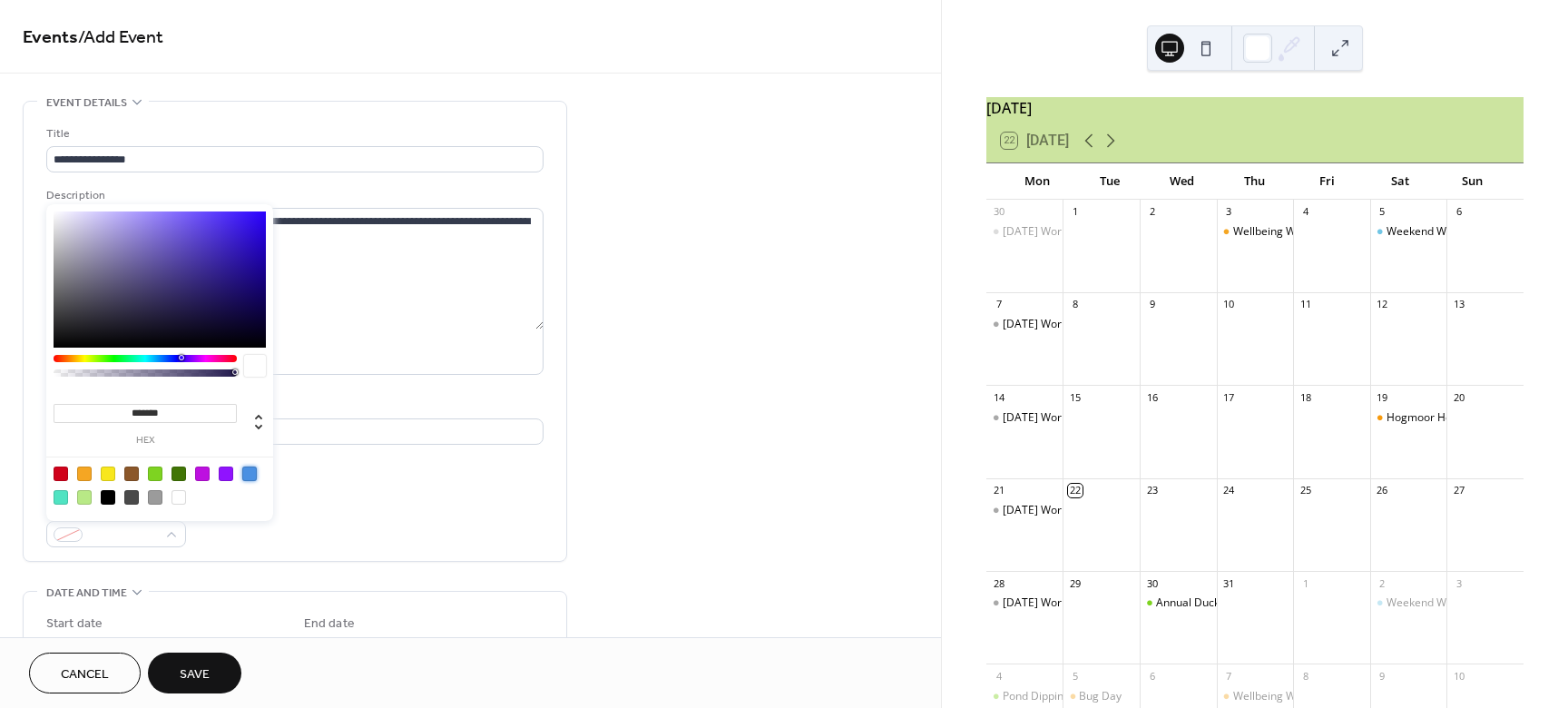 click at bounding box center [250, 474] 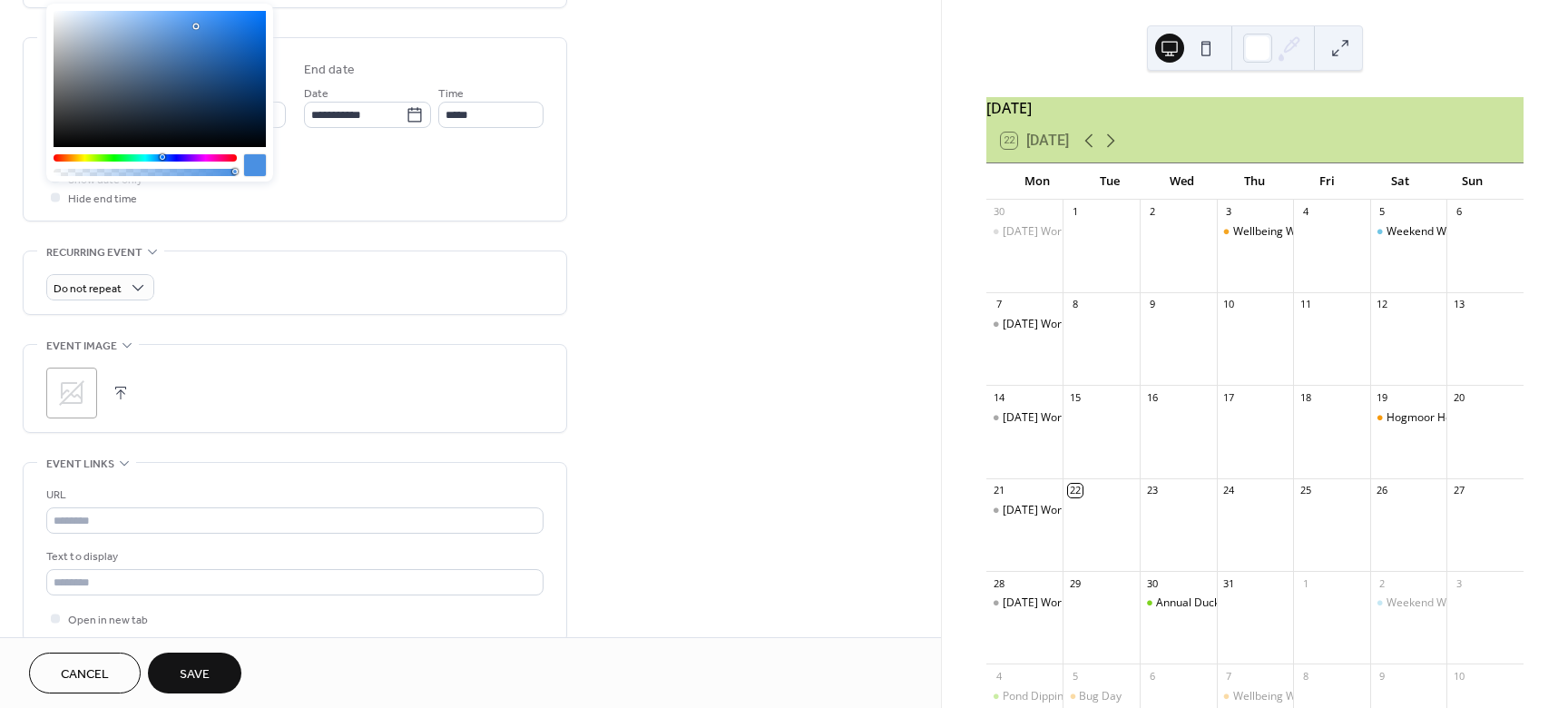 scroll, scrollTop: 547, scrollLeft: 0, axis: vertical 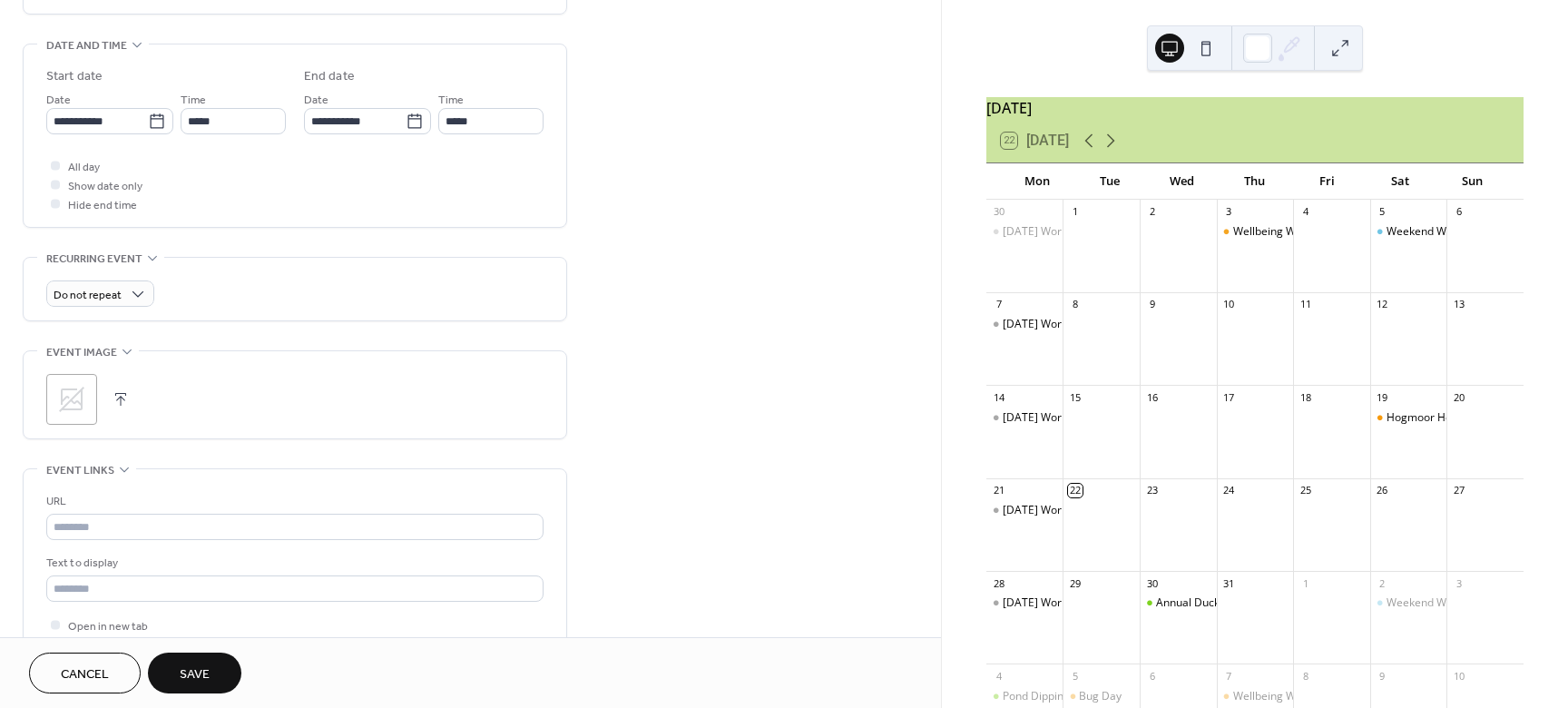 click on "All day Show date only Hide end time" at bounding box center (295, 184) 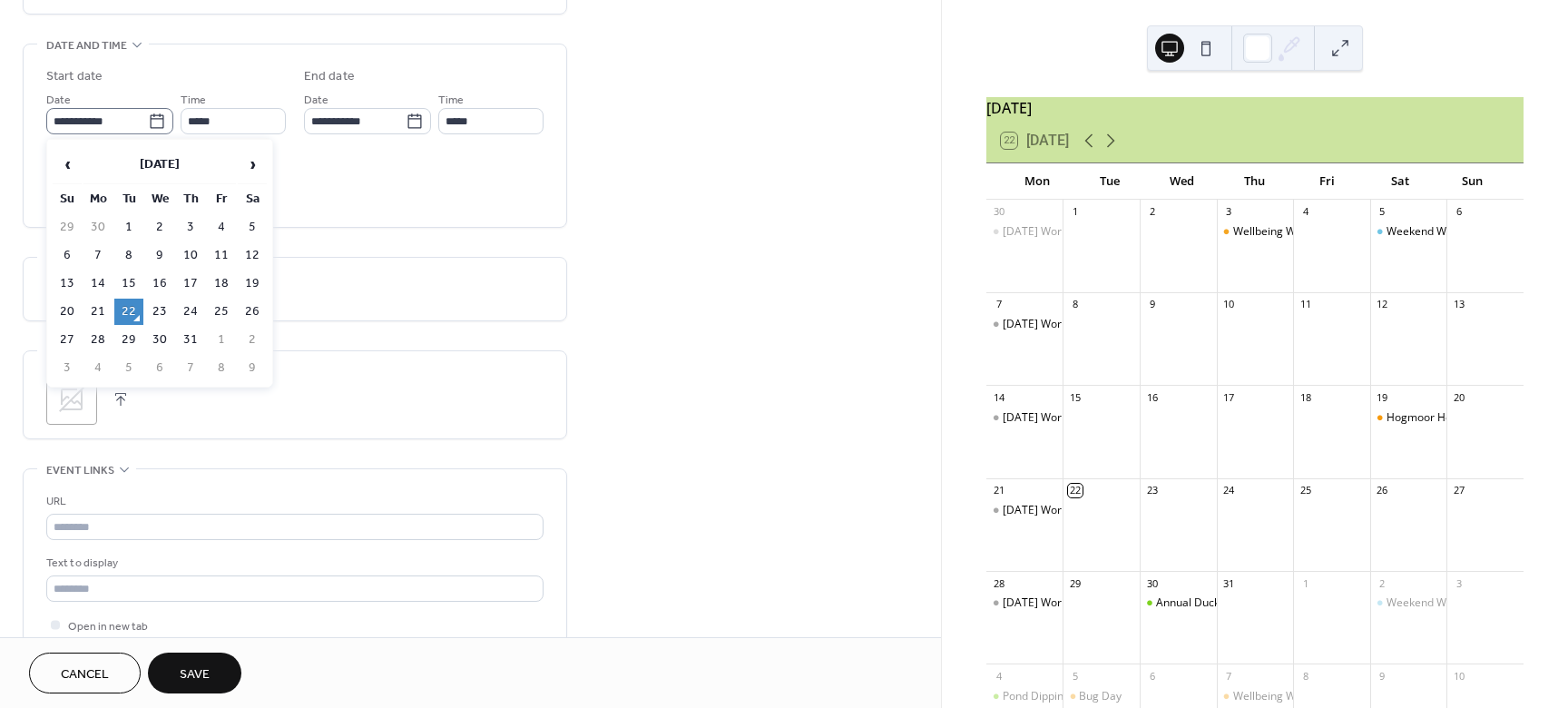 click 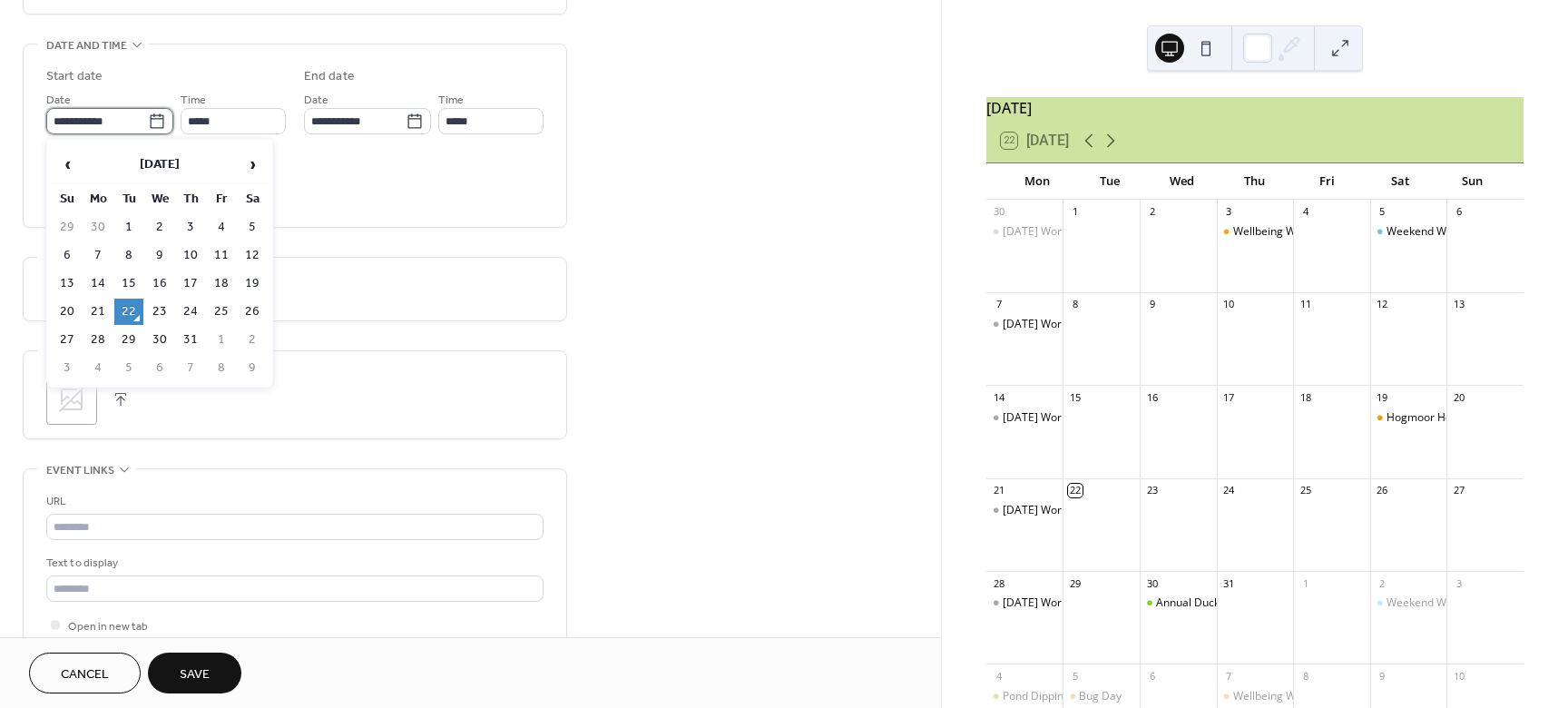 click on "**********" at bounding box center (97, 121) 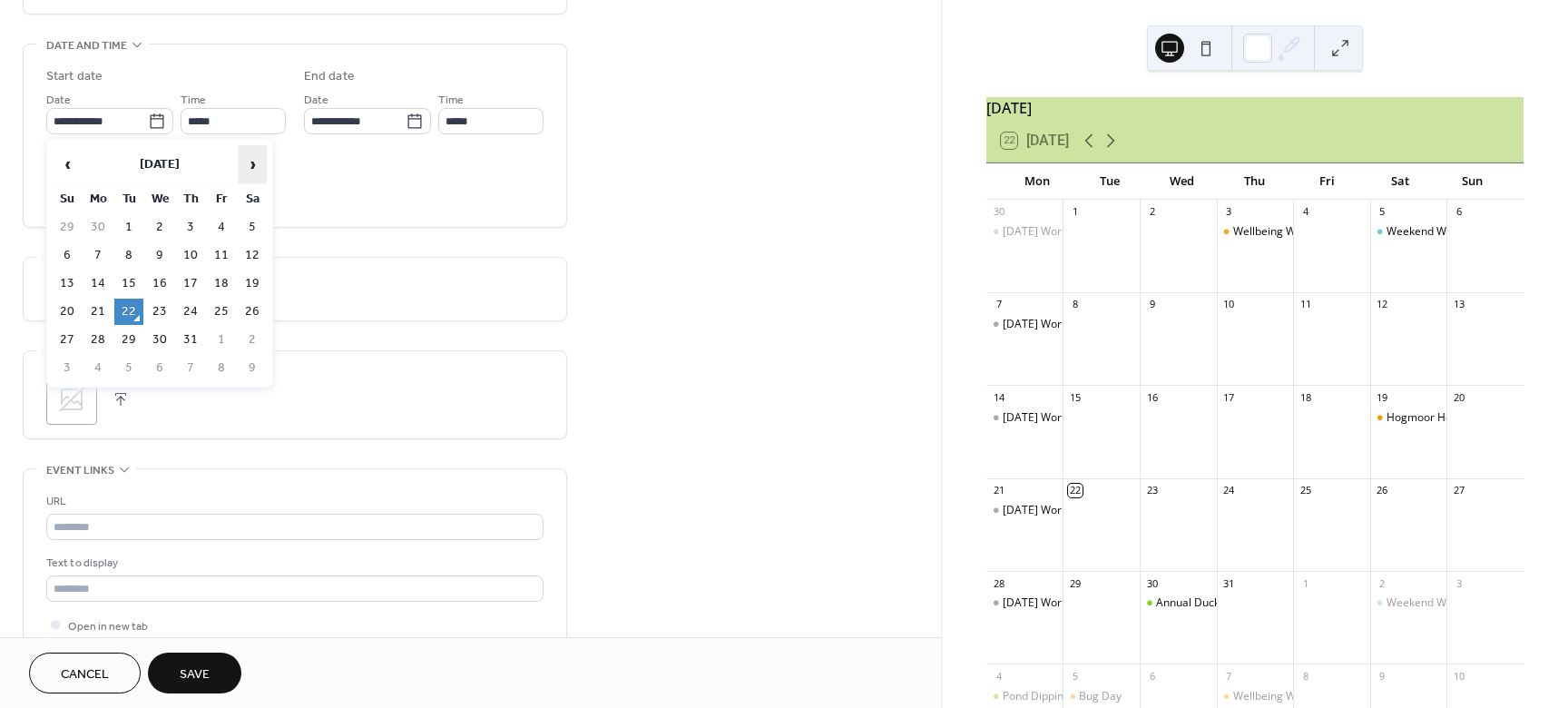 click on "›" at bounding box center [252, 164] 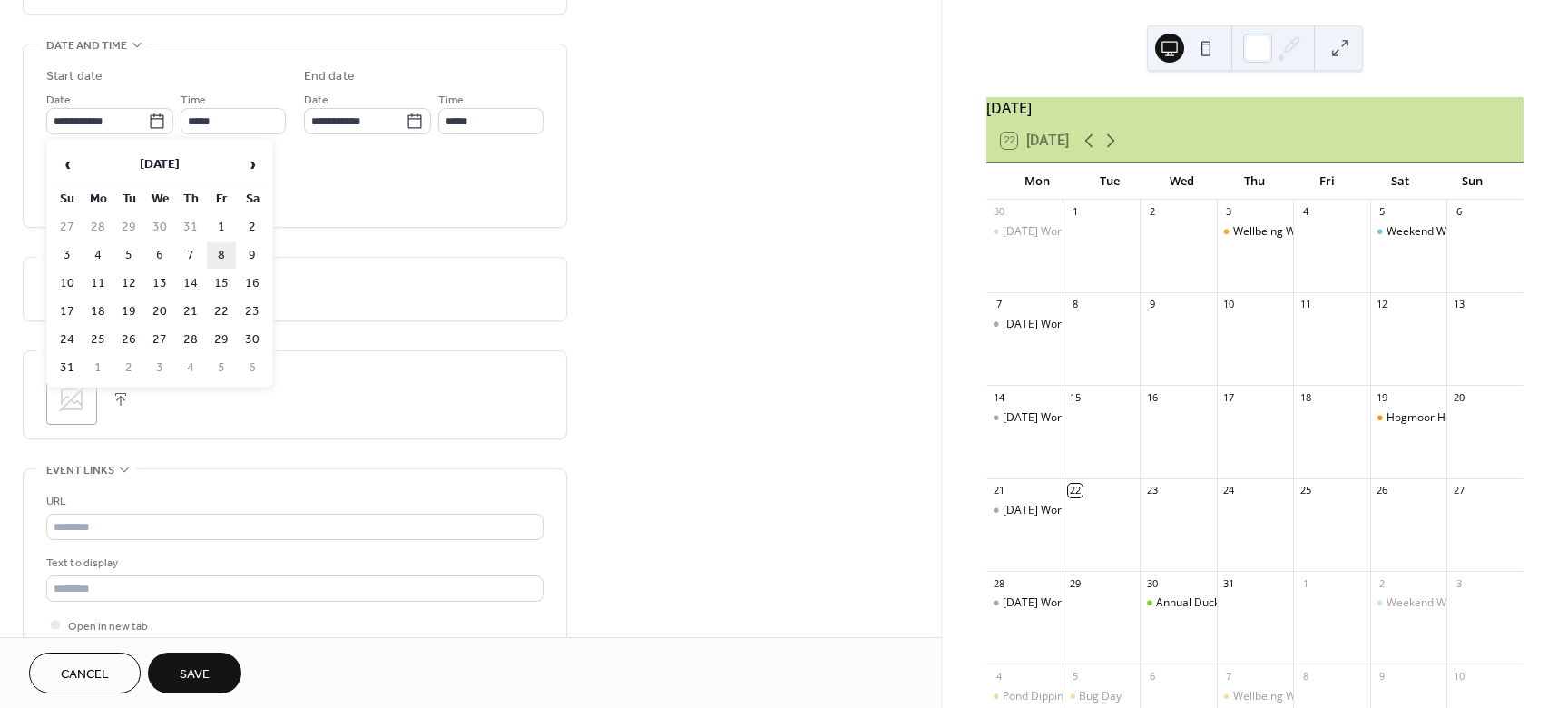 click on "8" at bounding box center [221, 255] 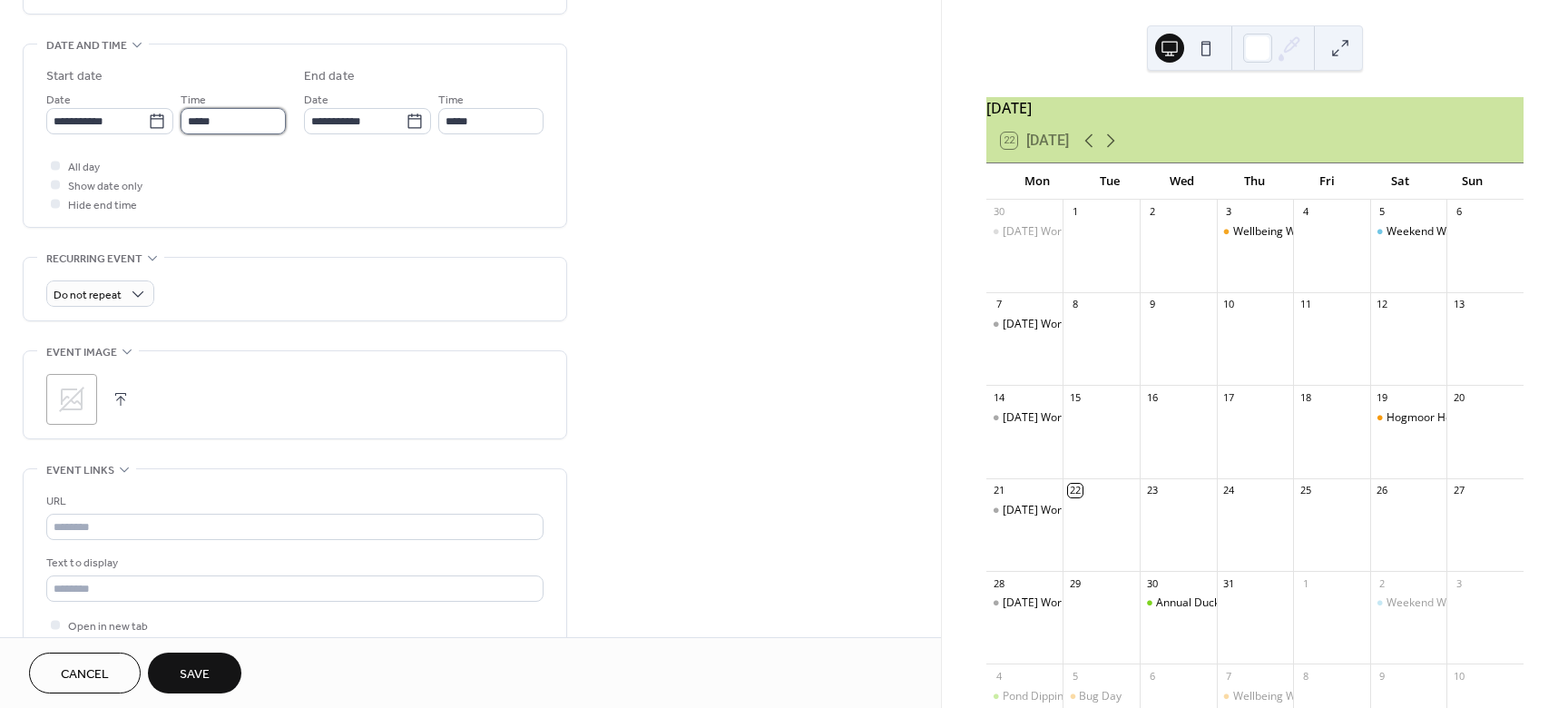 click on "*****" at bounding box center (233, 121) 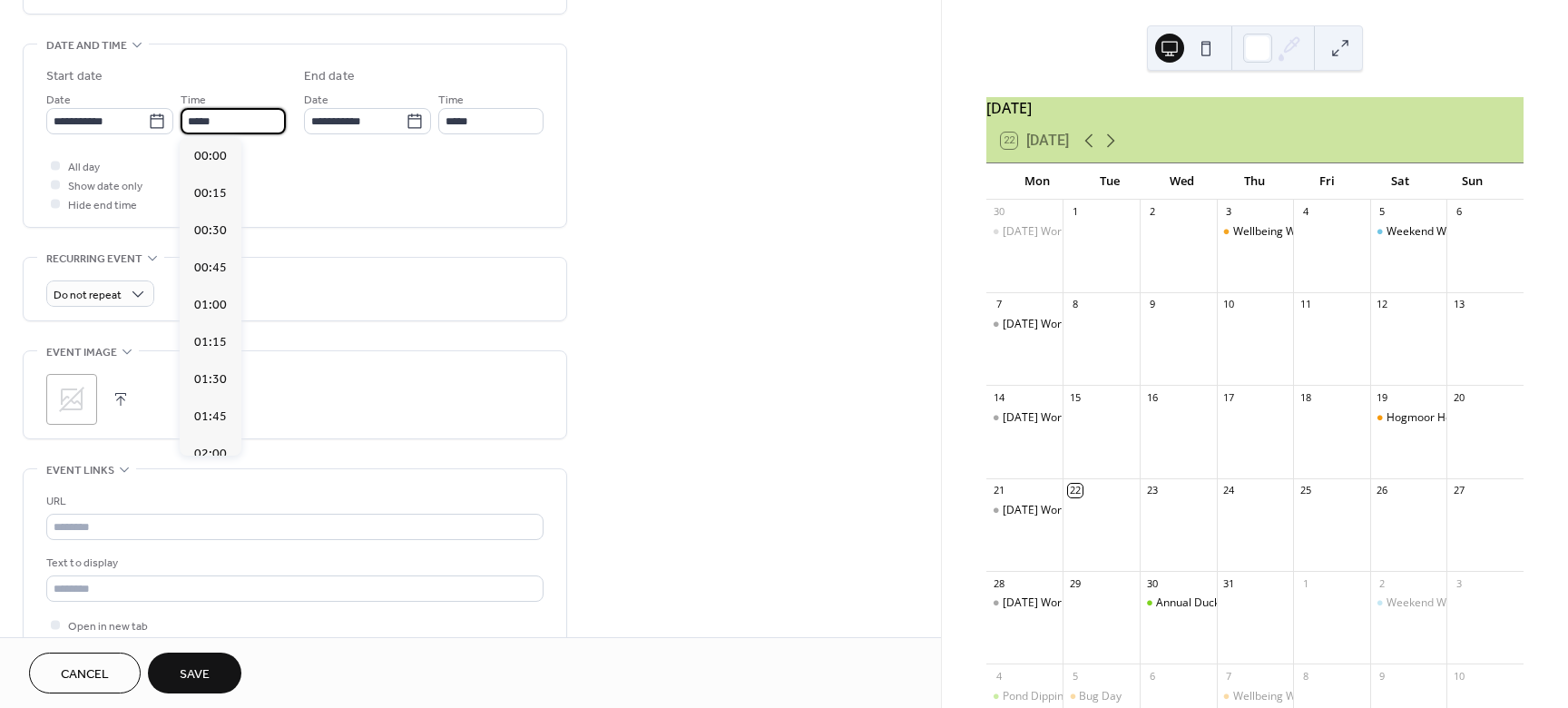 scroll, scrollTop: 1786, scrollLeft: 0, axis: vertical 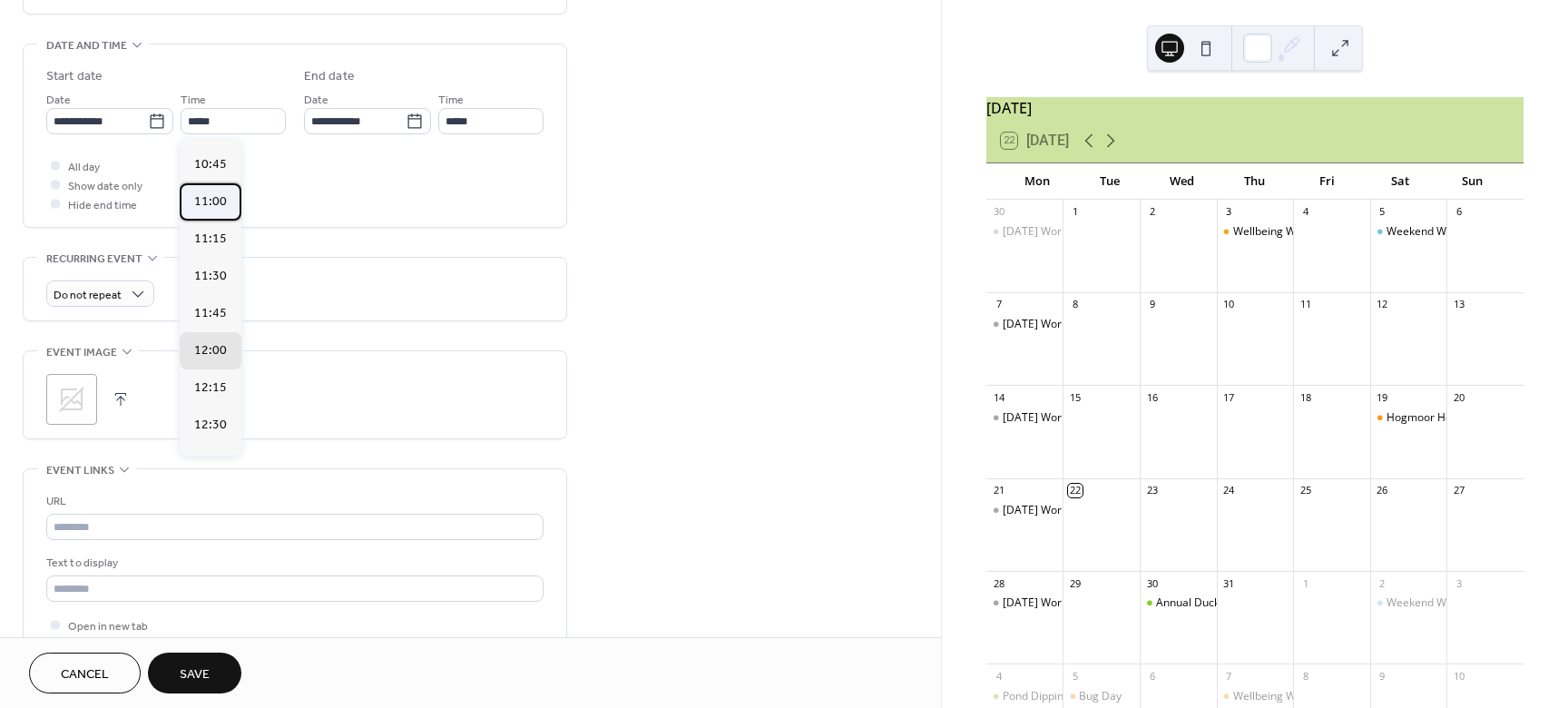 click on "11:00" at bounding box center [211, 202] 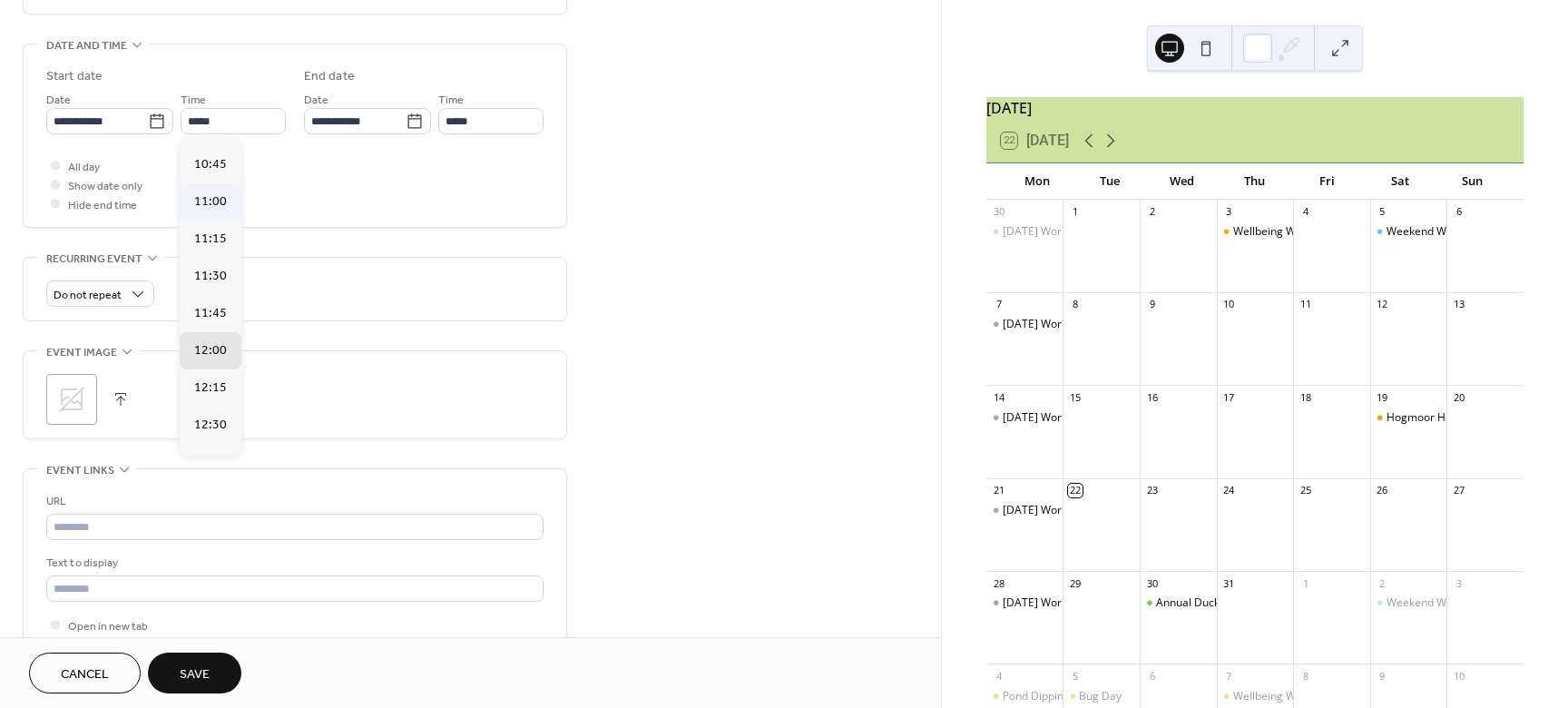 type on "*****" 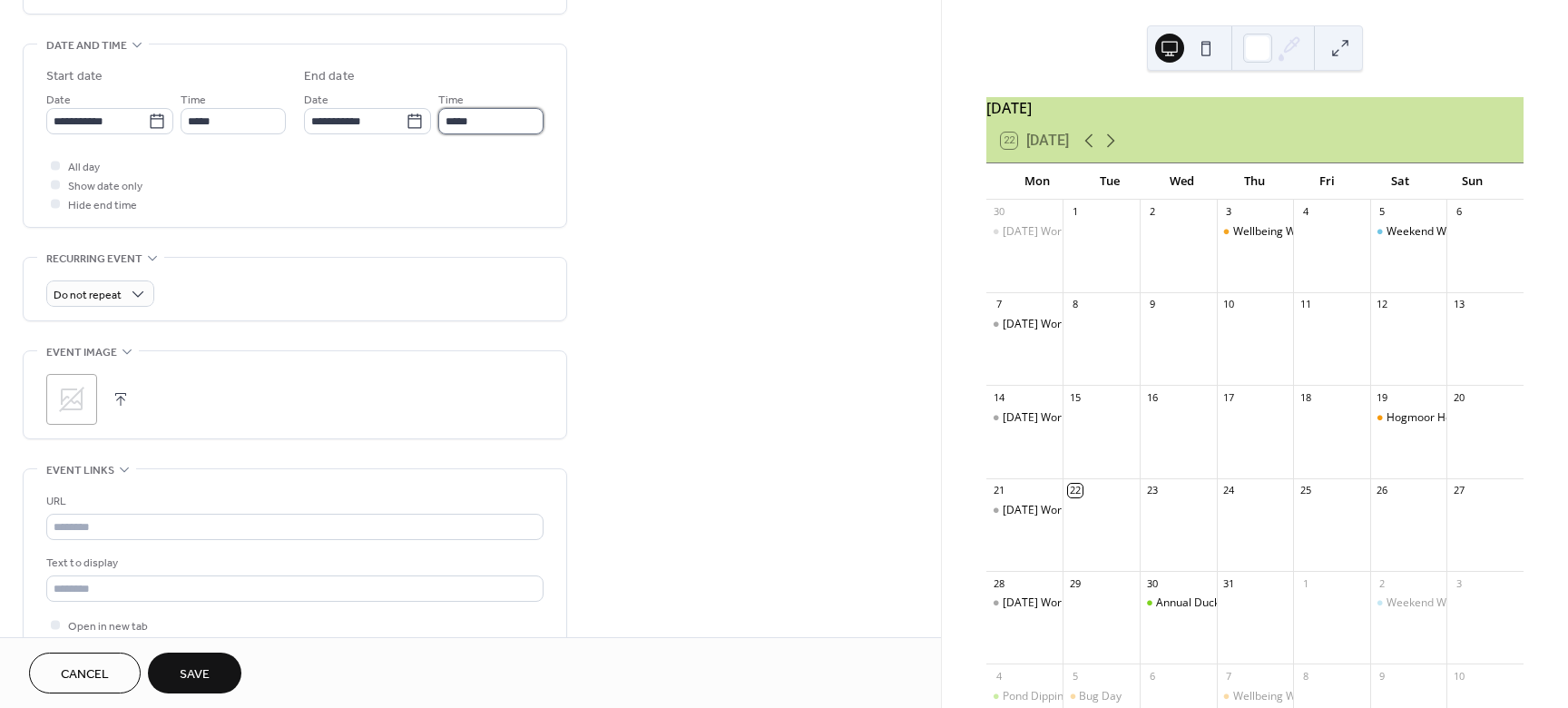 click on "*****" at bounding box center [491, 121] 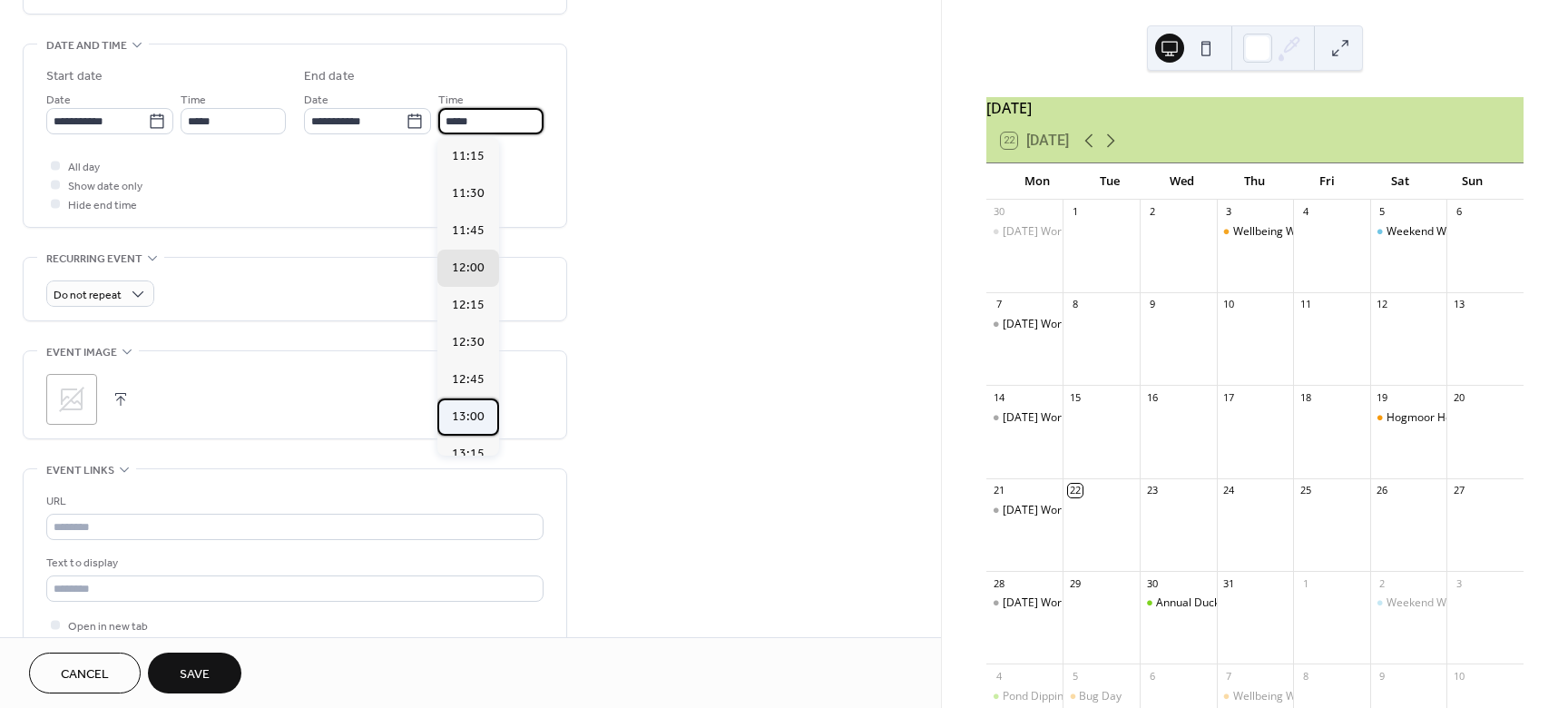click on "13:00" at bounding box center (468, 417) 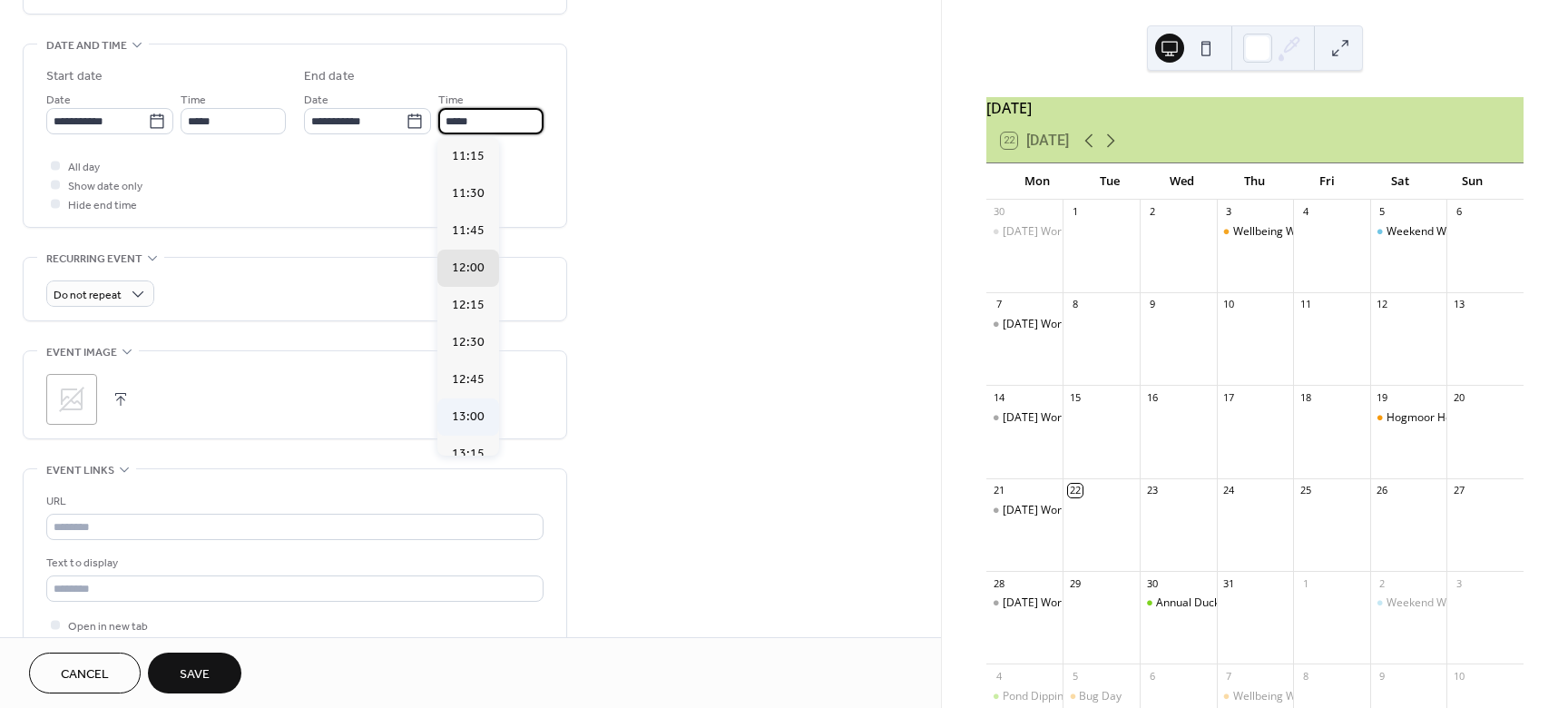 type on "*****" 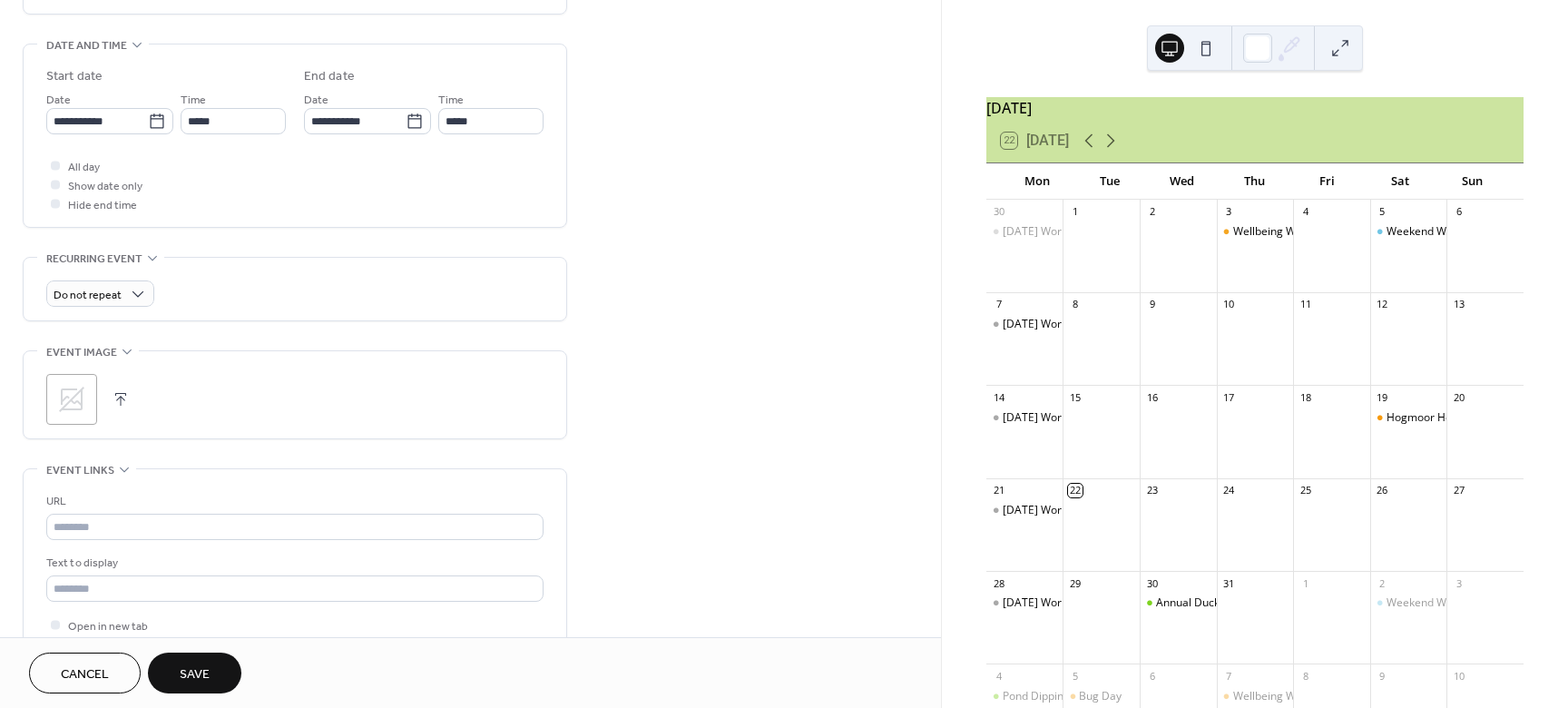 click at bounding box center (121, 399) 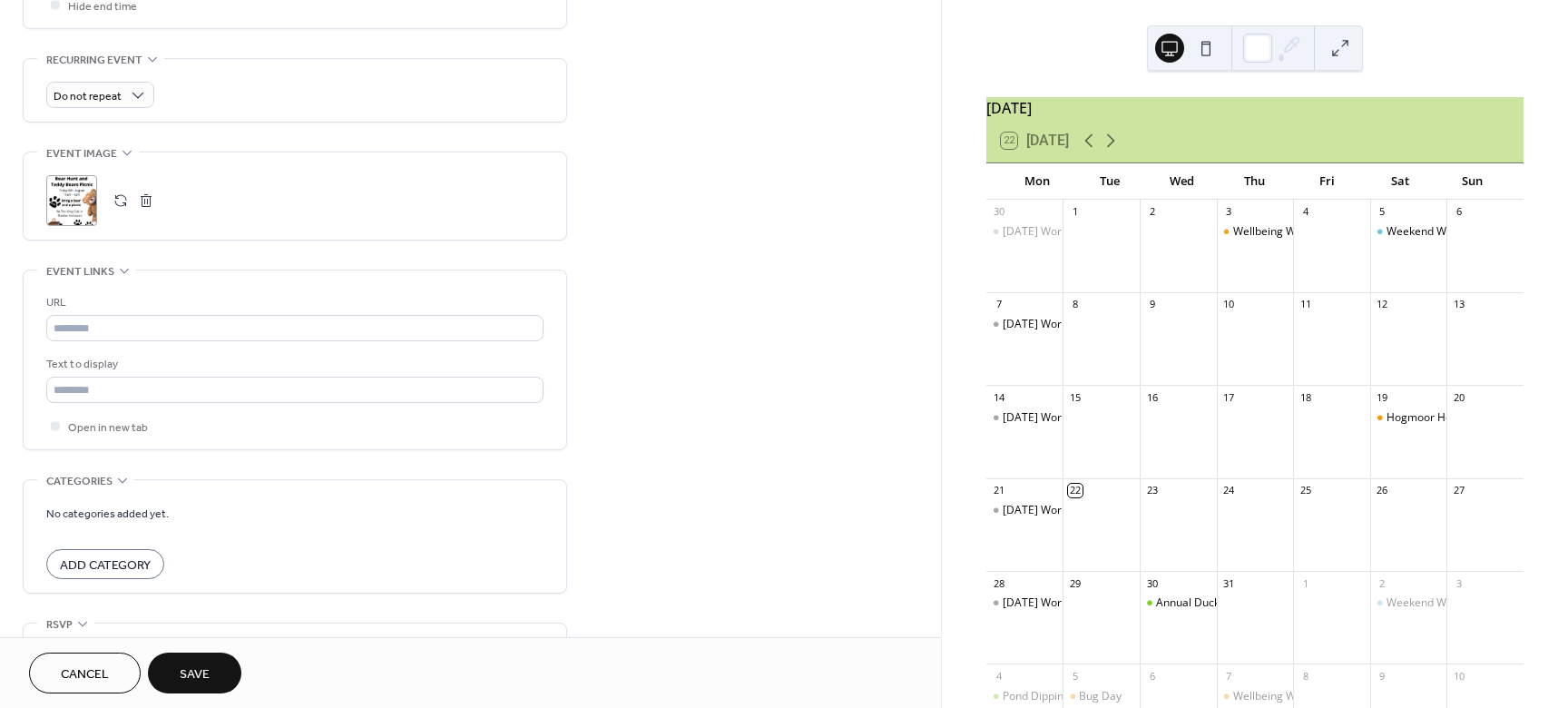 scroll, scrollTop: 848, scrollLeft: 0, axis: vertical 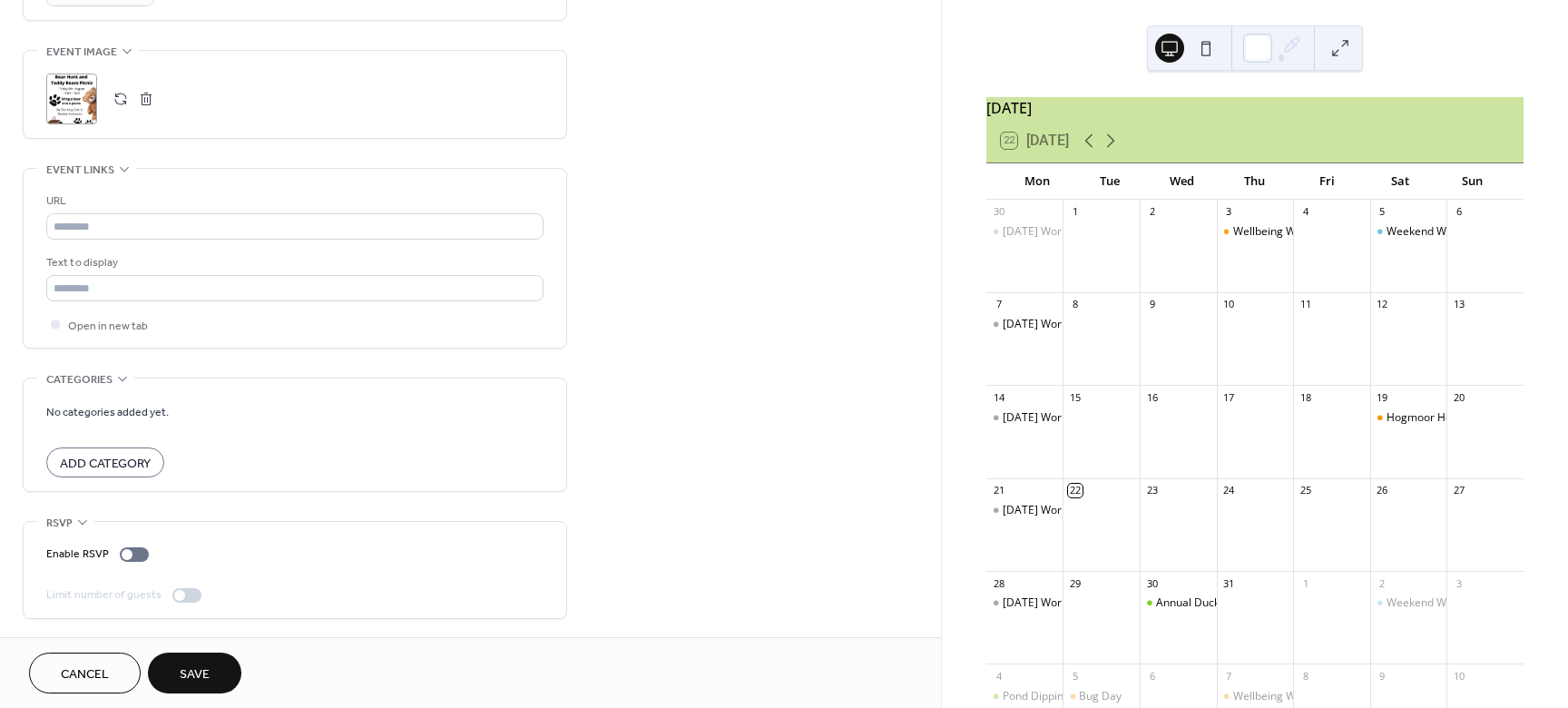 click on "Save" at bounding box center (194, 674) 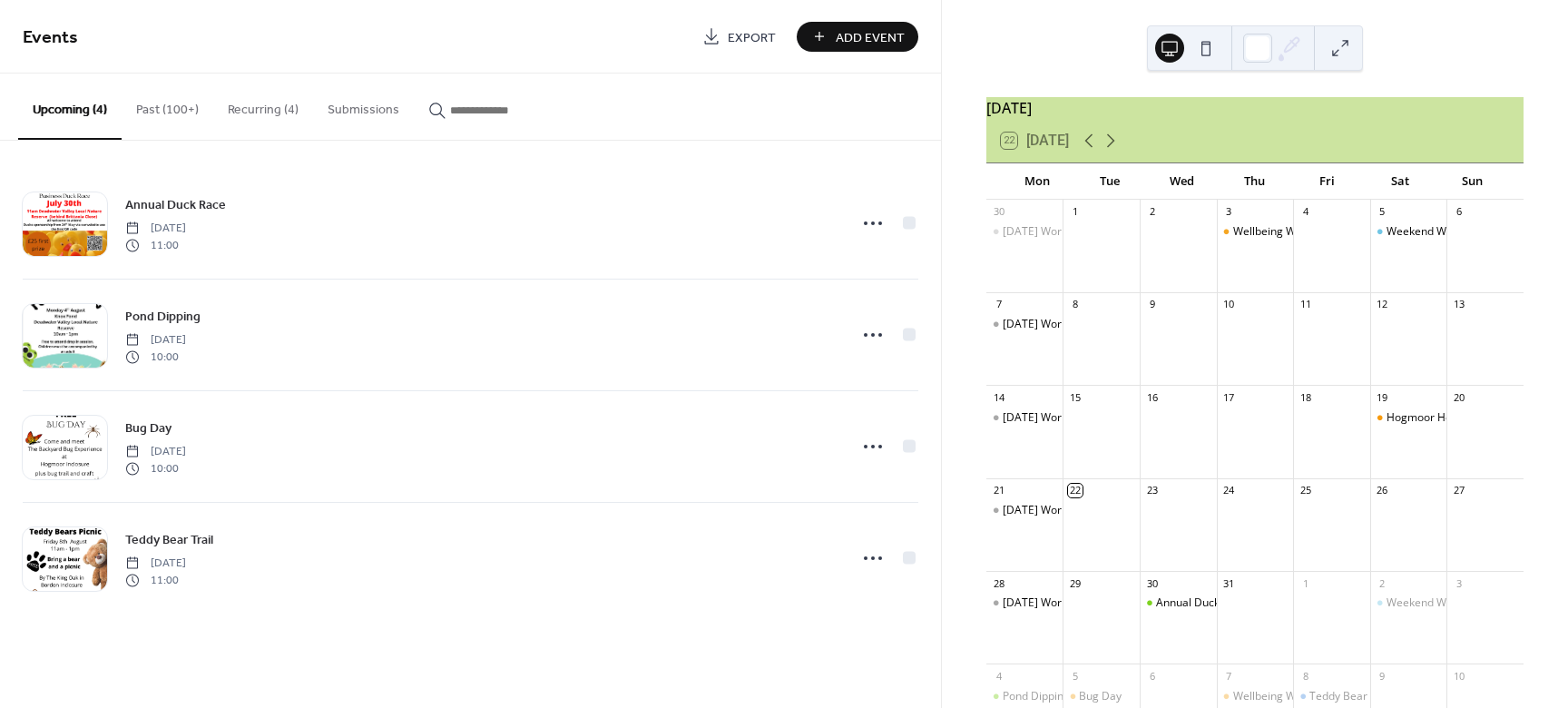 click on "Add Event" at bounding box center [870, 37] 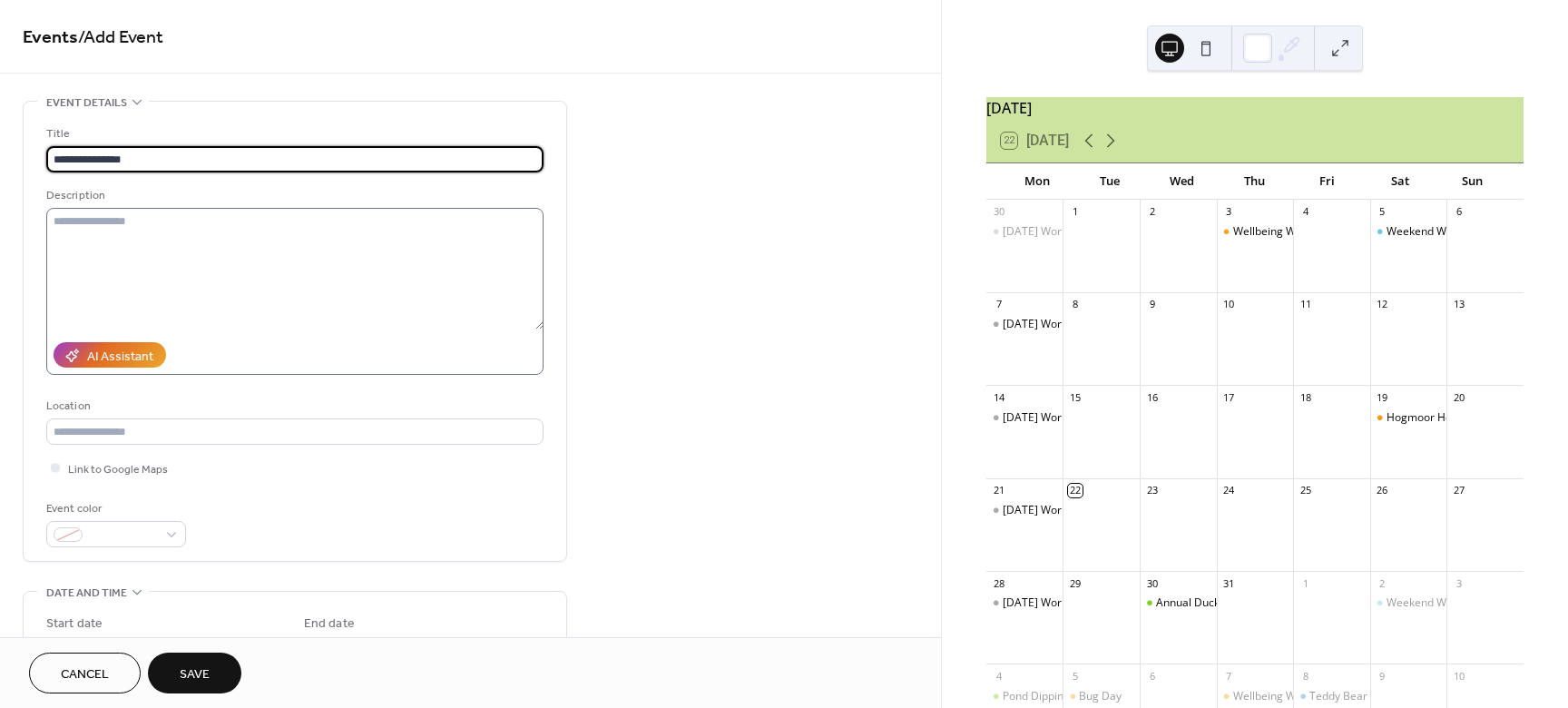 type on "**********" 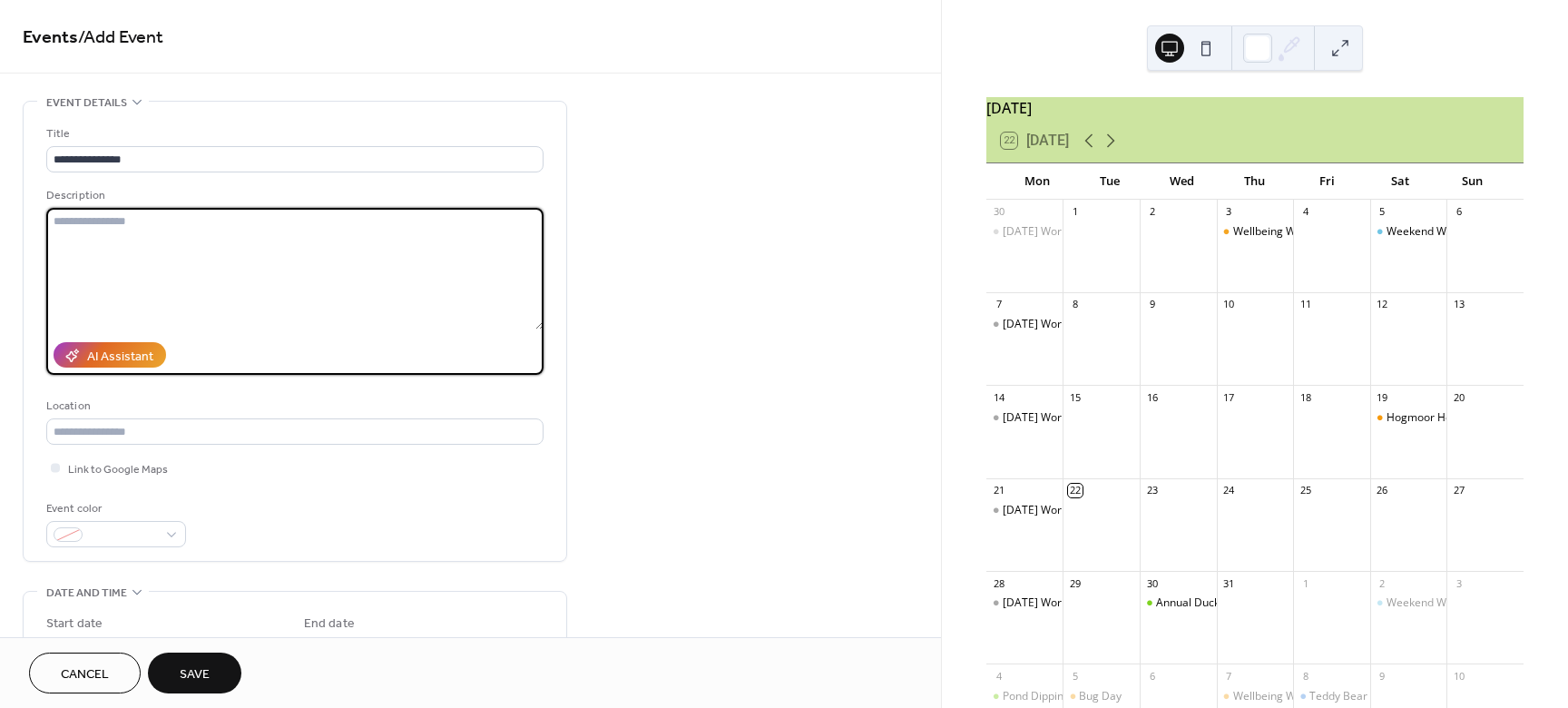 click at bounding box center [295, 269] 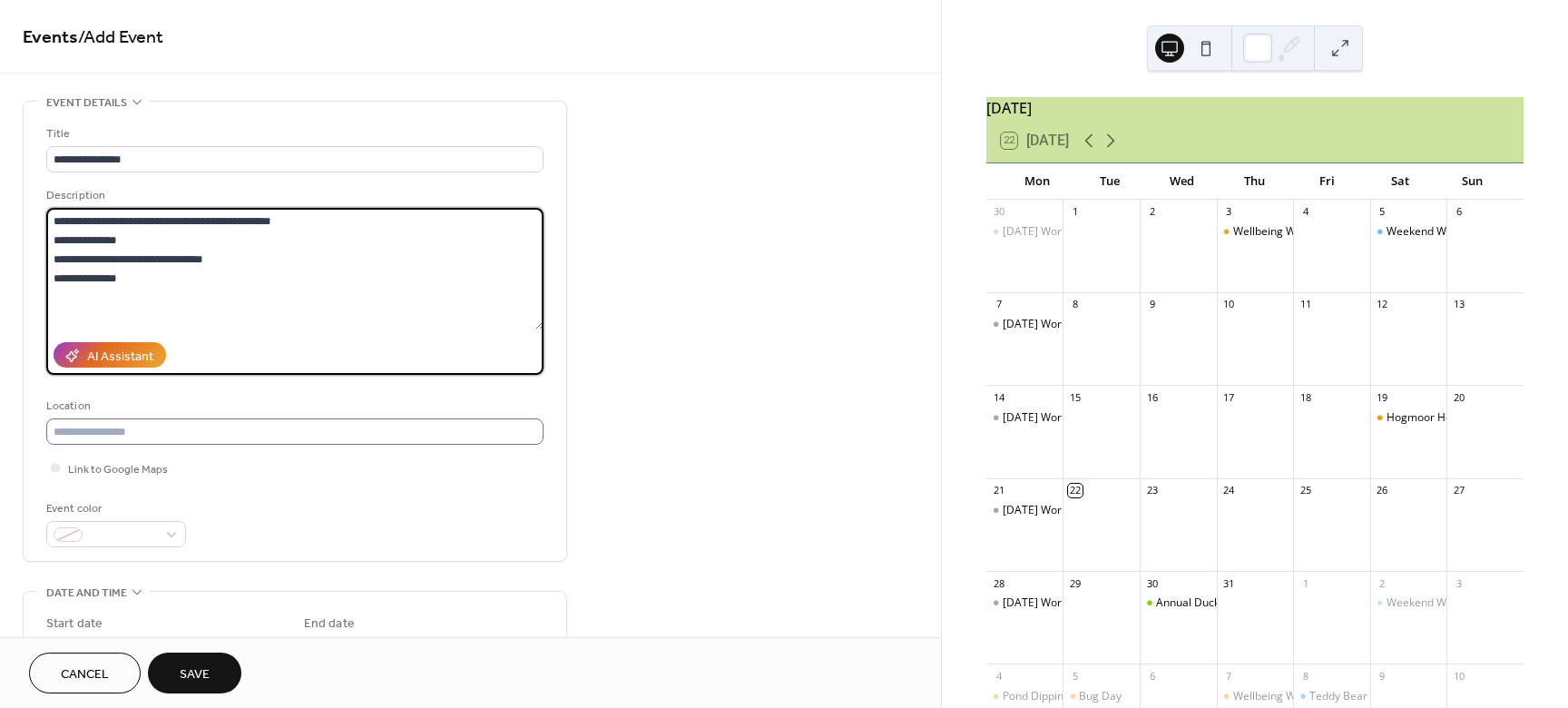 type on "**********" 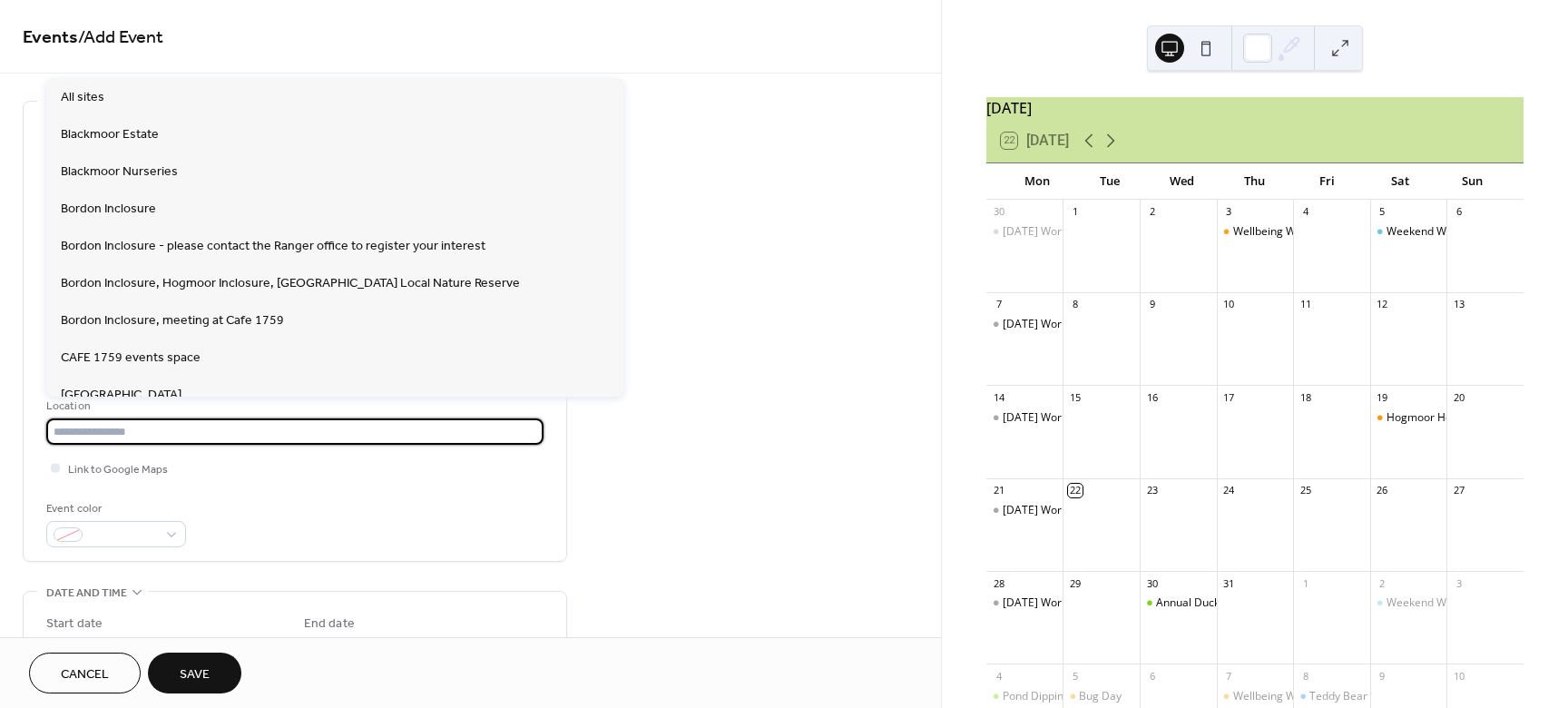 click at bounding box center [295, 431] 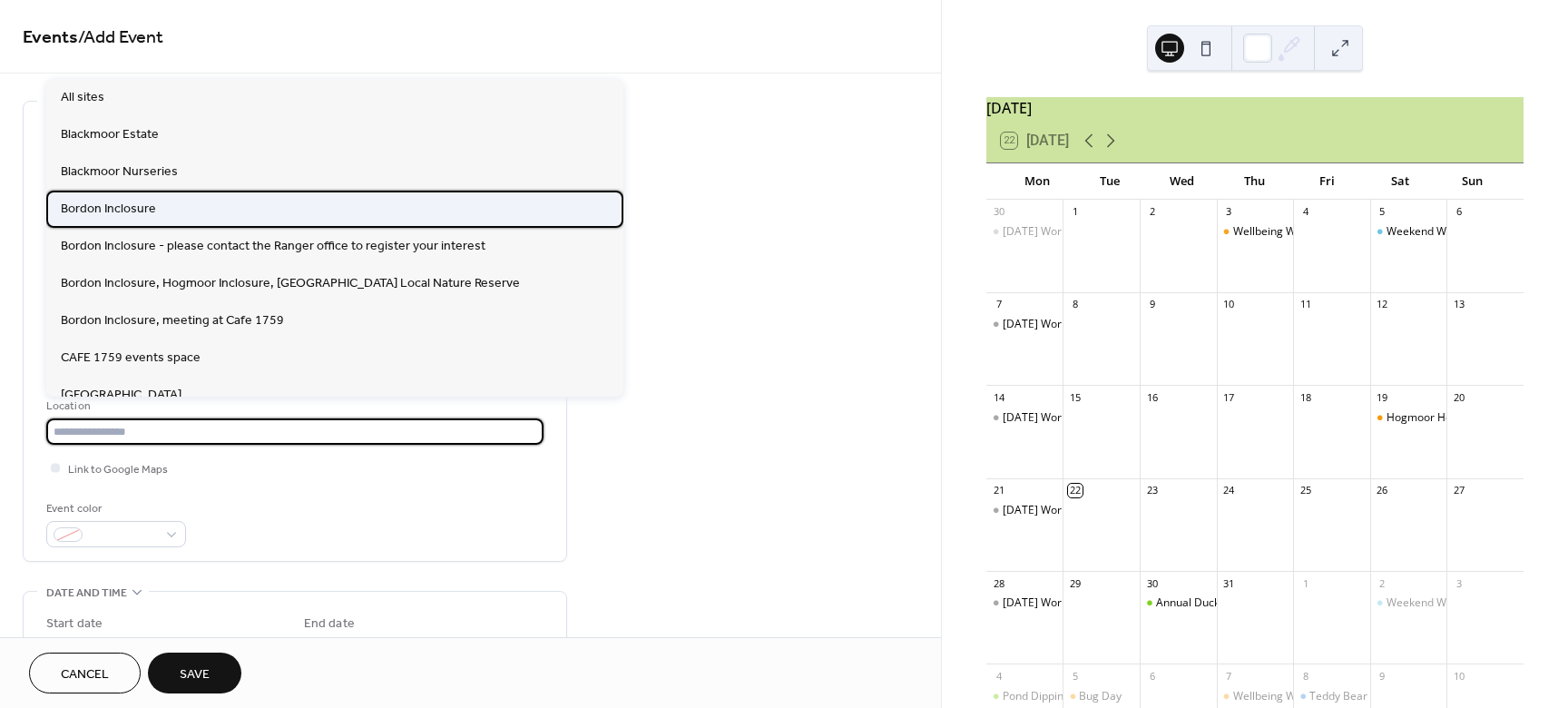 click on "Bordon Inclosure" at bounding box center (108, 209) 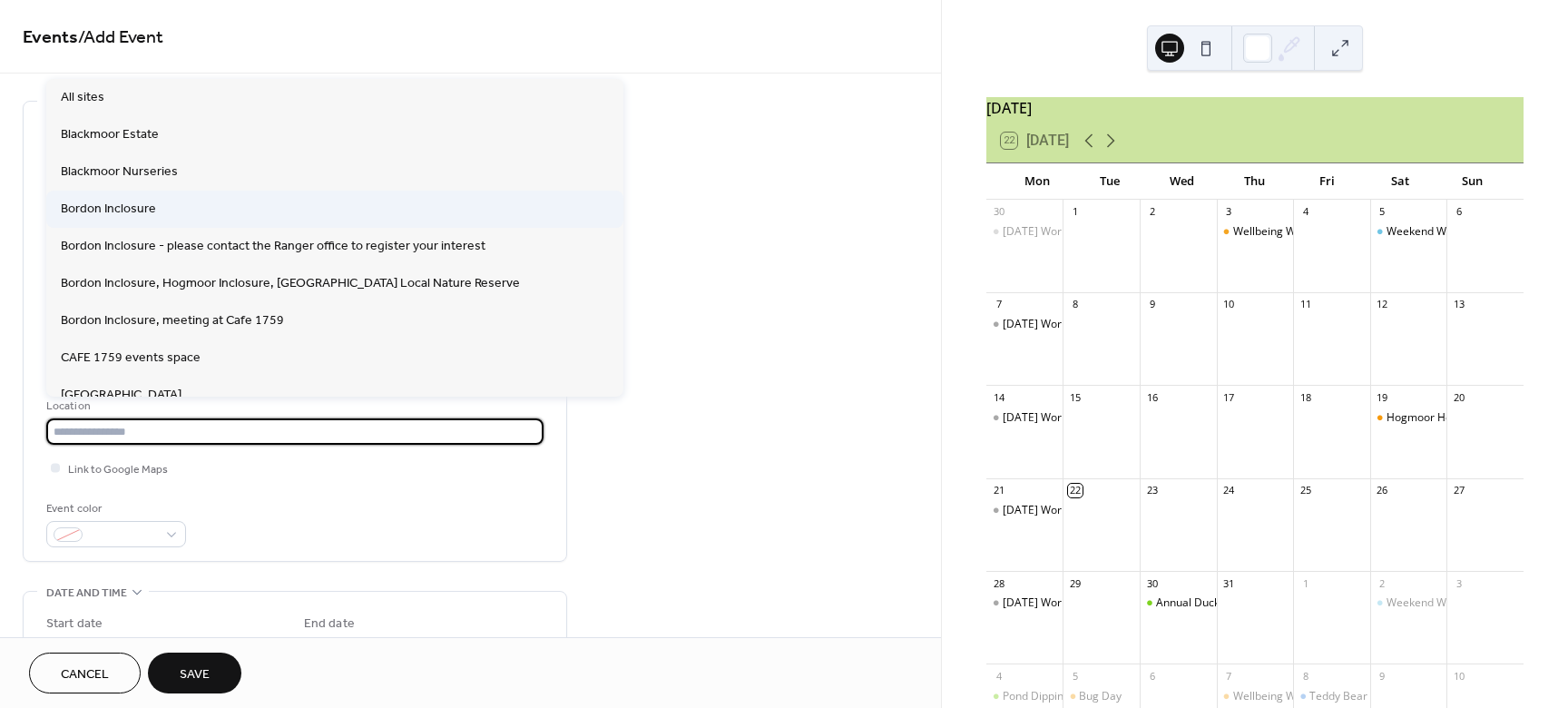 type on "**********" 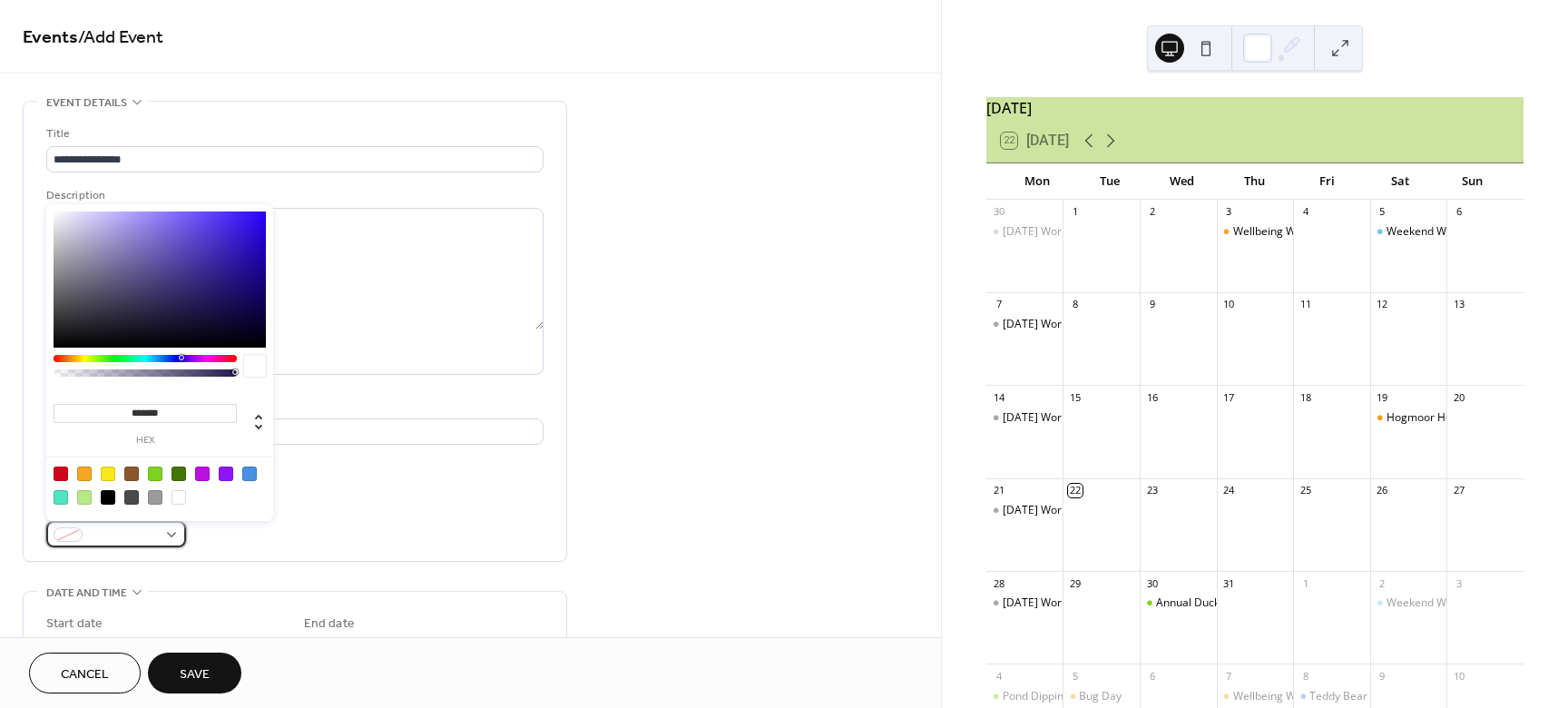 click at bounding box center [123, 536] 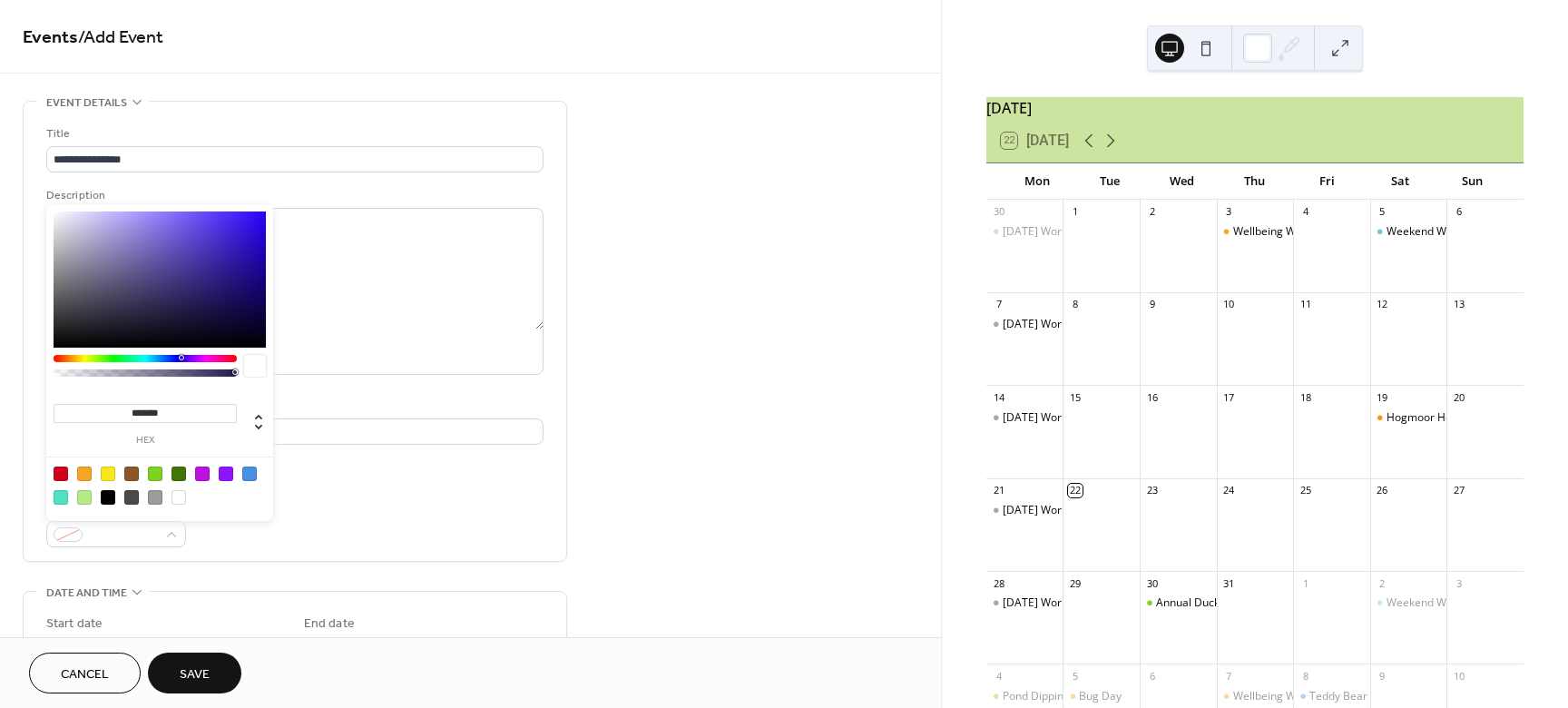 click at bounding box center (250, 474) 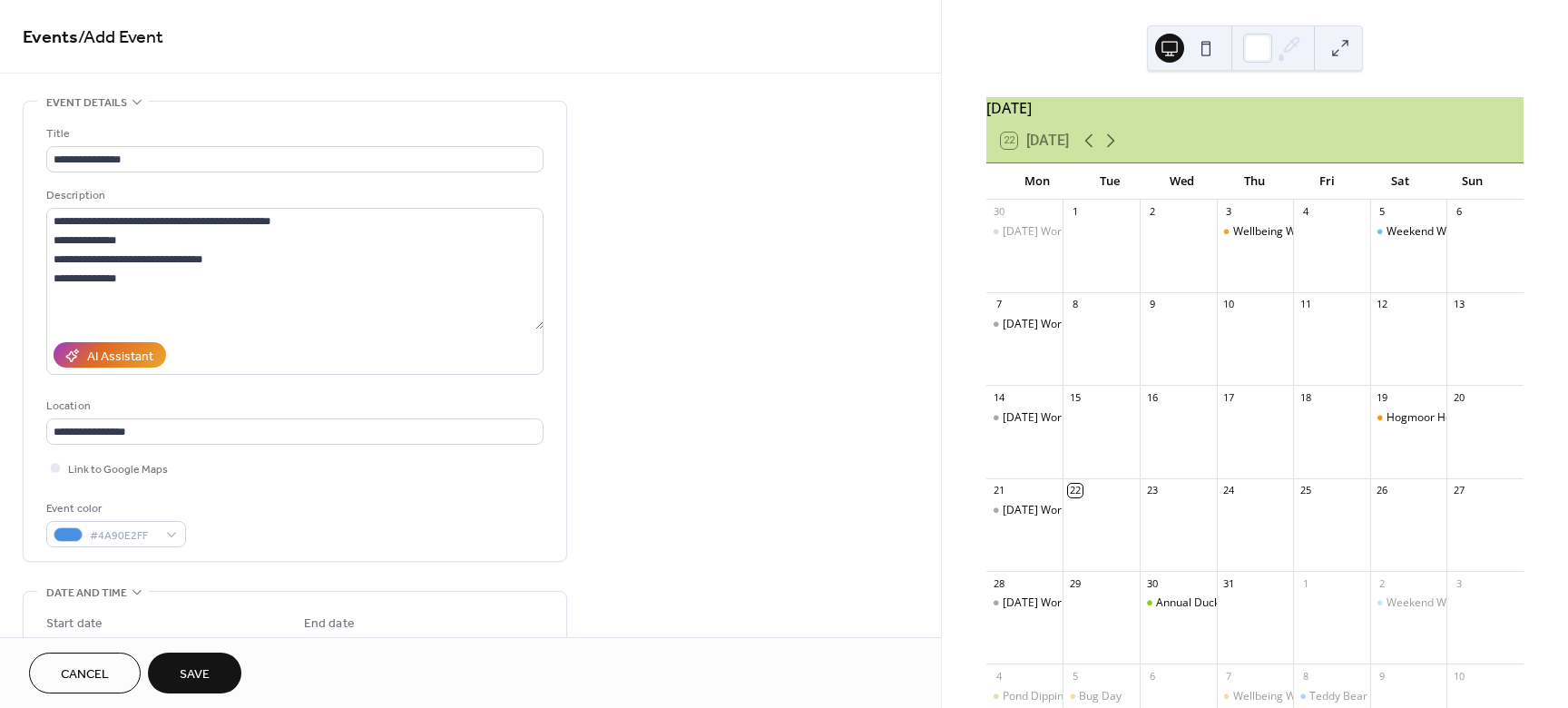 click on "July 2025 22 Today Mon Tue Wed Thu Fri Sat Sun 30 Monday Work Party 1 2 3 Wellbeing Walks 4 5 Weekend Work Party 6 7 Monday Work Party 8 9 10 11 12 13 14 Monday Work Party 15 16 17 18 19 Hogmoor Heroes Saturday Work Party 20 21 Monday Work Party 22 23 24 25 26 27 28 Monday Work Party 29 30 Annual Duck Race 31 1 2 Weekend Work Party 3 4 Pond Dipping Monday Work Party 5 Bug Day 6 7 Wellbeing Walks 8 Teddy Bear Trail 9 10 Subscribe" at bounding box center [1255, 354] 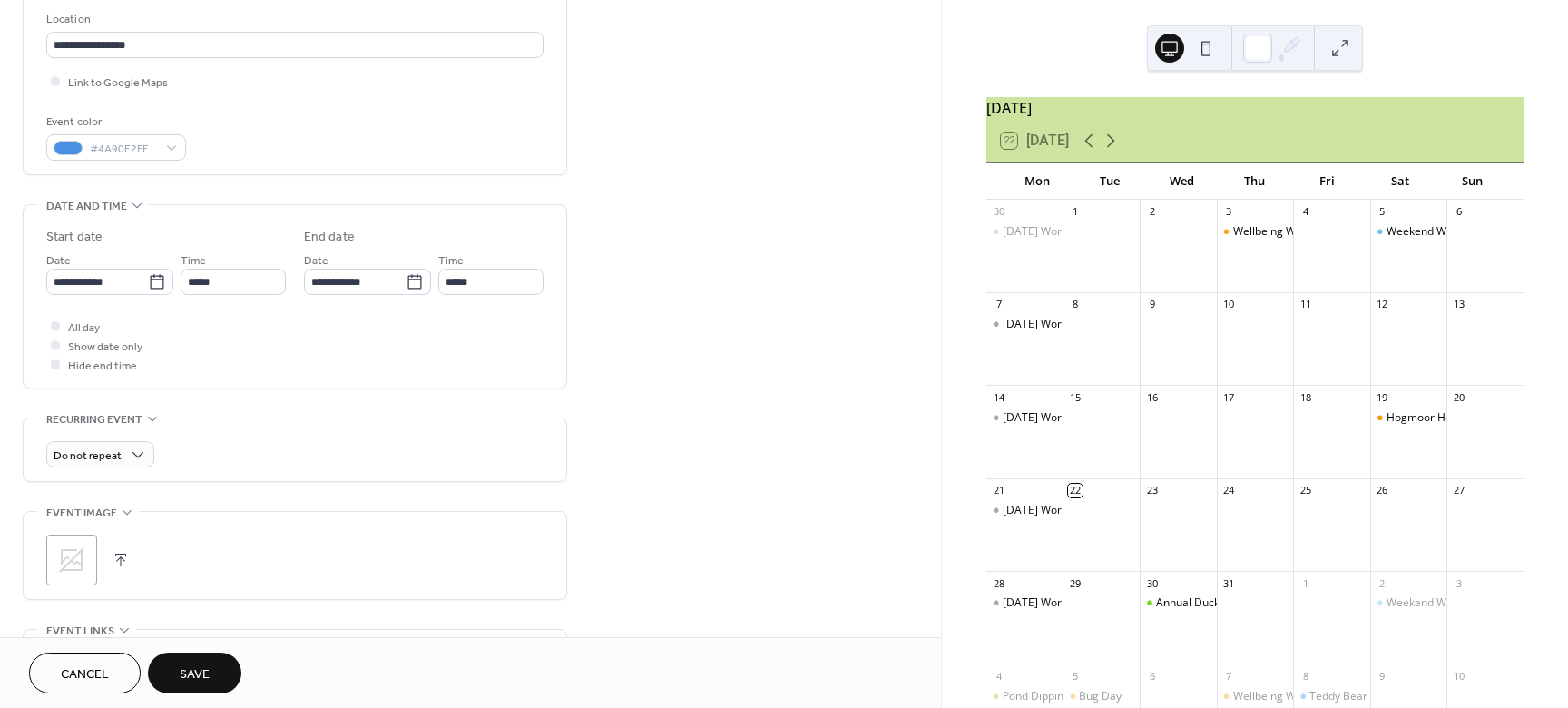 scroll, scrollTop: 417, scrollLeft: 0, axis: vertical 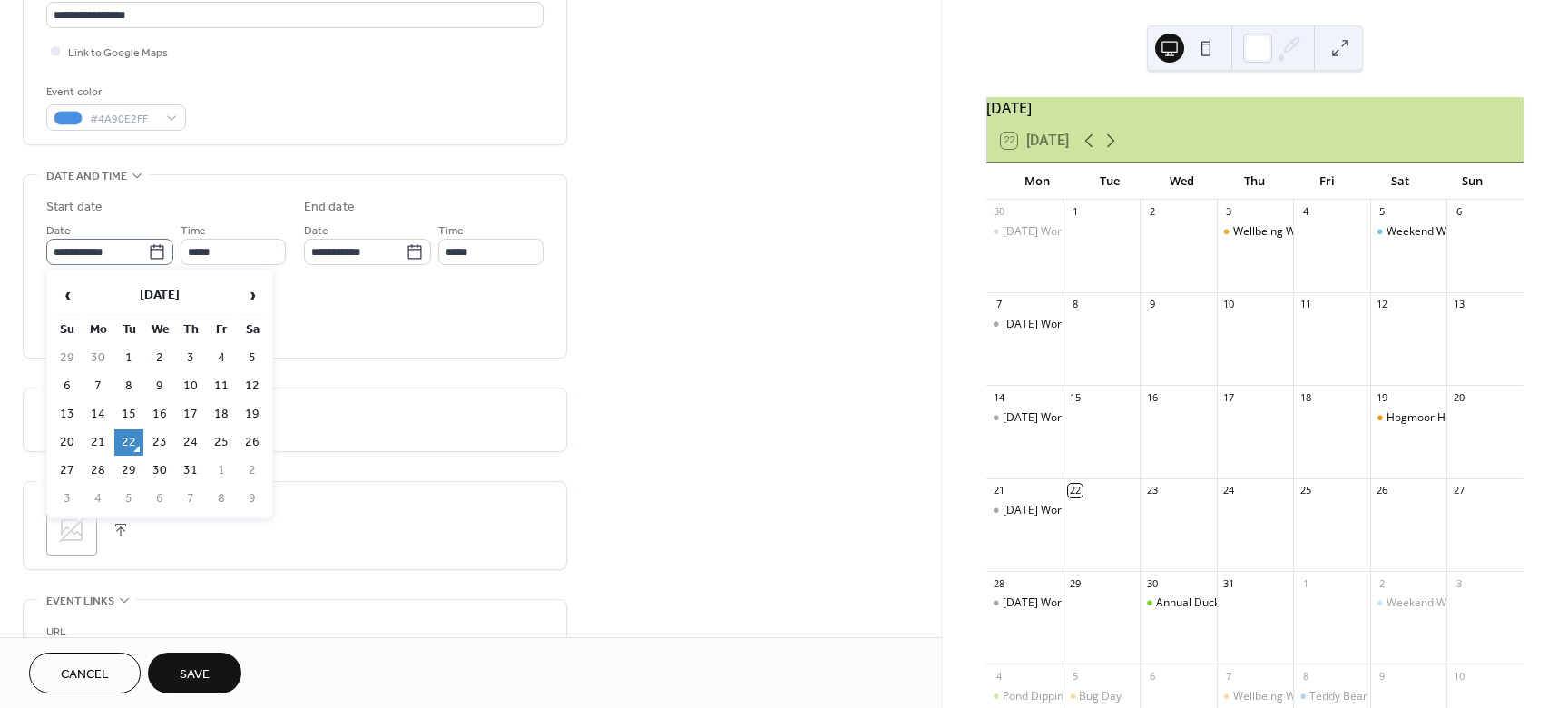 click 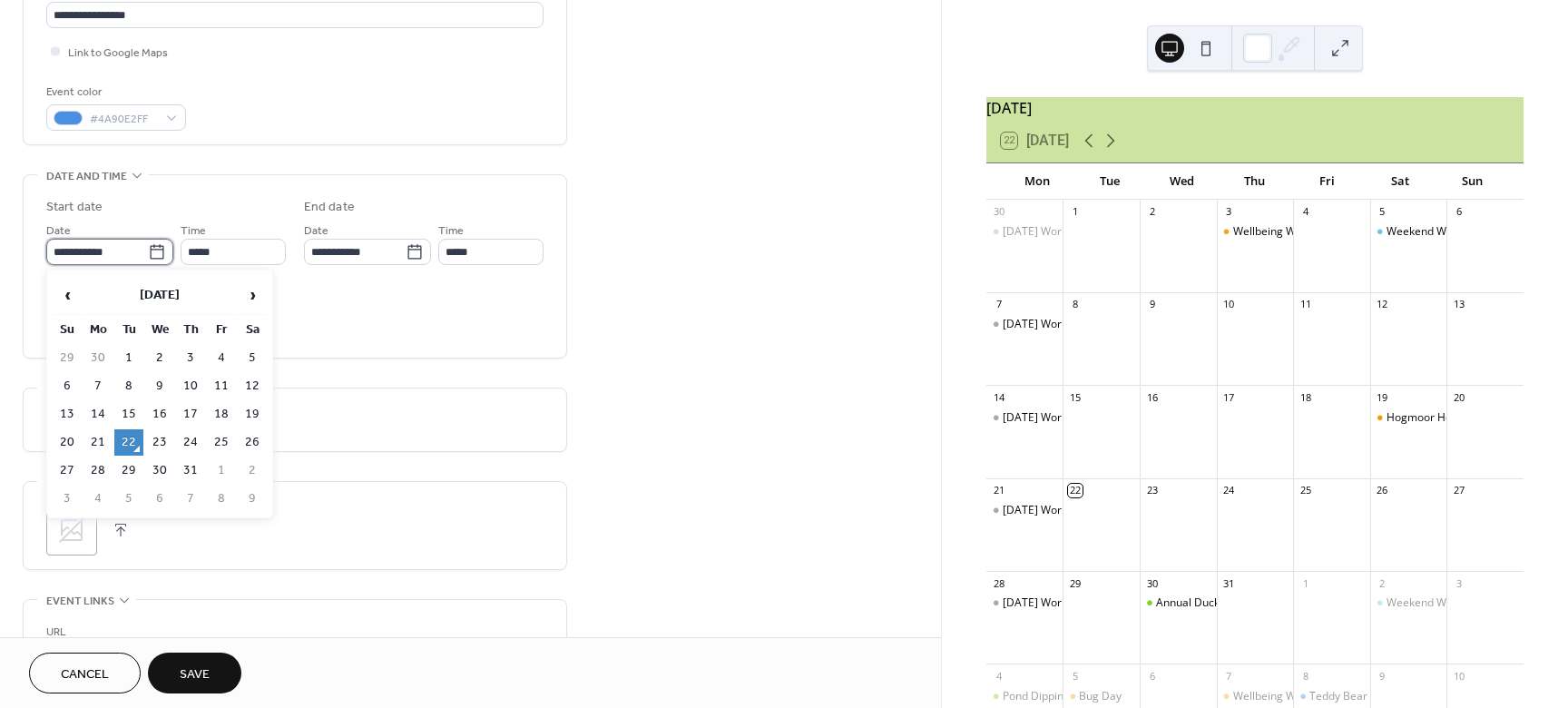 click on "**********" at bounding box center [97, 251] 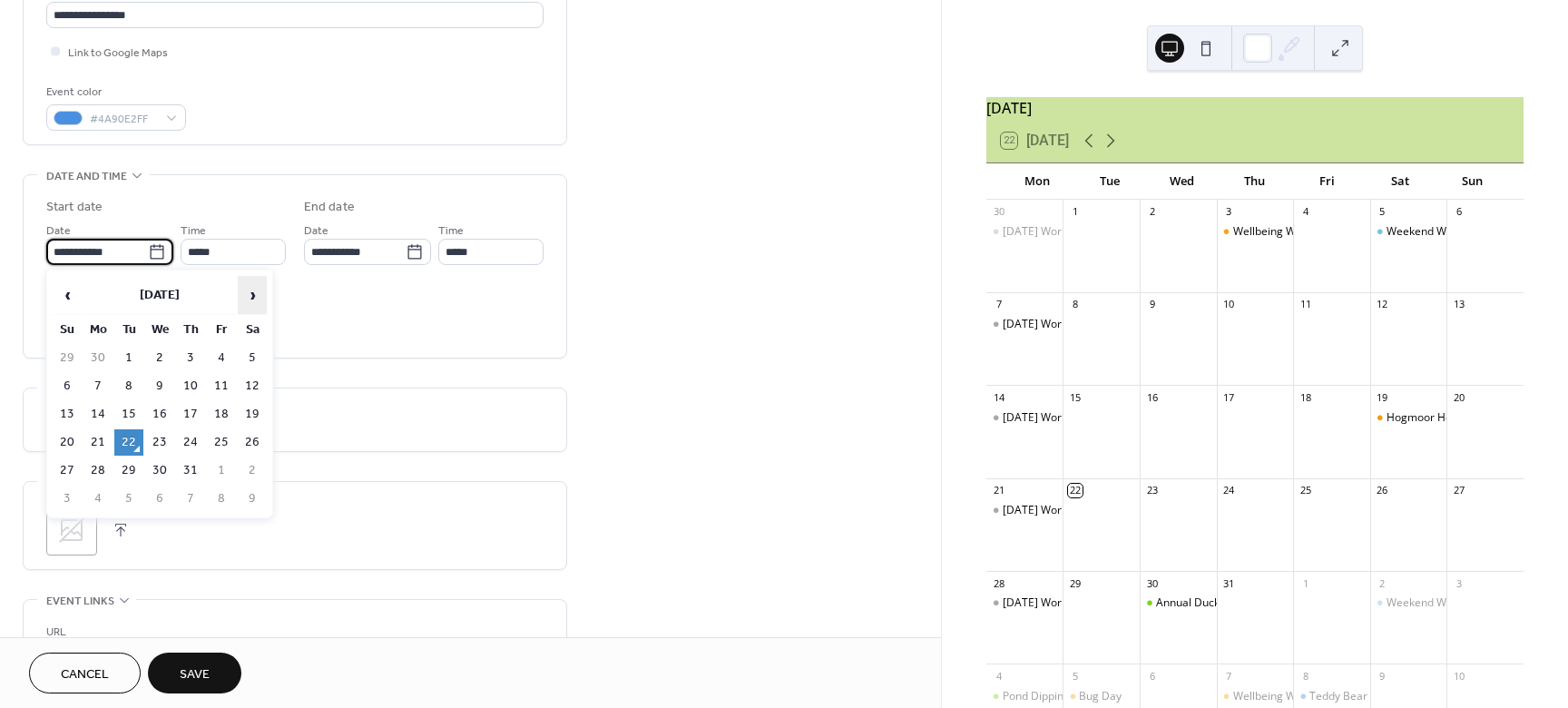 click on "›" at bounding box center [252, 295] 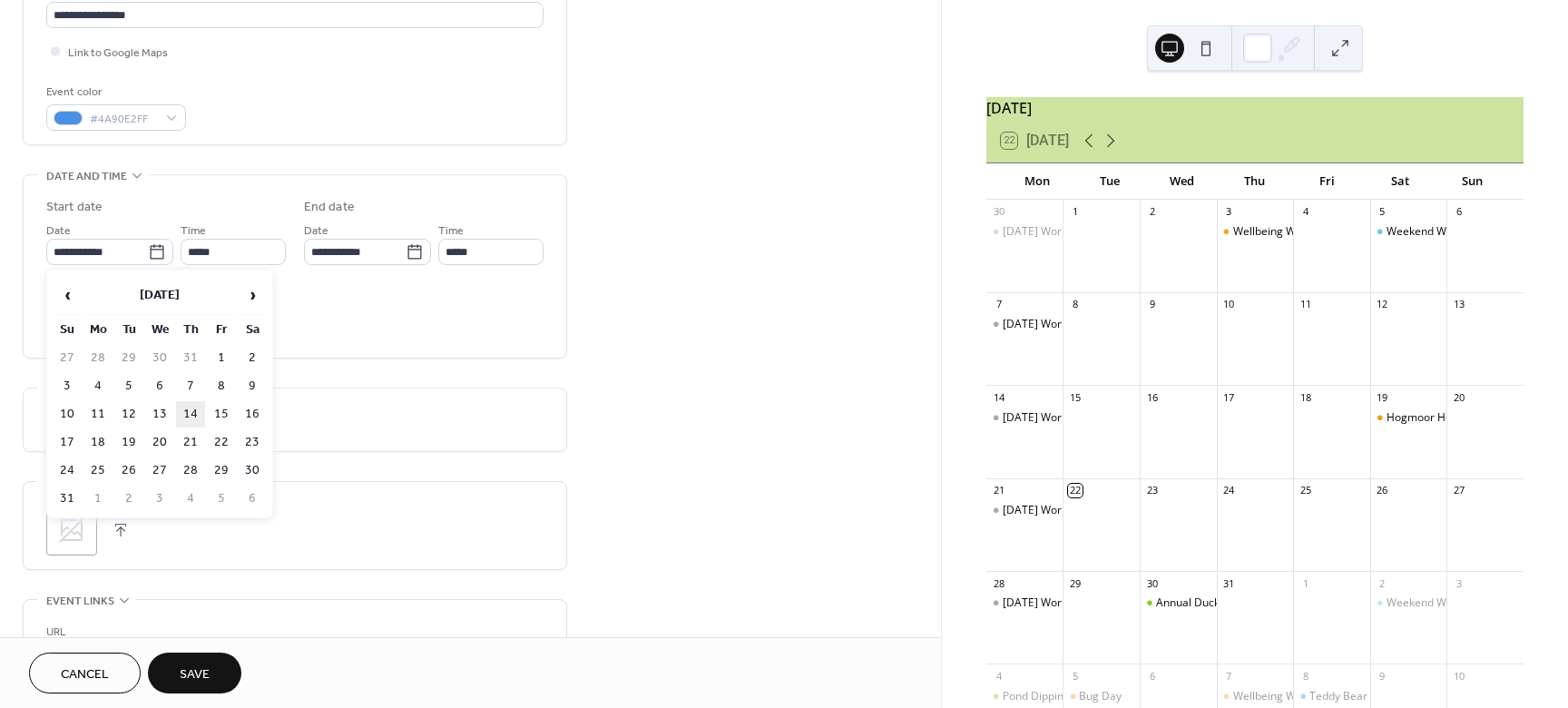 click on "14" at bounding box center [191, 414] 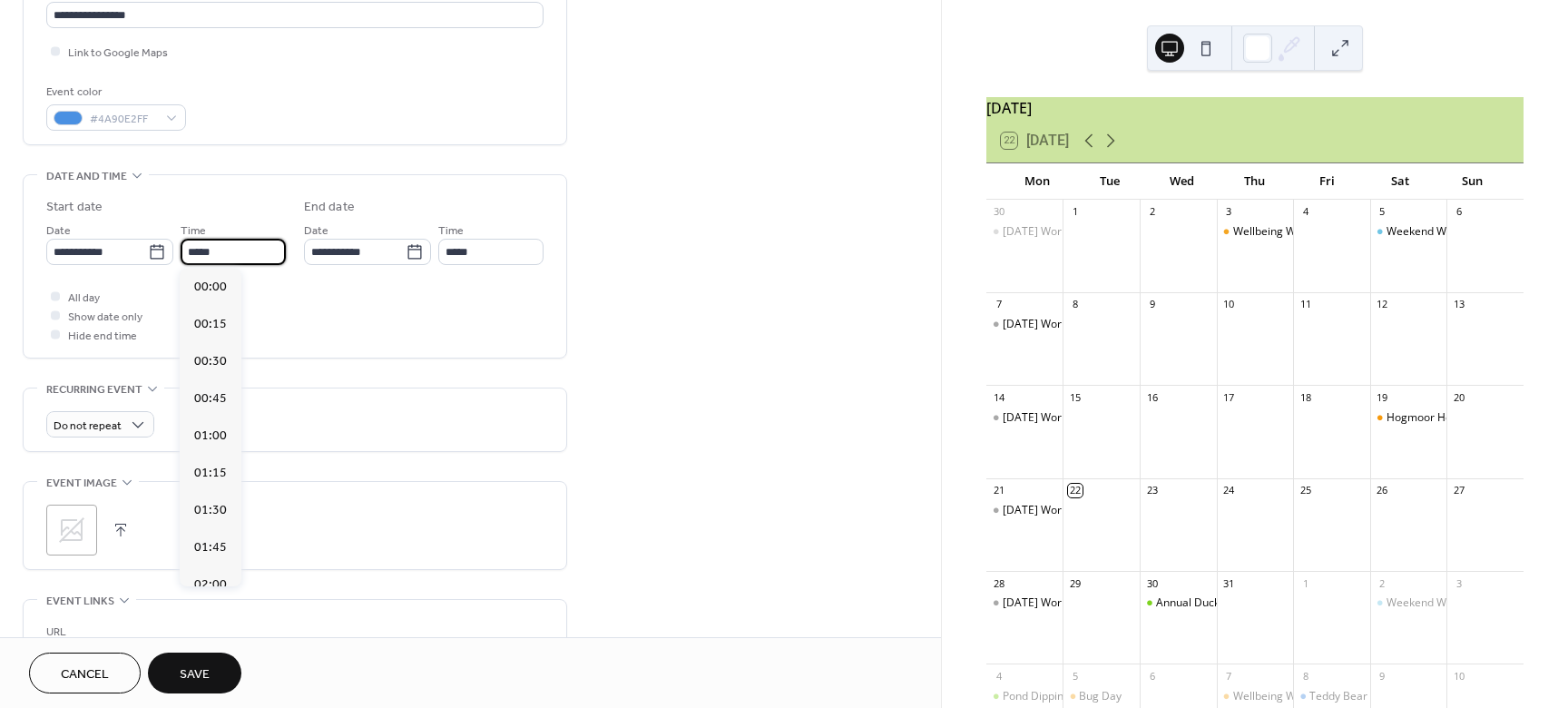 click on "*****" at bounding box center (233, 251) 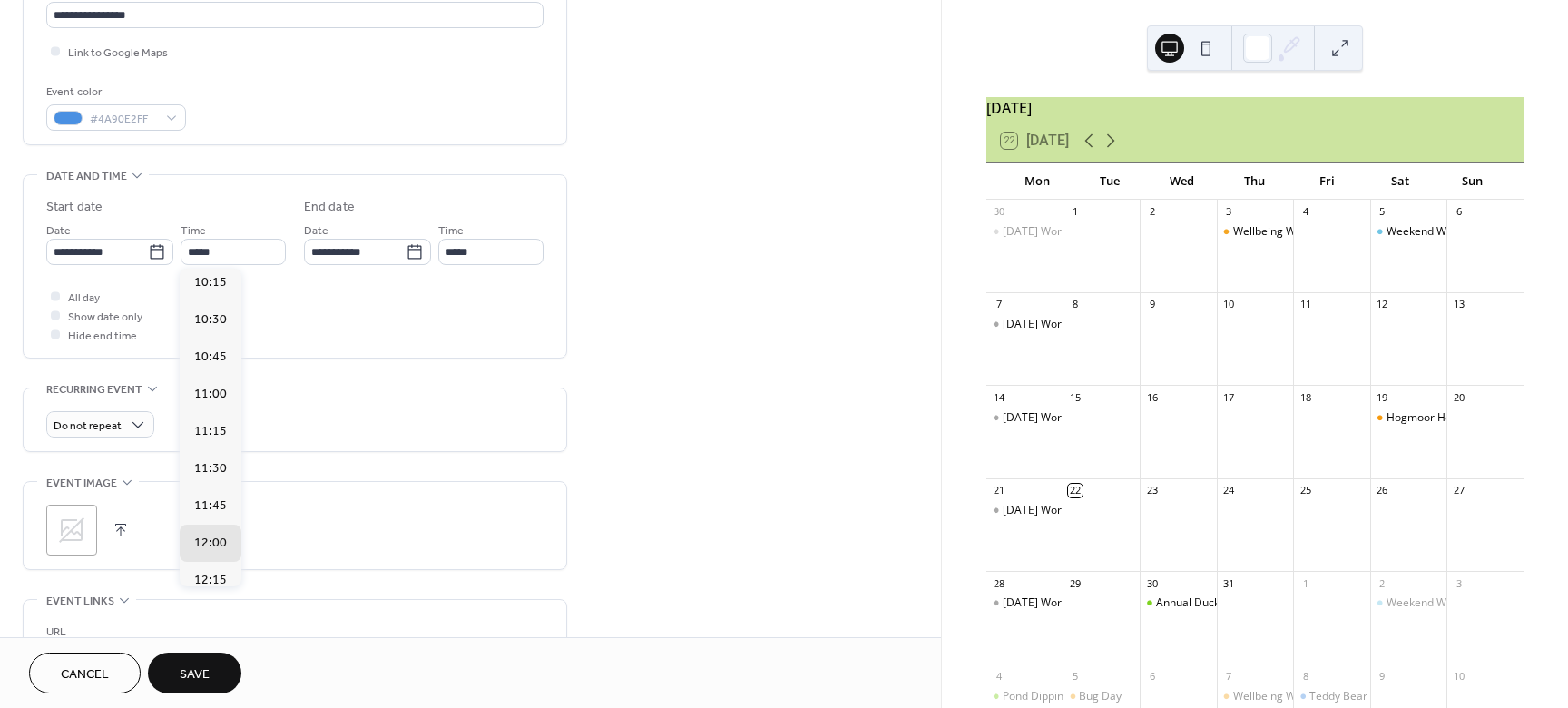 scroll, scrollTop: 1480, scrollLeft: 0, axis: vertical 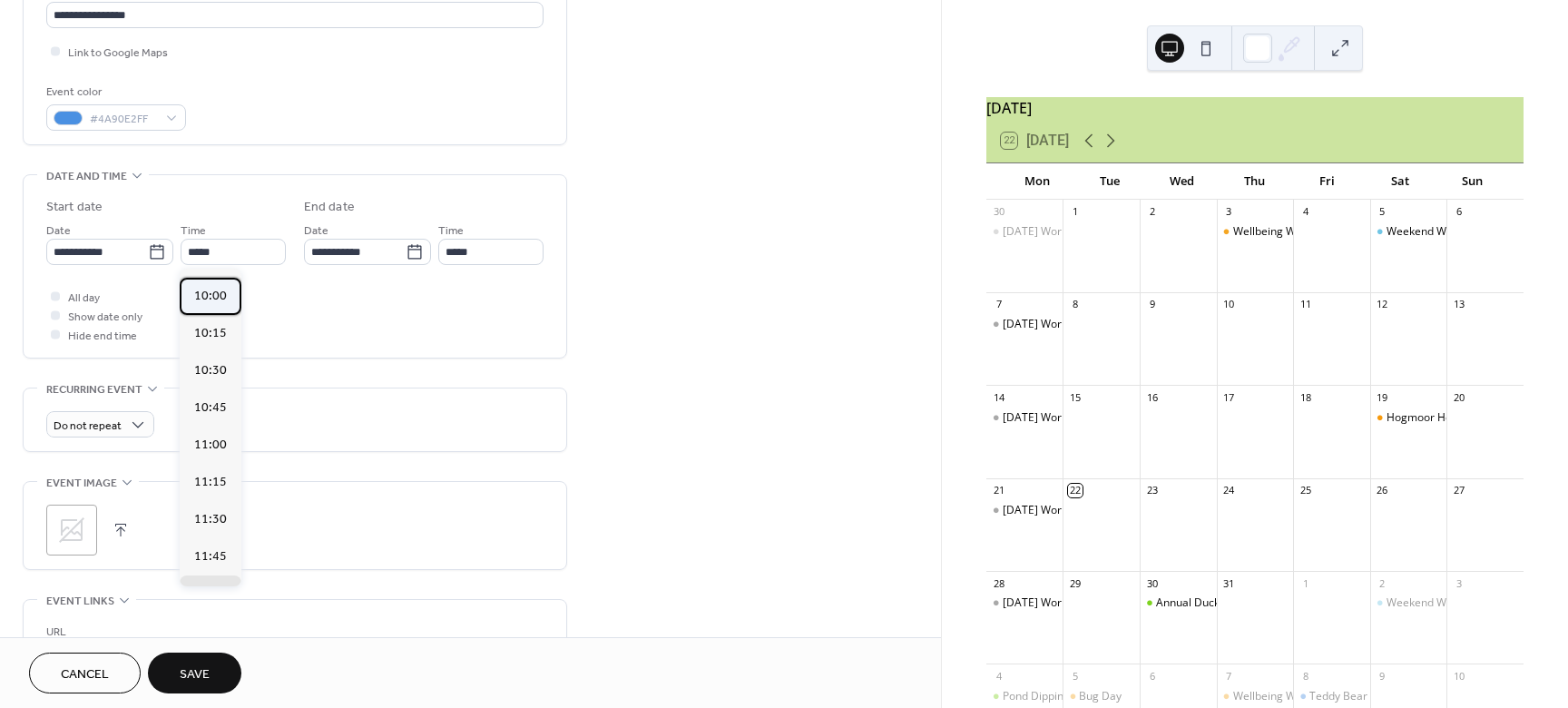 click on "10:00" at bounding box center [211, 296] 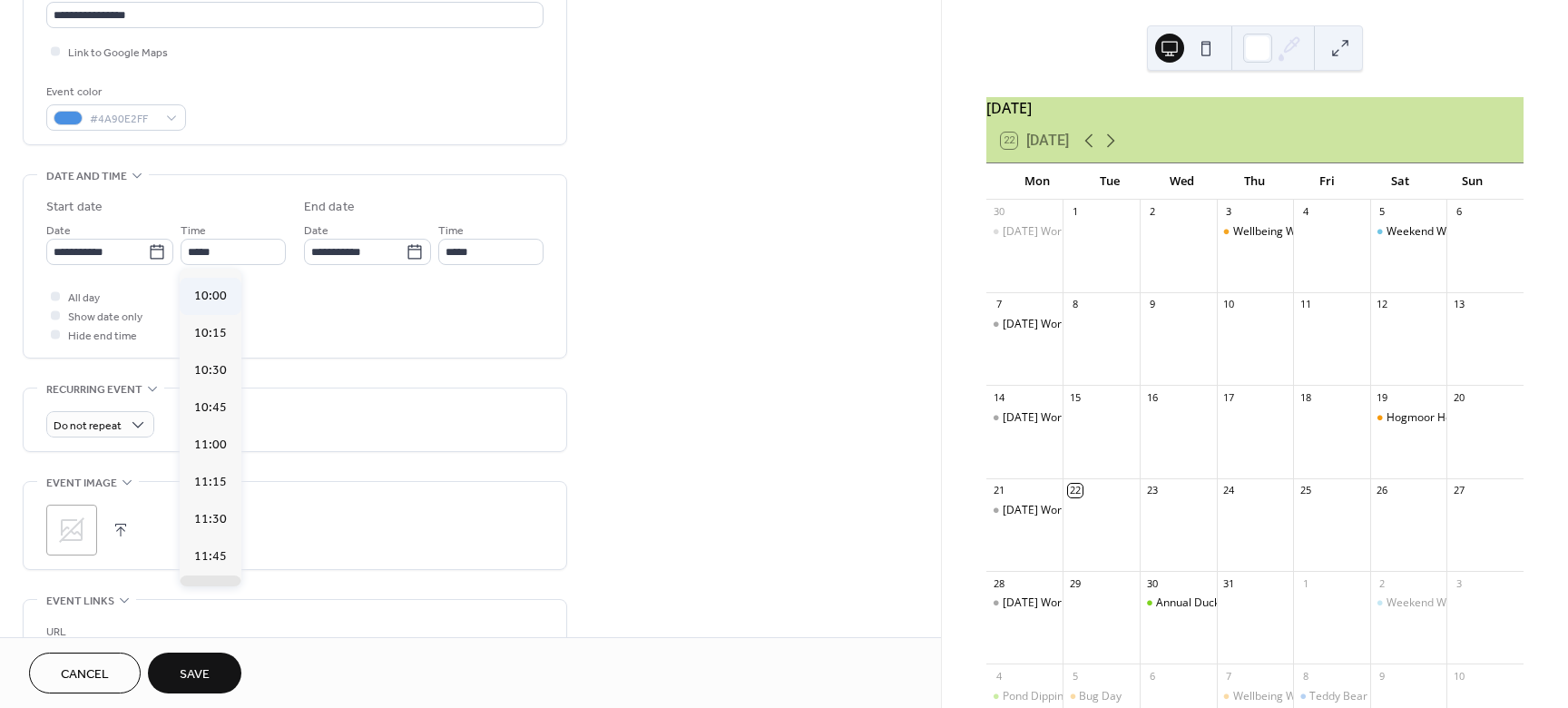 type on "*****" 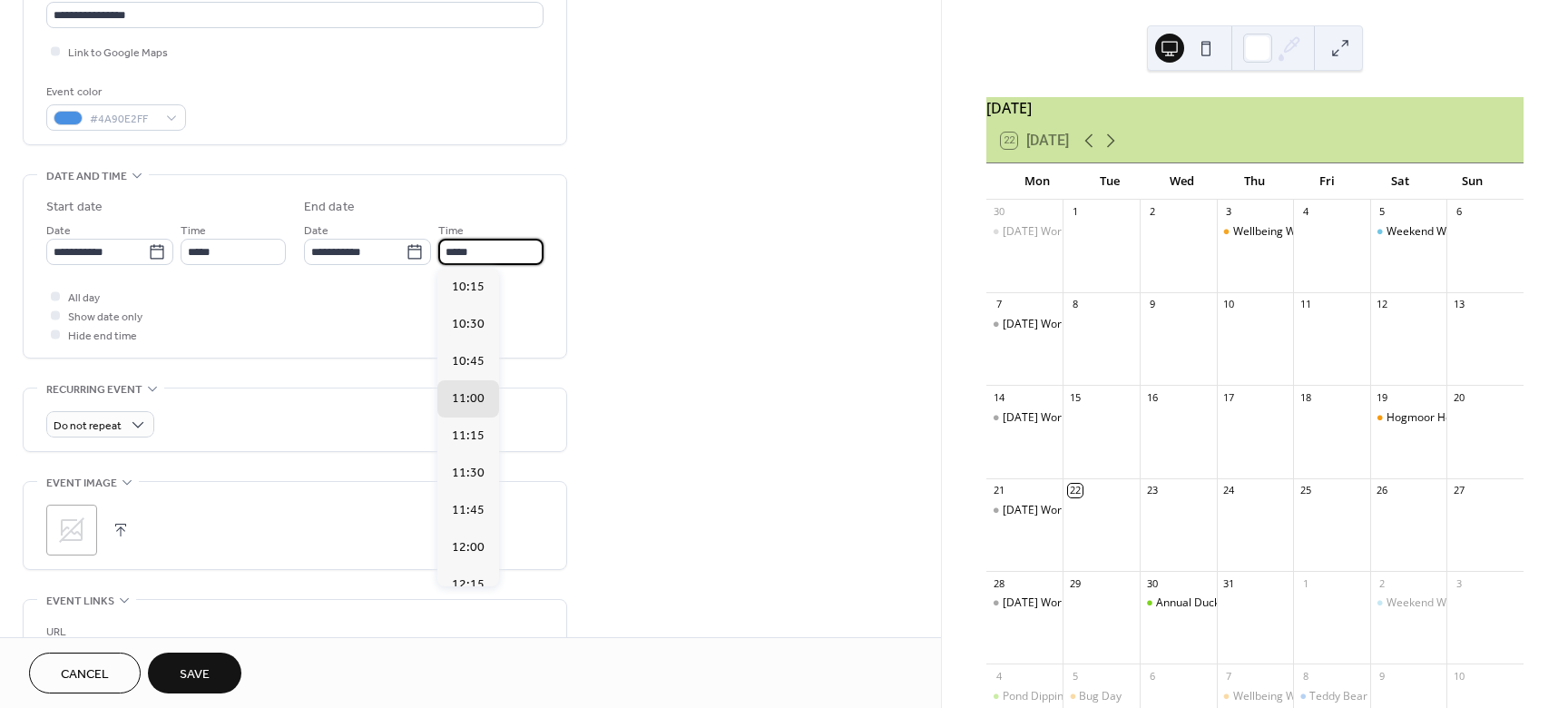 click on "*****" at bounding box center (491, 251) 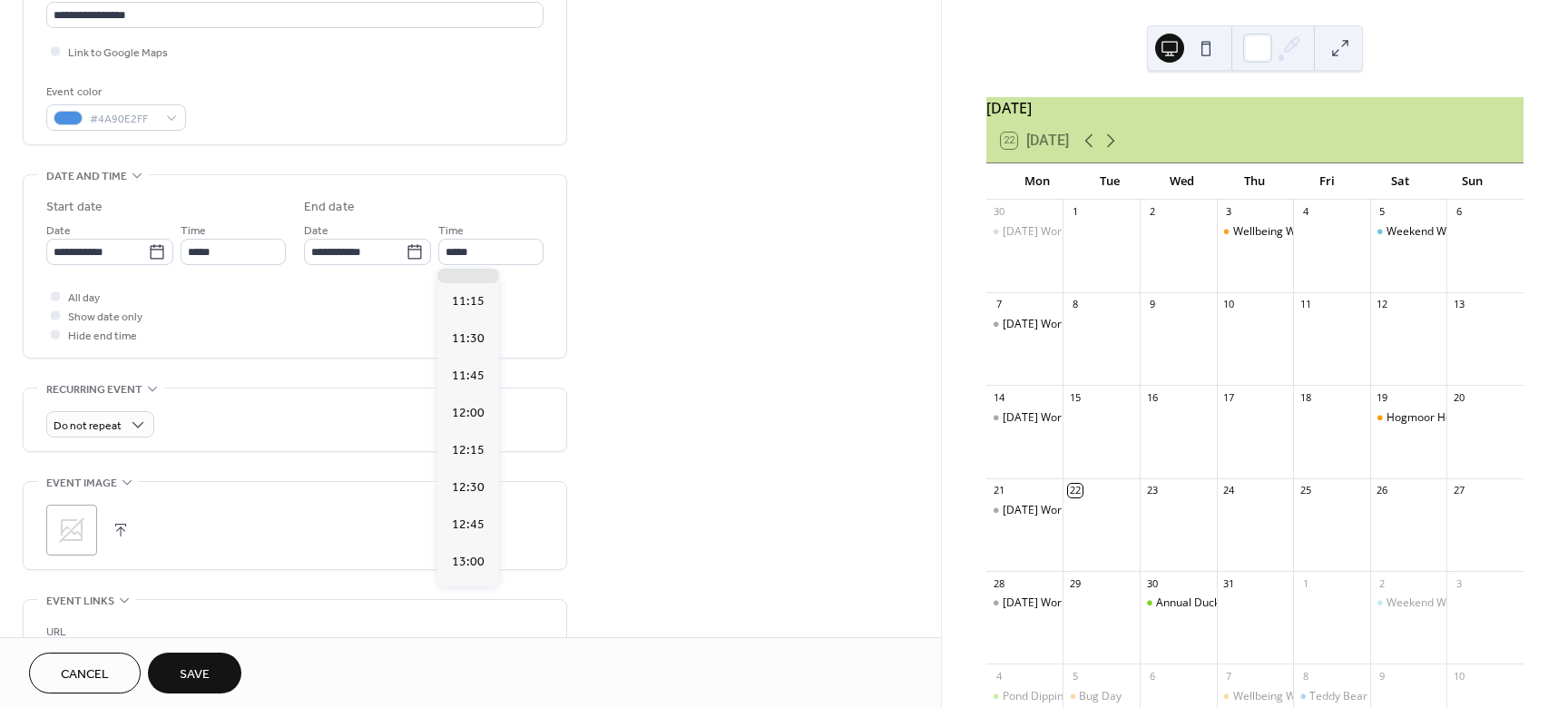 scroll, scrollTop: 152, scrollLeft: 0, axis: vertical 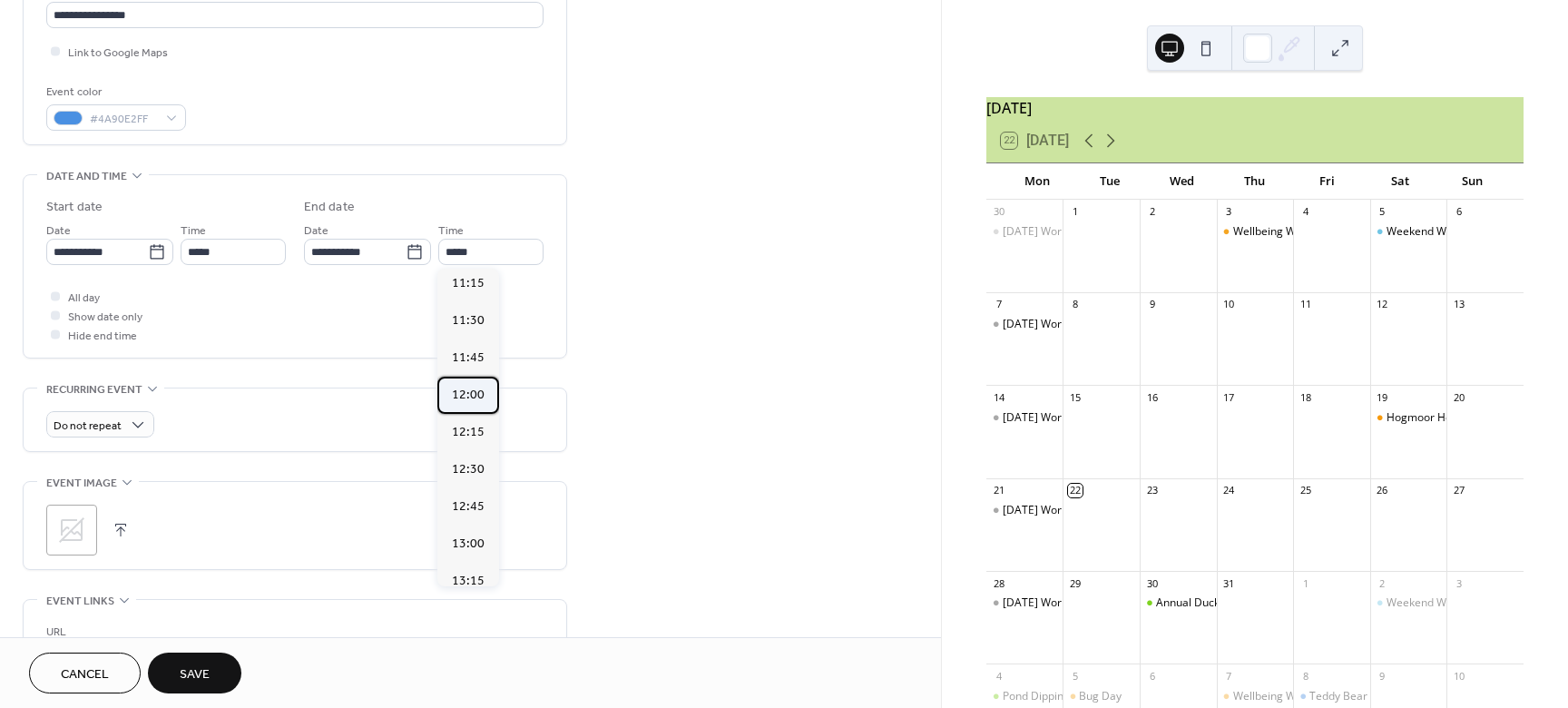 click on "12:00" at bounding box center (468, 395) 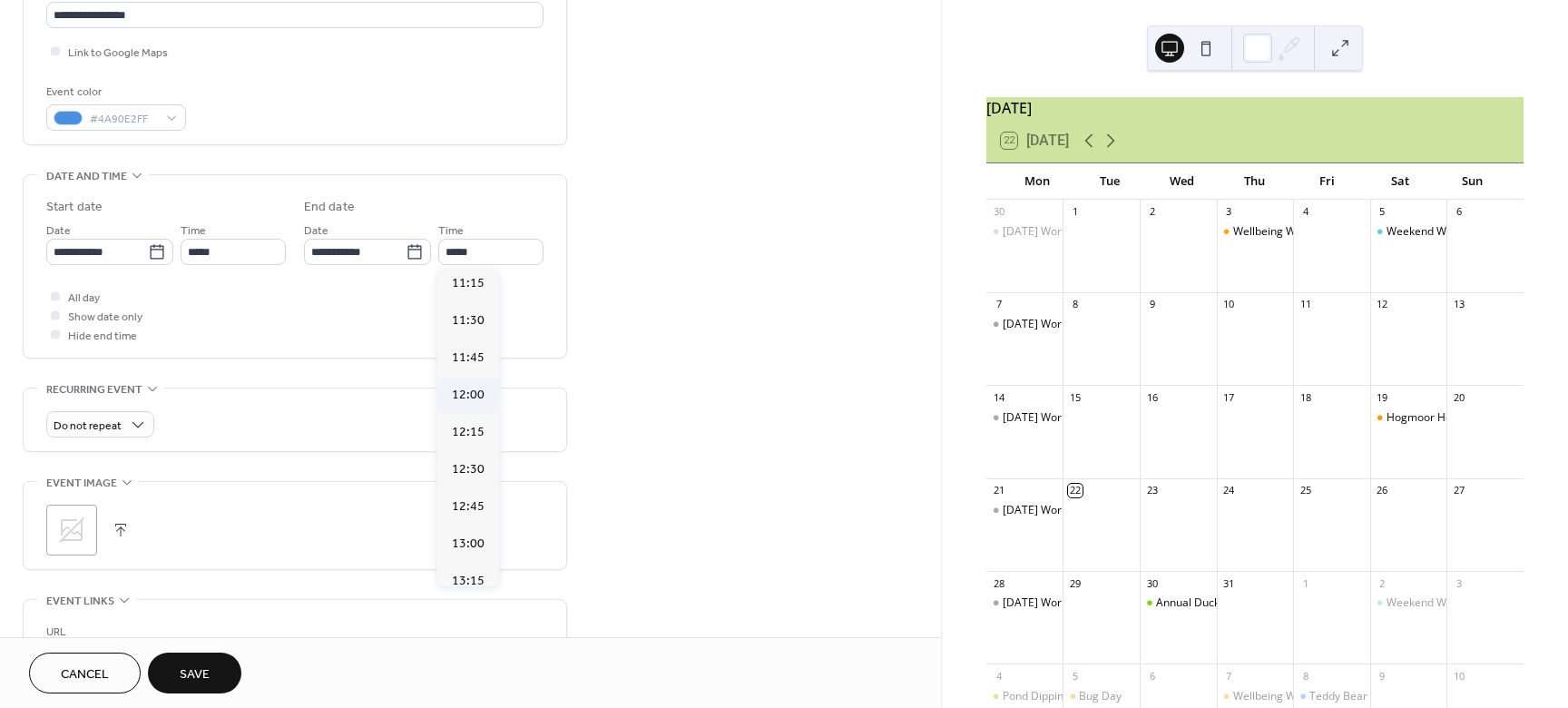 type on "*****" 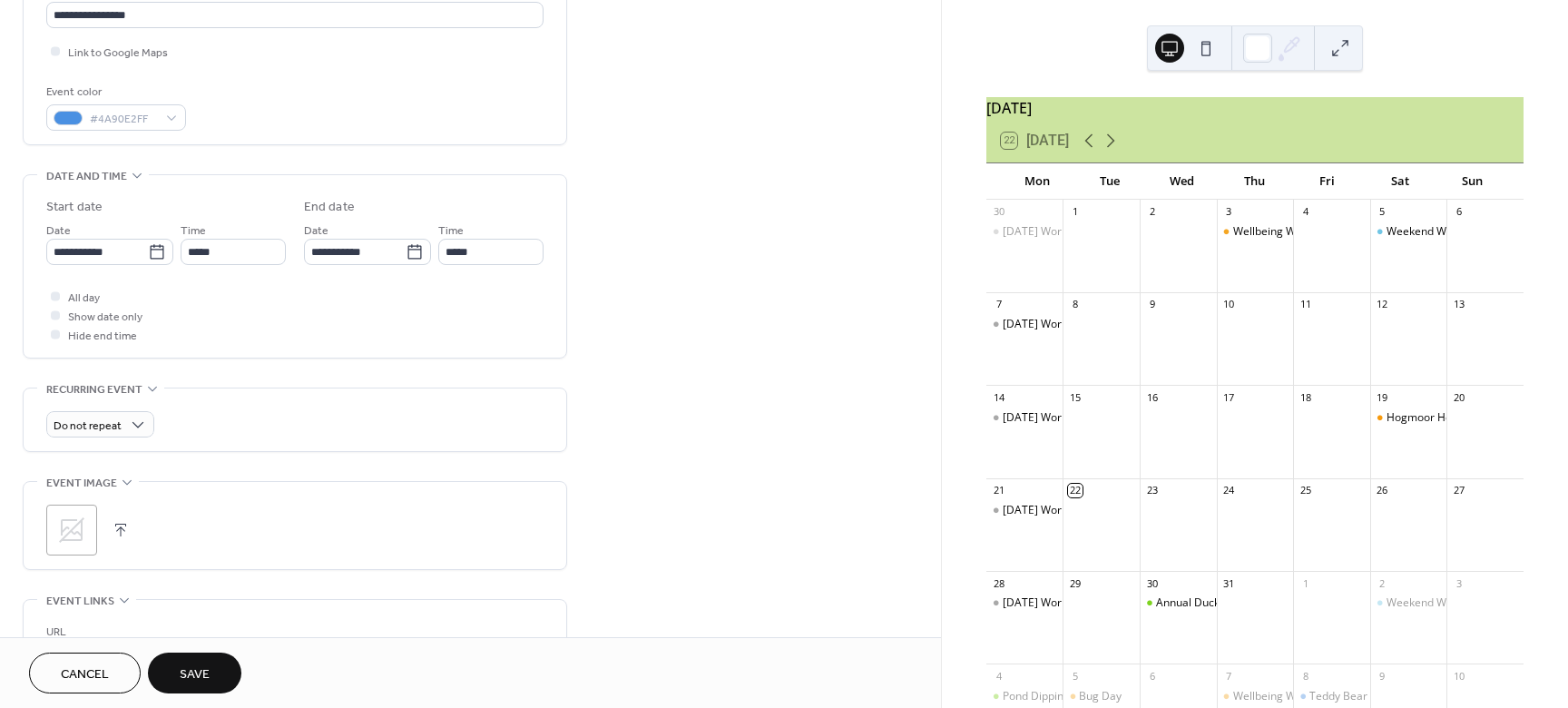 click at bounding box center (121, 530) 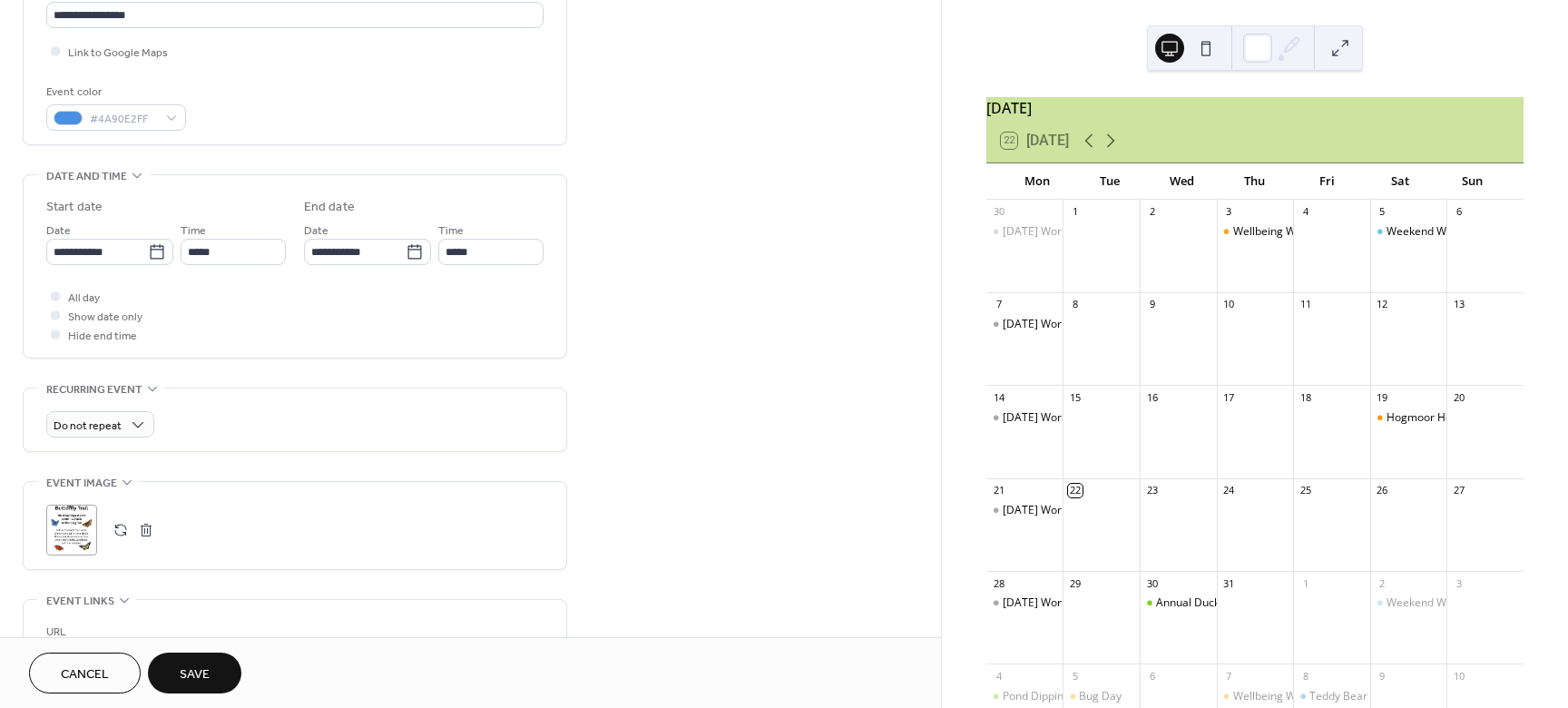click on "Save" at bounding box center [194, 673] 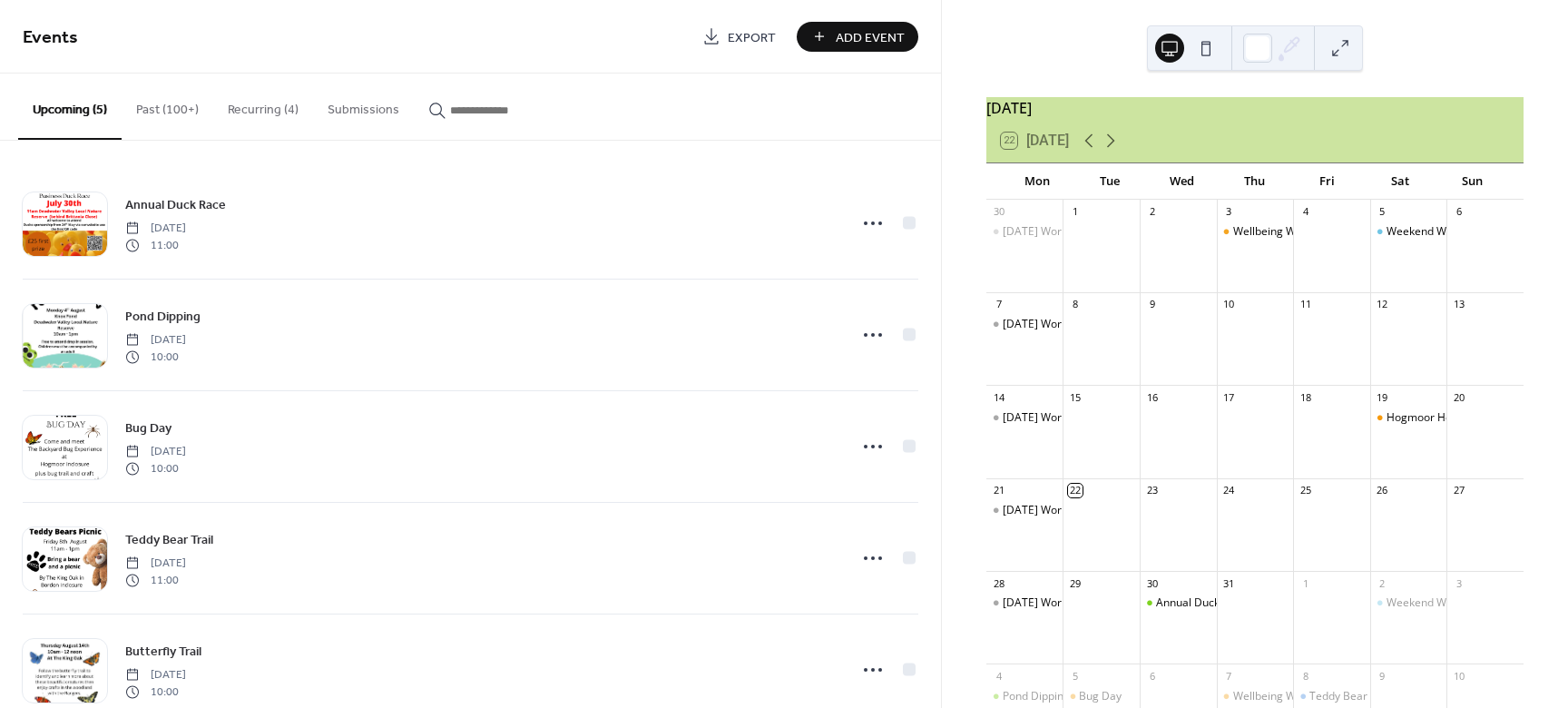click on "Add Event" at bounding box center (870, 37) 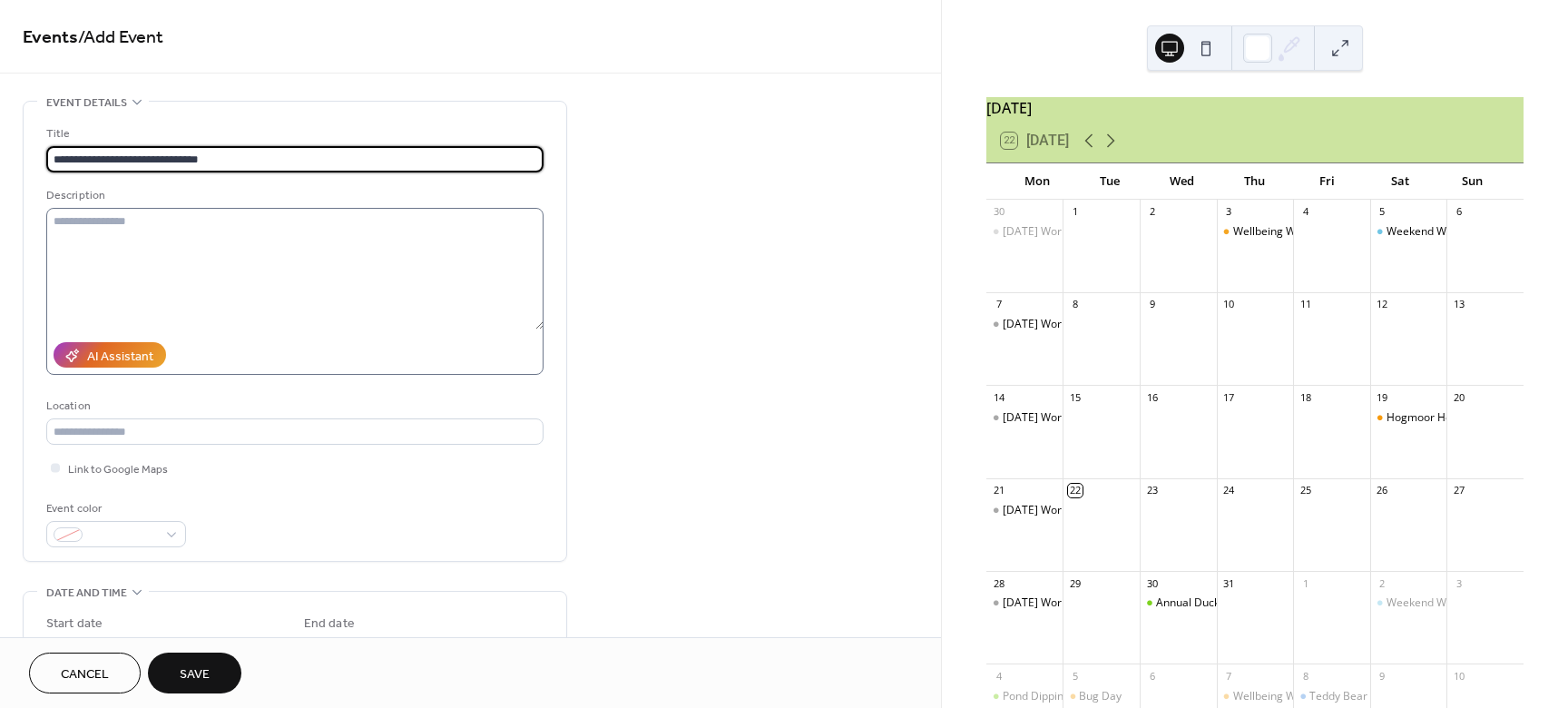 type on "**********" 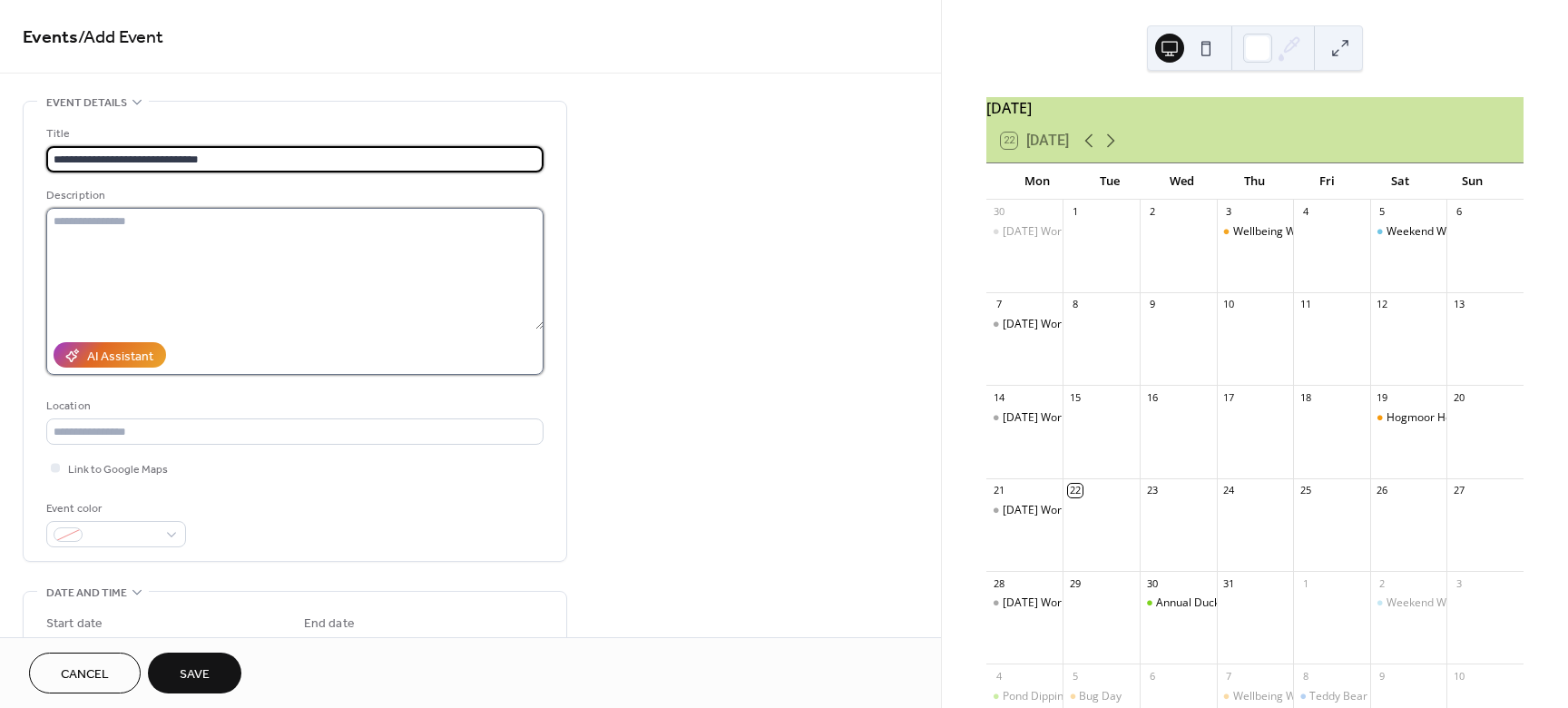 click at bounding box center [295, 269] 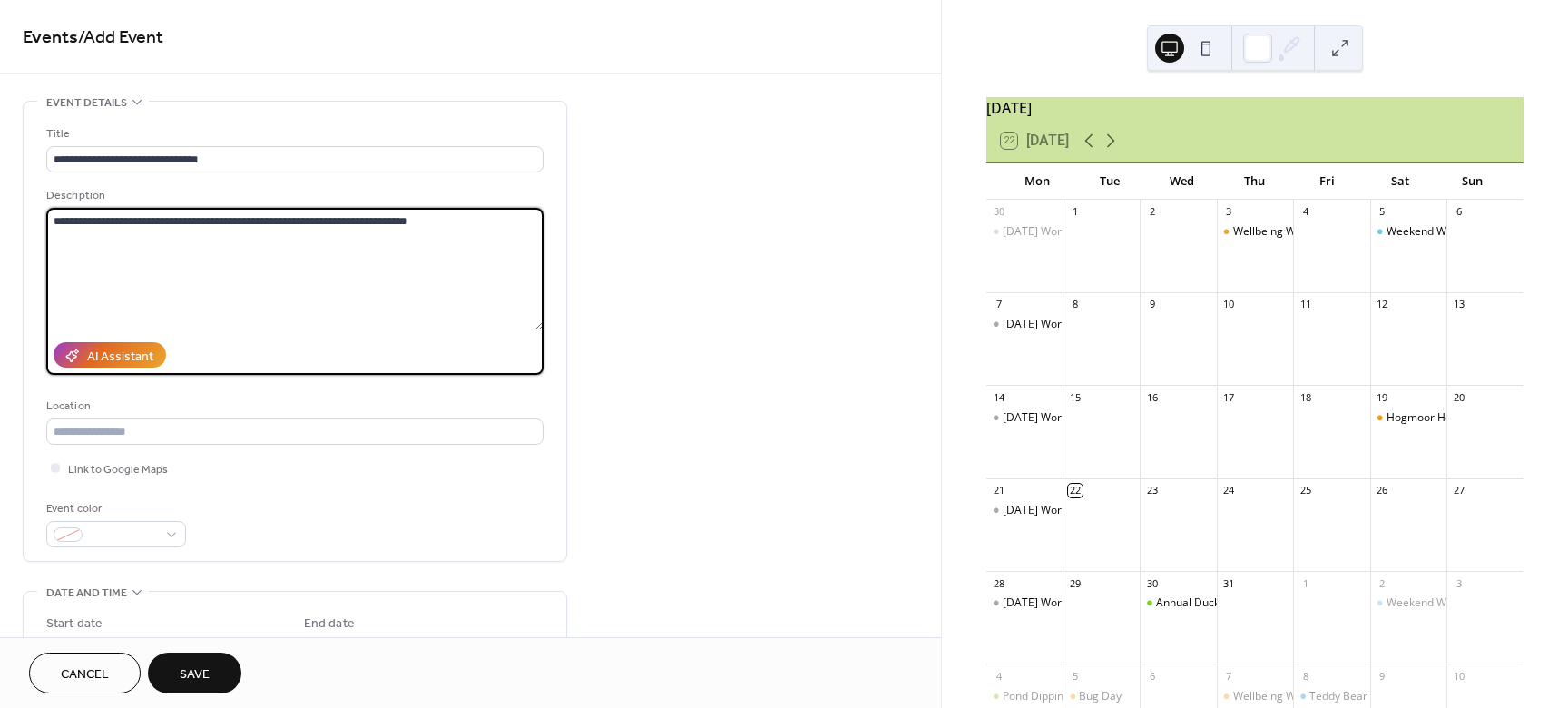 click on "**********" at bounding box center (295, 269) 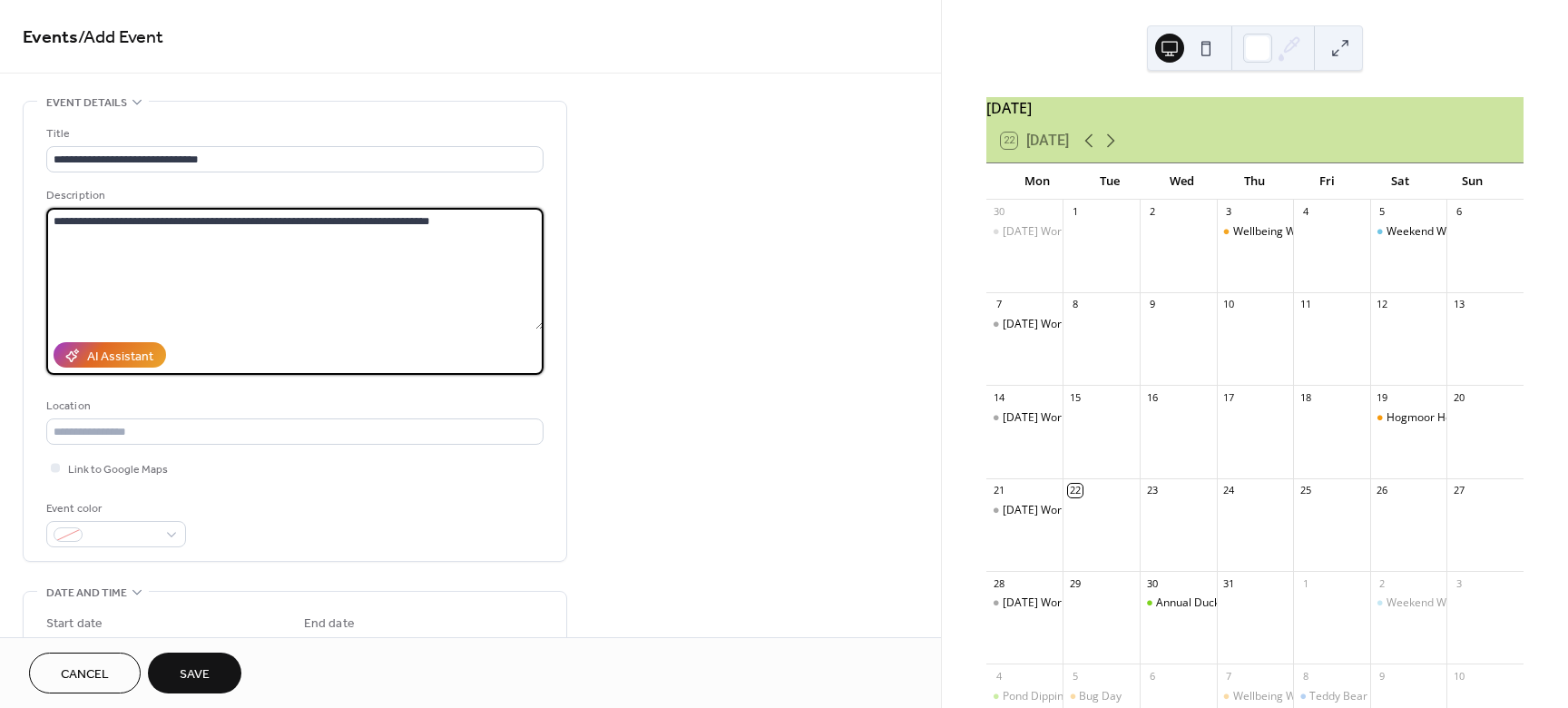 click on "**********" at bounding box center [295, 269] 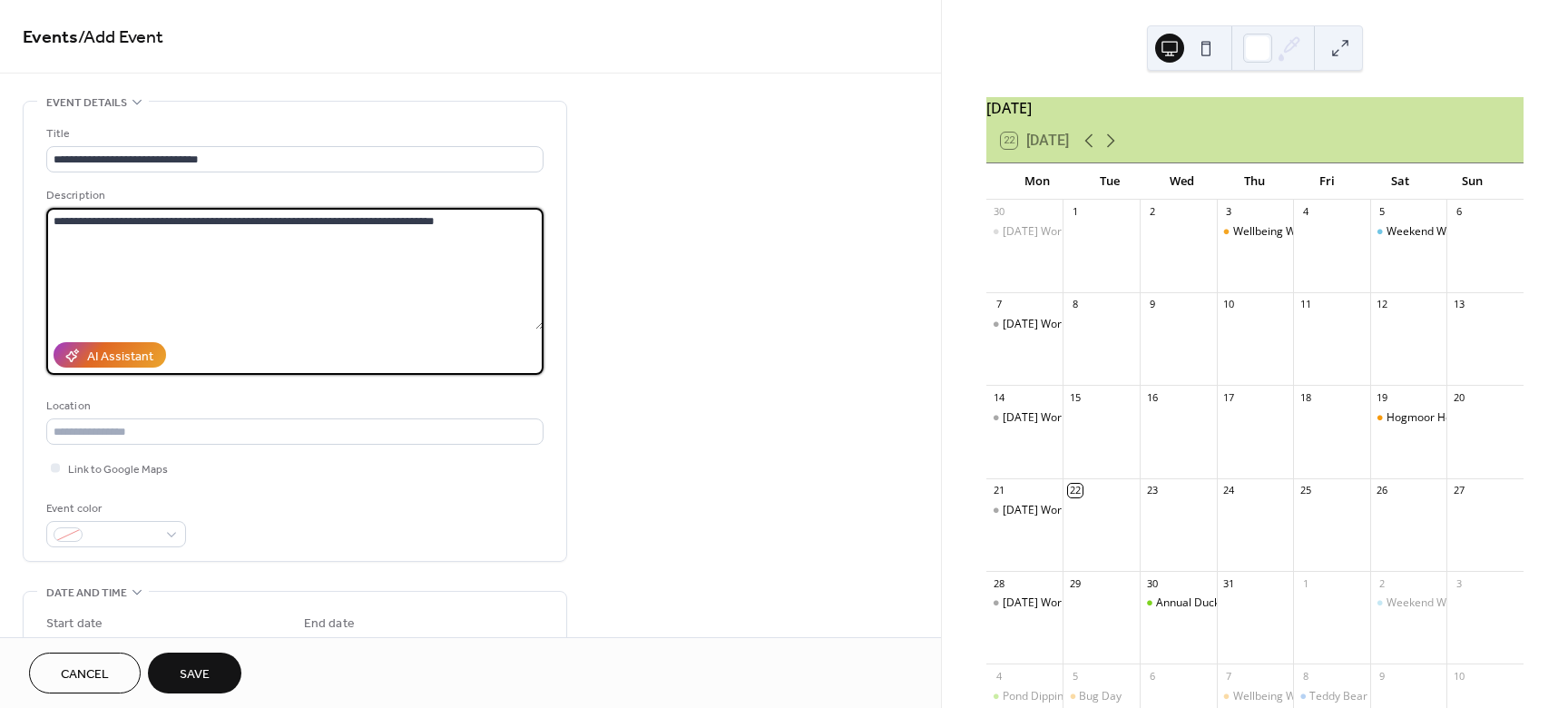 click on "**********" at bounding box center [295, 269] 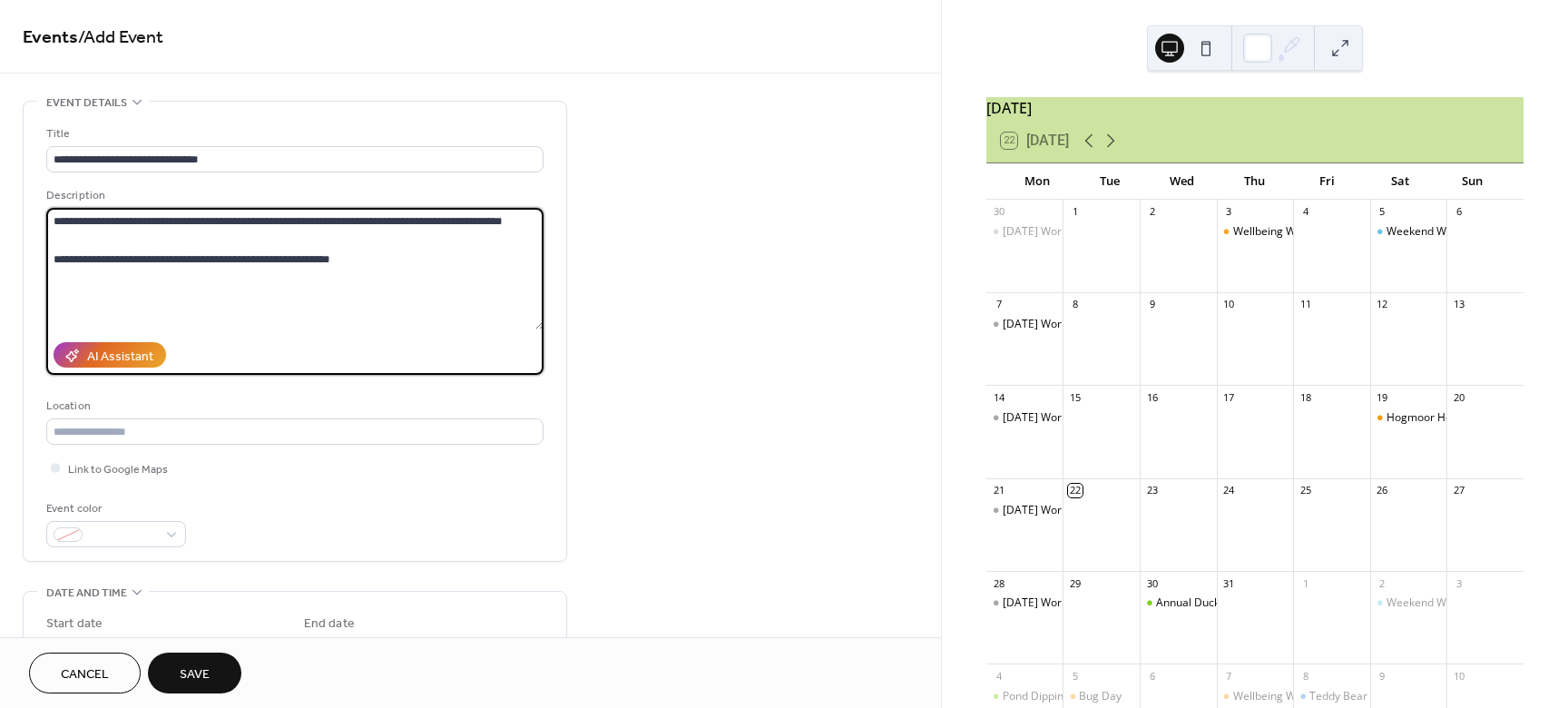 click on "**********" at bounding box center (295, 269) 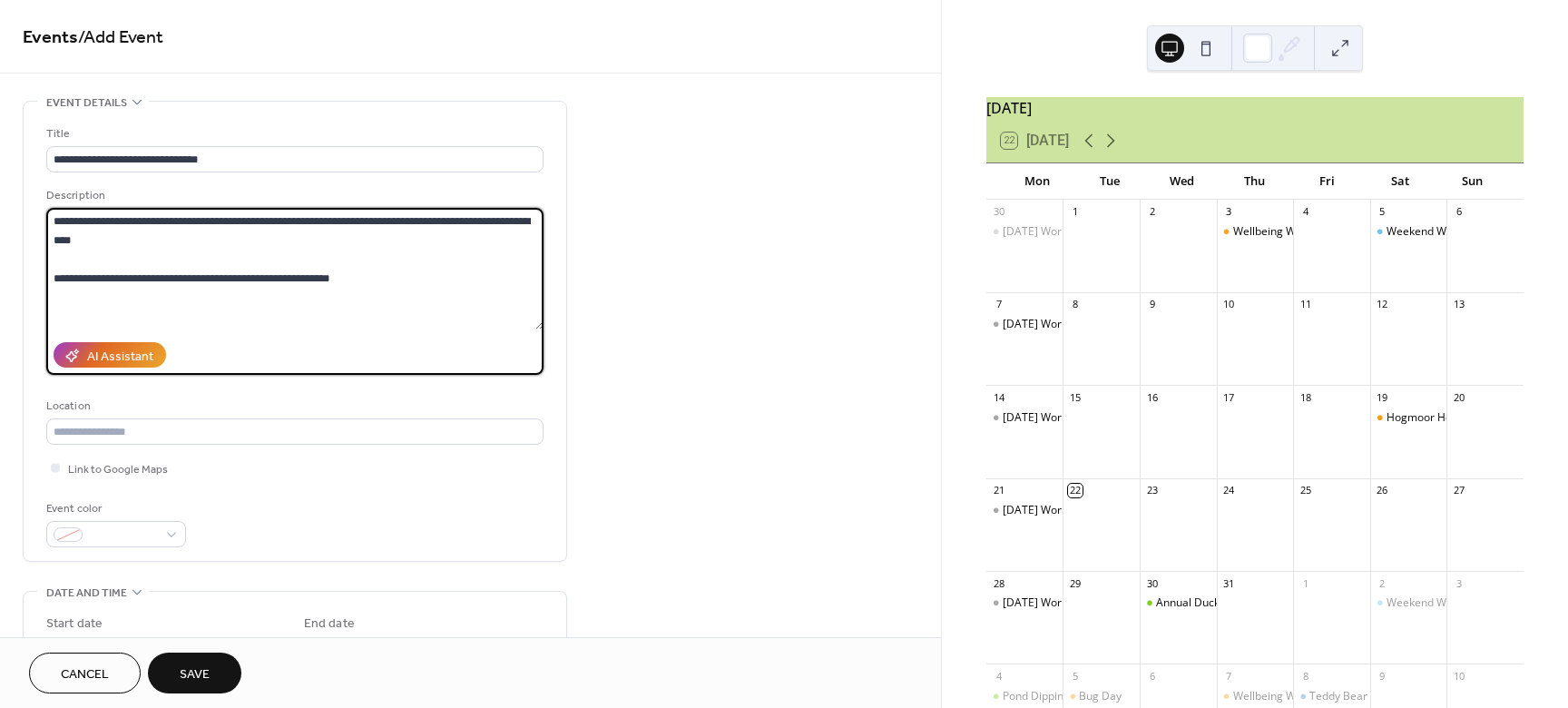 click on "**********" at bounding box center (295, 269) 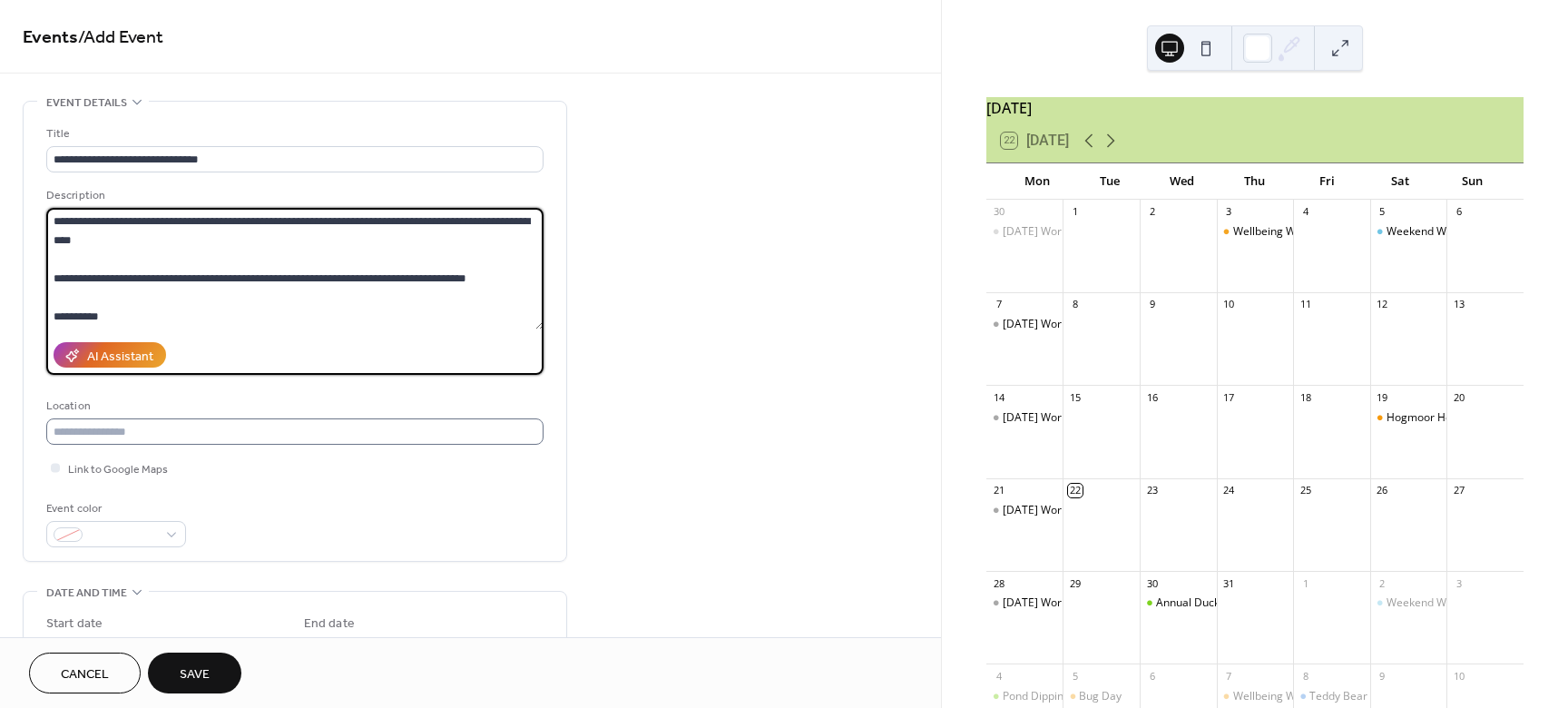 type on "**********" 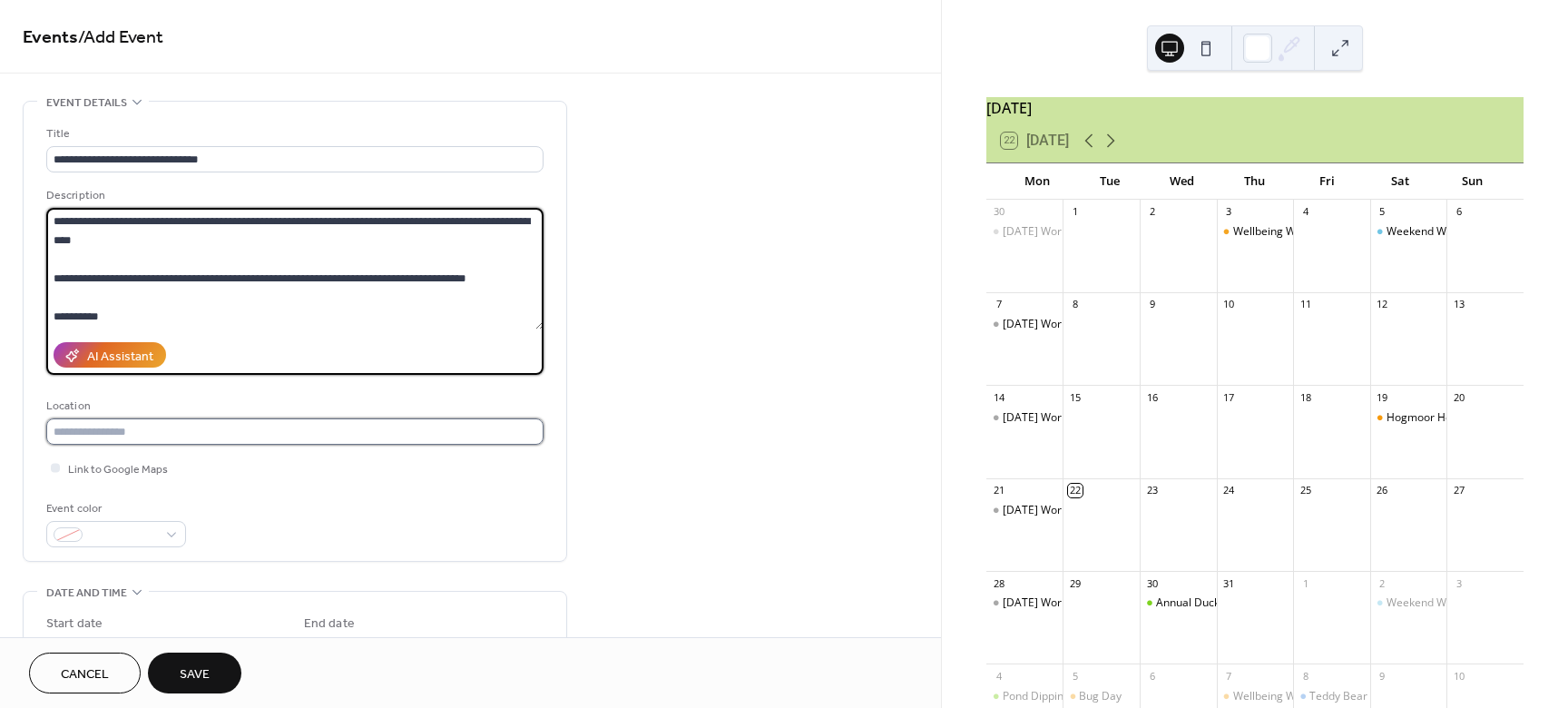click at bounding box center [295, 431] 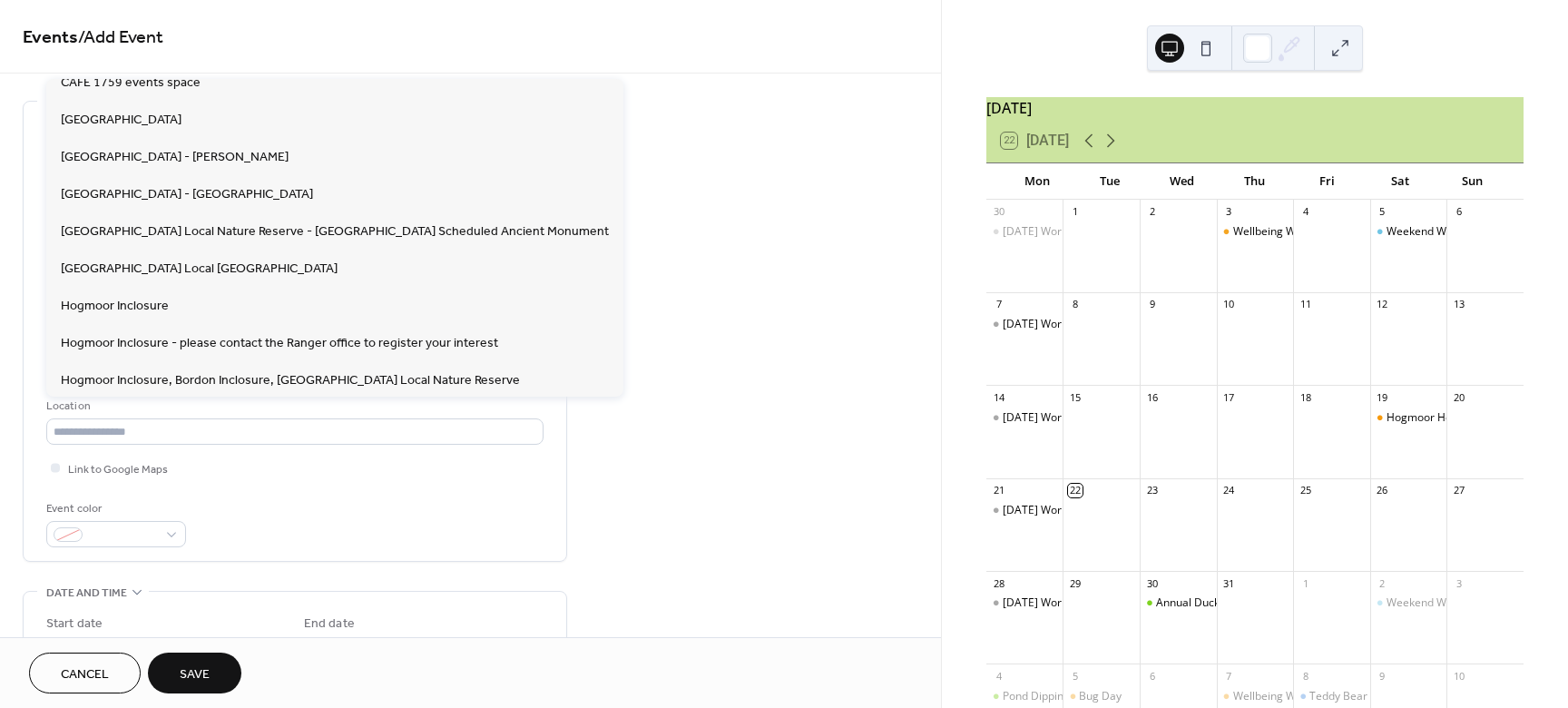 scroll, scrollTop: 286, scrollLeft: 0, axis: vertical 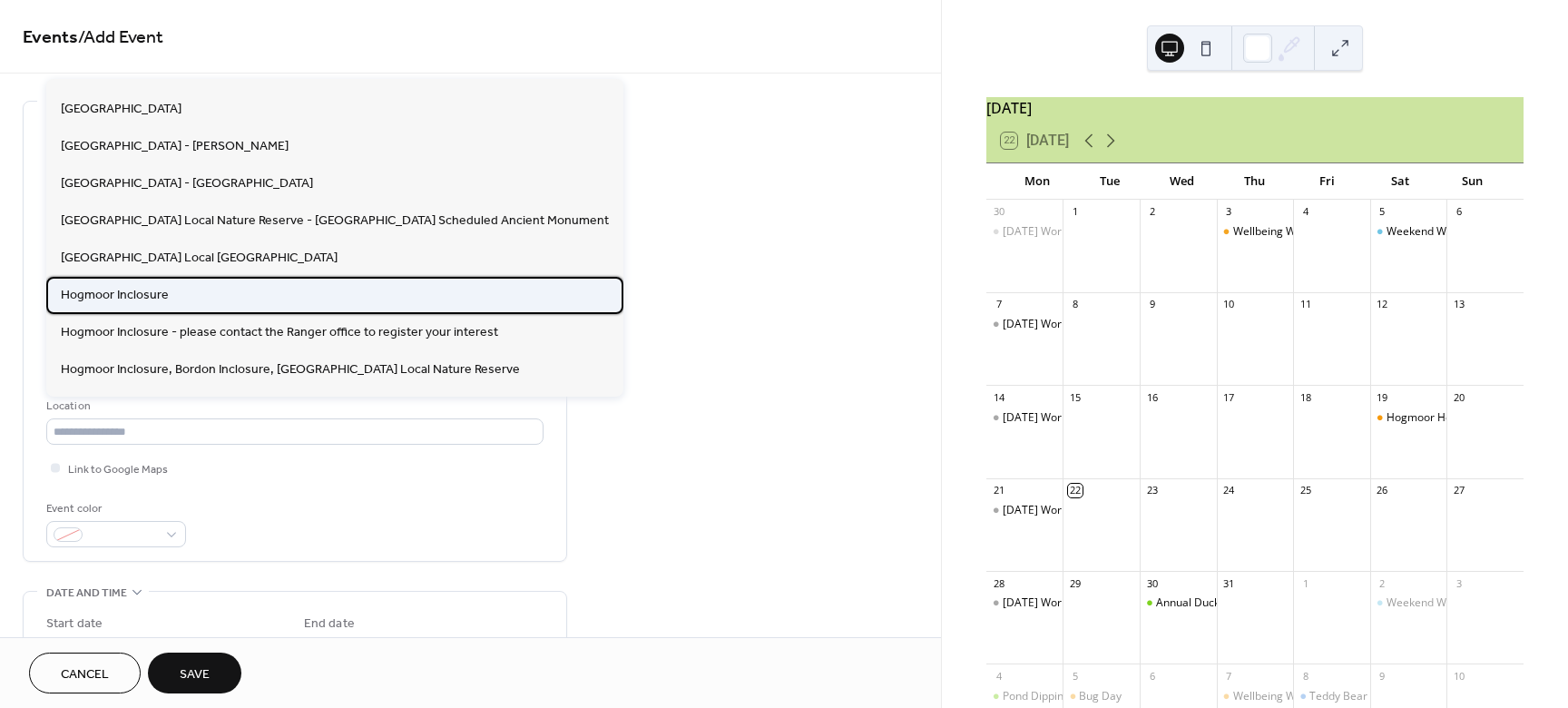 click on "Hogmoor Inclosure" at bounding box center (335, 295) 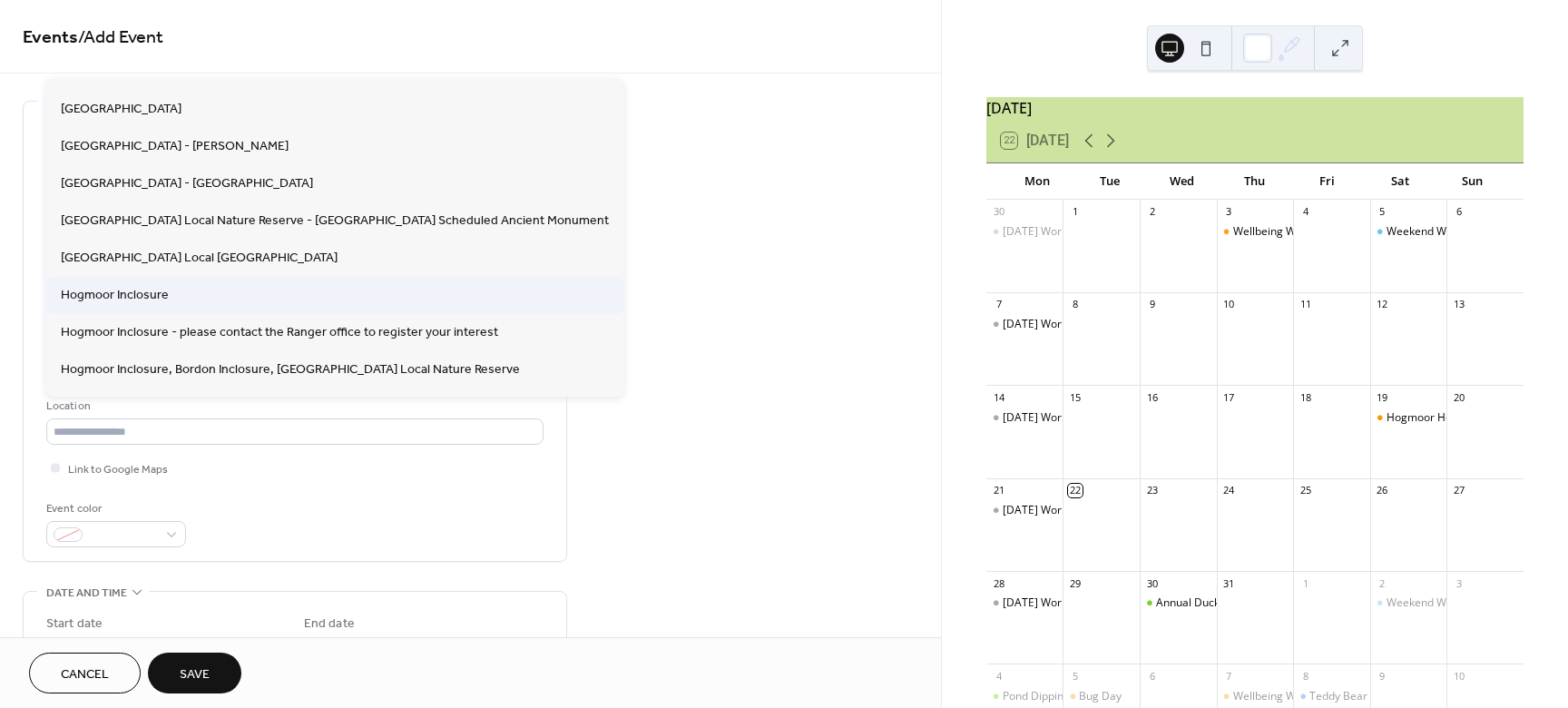 type on "**********" 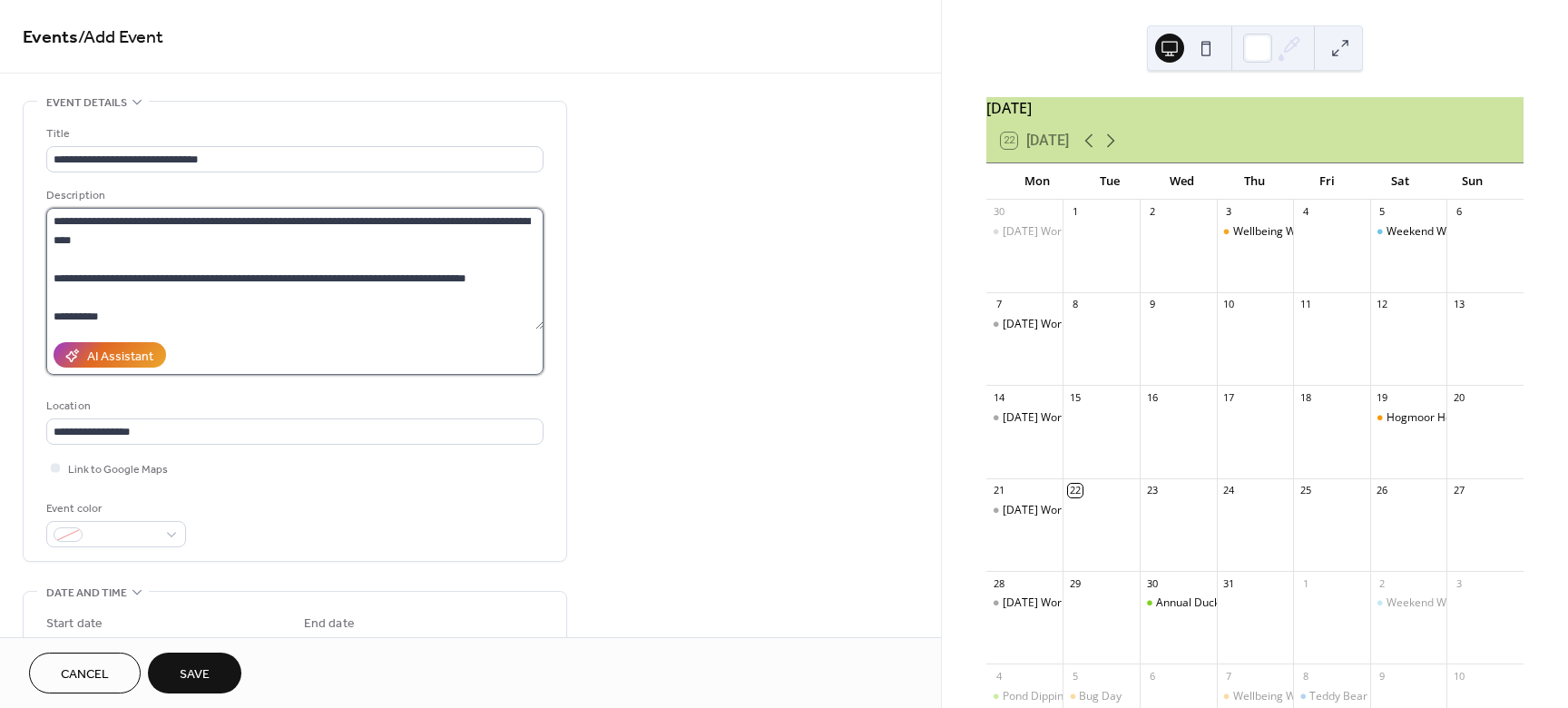 click on "**********" at bounding box center [295, 269] 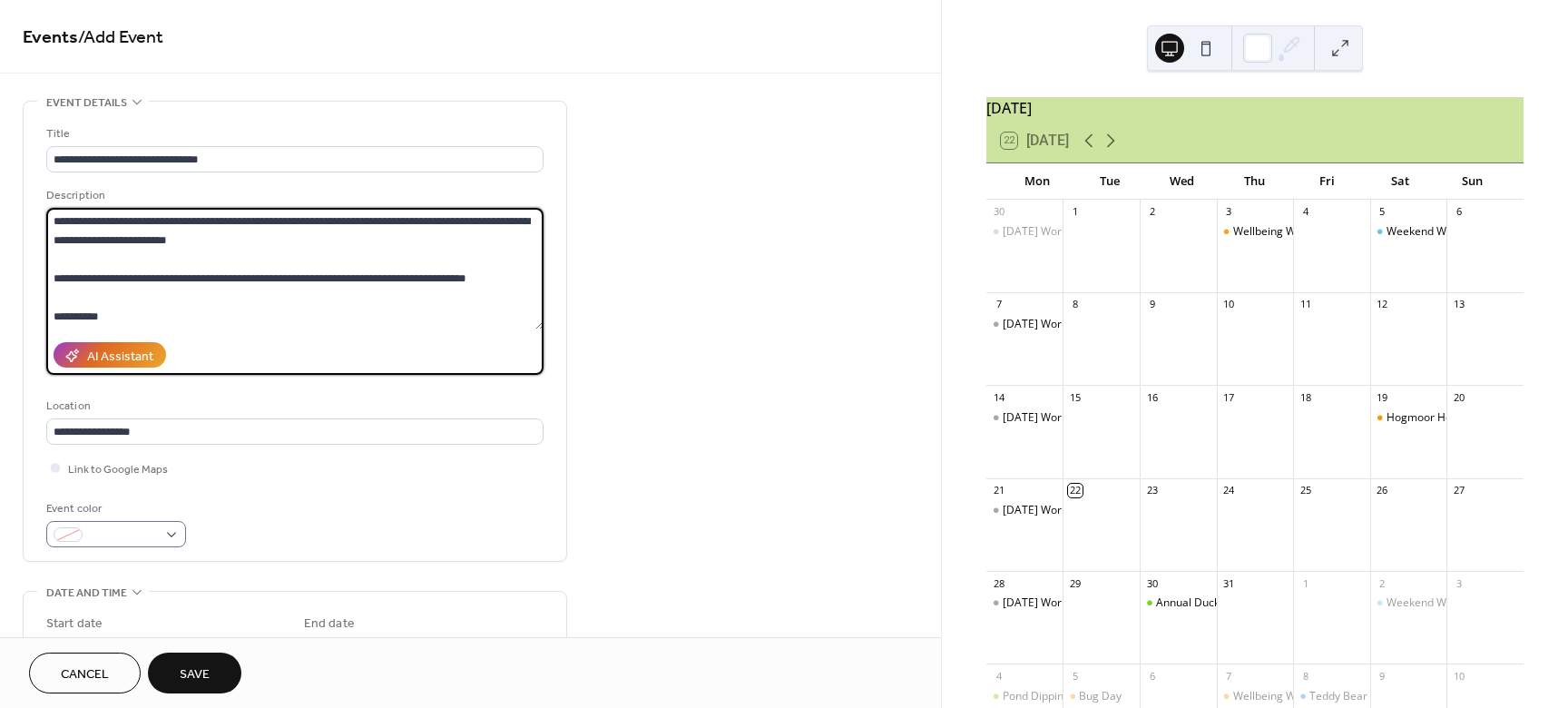 type on "**********" 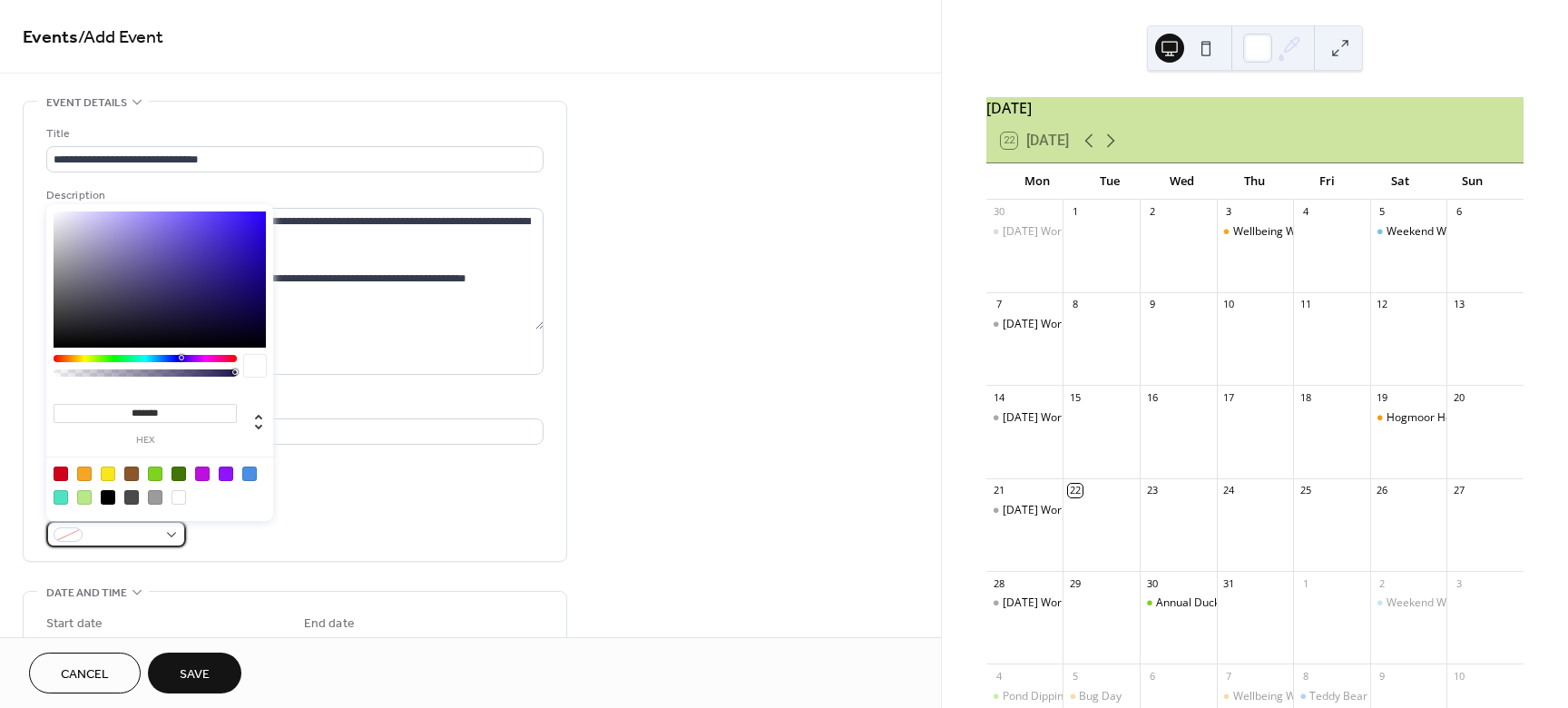 click at bounding box center (123, 536) 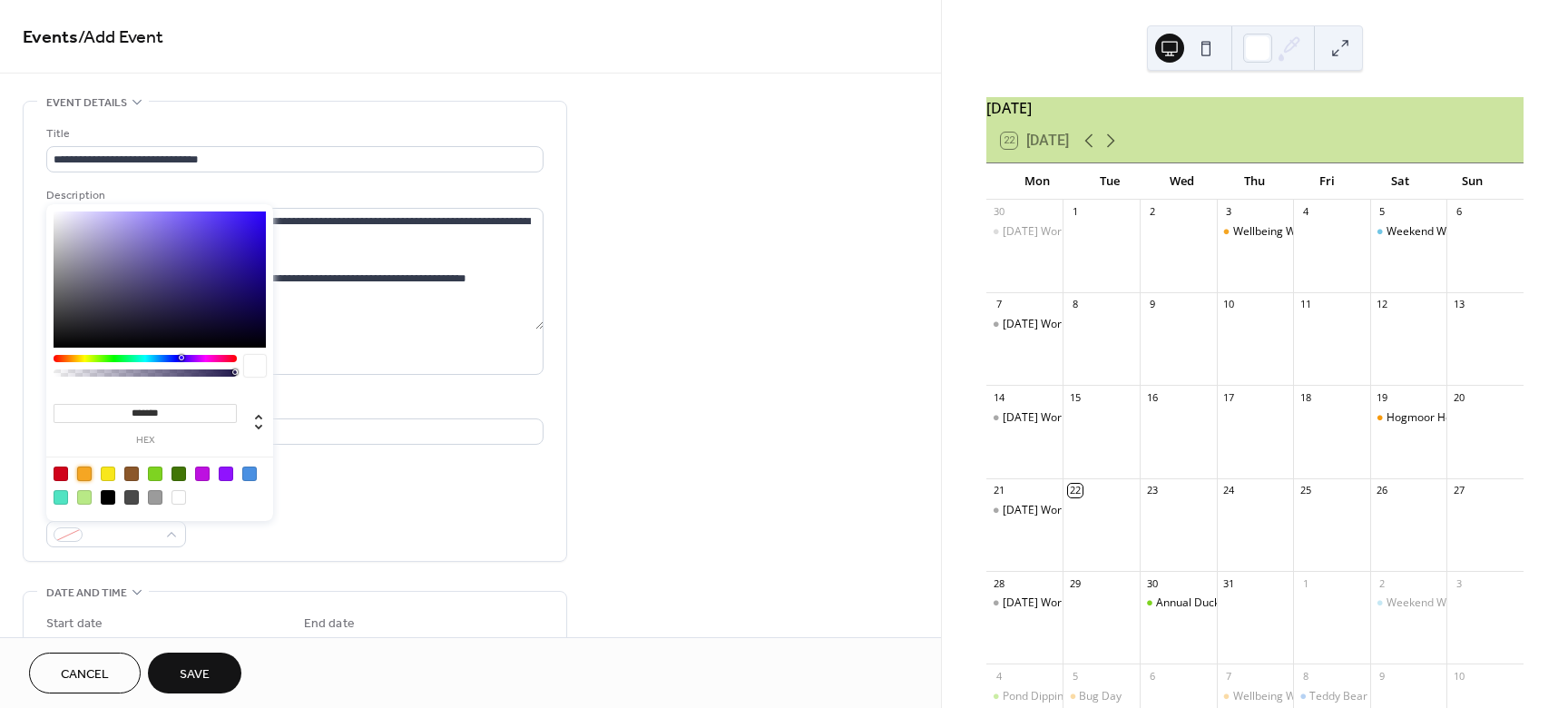 click at bounding box center [84, 474] 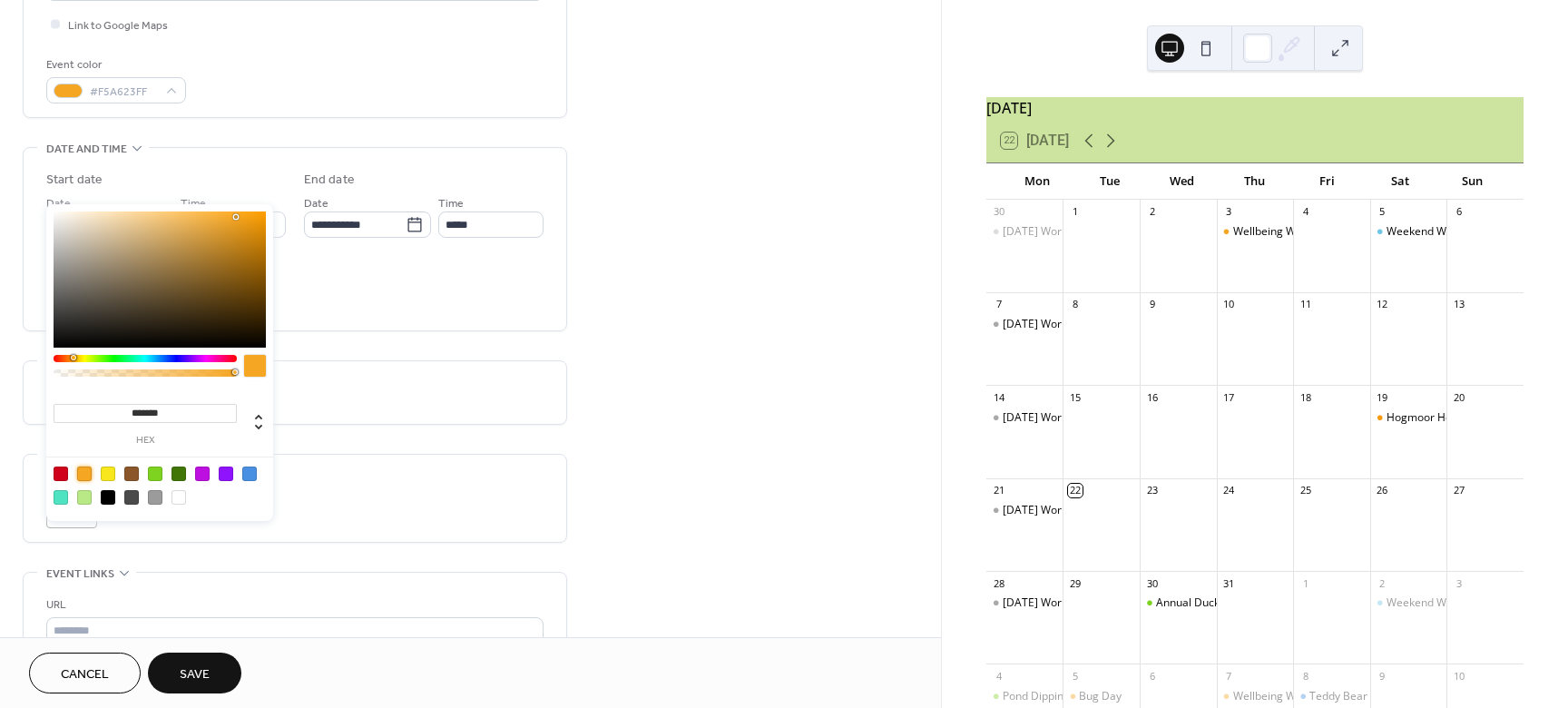 scroll, scrollTop: 447, scrollLeft: 0, axis: vertical 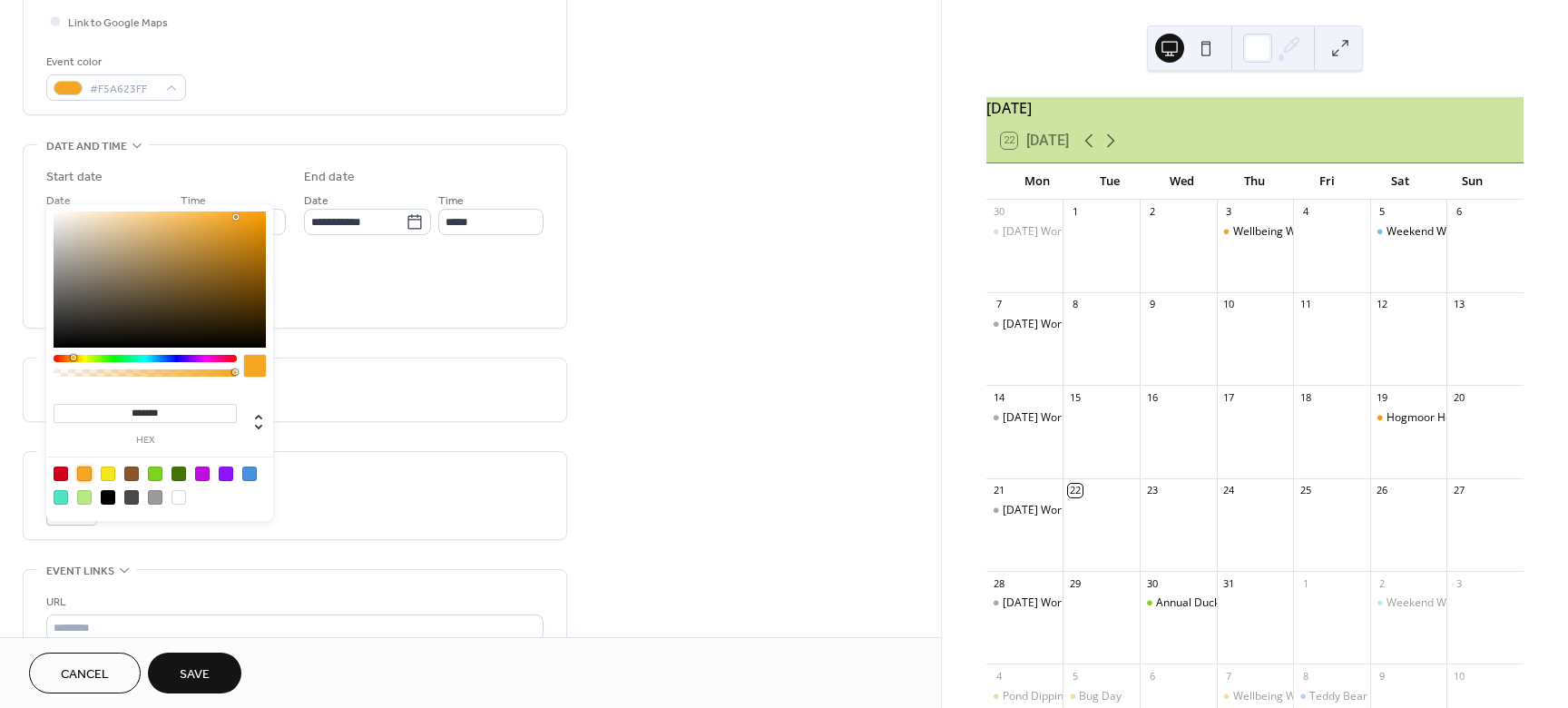 click on "All day Show date only Hide end time" at bounding box center (295, 285) 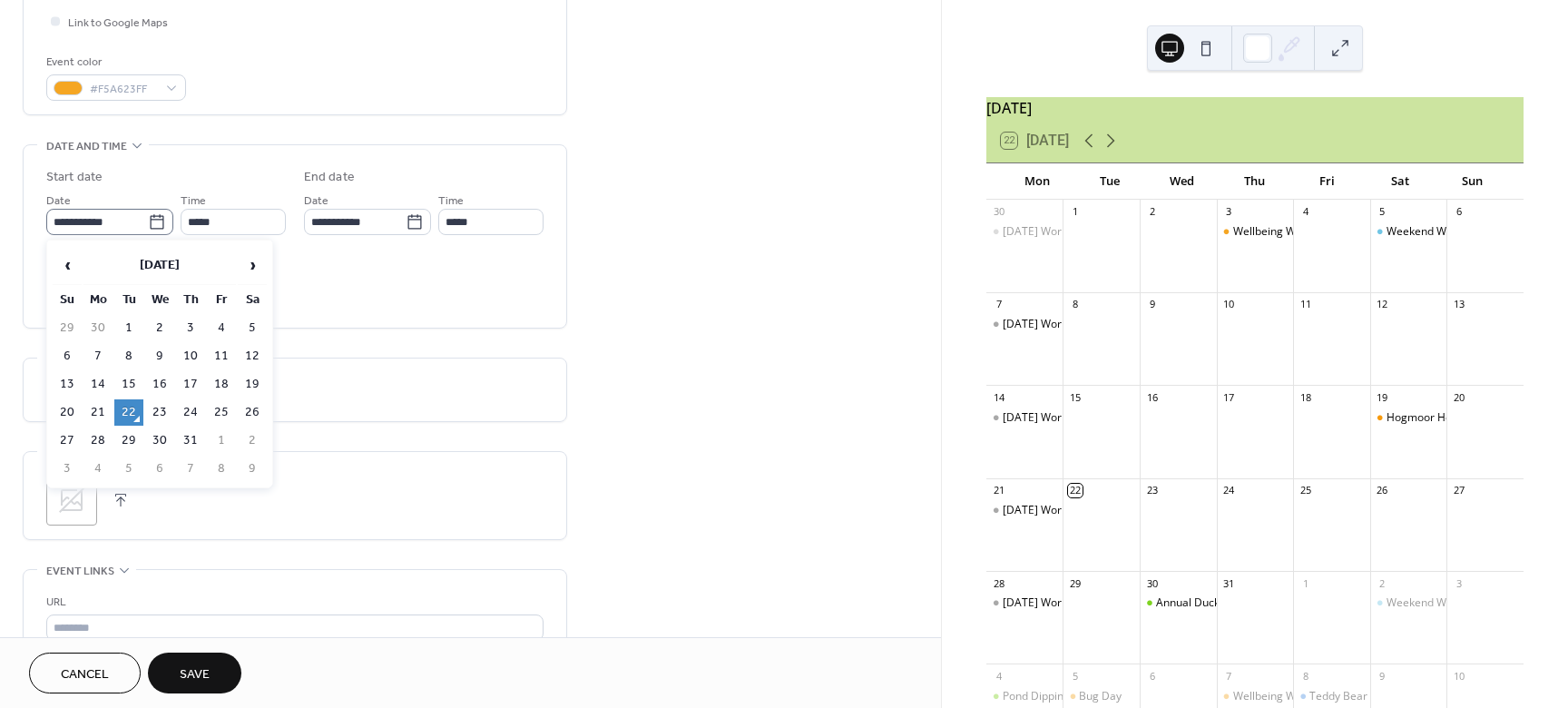 click 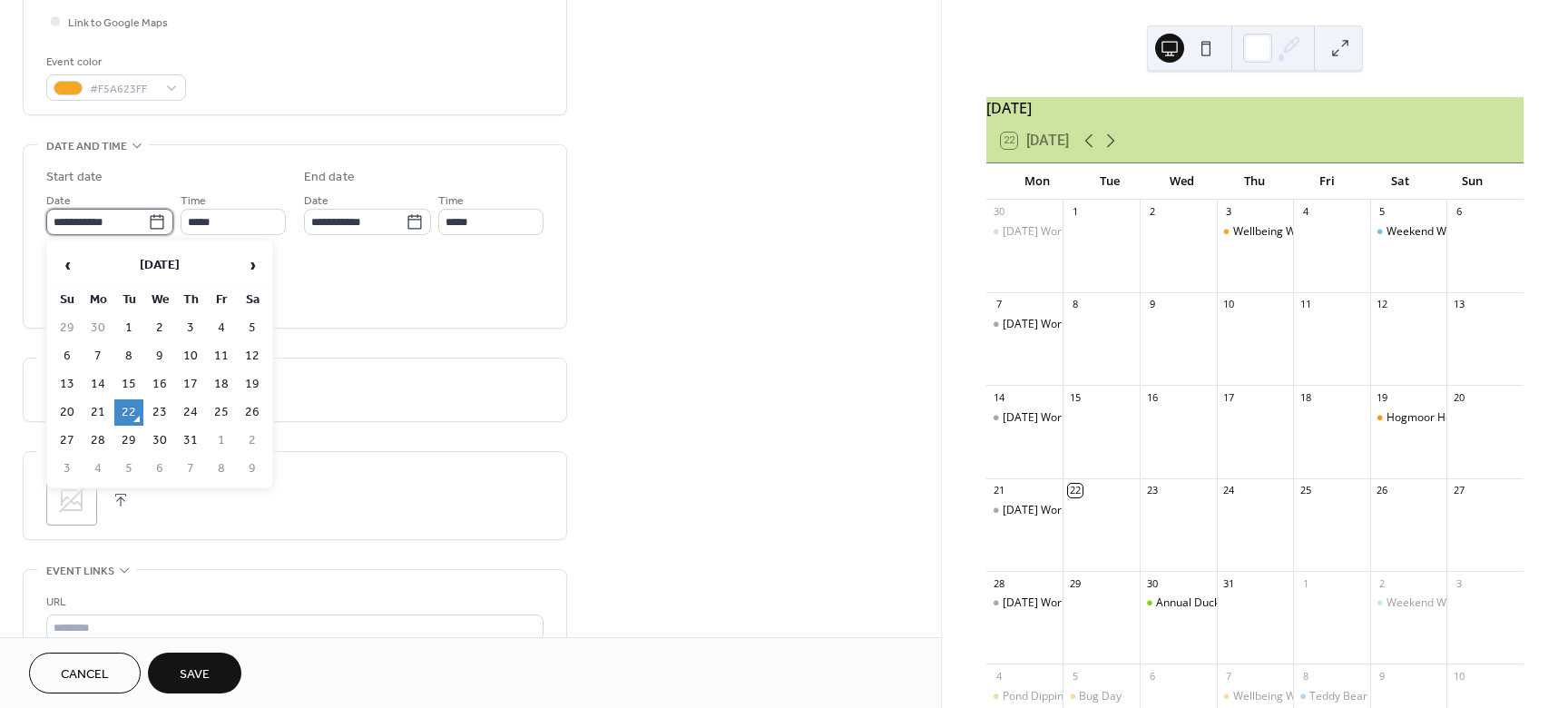 click on "**********" at bounding box center (97, 221) 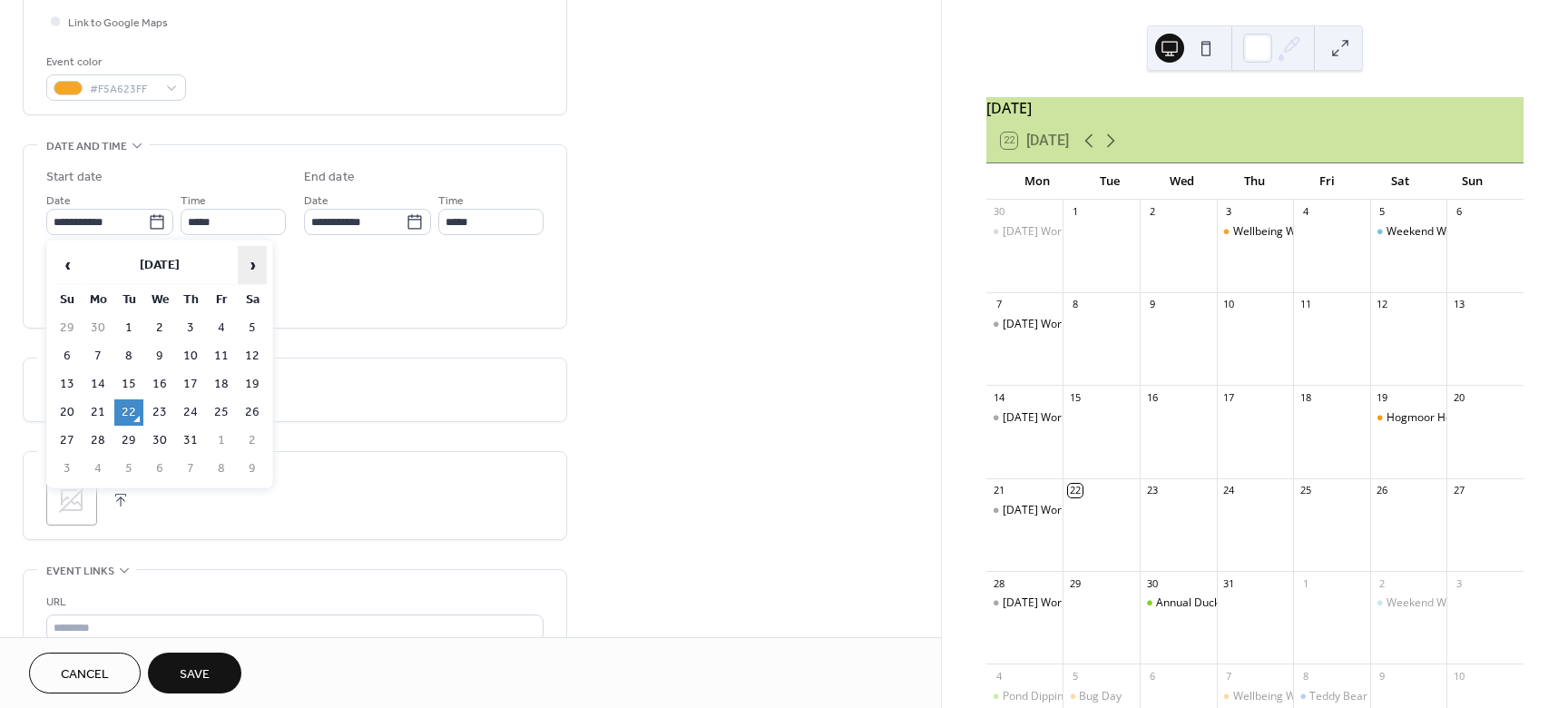 click on "›" at bounding box center (252, 265) 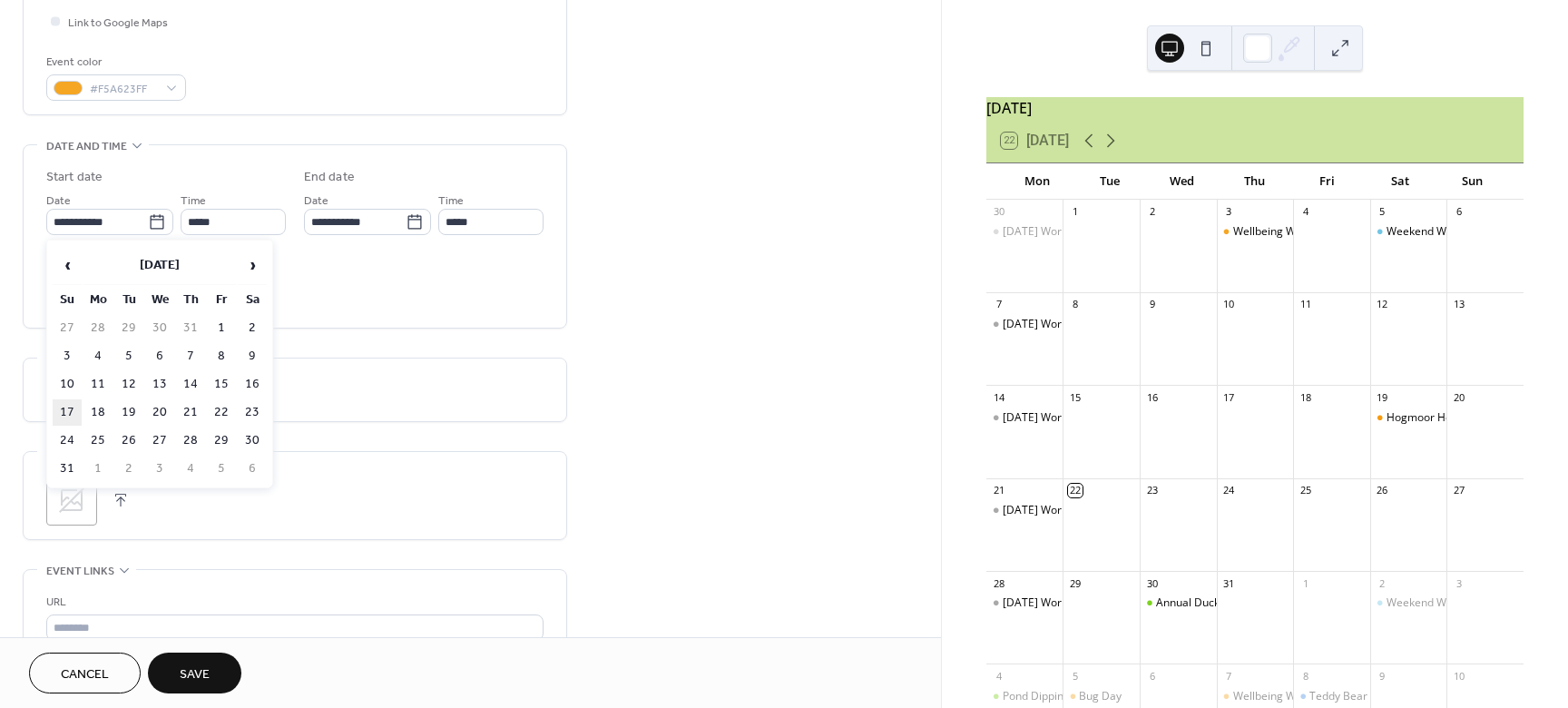 click on "17" at bounding box center [67, 412] 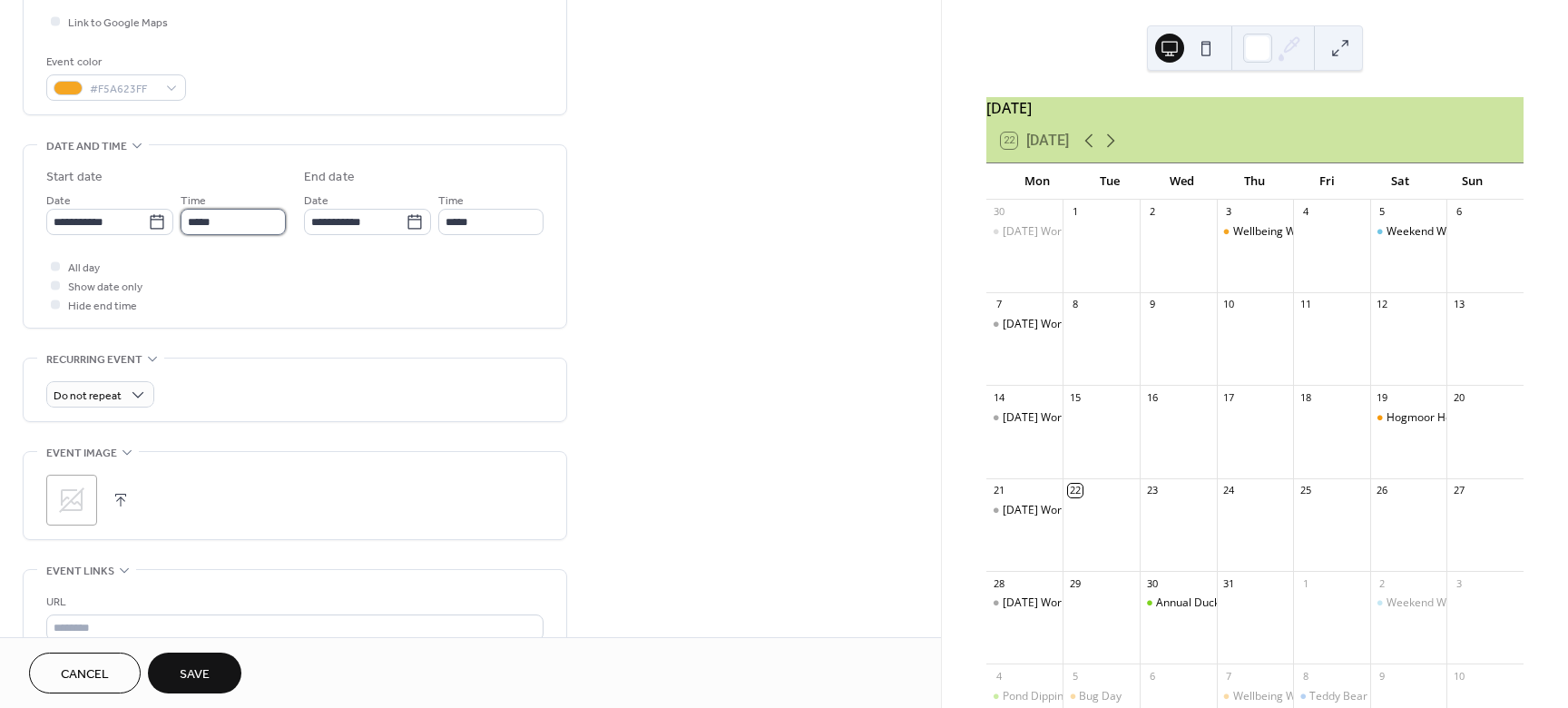 click on "*****" at bounding box center (233, 221) 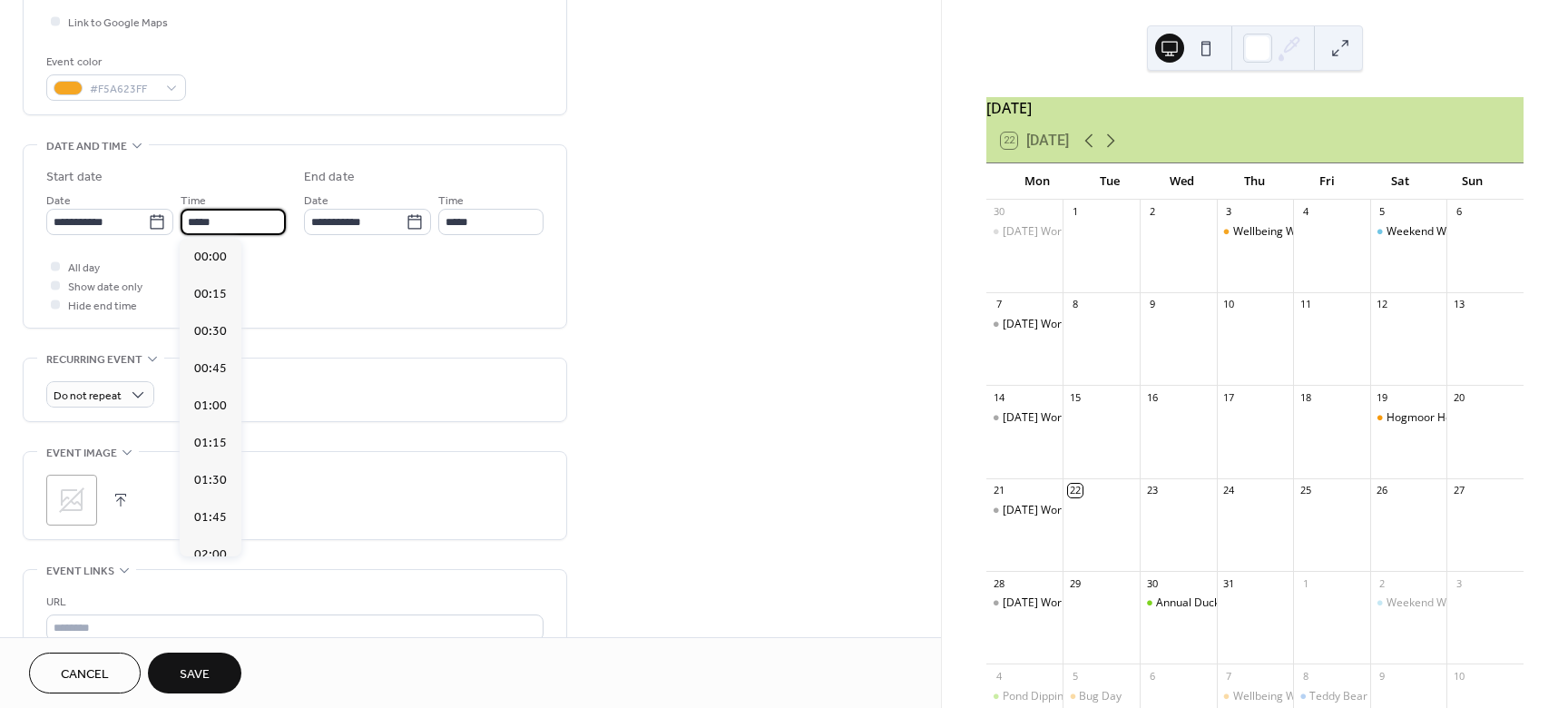 scroll, scrollTop: 1786, scrollLeft: 0, axis: vertical 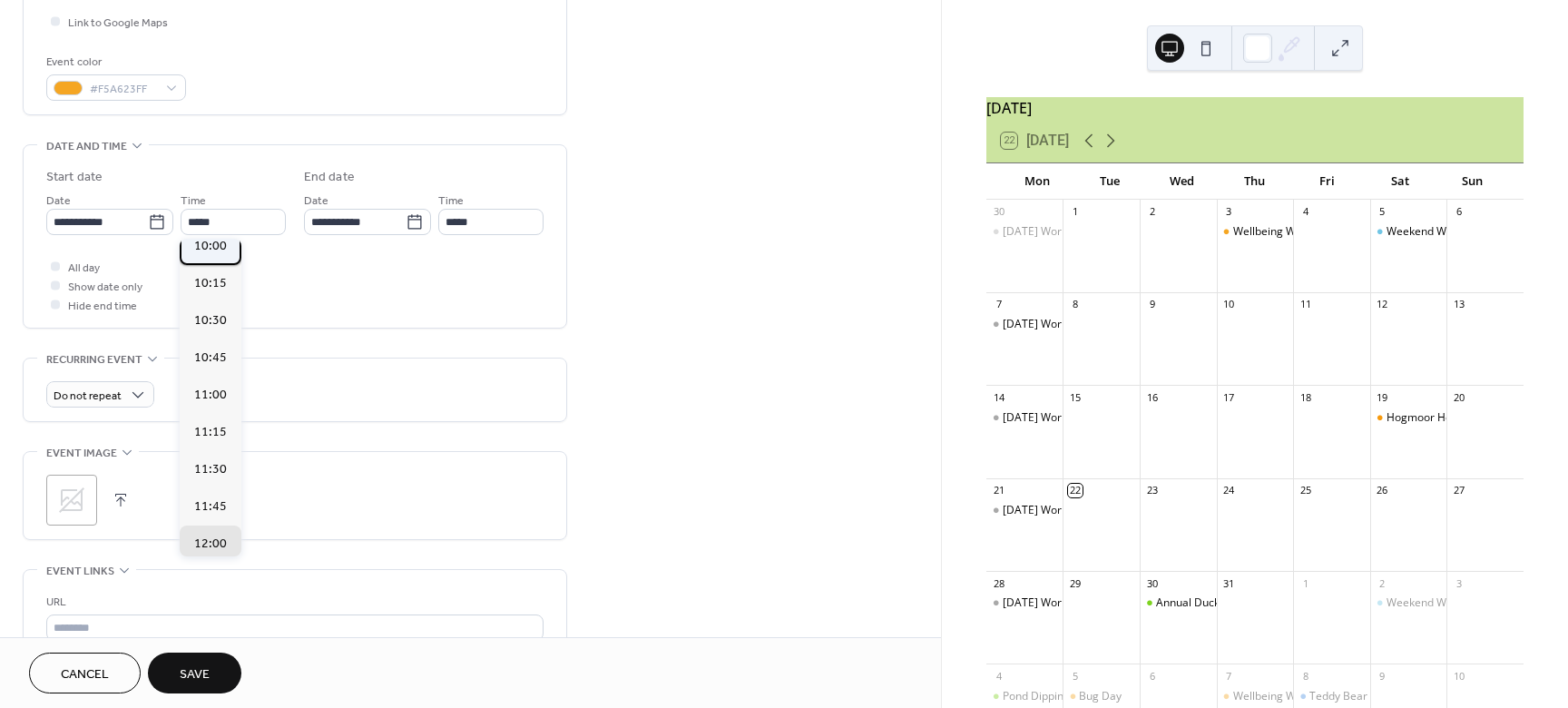 click on "10:00" at bounding box center (211, 246) 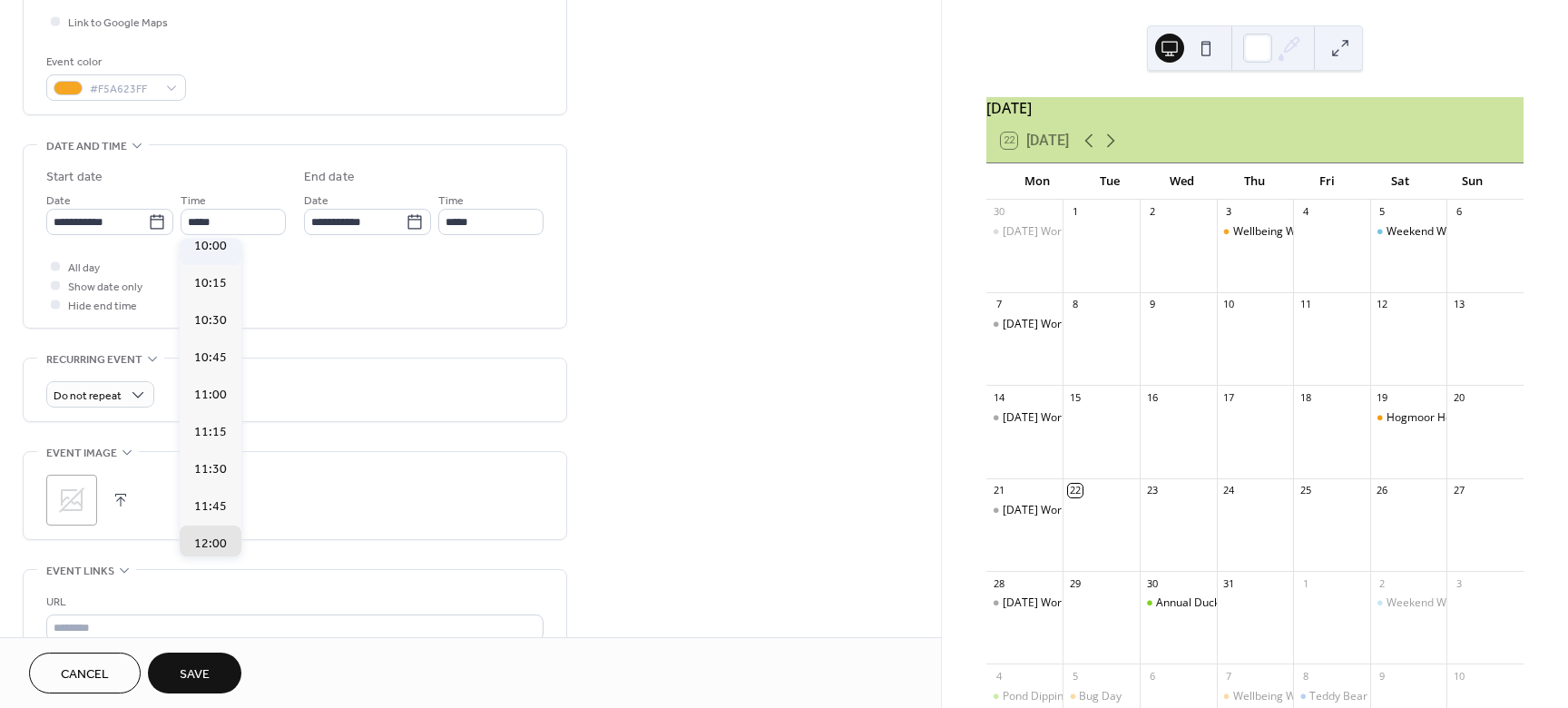 type on "*****" 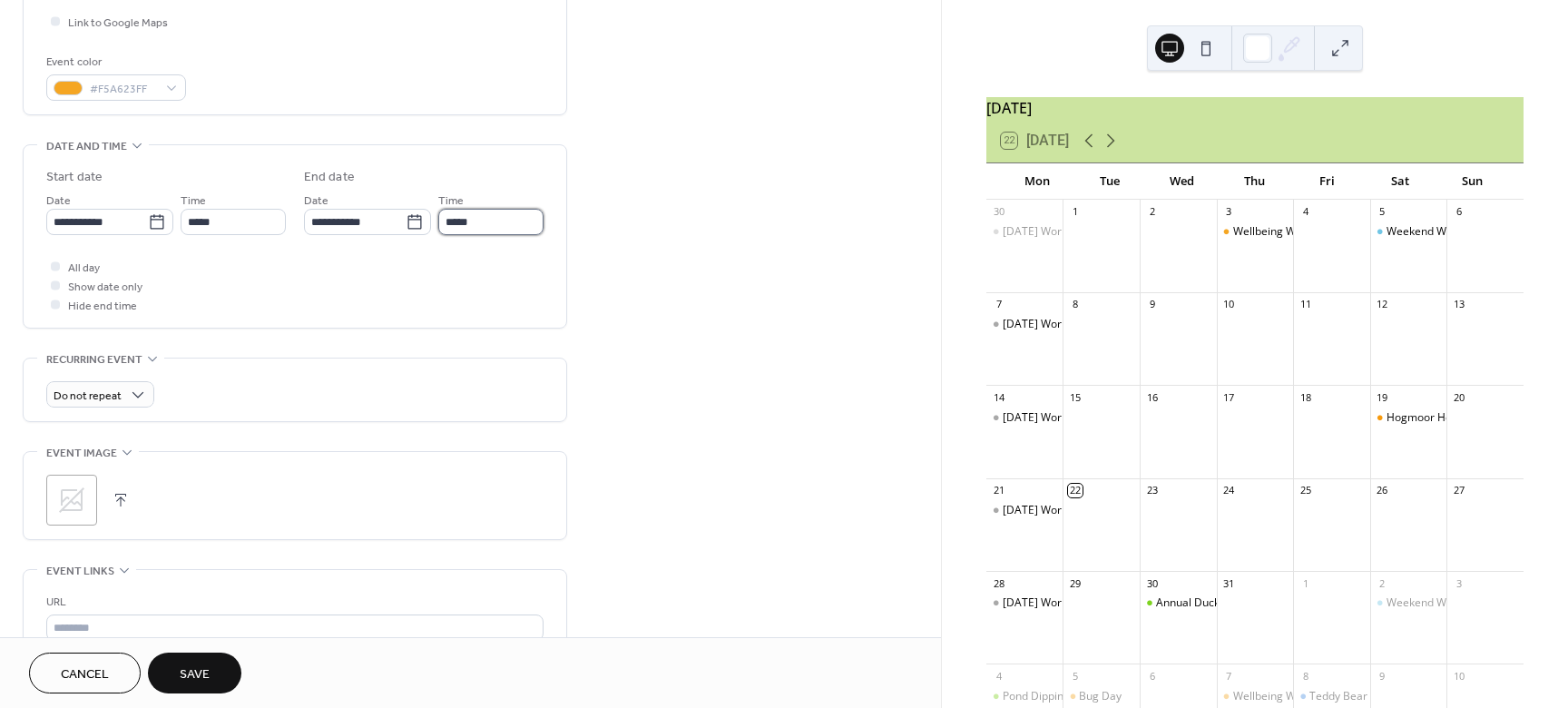 click on "*****" at bounding box center [491, 221] 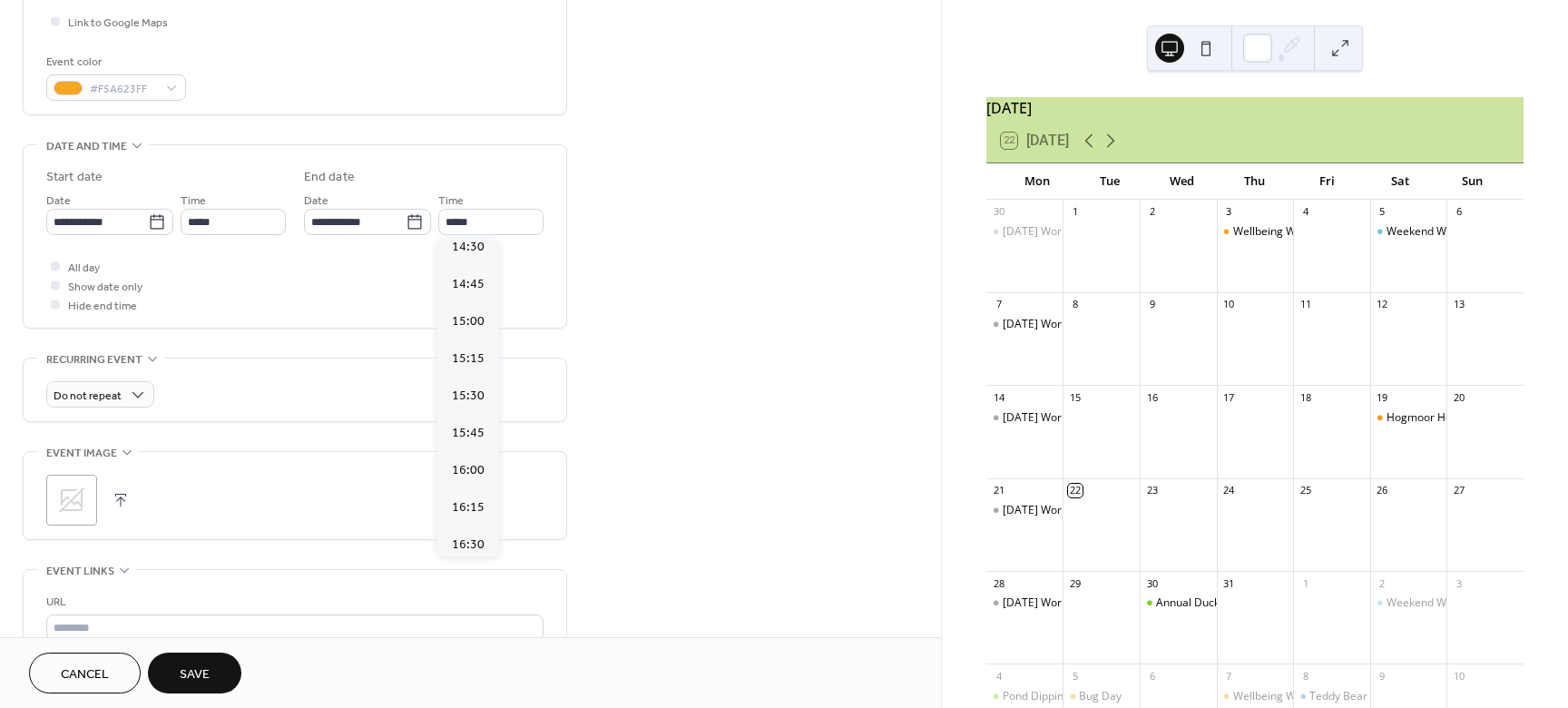 scroll, scrollTop: 689, scrollLeft: 0, axis: vertical 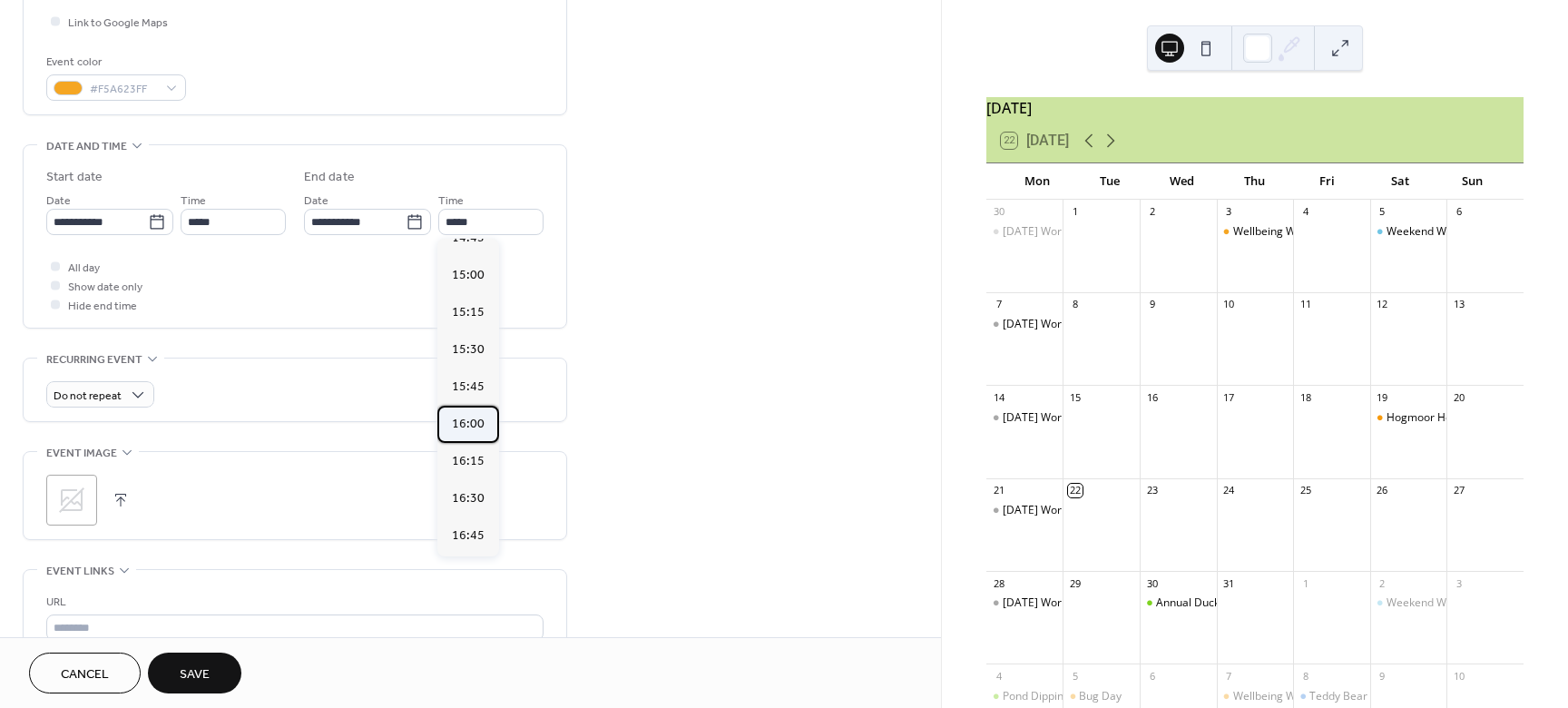 click on "16:00" at bounding box center (468, 424) 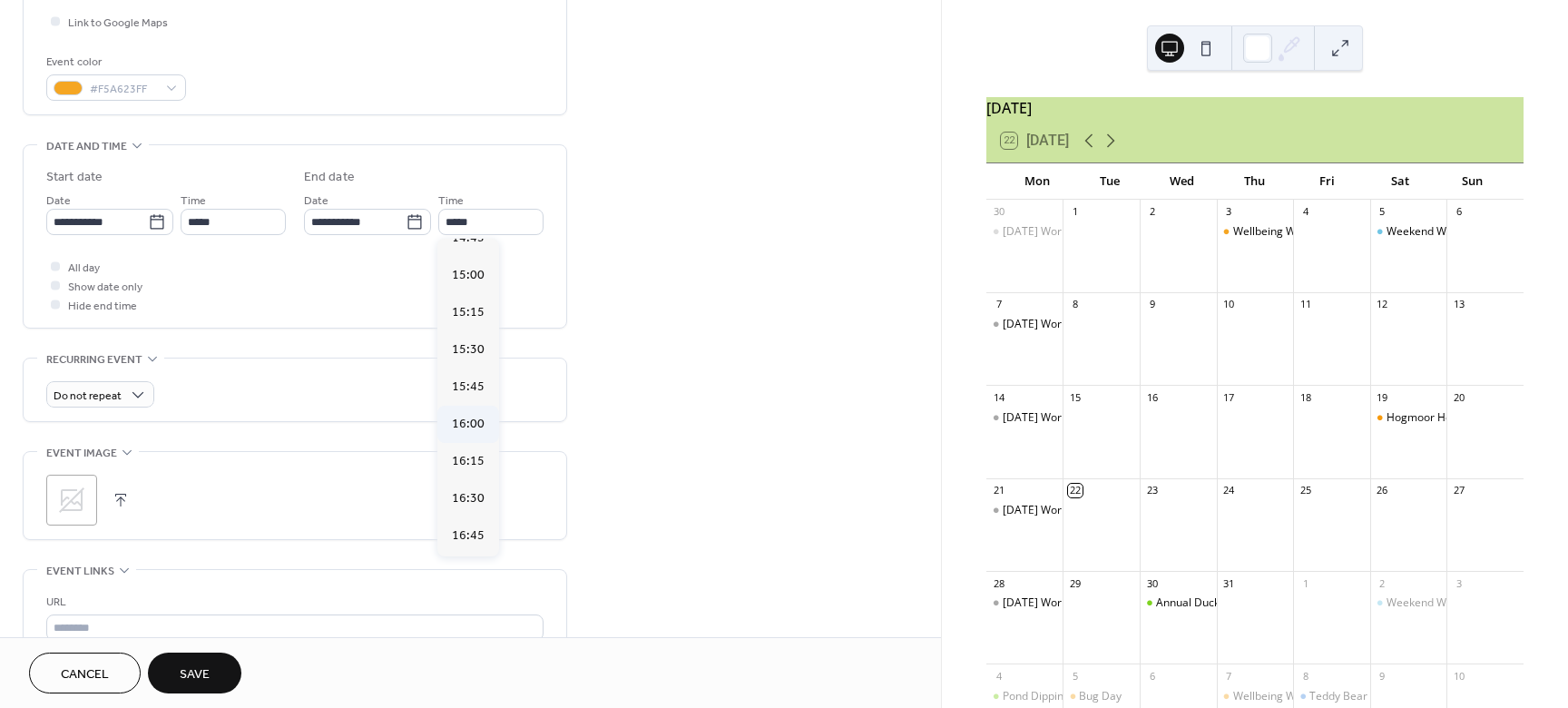 type on "*****" 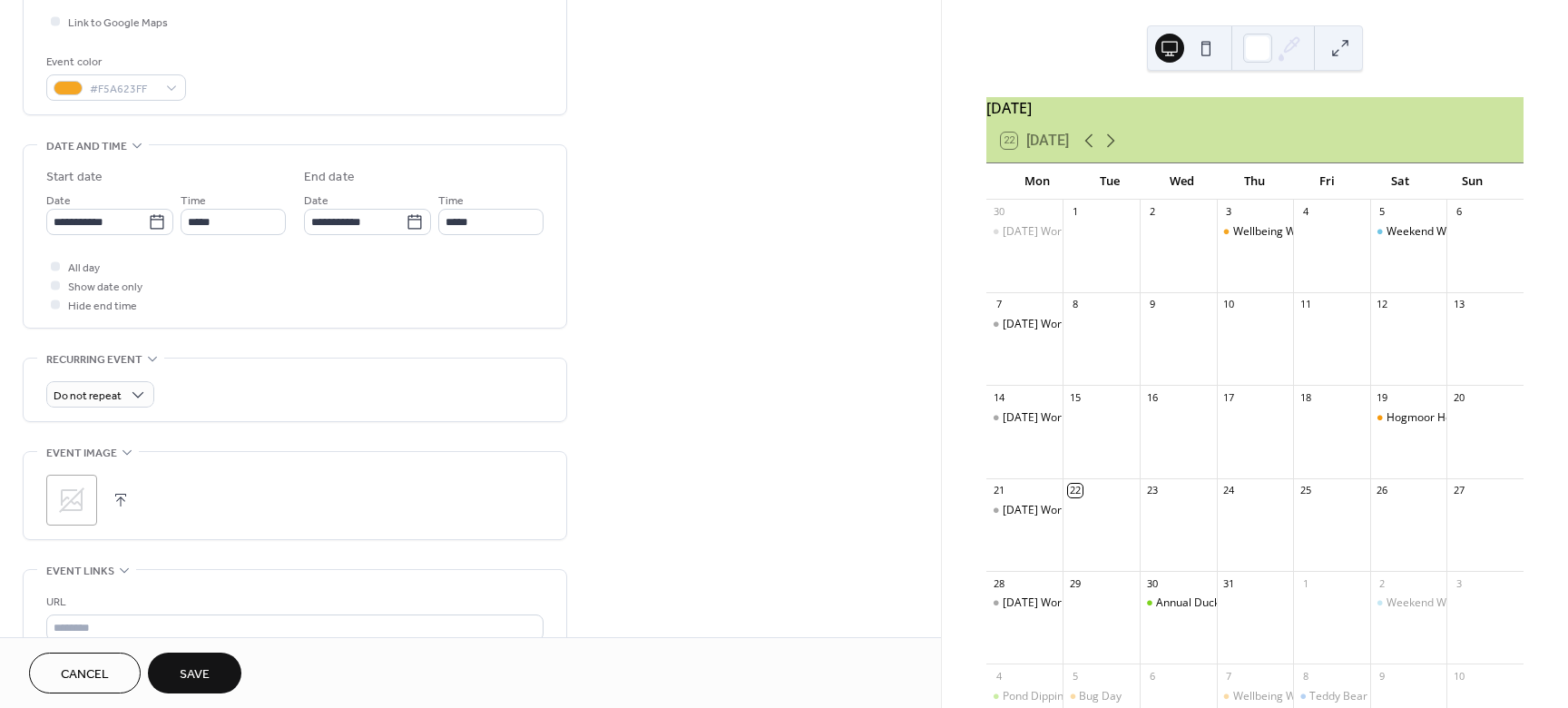 click at bounding box center [121, 500] 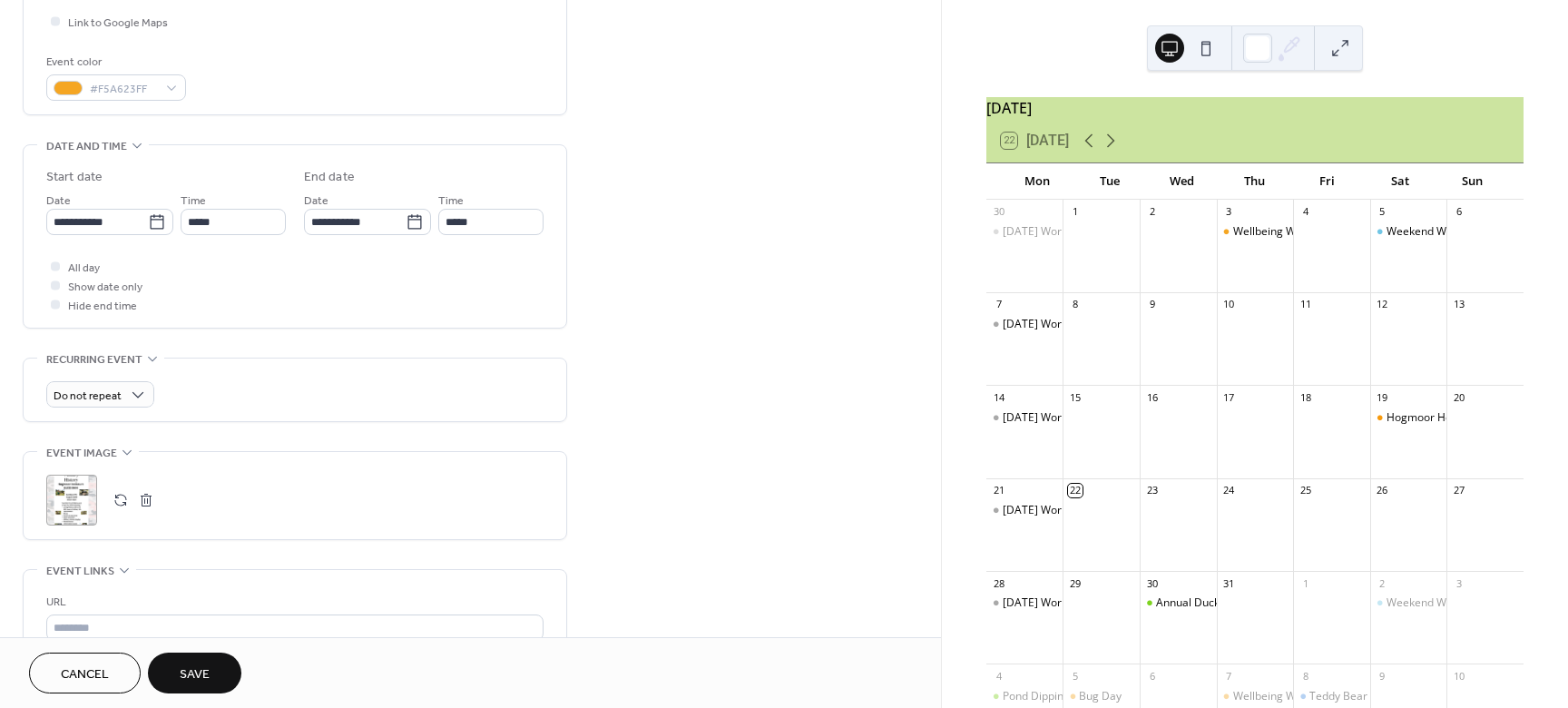 click on ";" at bounding box center (72, 500) 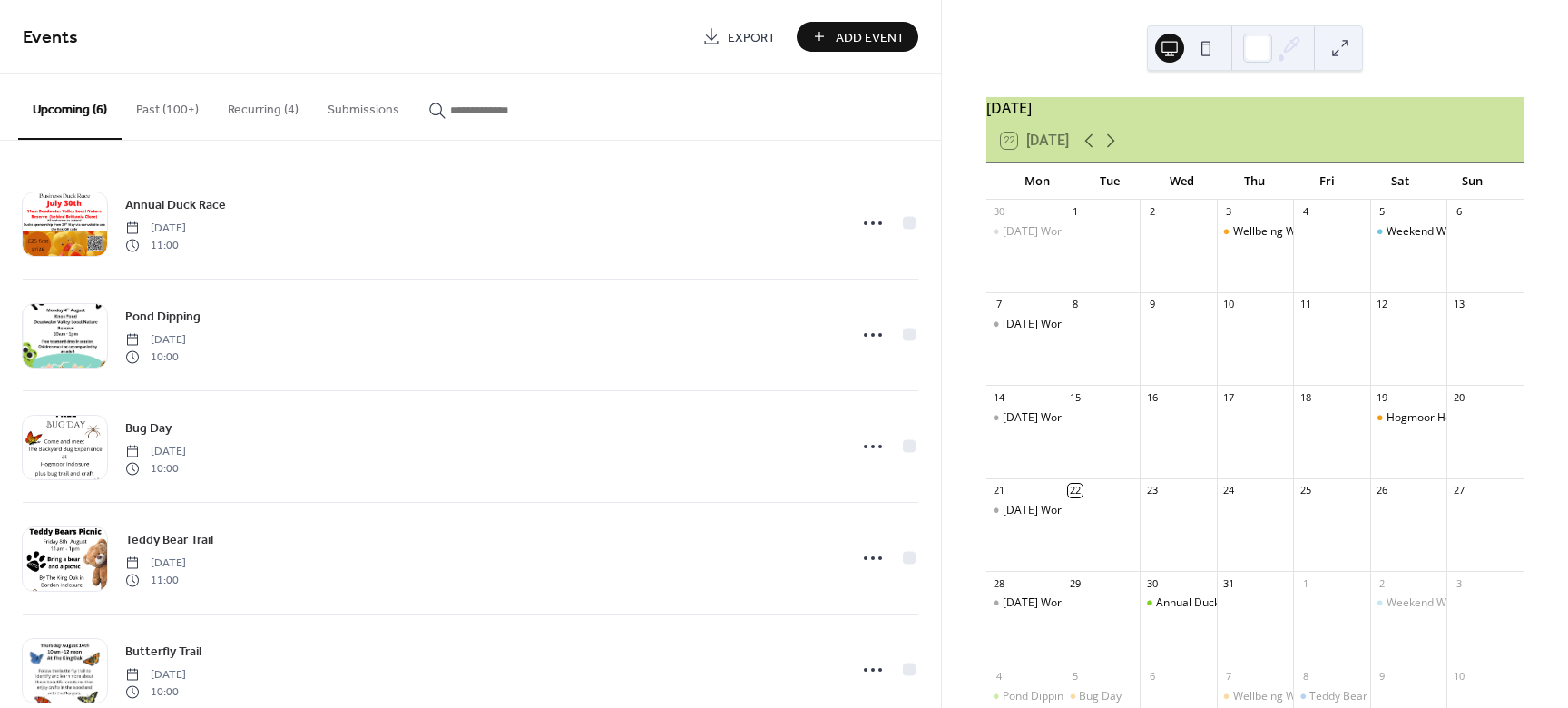 click on "Add Event" at bounding box center (870, 37) 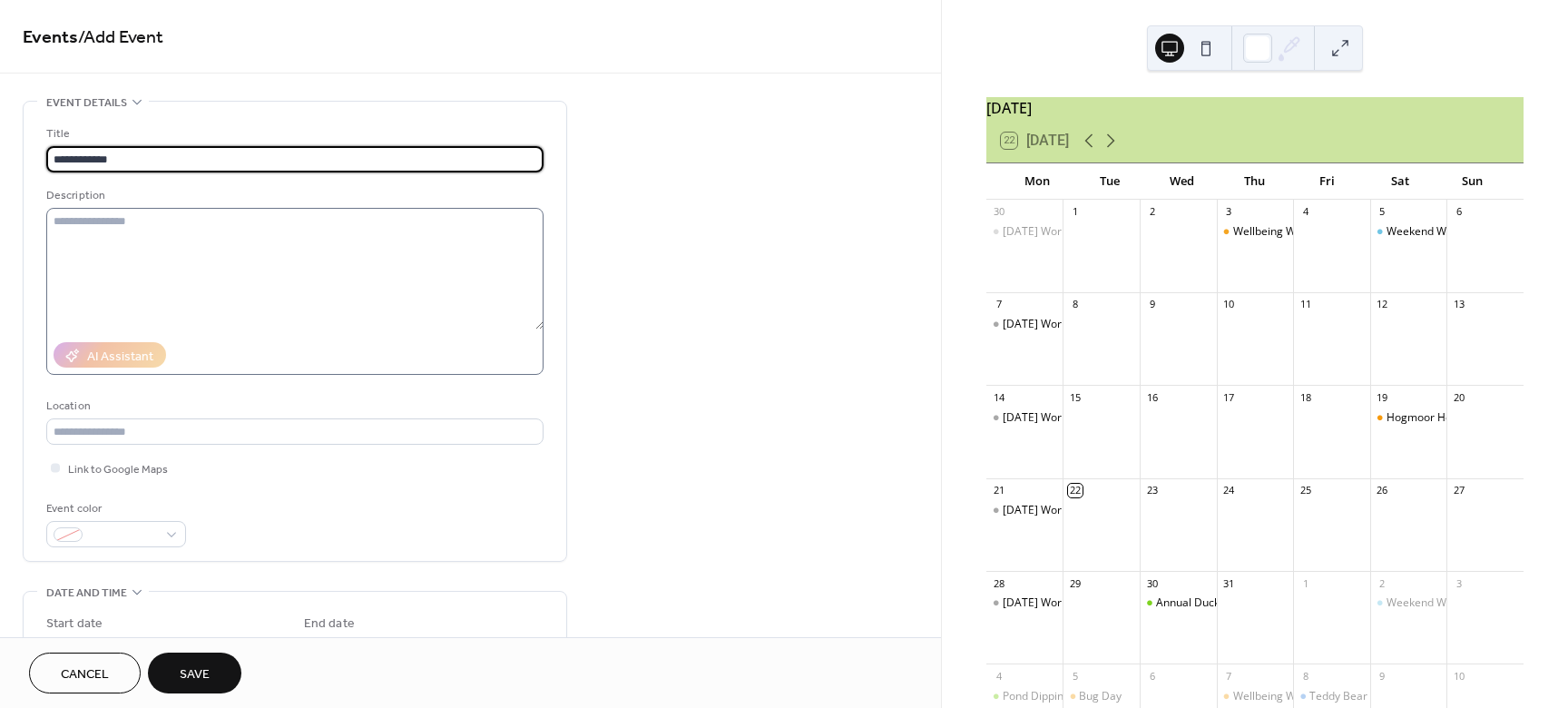 type on "**********" 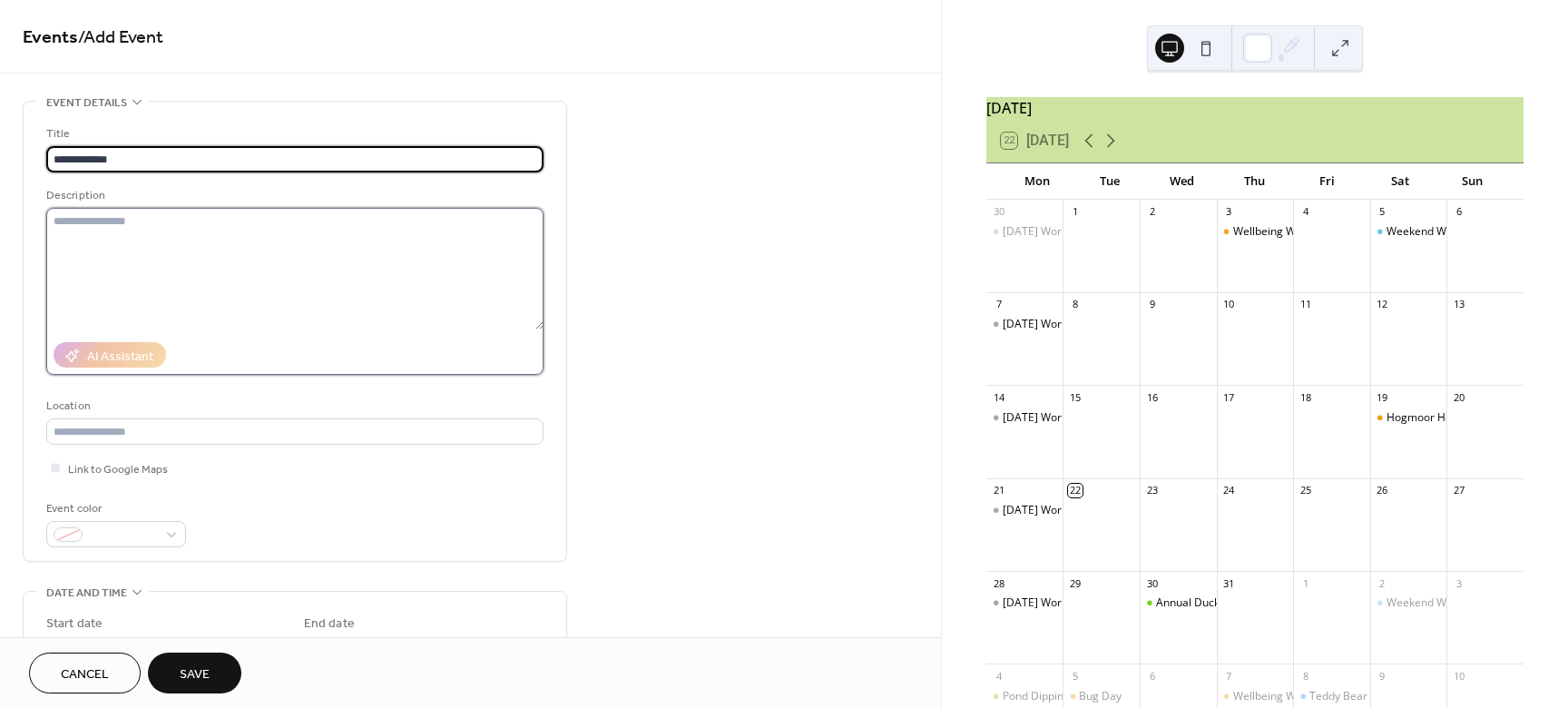 click at bounding box center (295, 269) 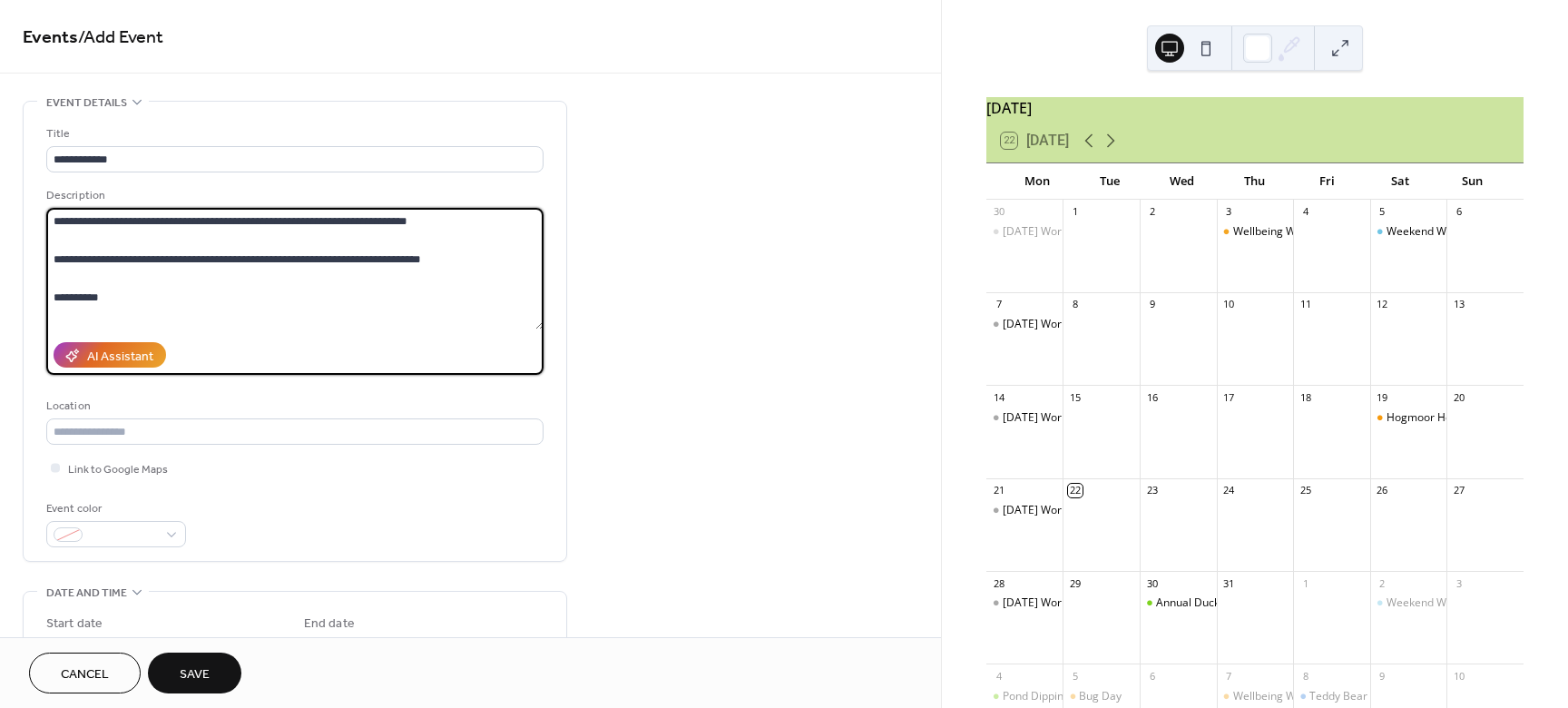 click on "**********" at bounding box center [295, 269] 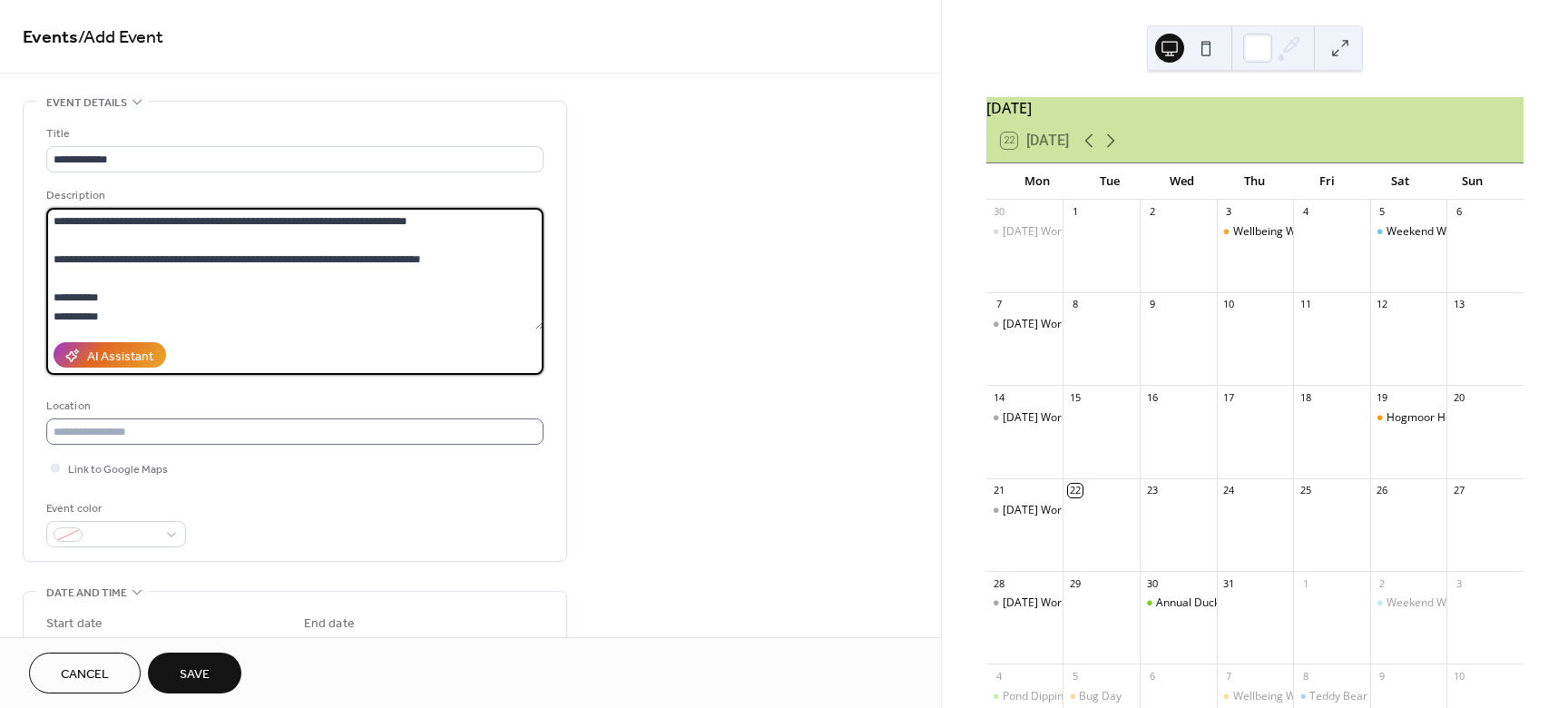 type on "**********" 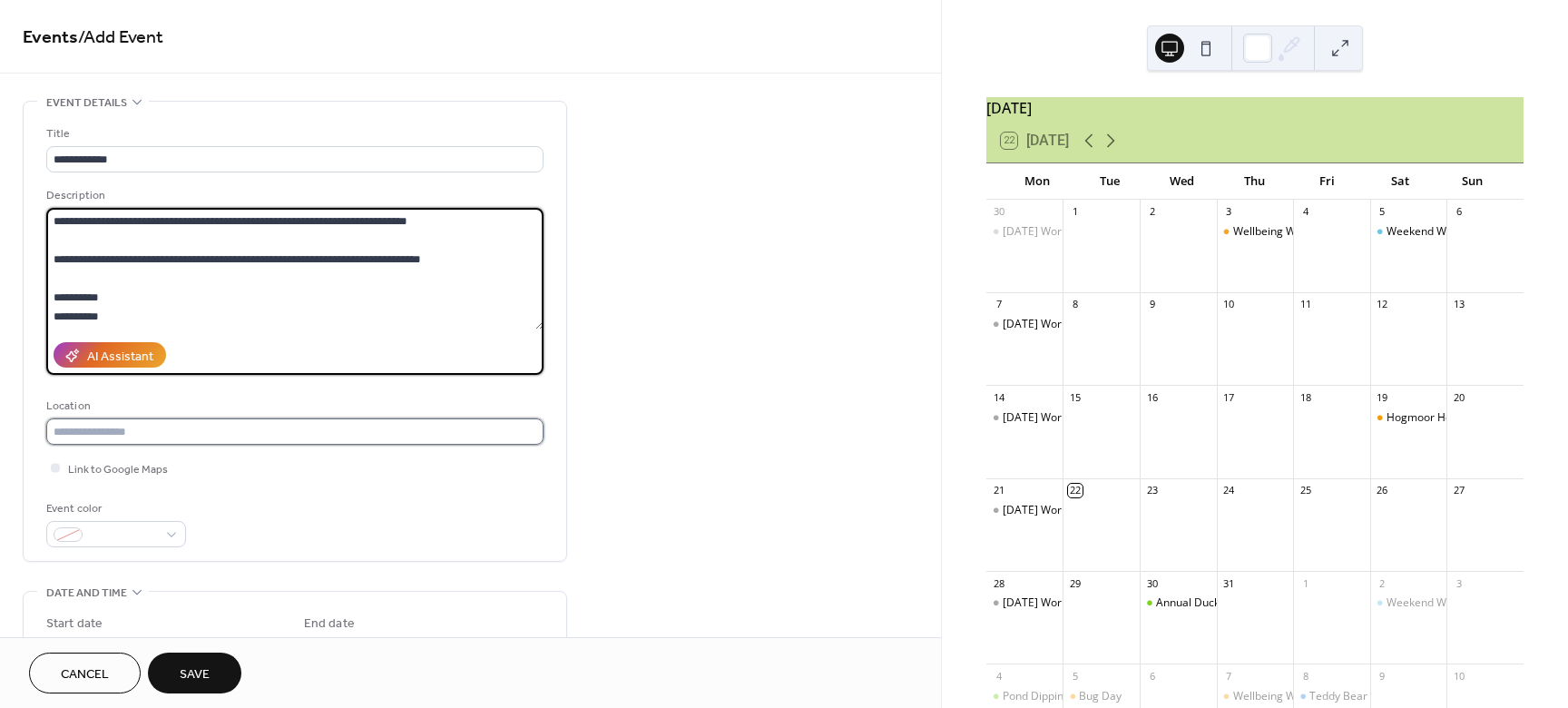 click at bounding box center [295, 431] 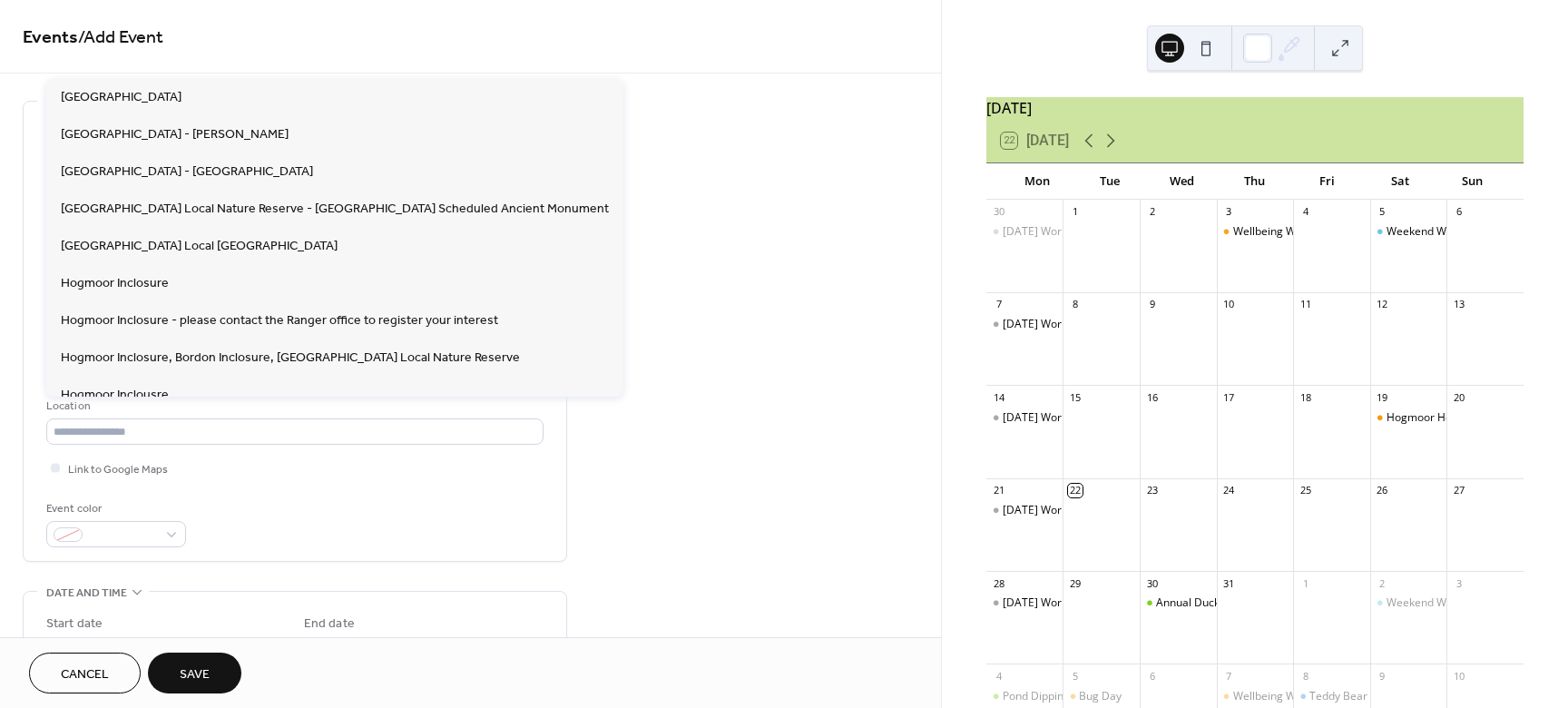 scroll, scrollTop: 308, scrollLeft: 0, axis: vertical 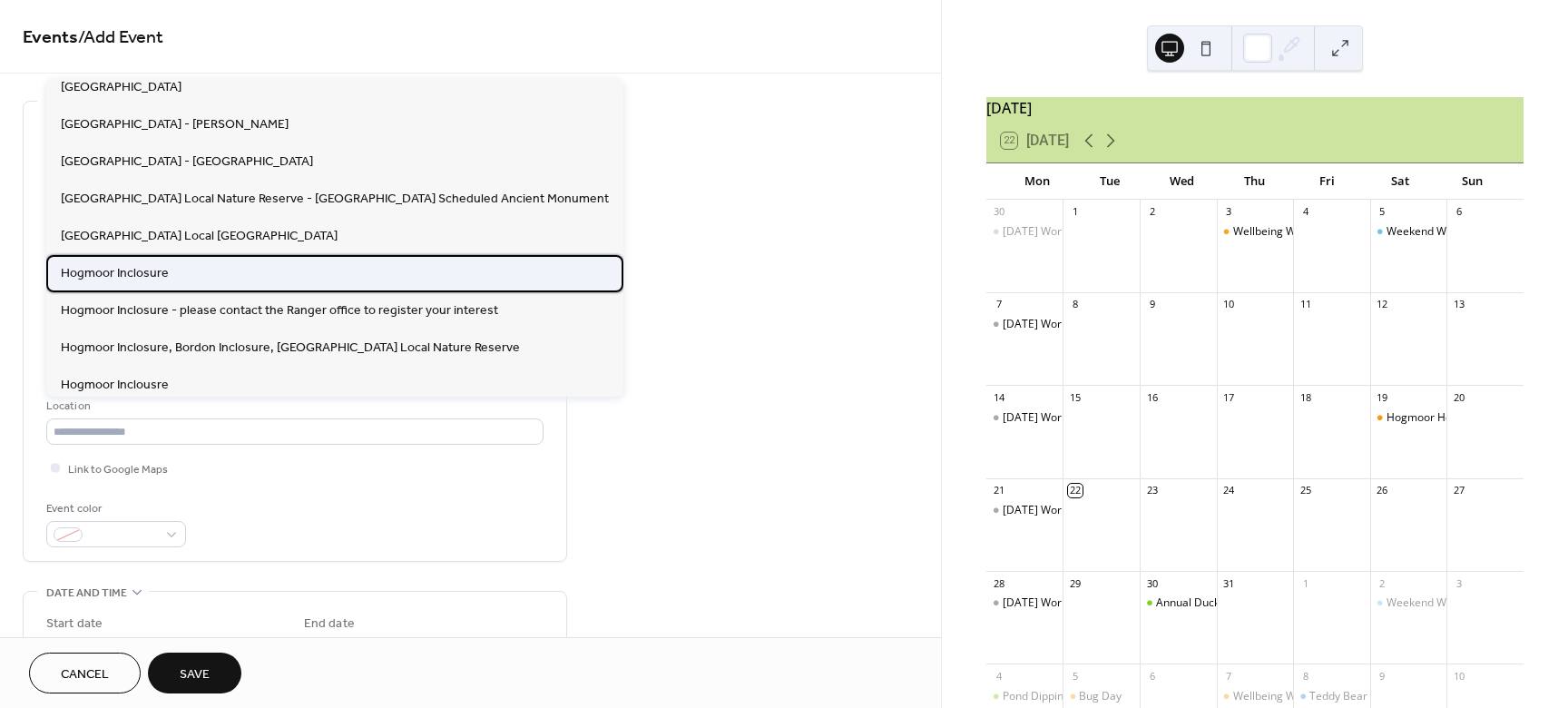 click on "Hogmoor Inclosure" at bounding box center [335, 273] 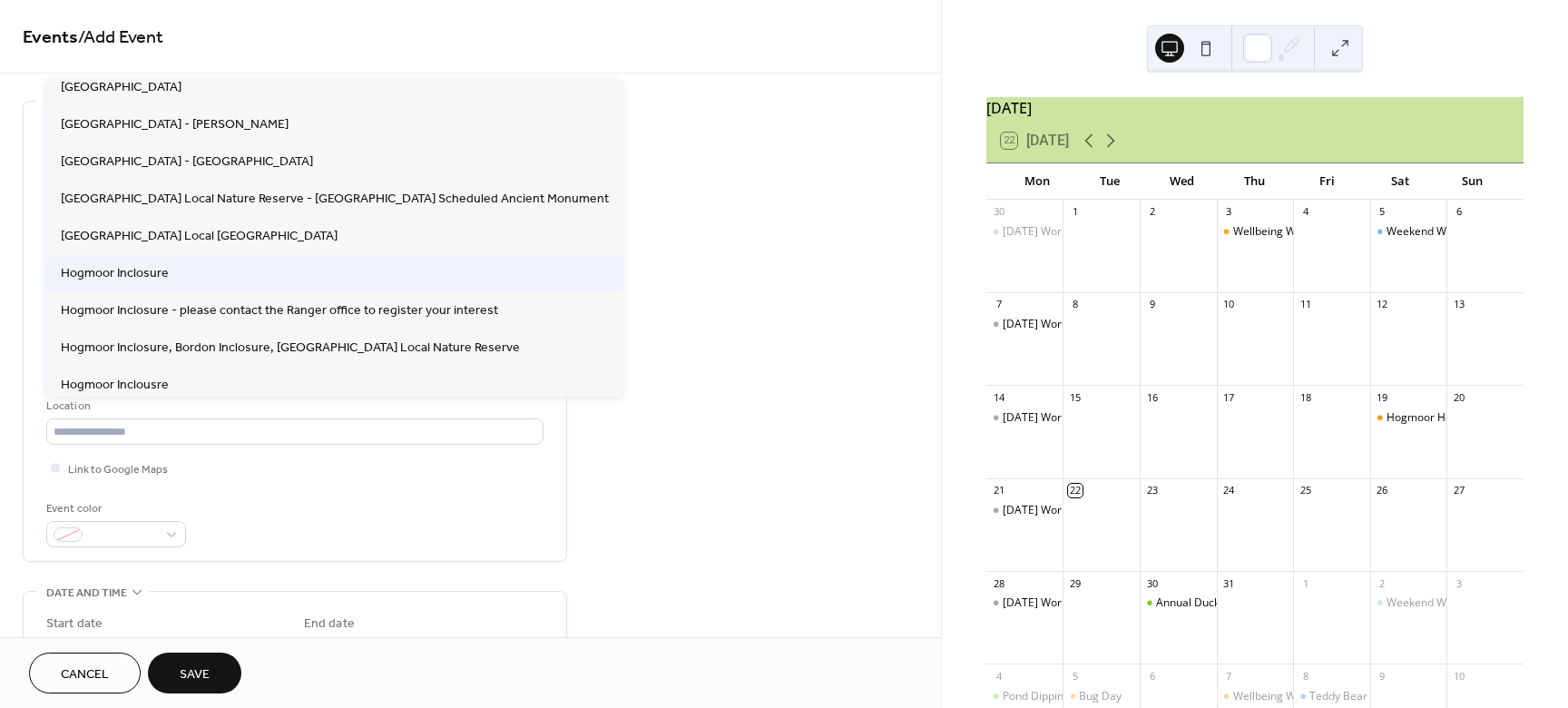 type on "**********" 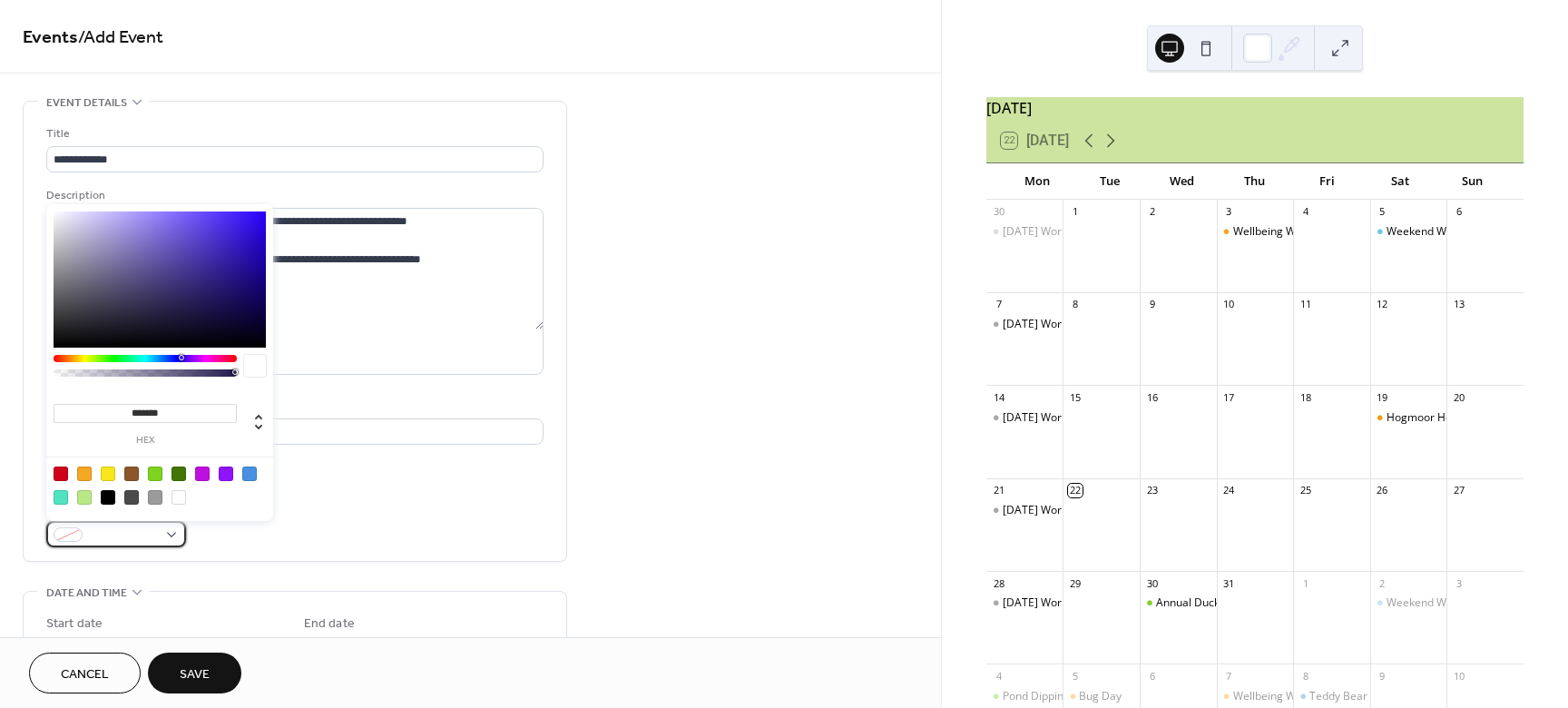 click at bounding box center [123, 536] 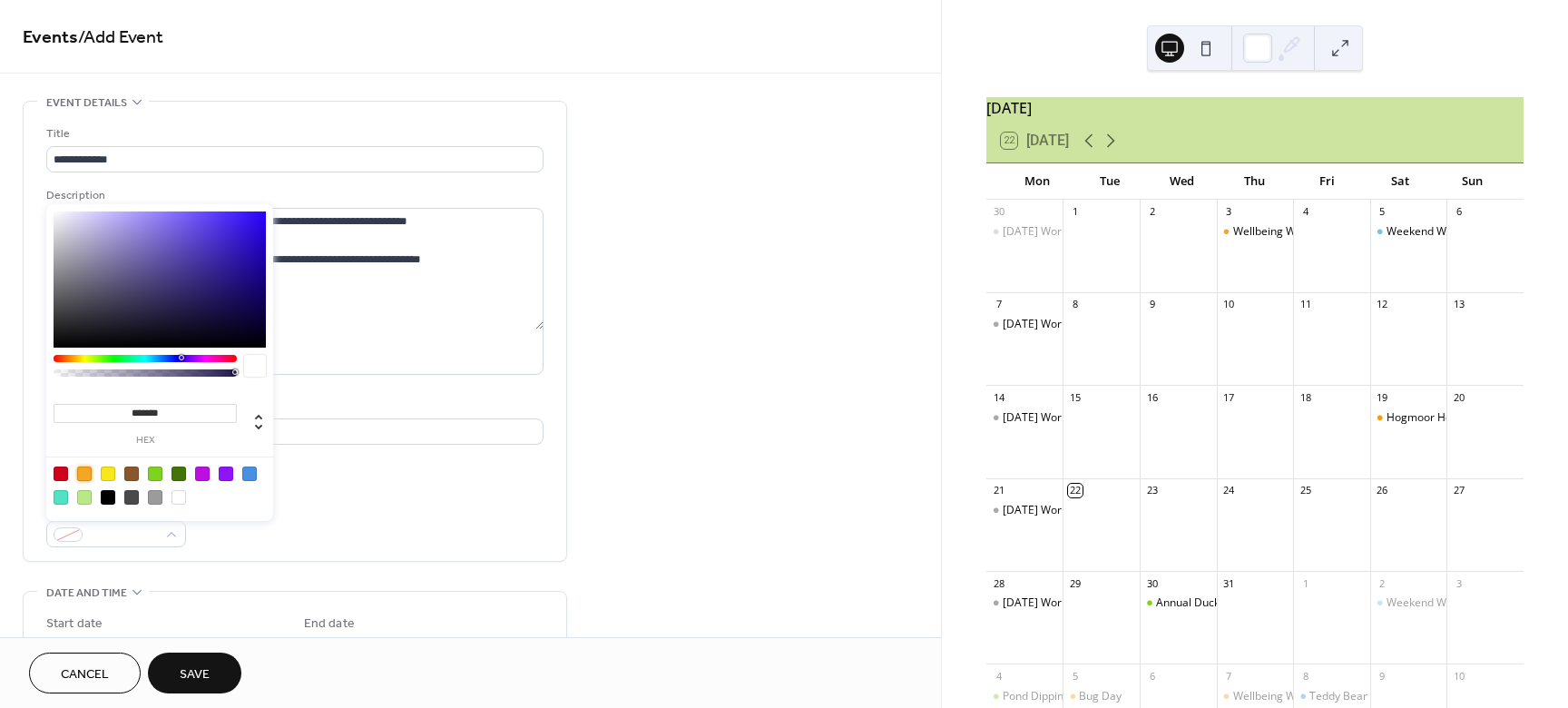 click at bounding box center [84, 474] 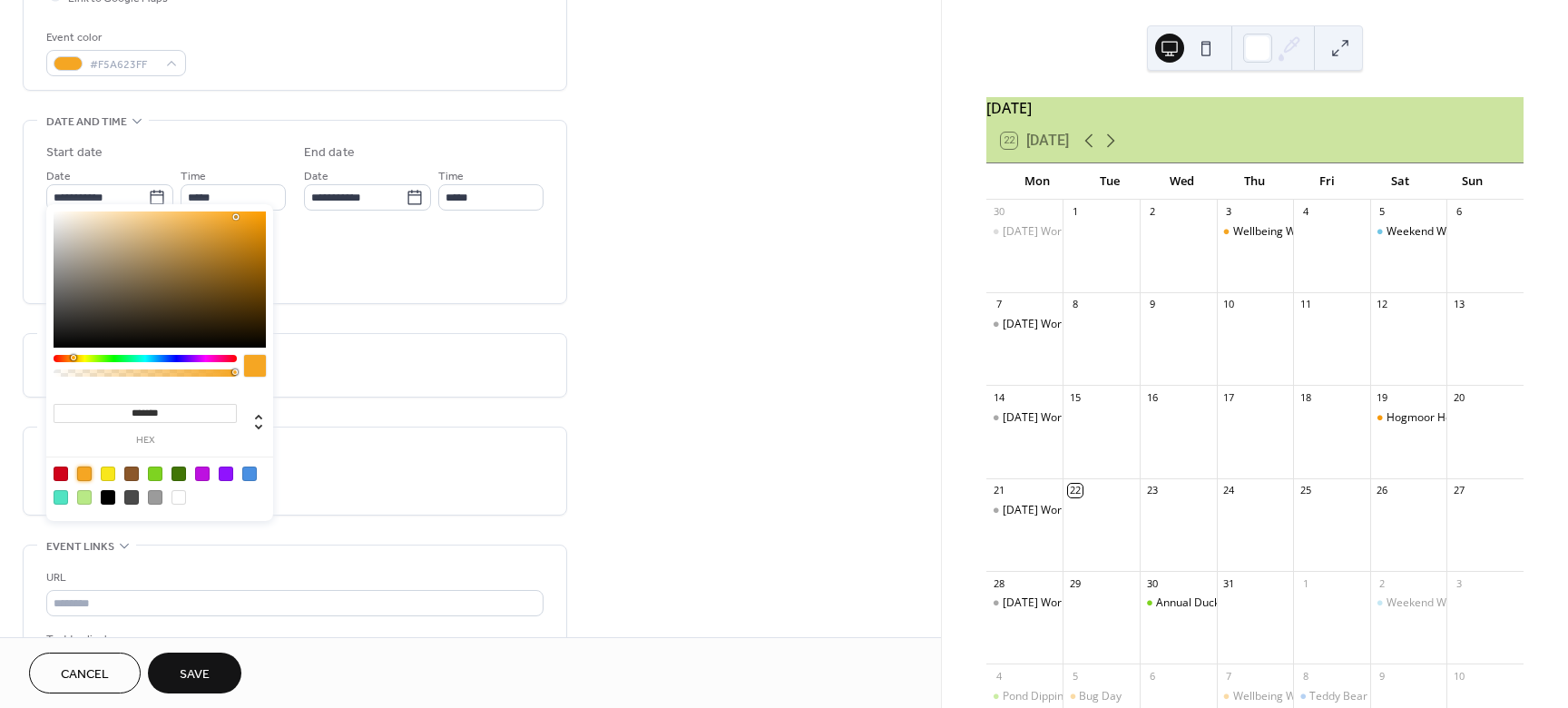 scroll, scrollTop: 484, scrollLeft: 0, axis: vertical 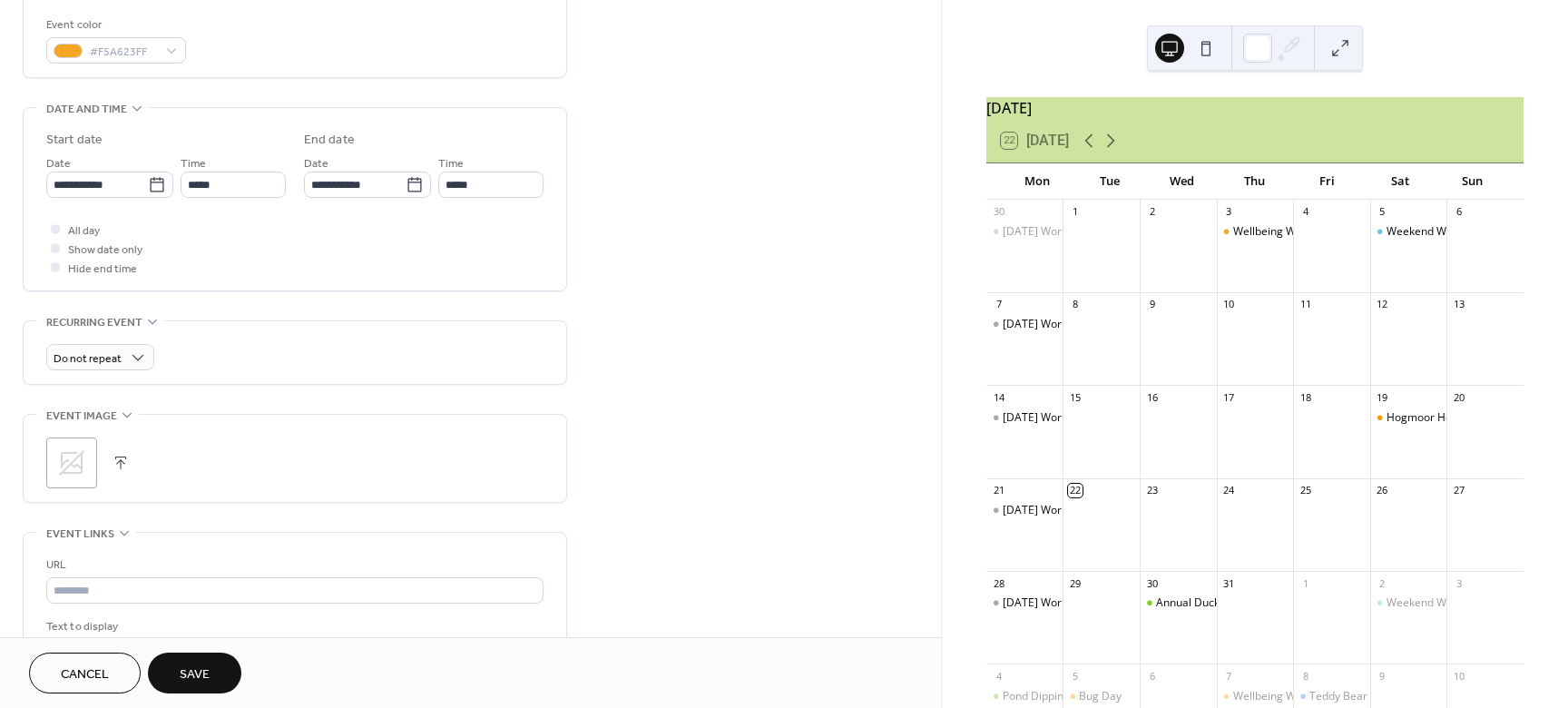 click on "All day Show date only Hide end time" at bounding box center (295, 248) 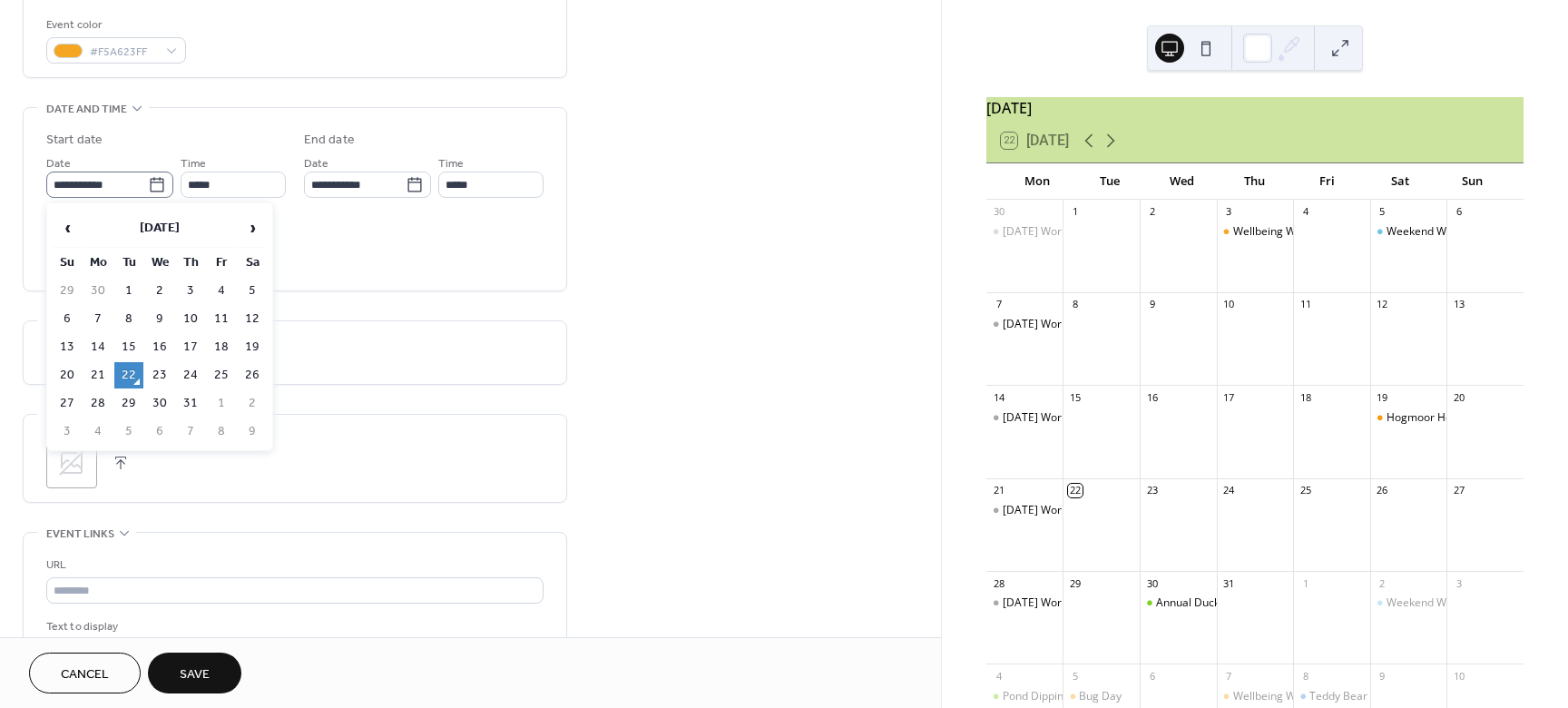 click 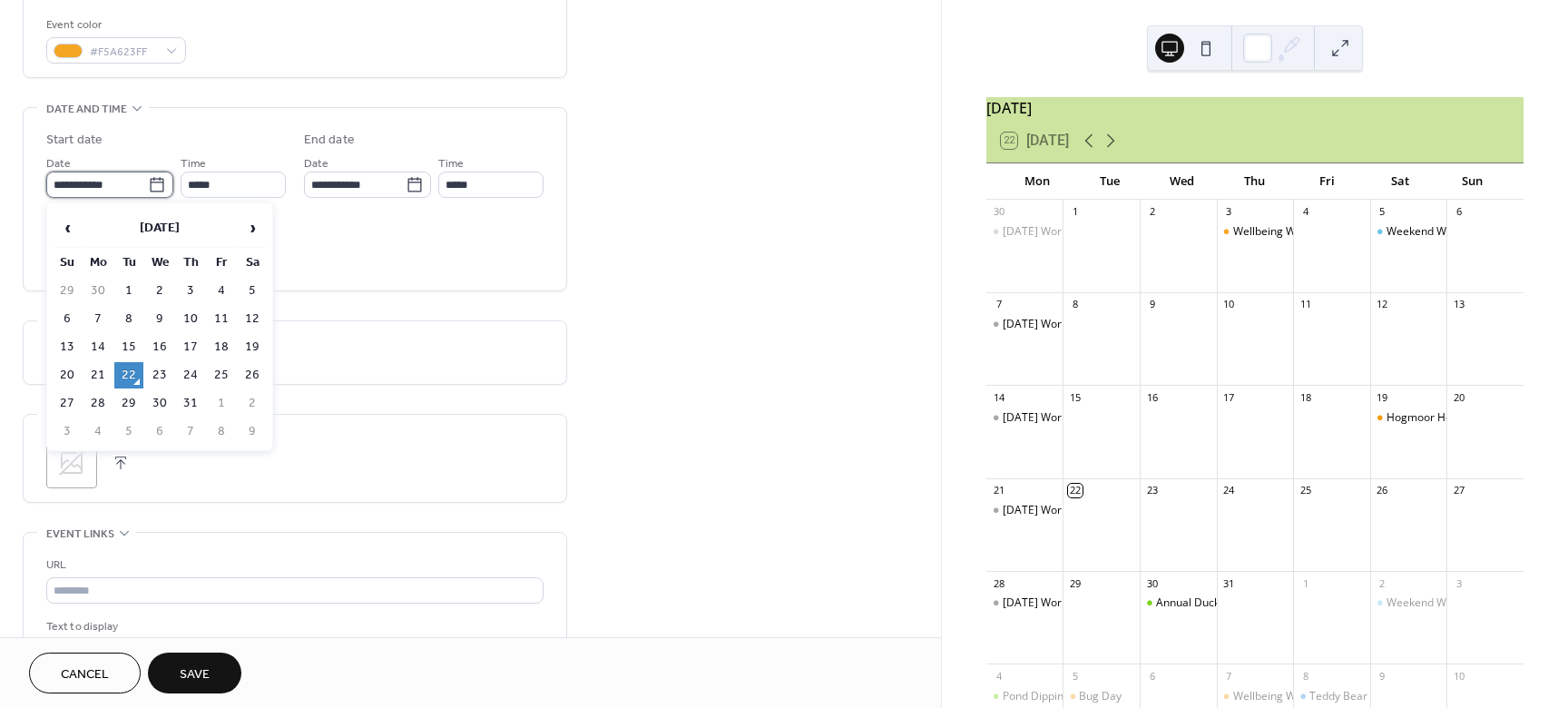 click on "**********" at bounding box center (97, 184) 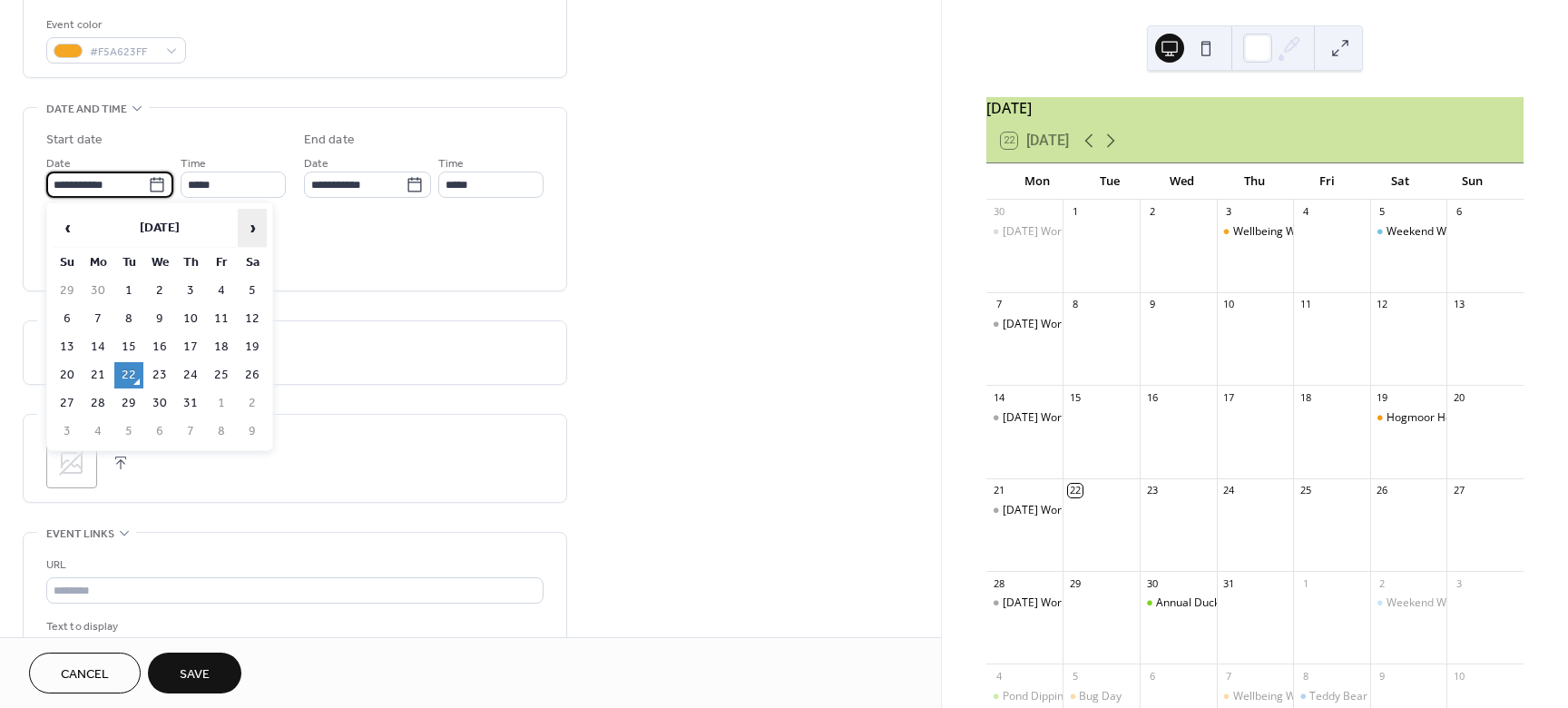 click on "›" at bounding box center (252, 228) 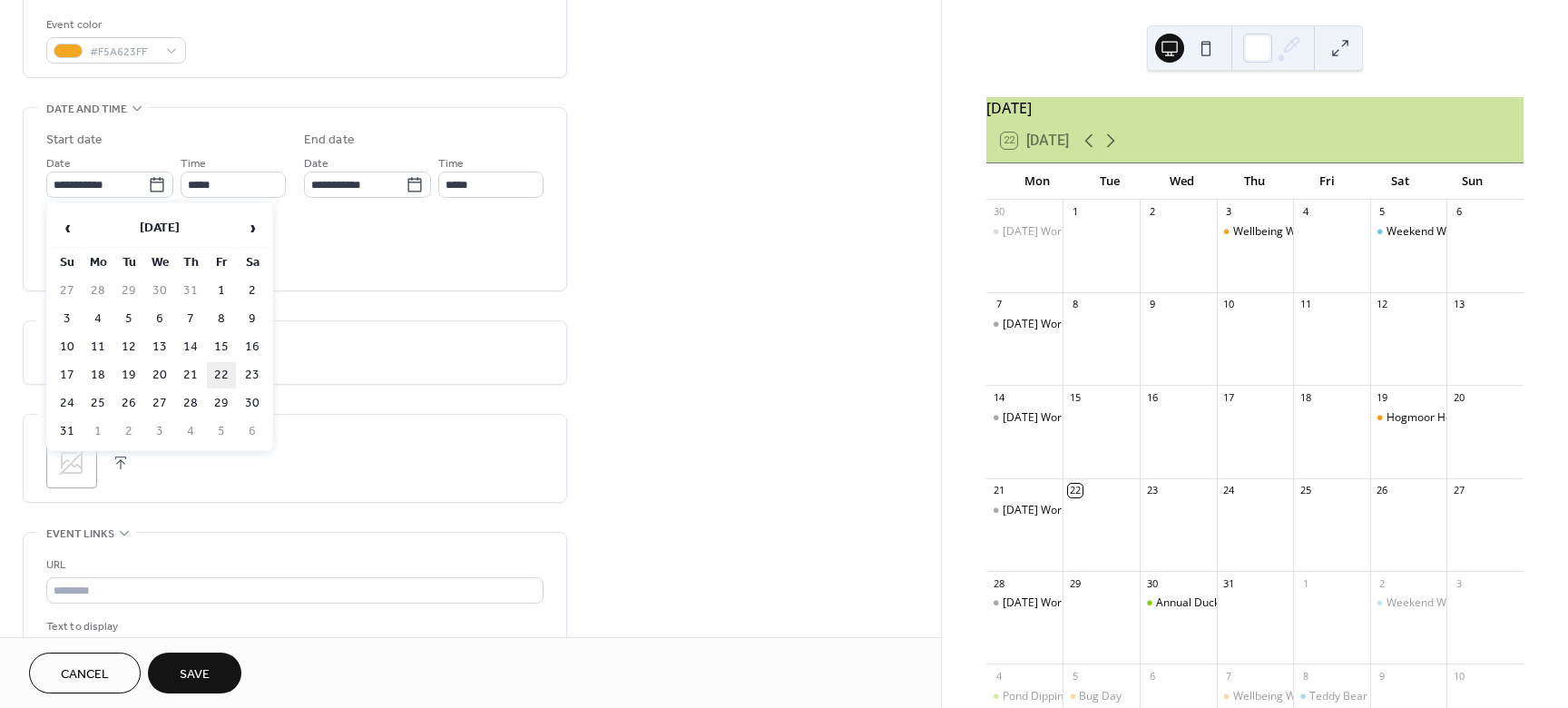 click on "22" at bounding box center [221, 375] 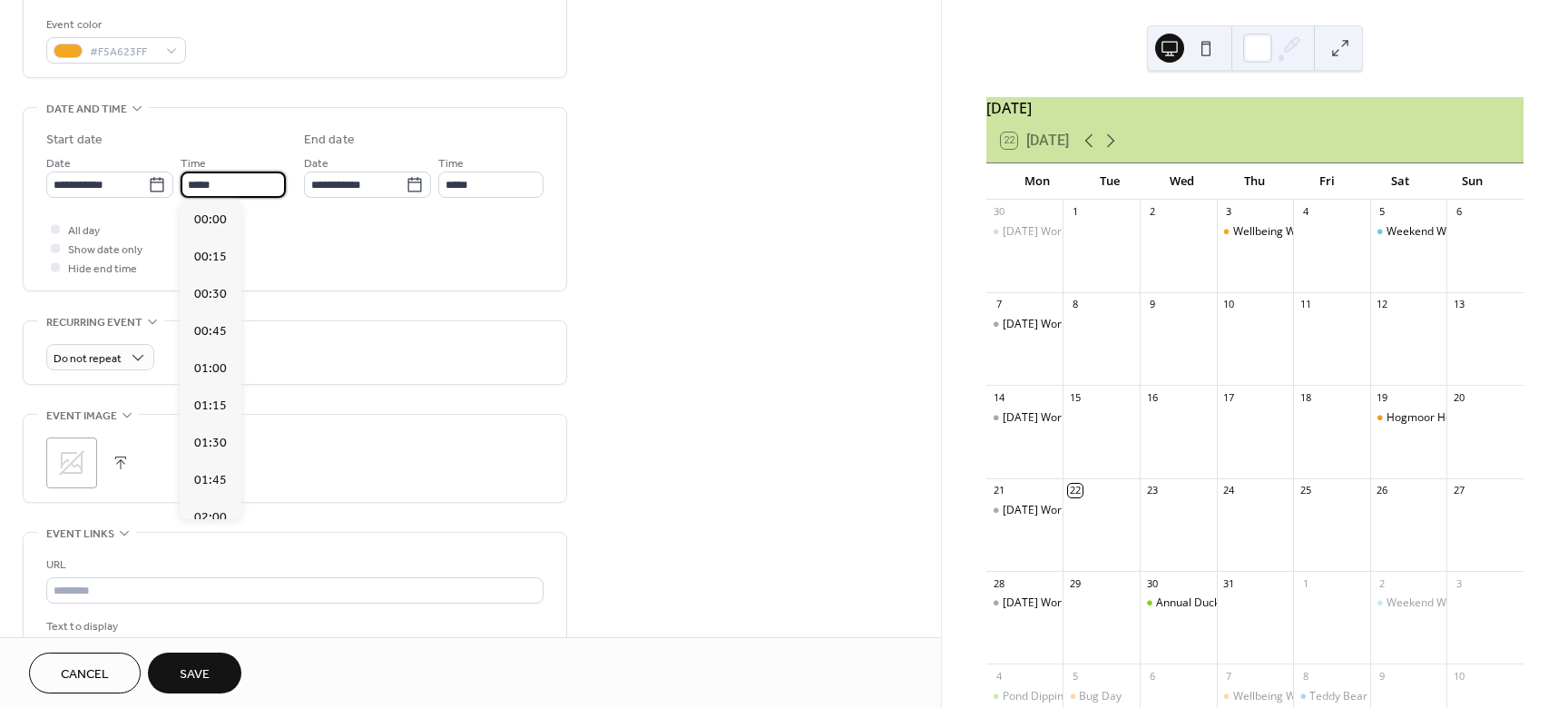 click on "*****" at bounding box center (233, 184) 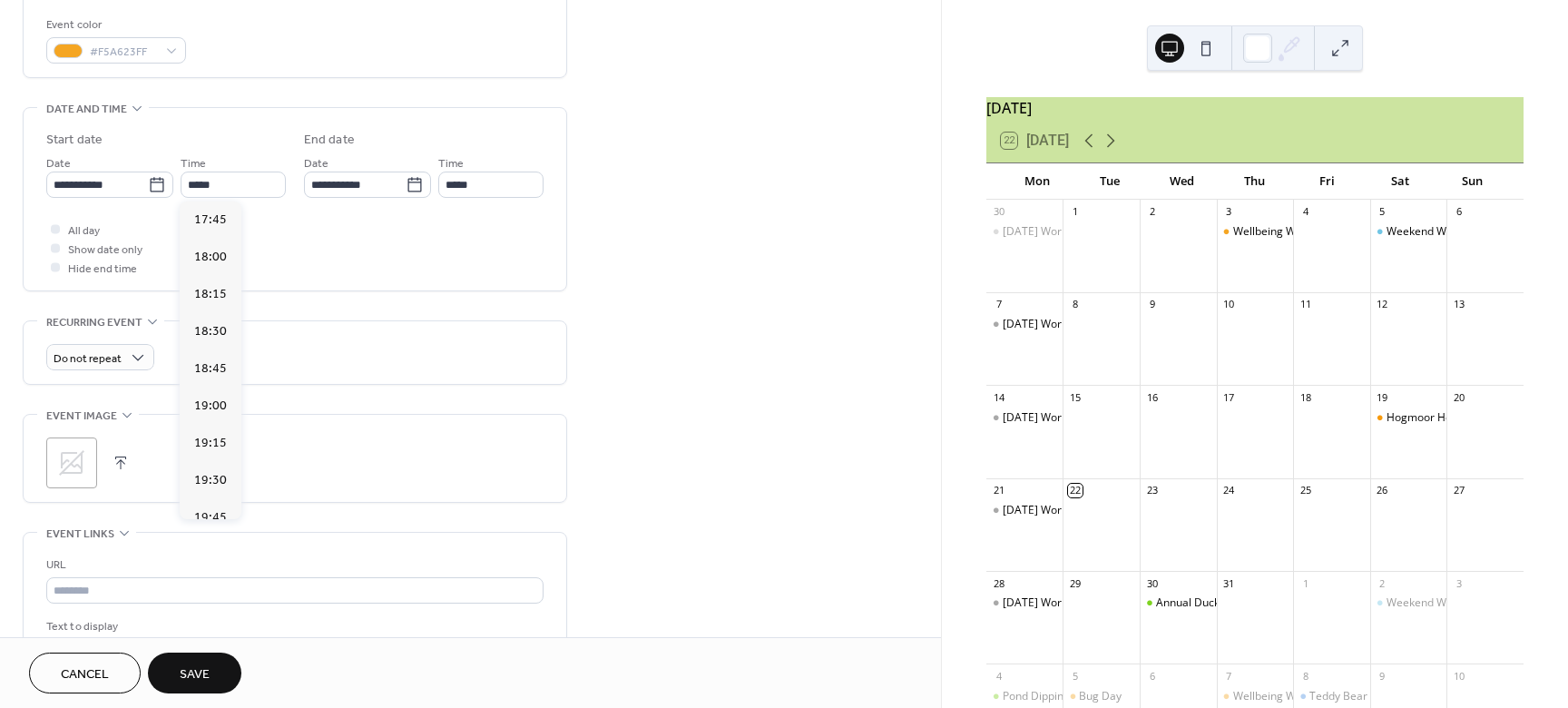 scroll, scrollTop: 2673, scrollLeft: 0, axis: vertical 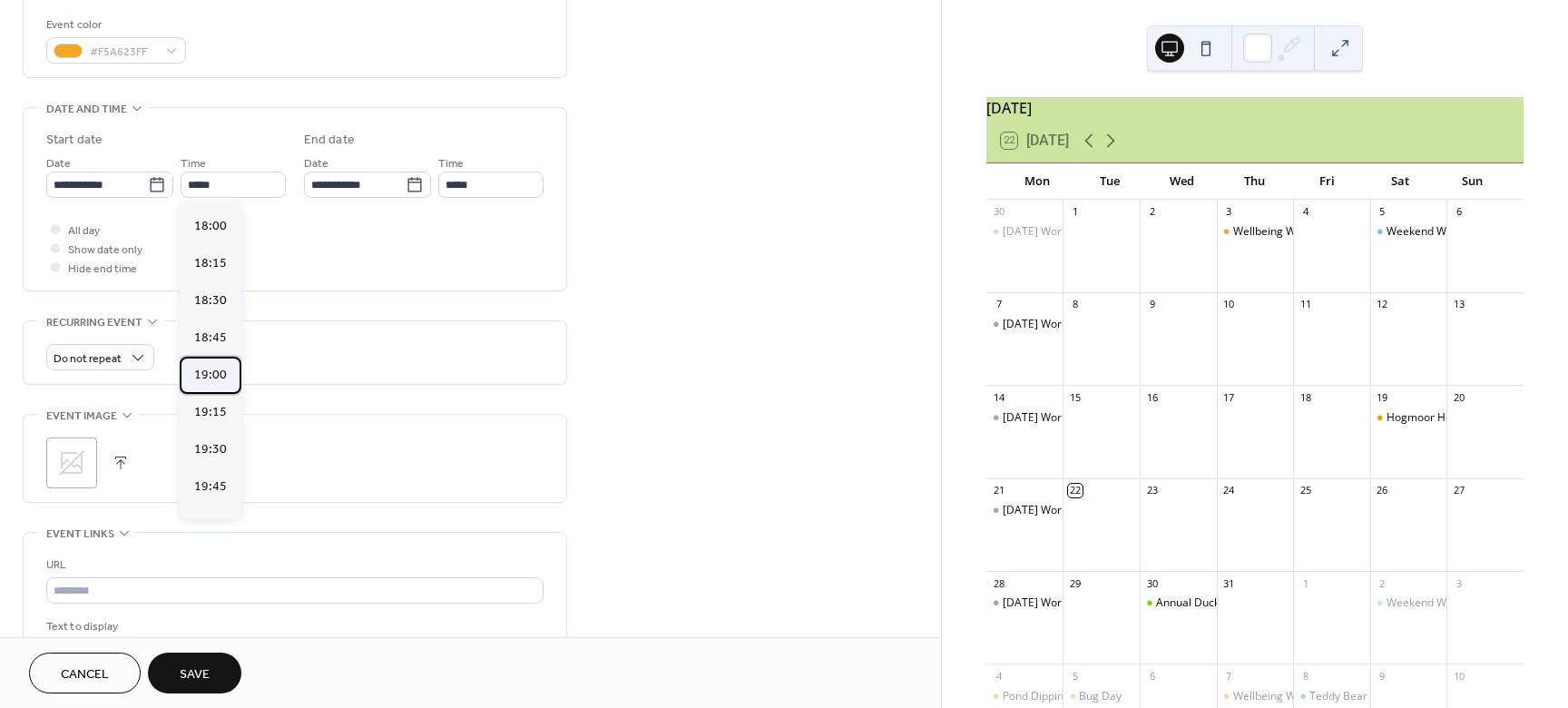 click on "19:00" at bounding box center (211, 375) 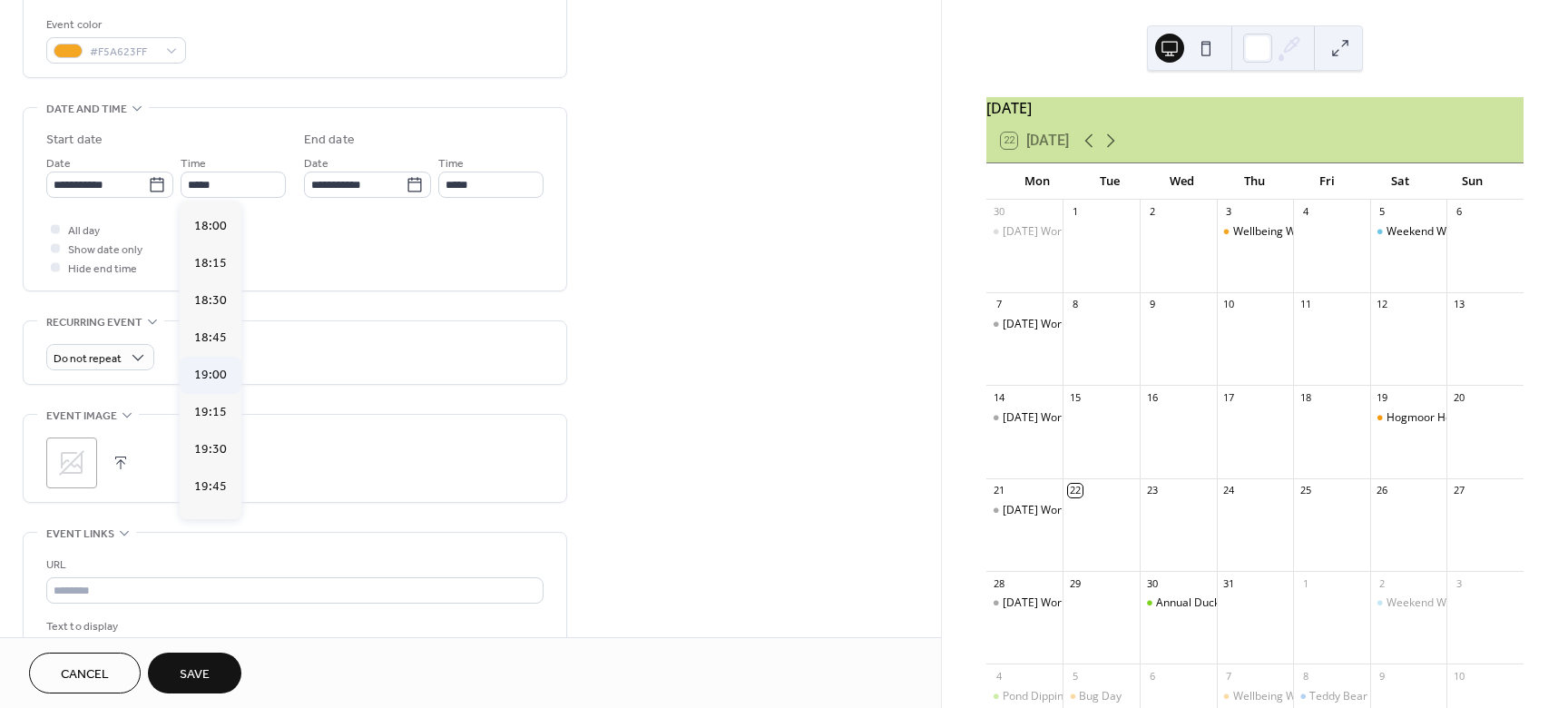 type on "*****" 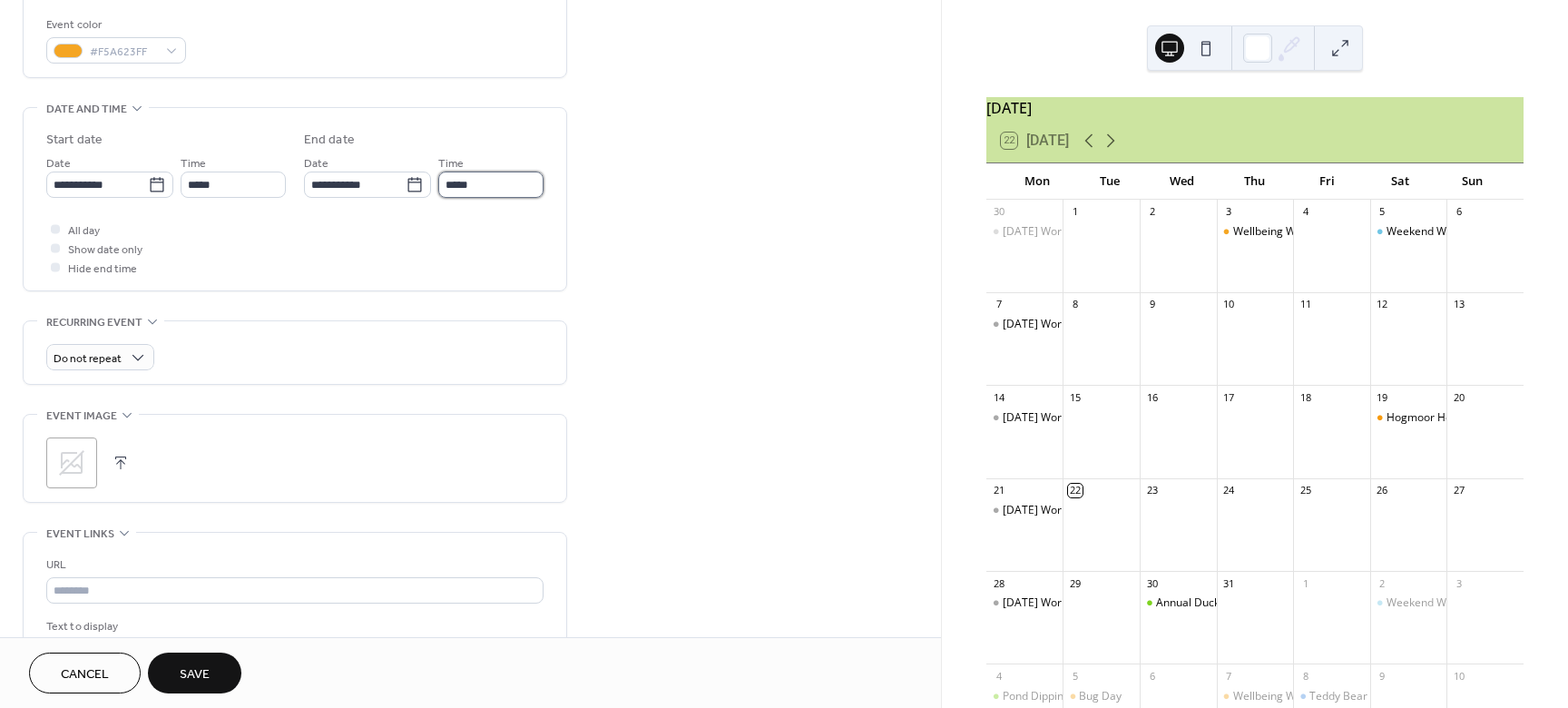 click on "*****" at bounding box center (491, 184) 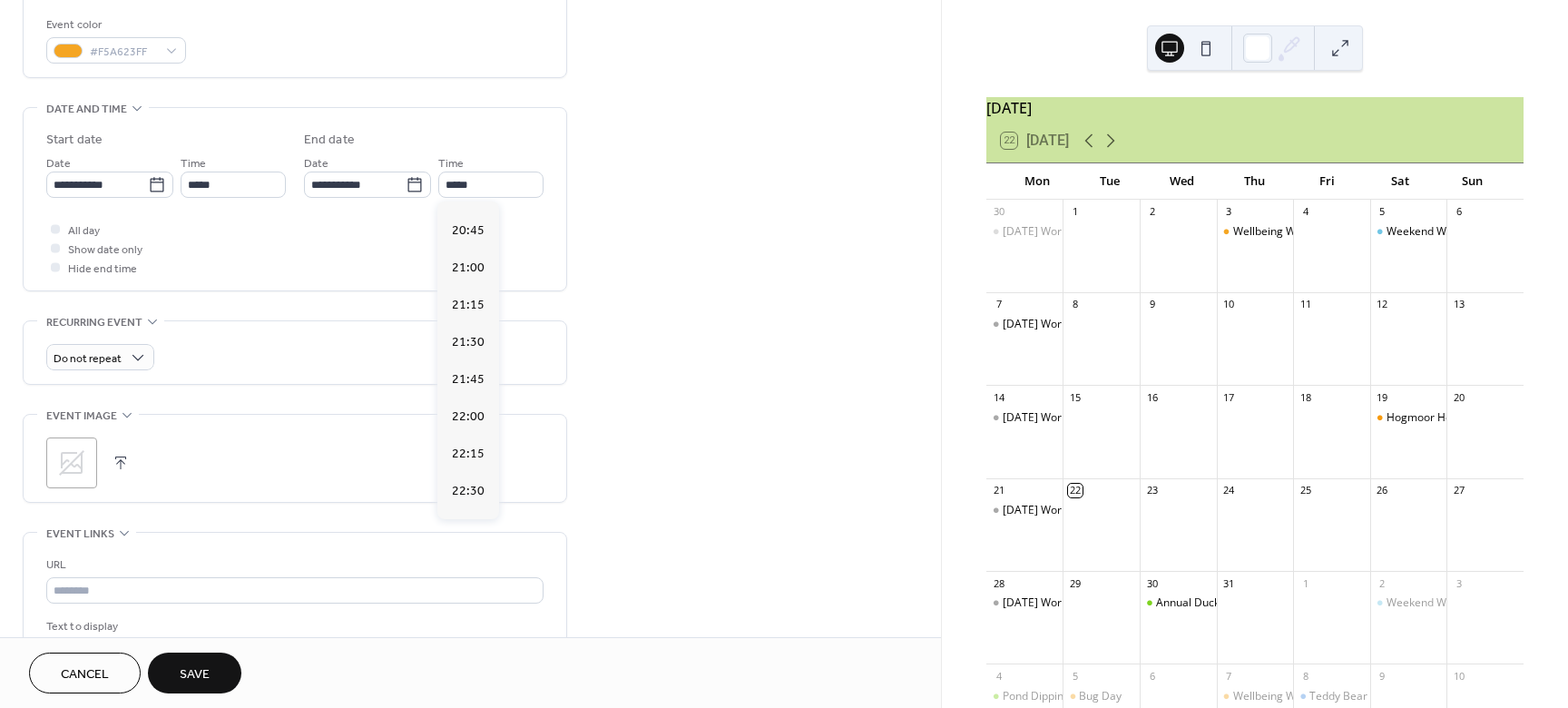scroll, scrollTop: 216, scrollLeft: 0, axis: vertical 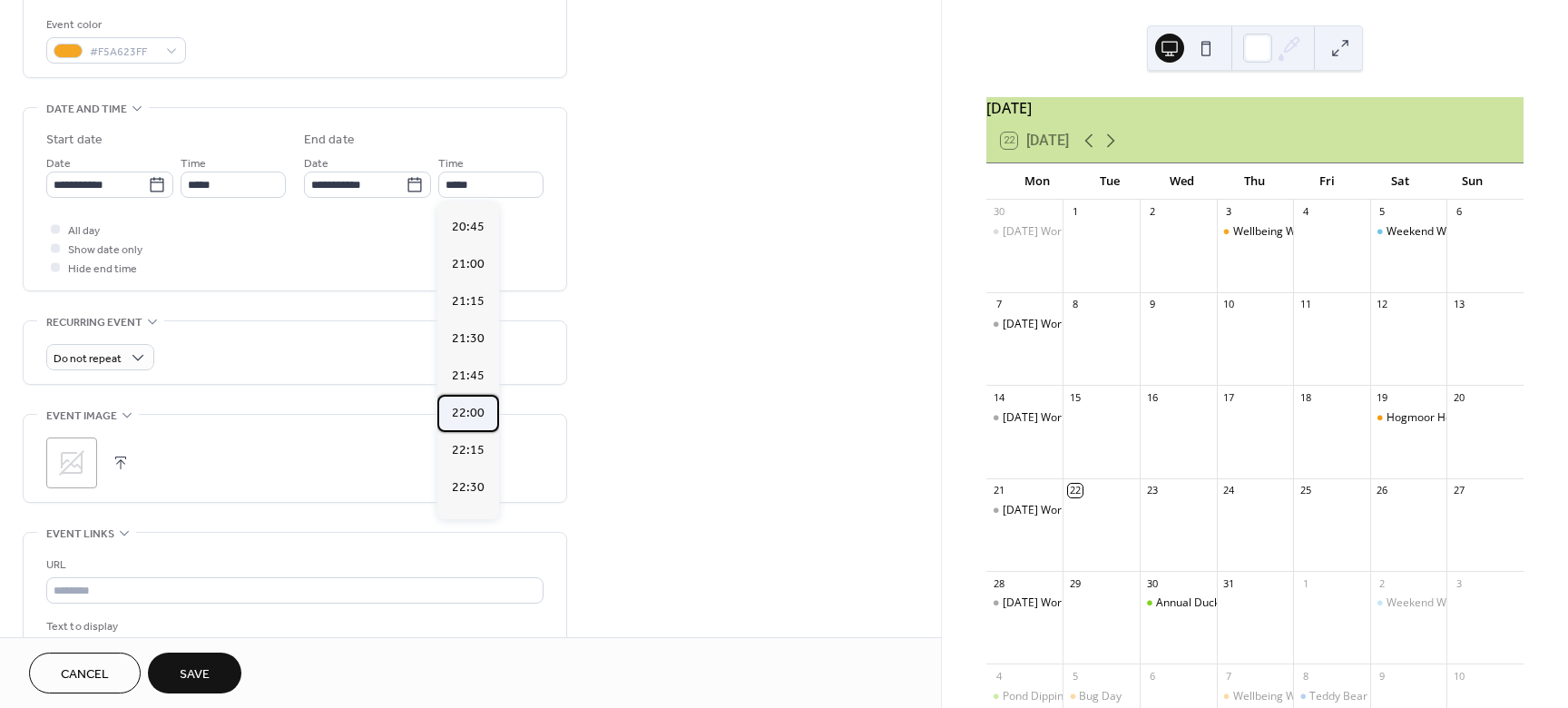 click on "22:00" at bounding box center [468, 413] 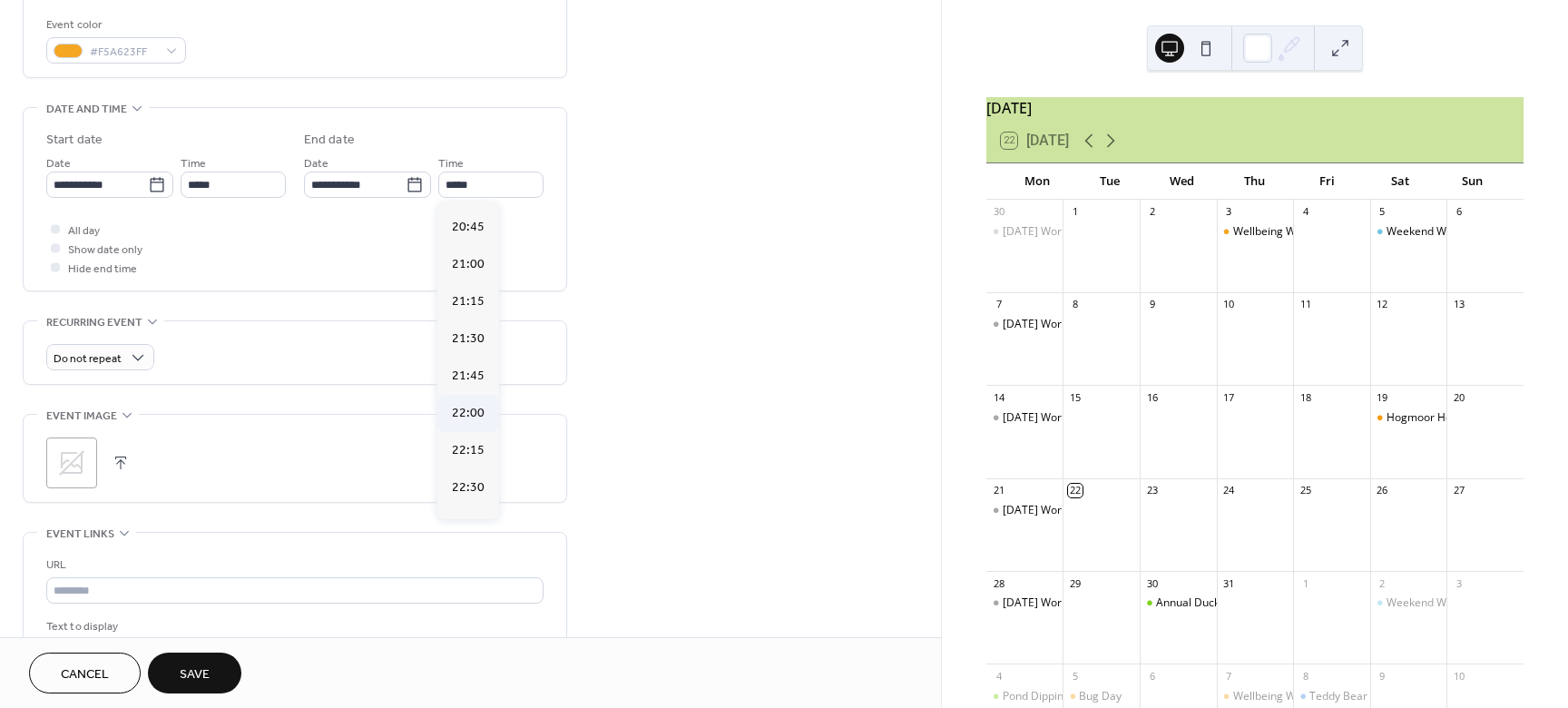type on "*****" 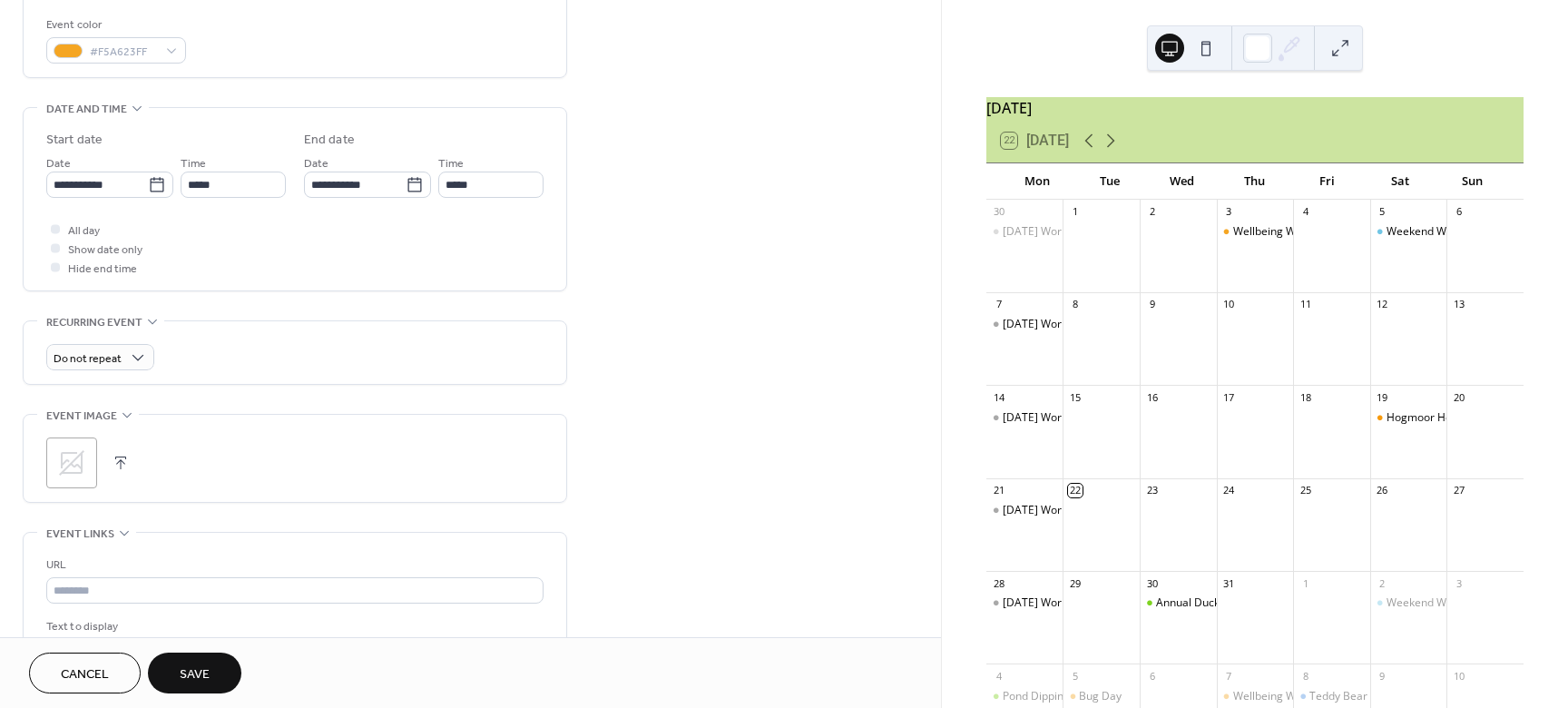 click at bounding box center (121, 463) 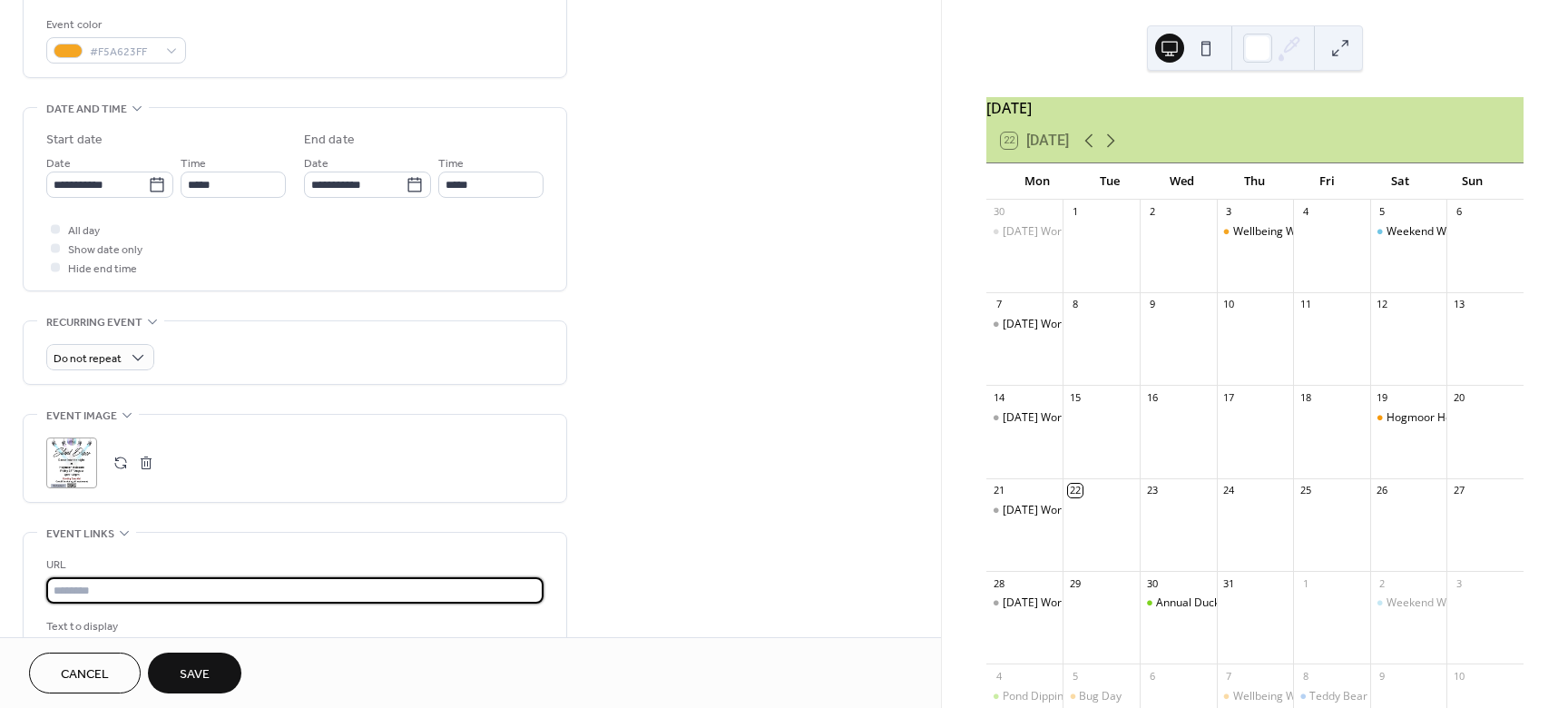 click at bounding box center [295, 590] 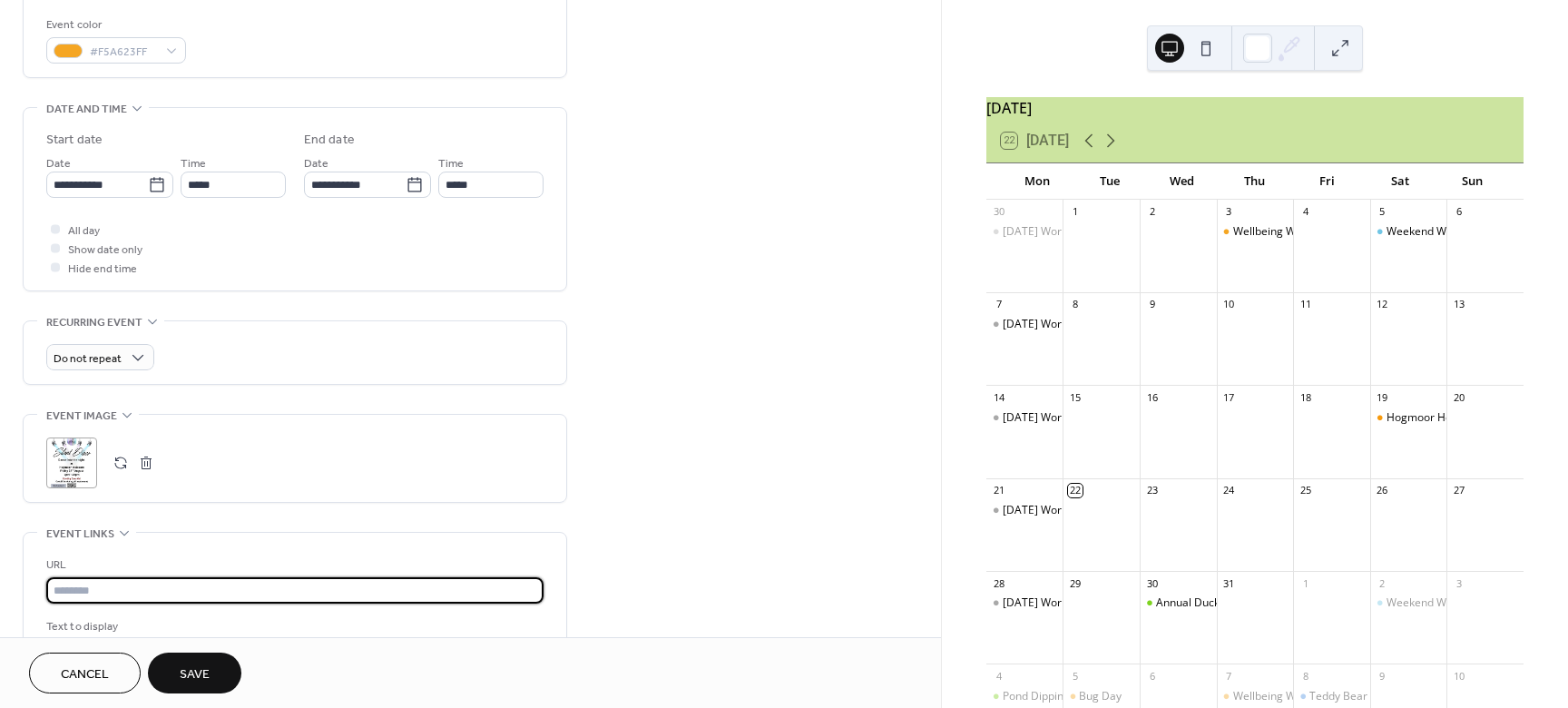 paste on "**********" 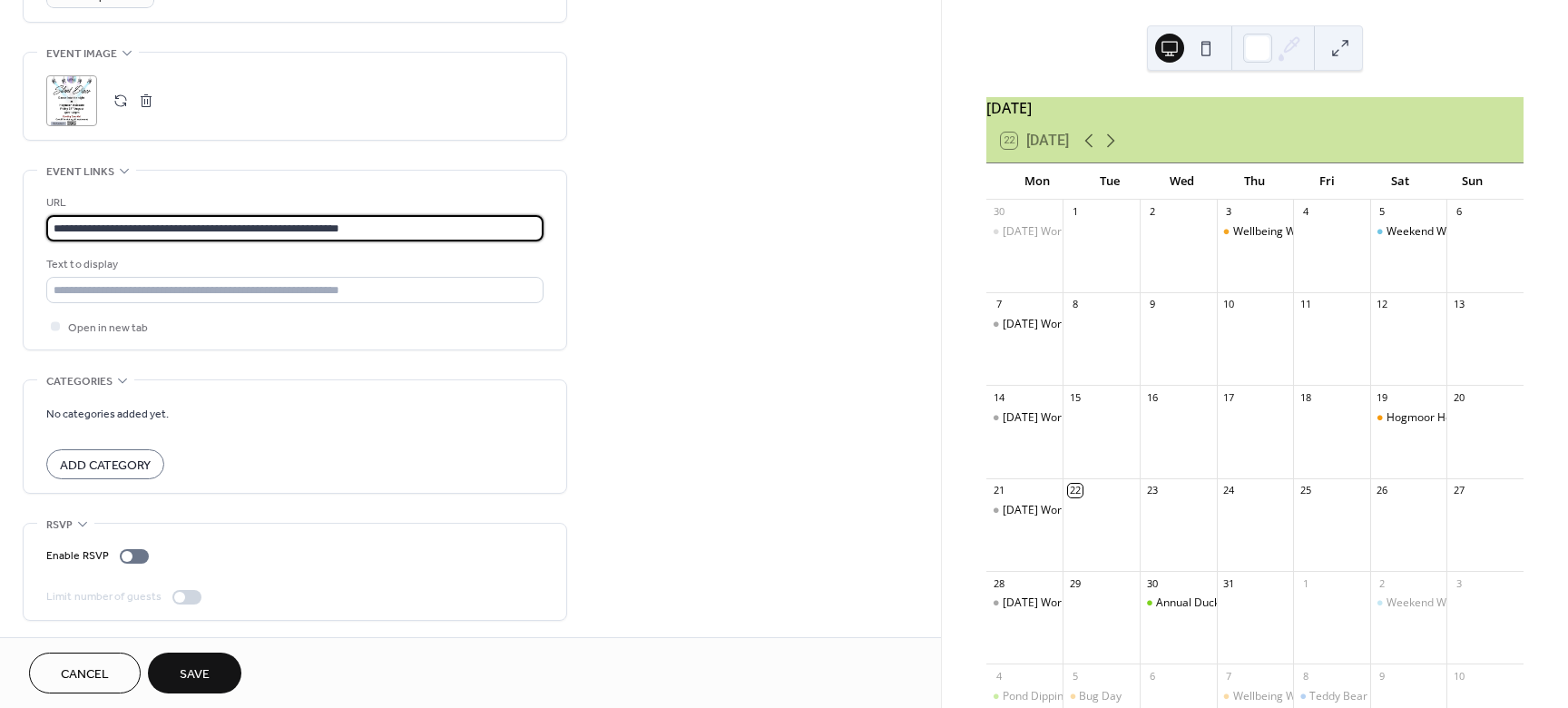 scroll, scrollTop: 848, scrollLeft: 0, axis: vertical 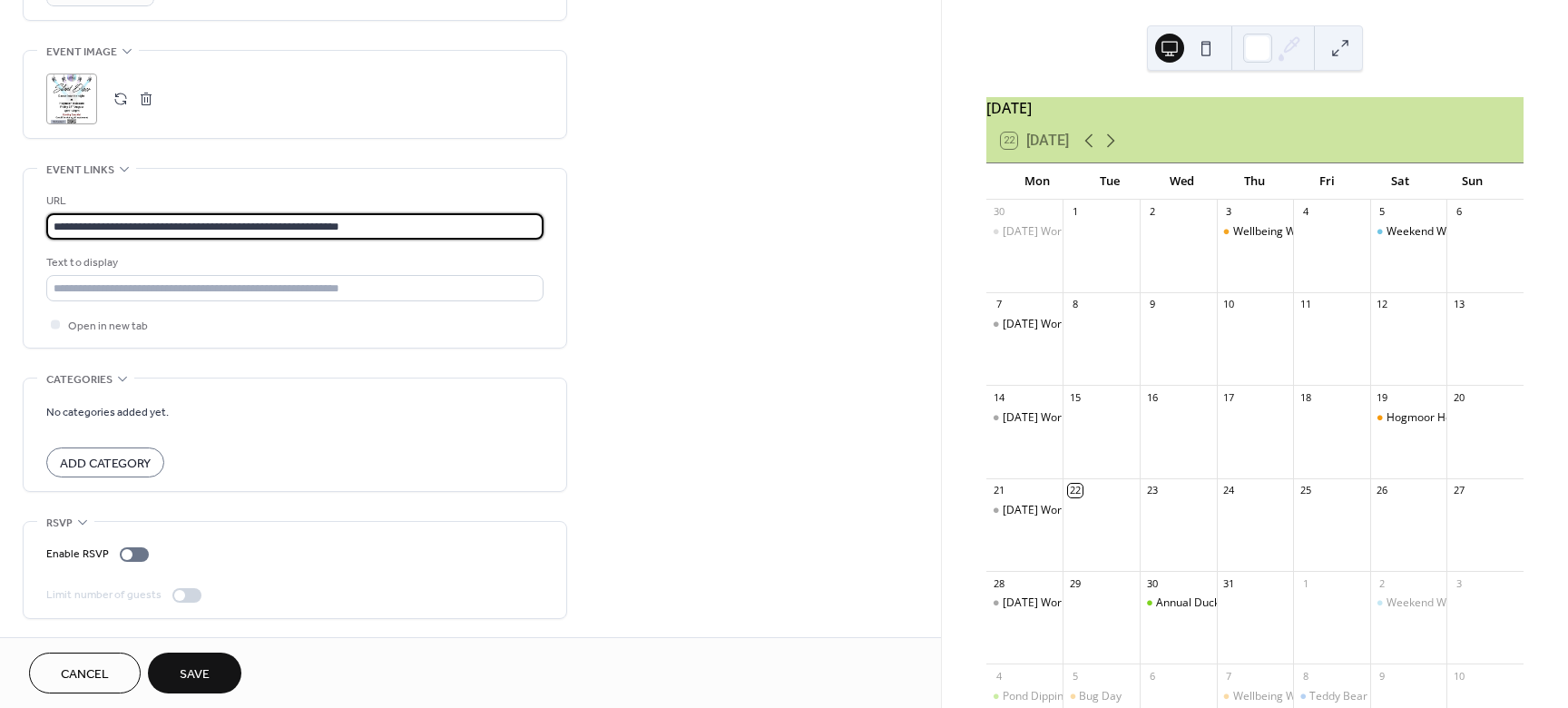 type on "**********" 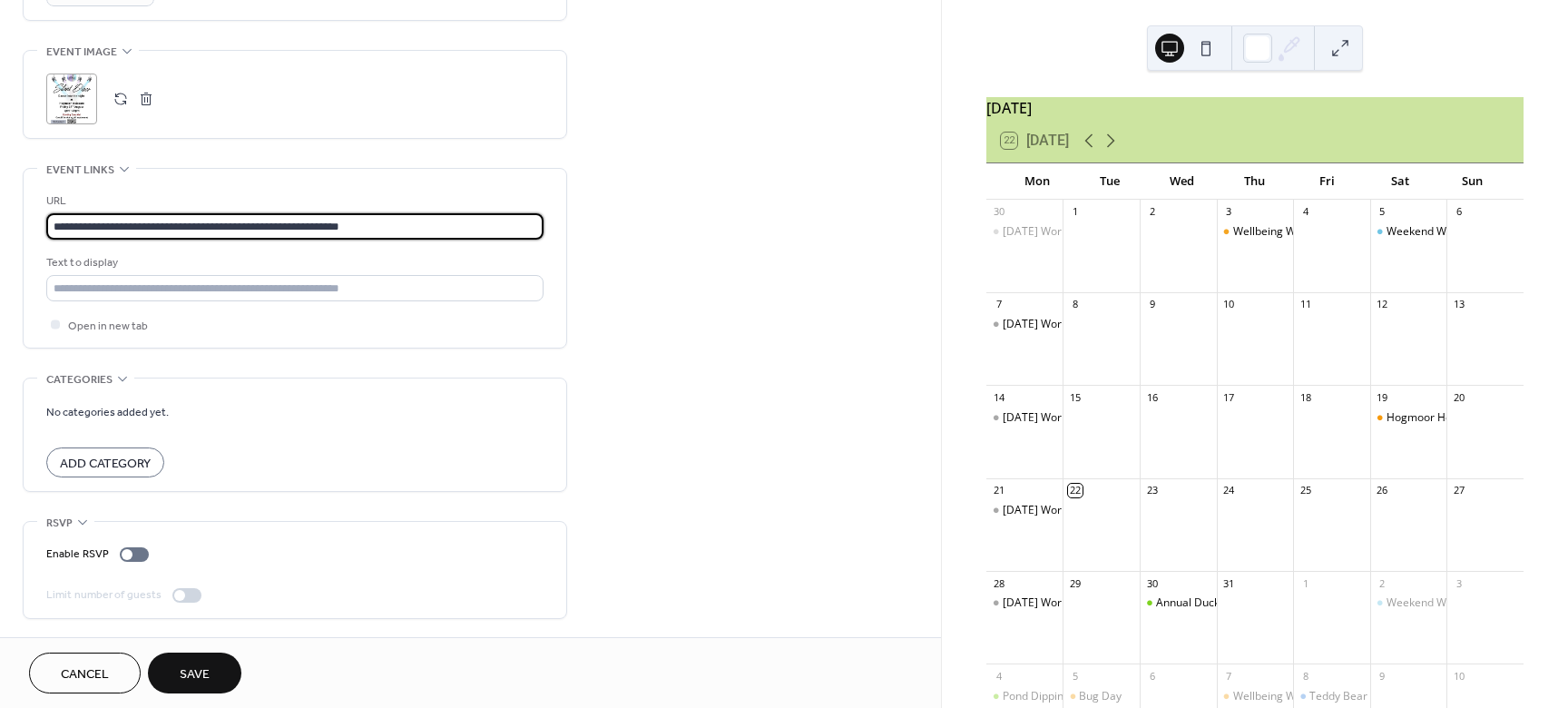 click on "Save" at bounding box center (194, 673) 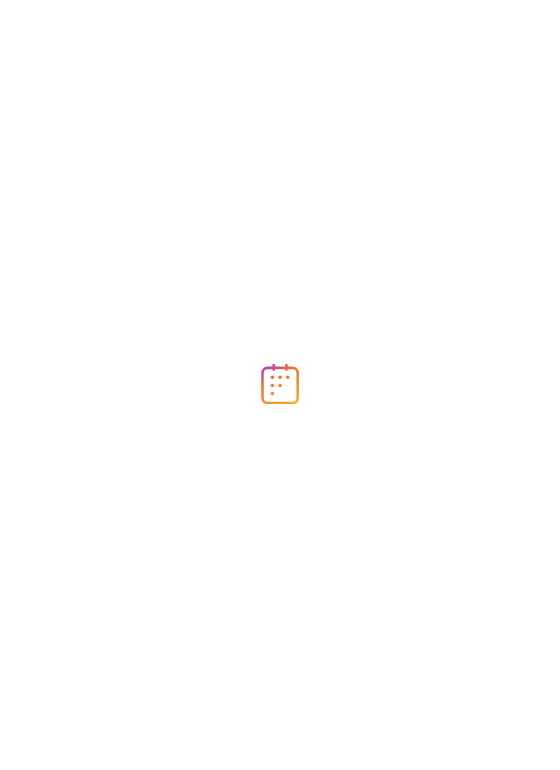 scroll, scrollTop: 0, scrollLeft: 0, axis: both 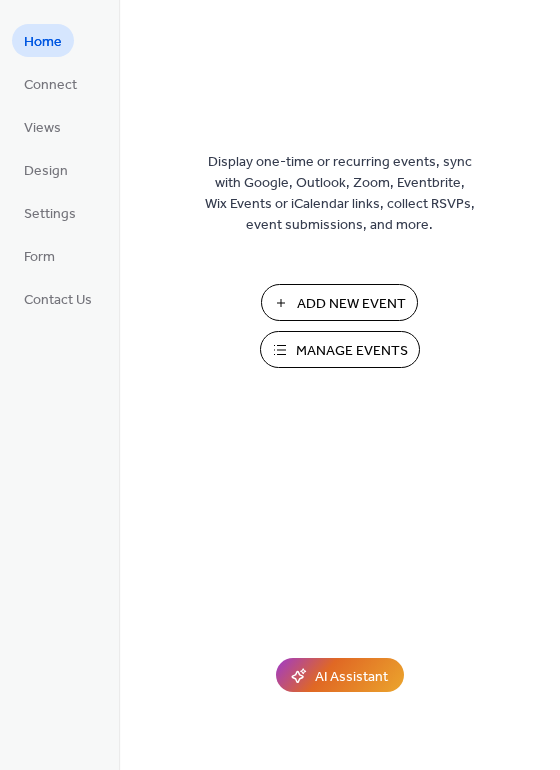 click on "Manage Events" at bounding box center [352, 351] 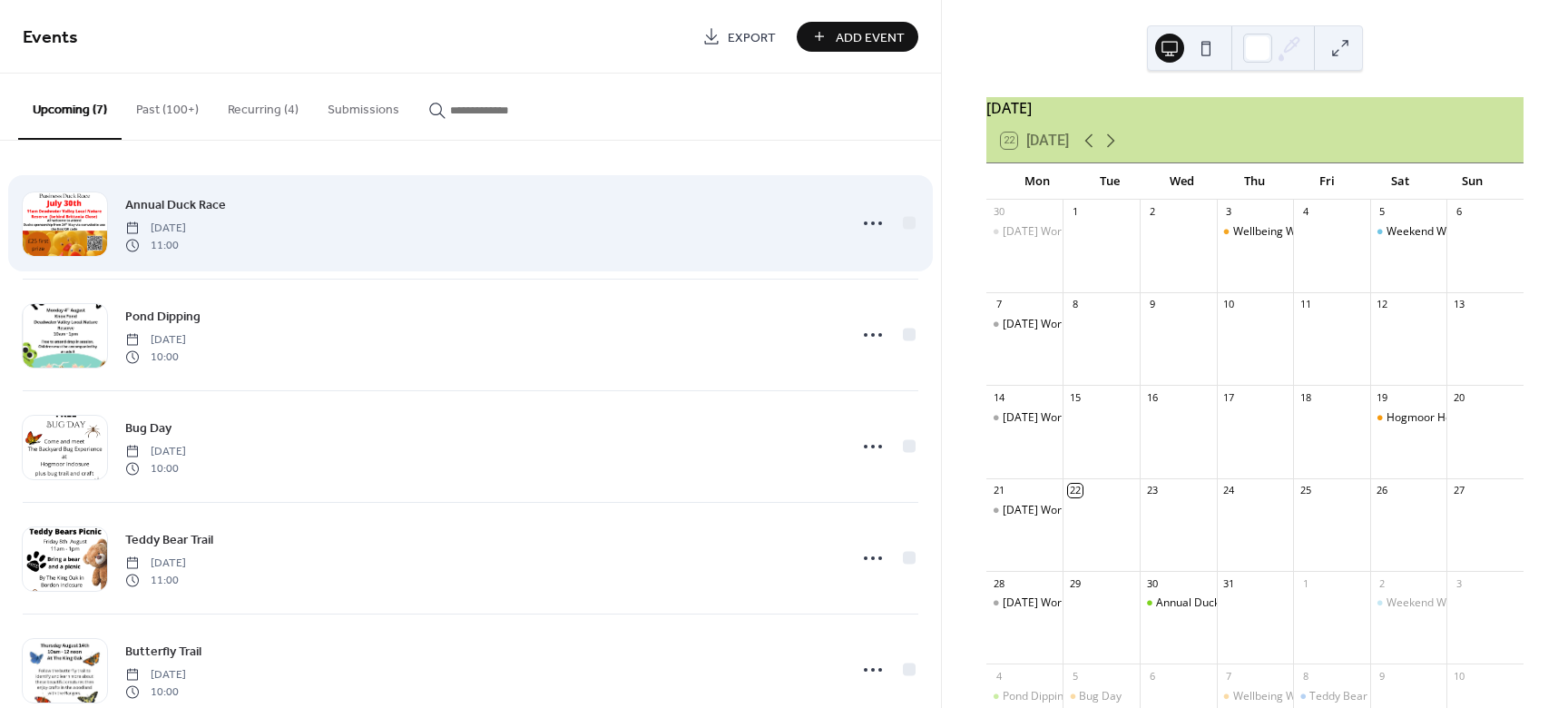 scroll, scrollTop: 0, scrollLeft: 0, axis: both 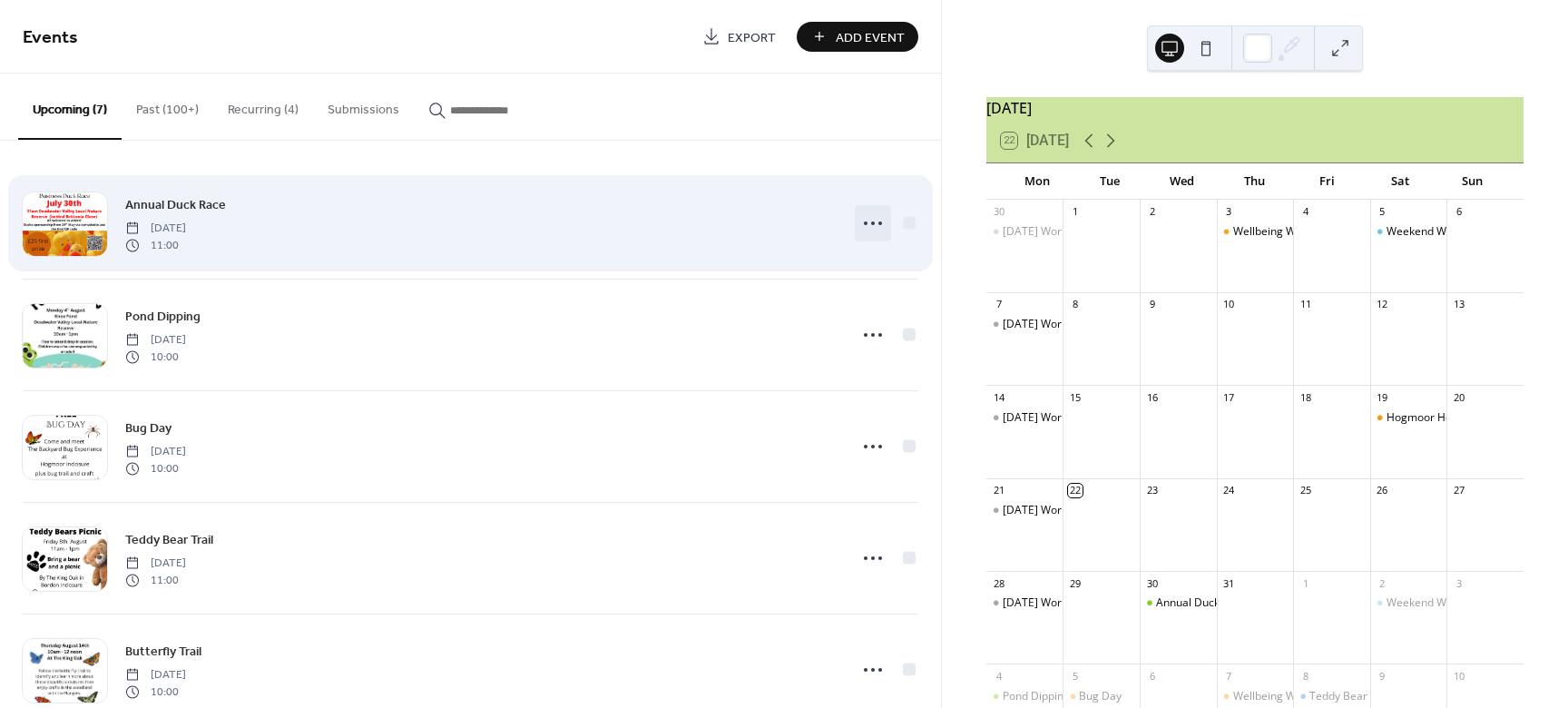 click 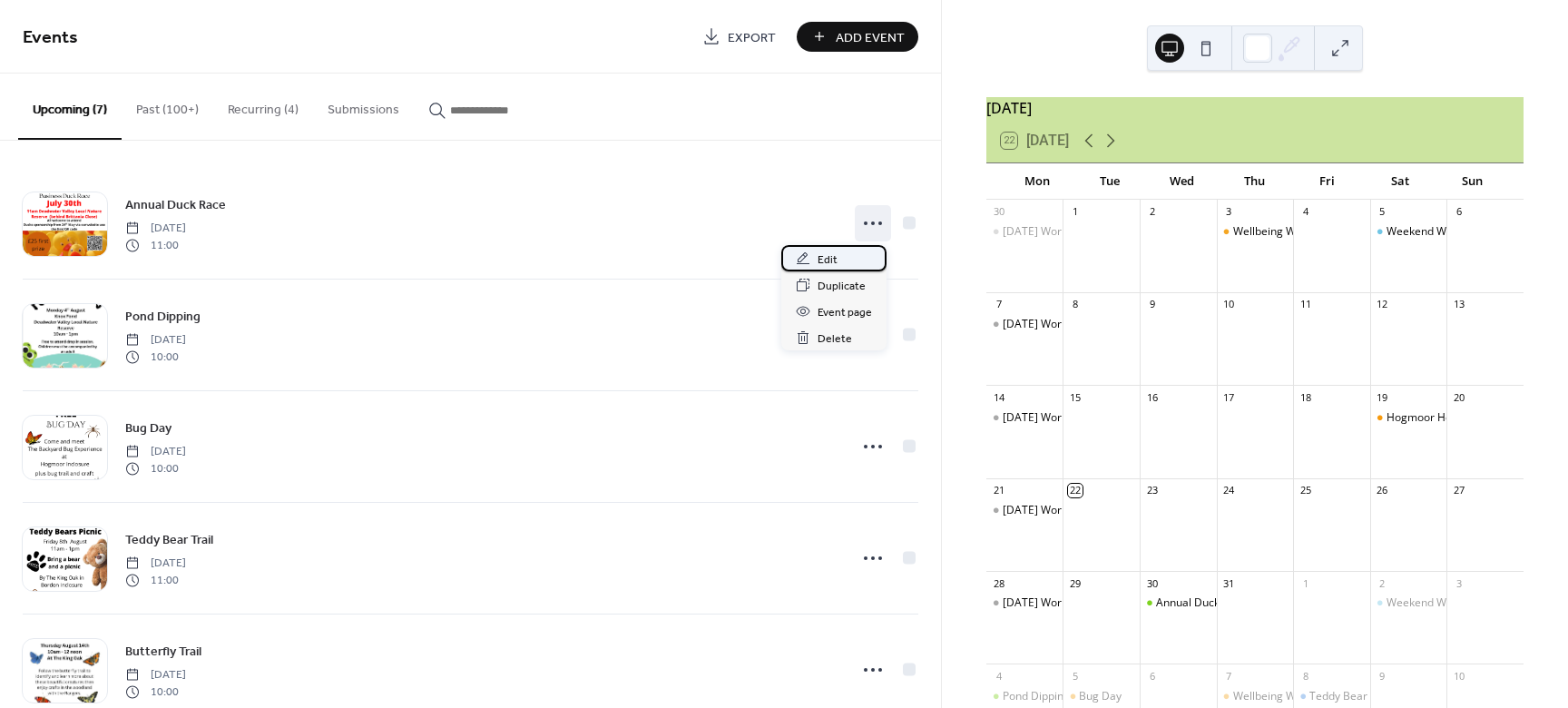 click on "Edit" at bounding box center (834, 258) 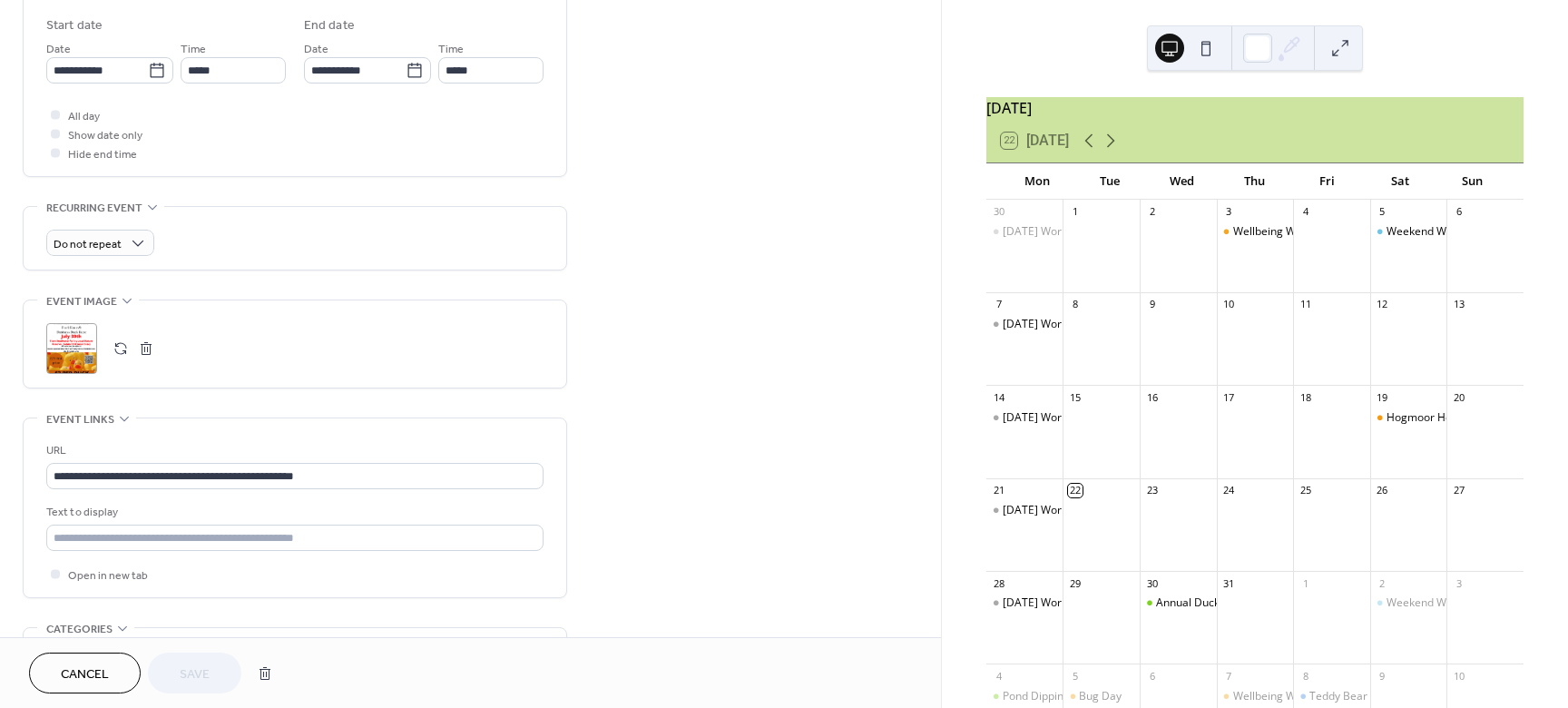 scroll, scrollTop: 693, scrollLeft: 0, axis: vertical 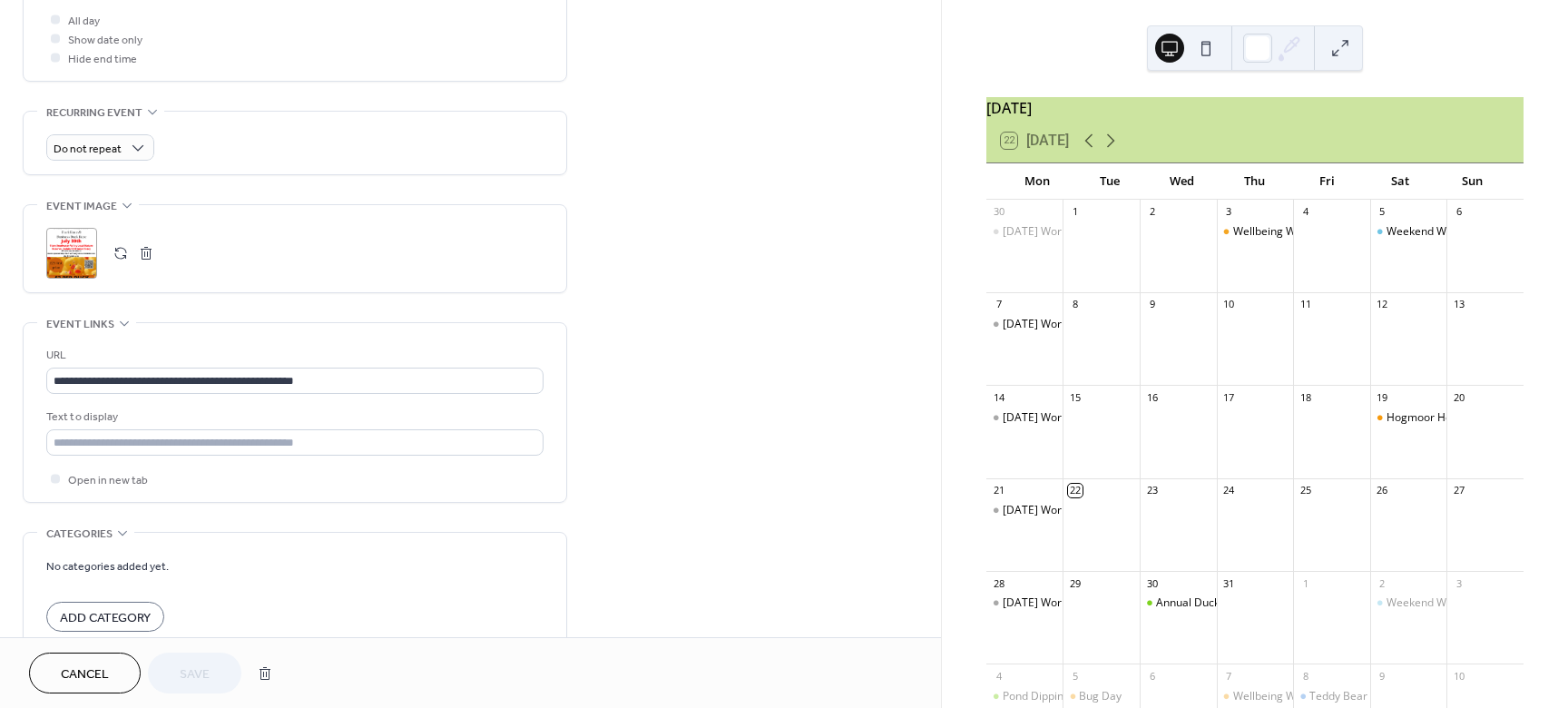 click at bounding box center [146, 253] 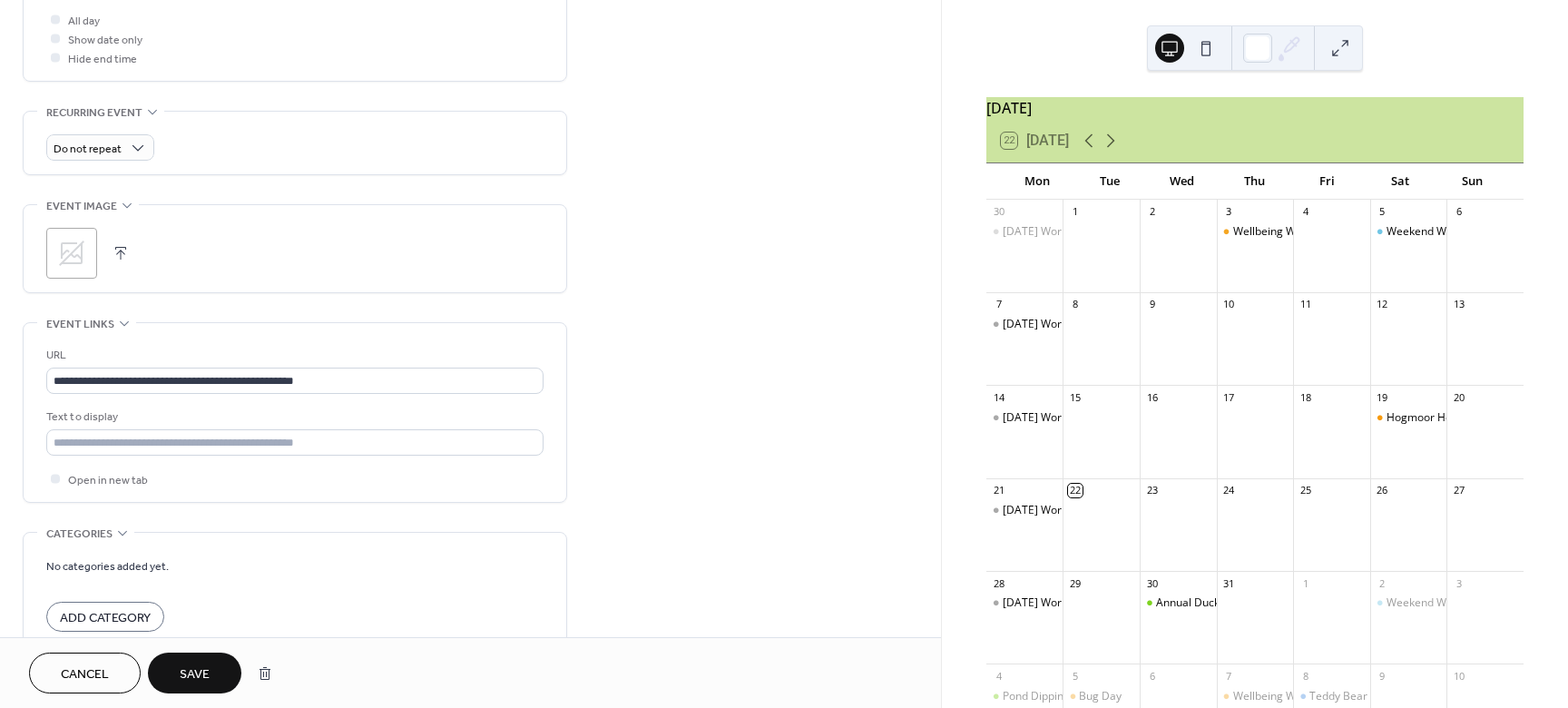 click 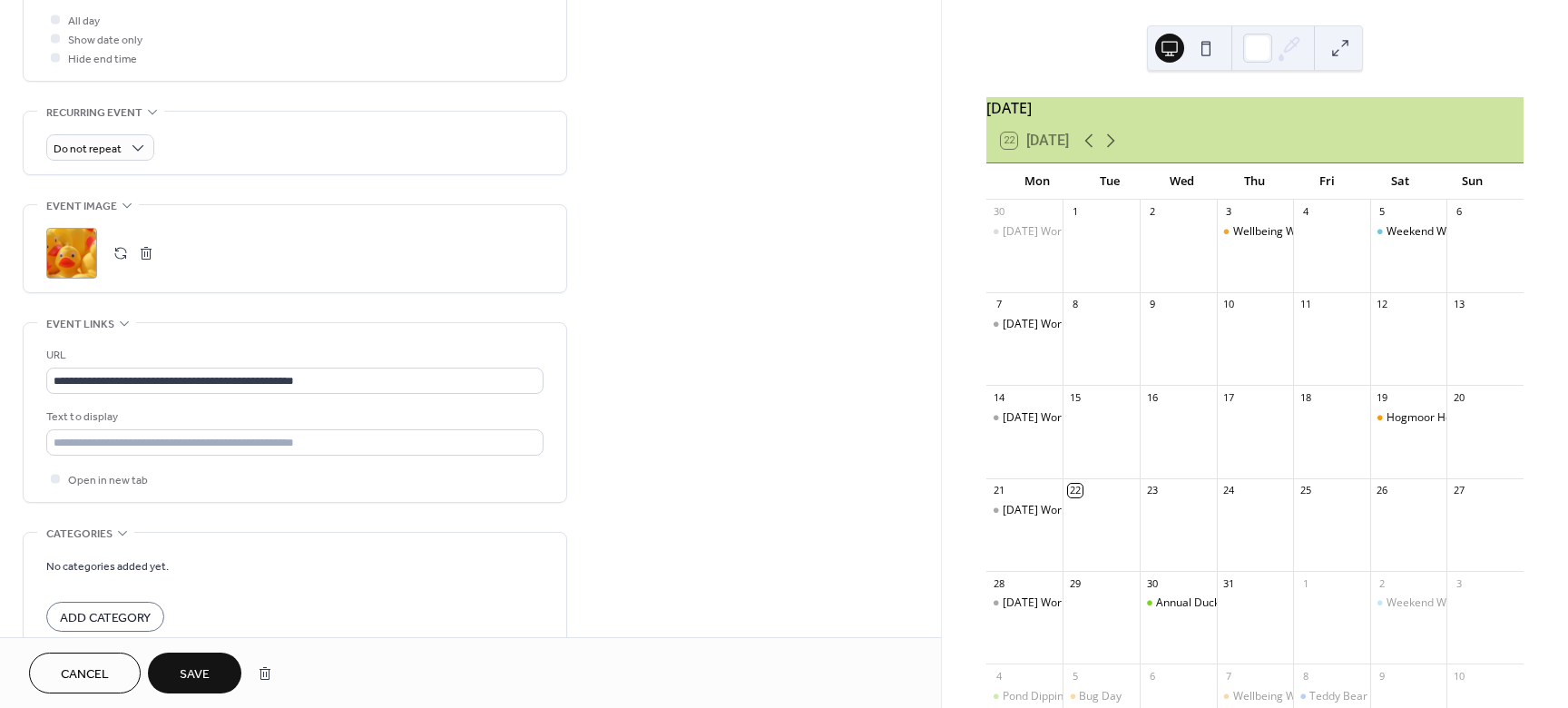 click on "Save" at bounding box center [194, 674] 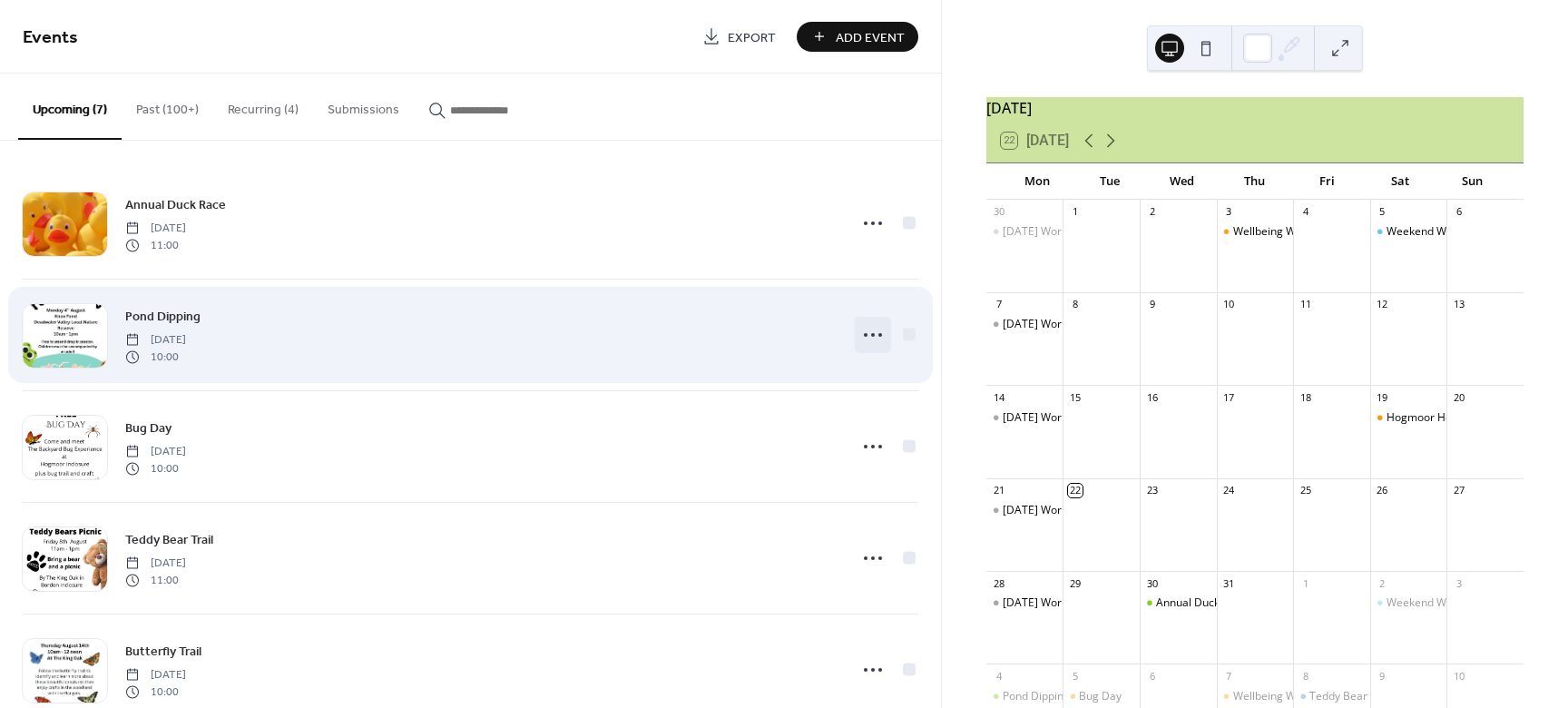 click 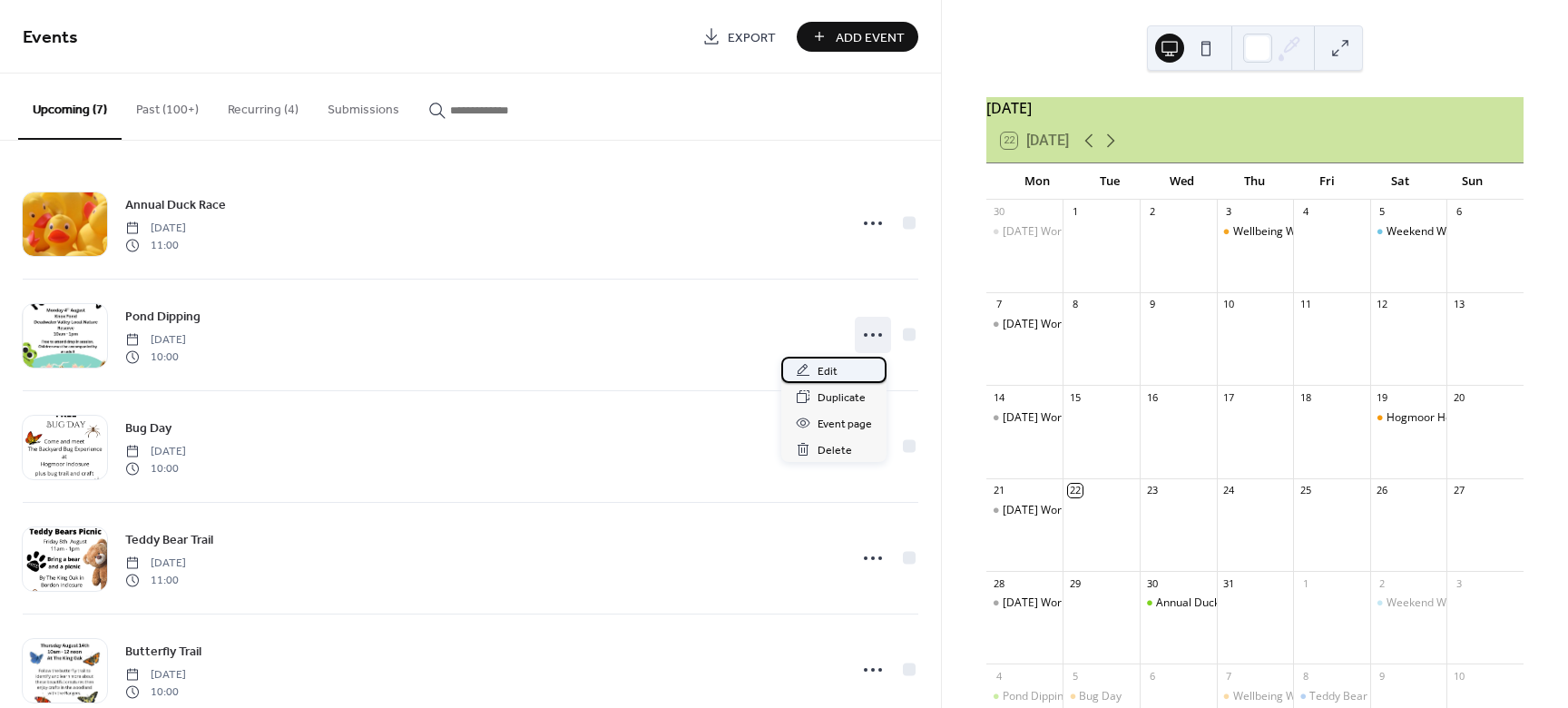 click on "Edit" at bounding box center (834, 369) 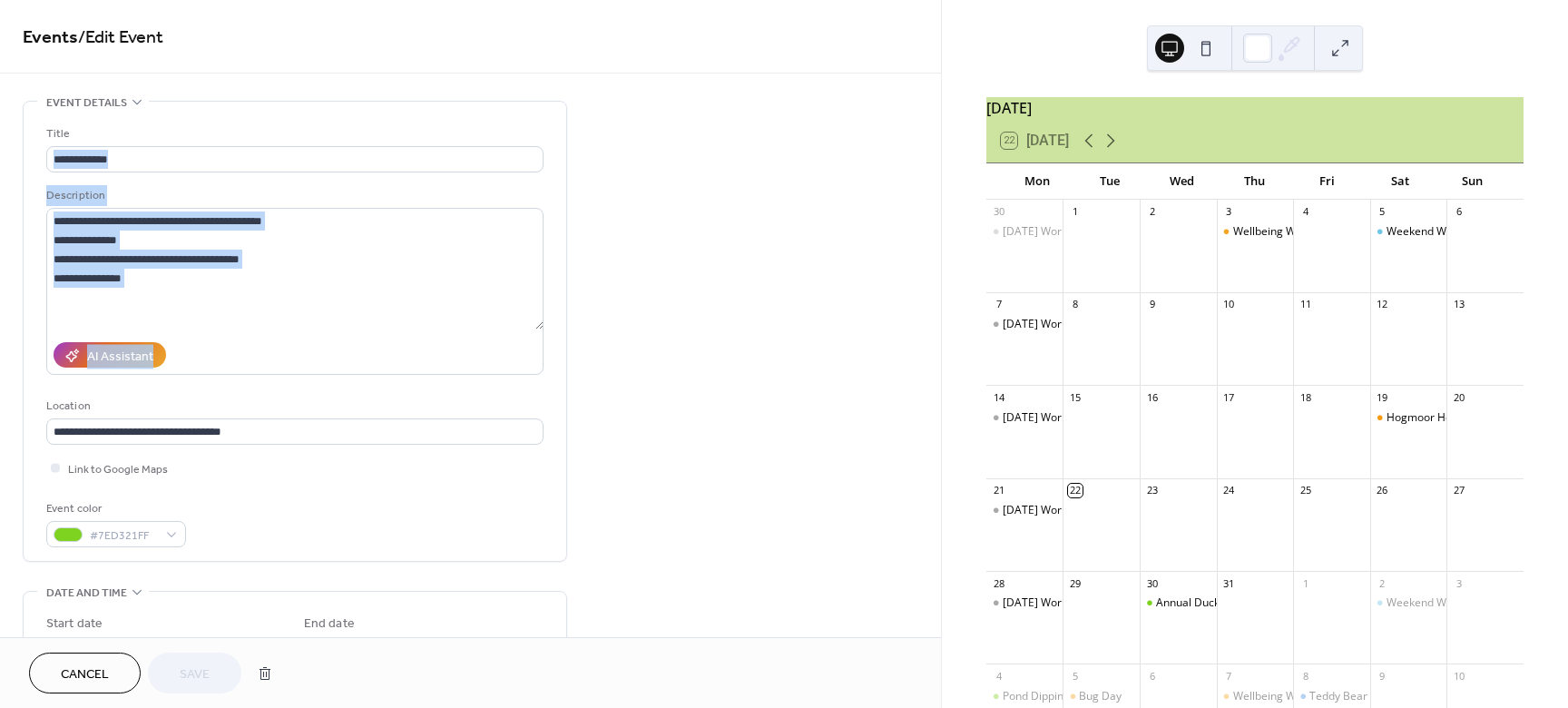 drag, startPoint x: 933, startPoint y: 131, endPoint x: 937, endPoint y: 205, distance: 74.108 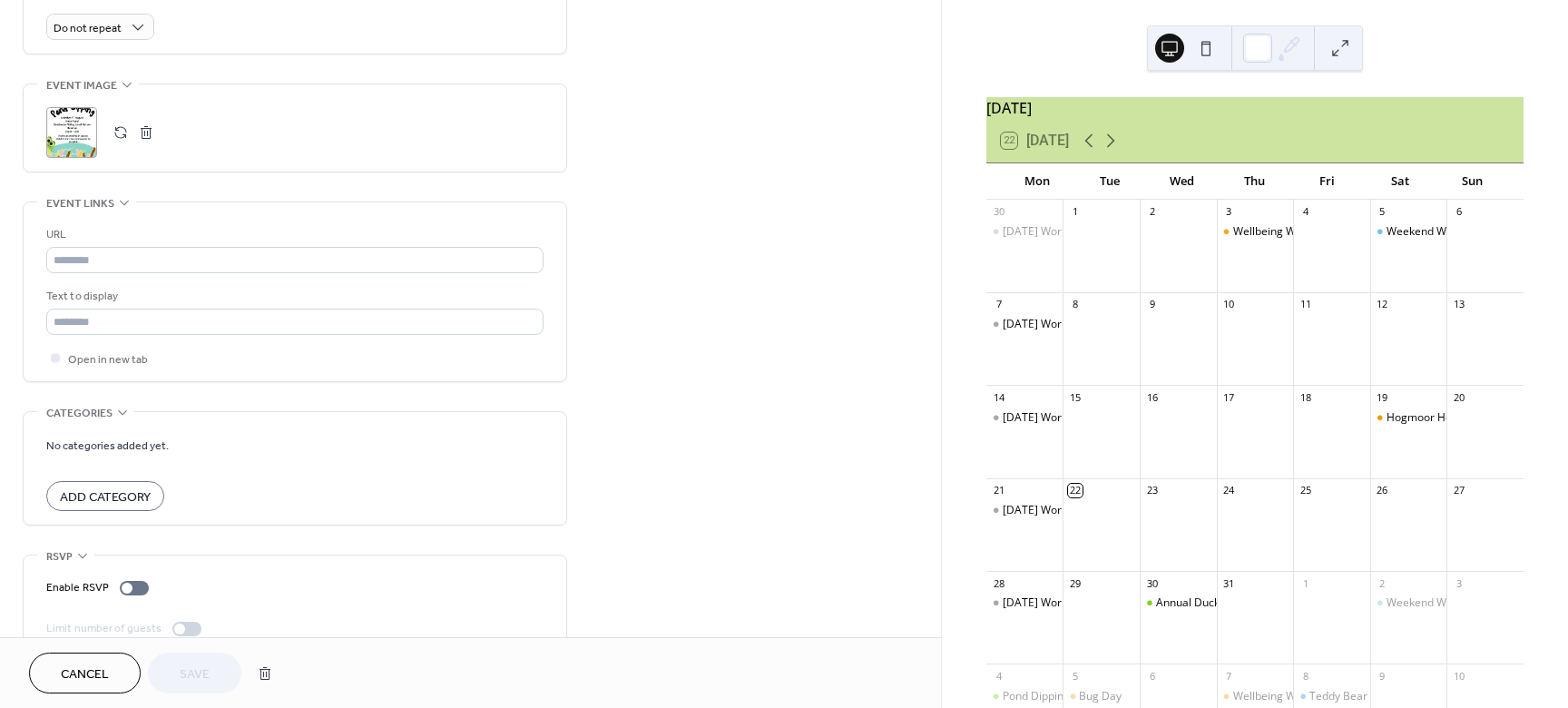 scroll, scrollTop: 821, scrollLeft: 0, axis: vertical 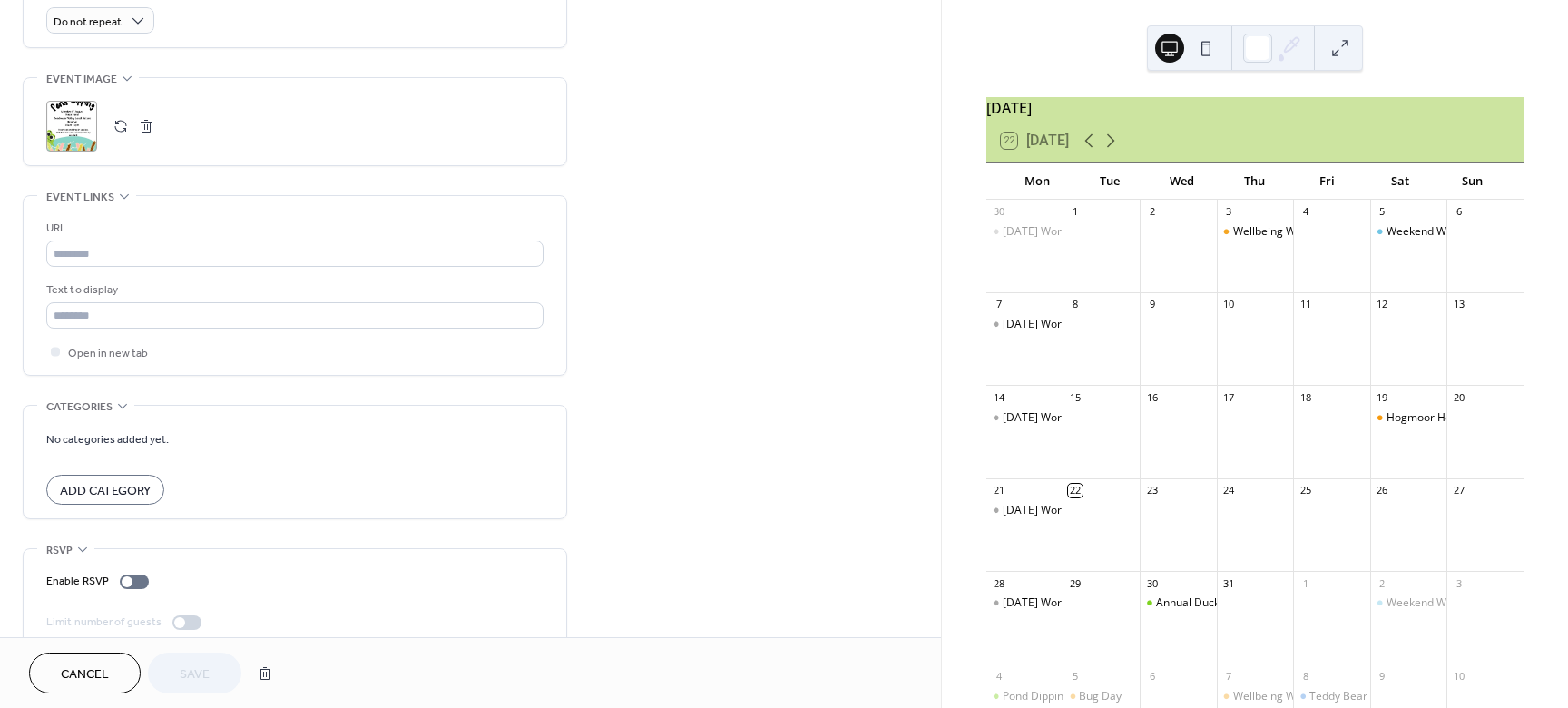 click at bounding box center (146, 126) 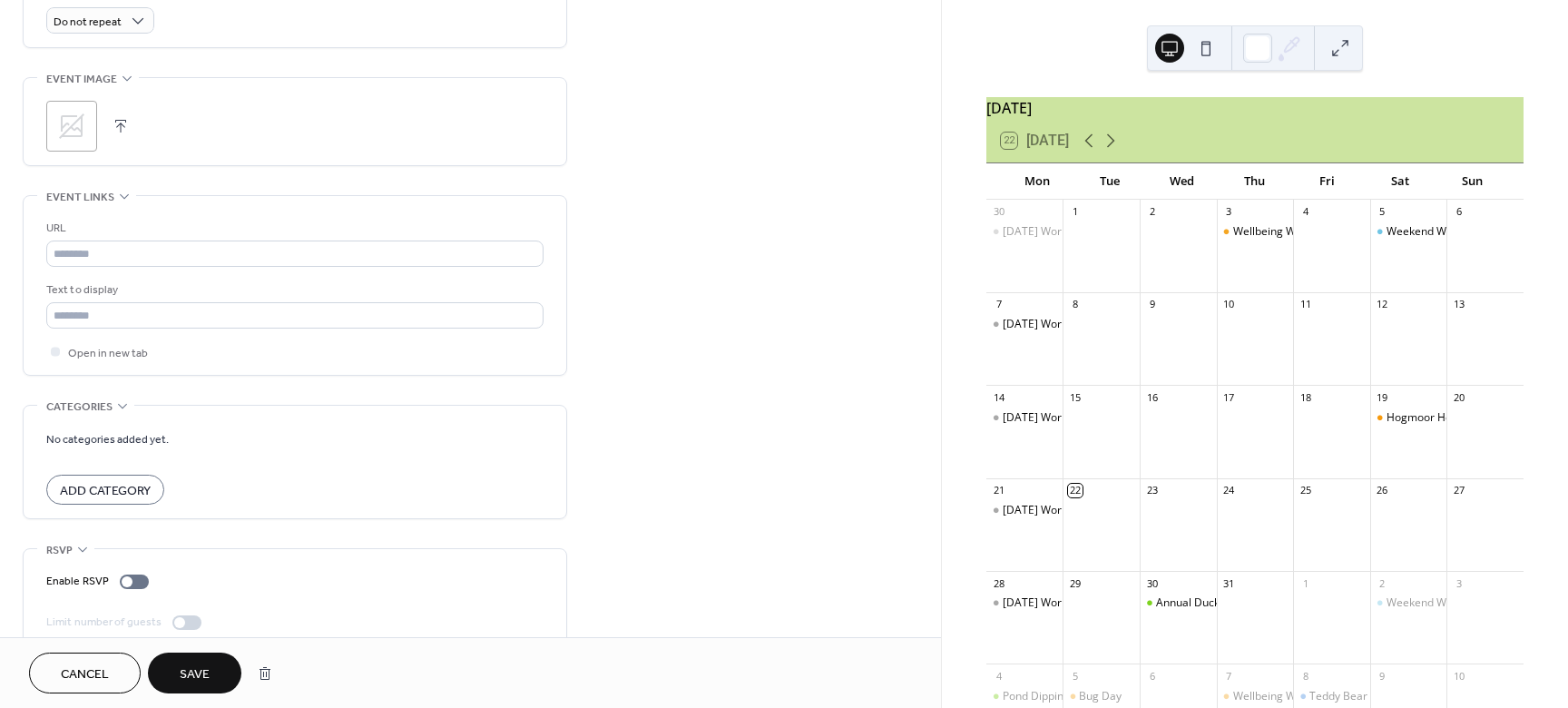 click on ";" at bounding box center (72, 126) 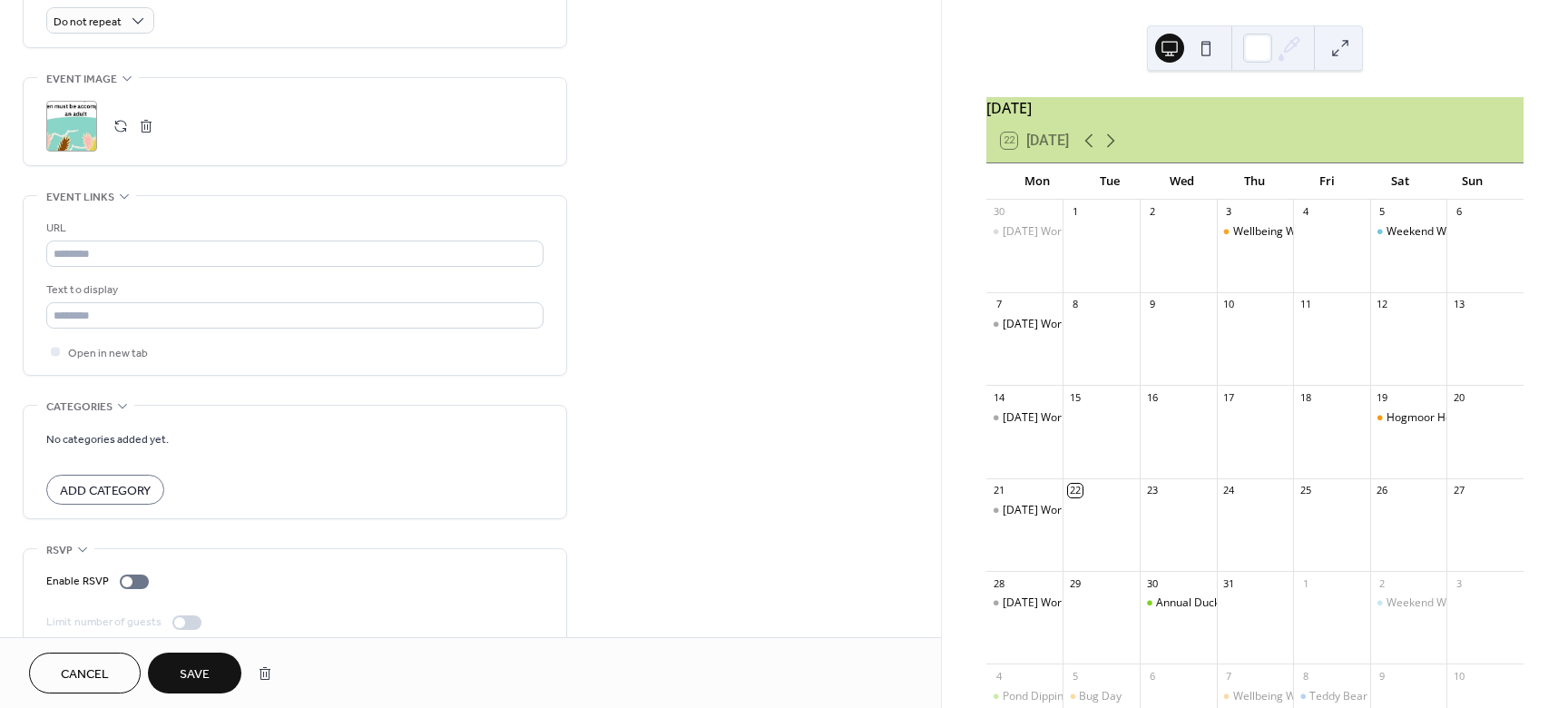 click on "Save" at bounding box center (194, 673) 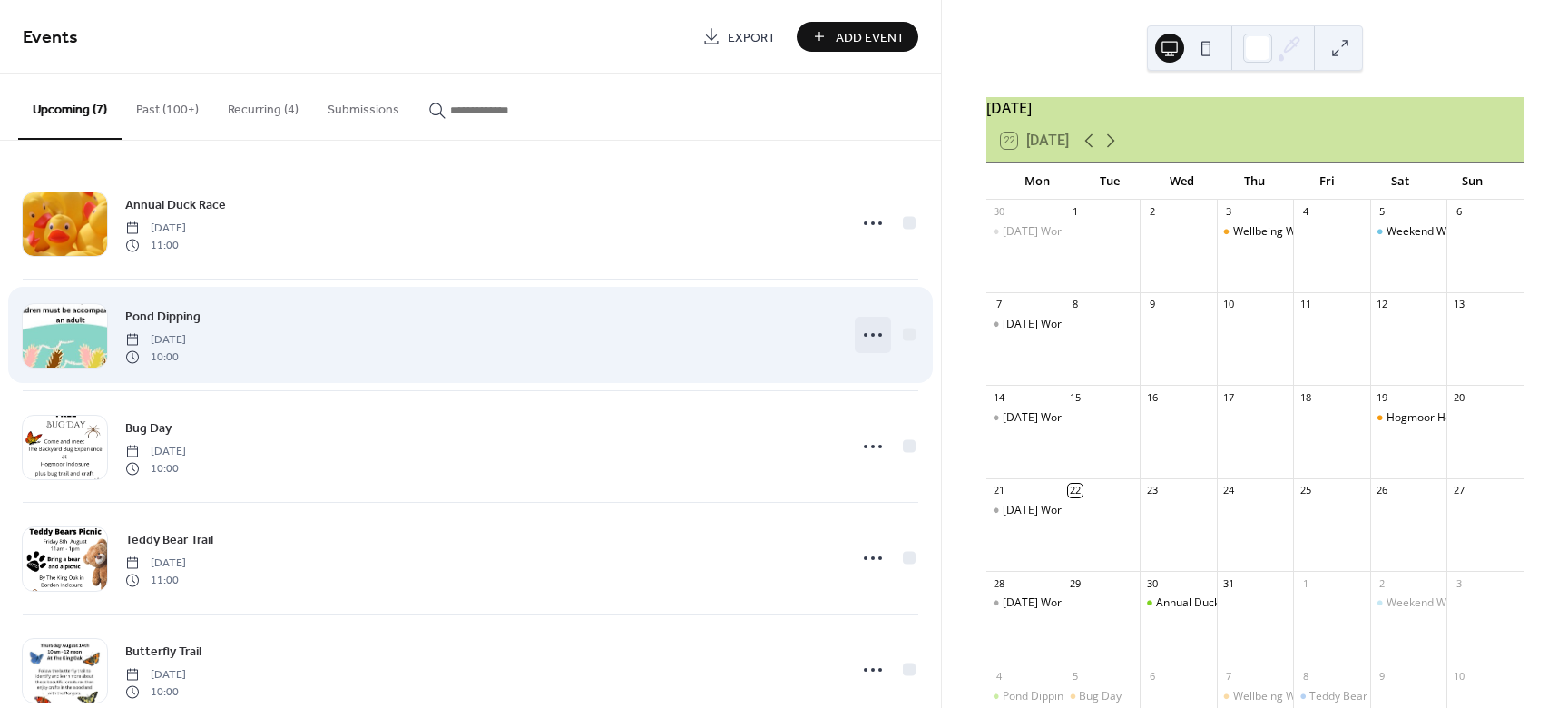 click 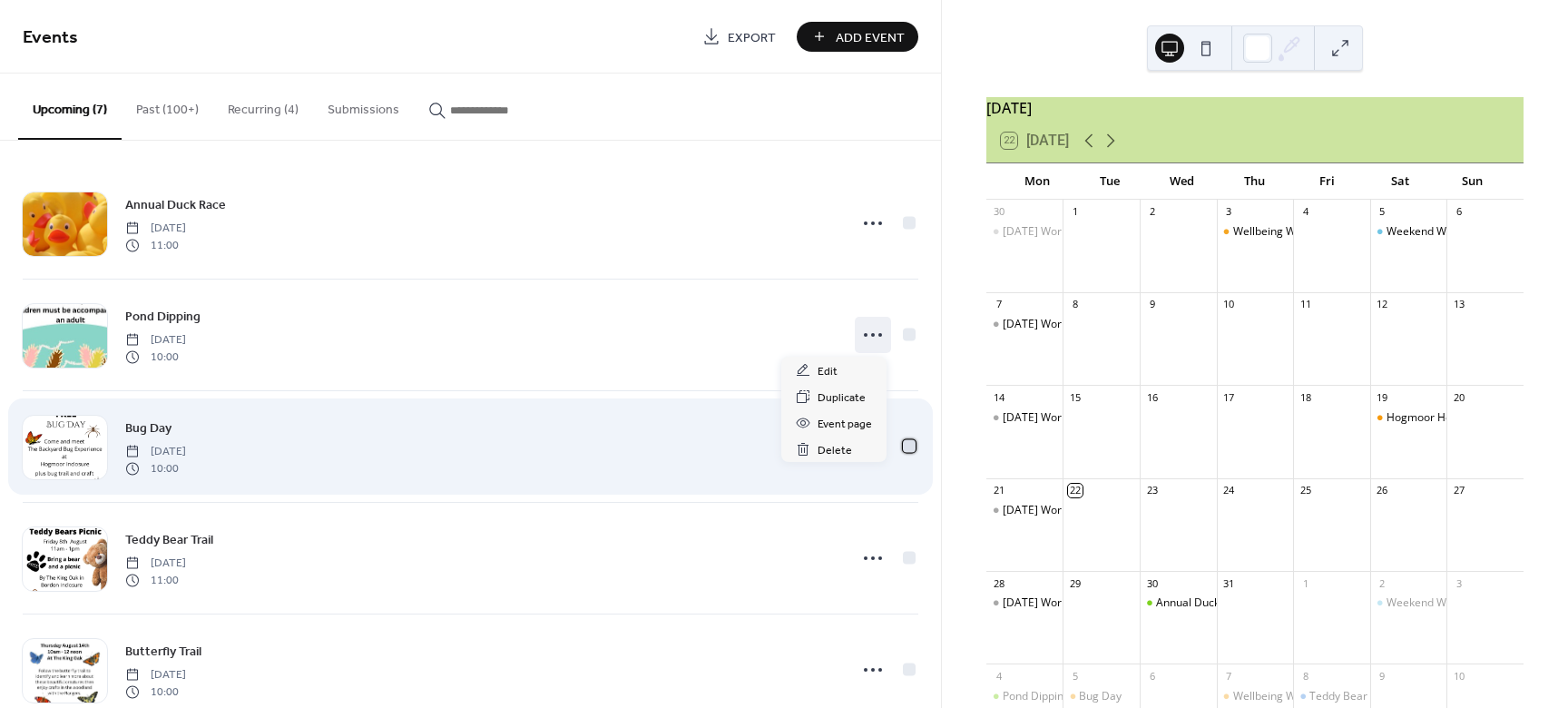 click at bounding box center (909, 446) 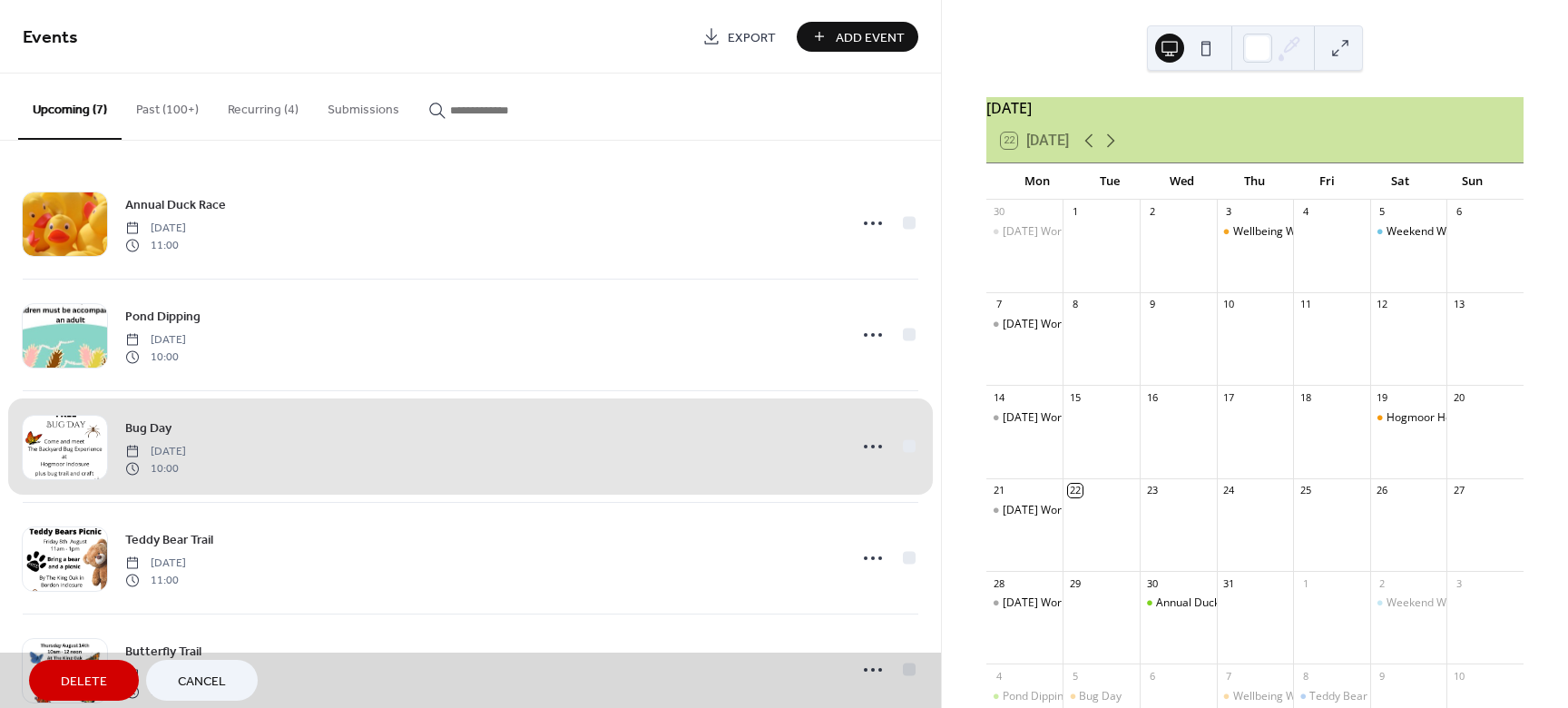click on "Bug Day Tuesday, August 5, 2025 10:00" at bounding box center (470, 446) 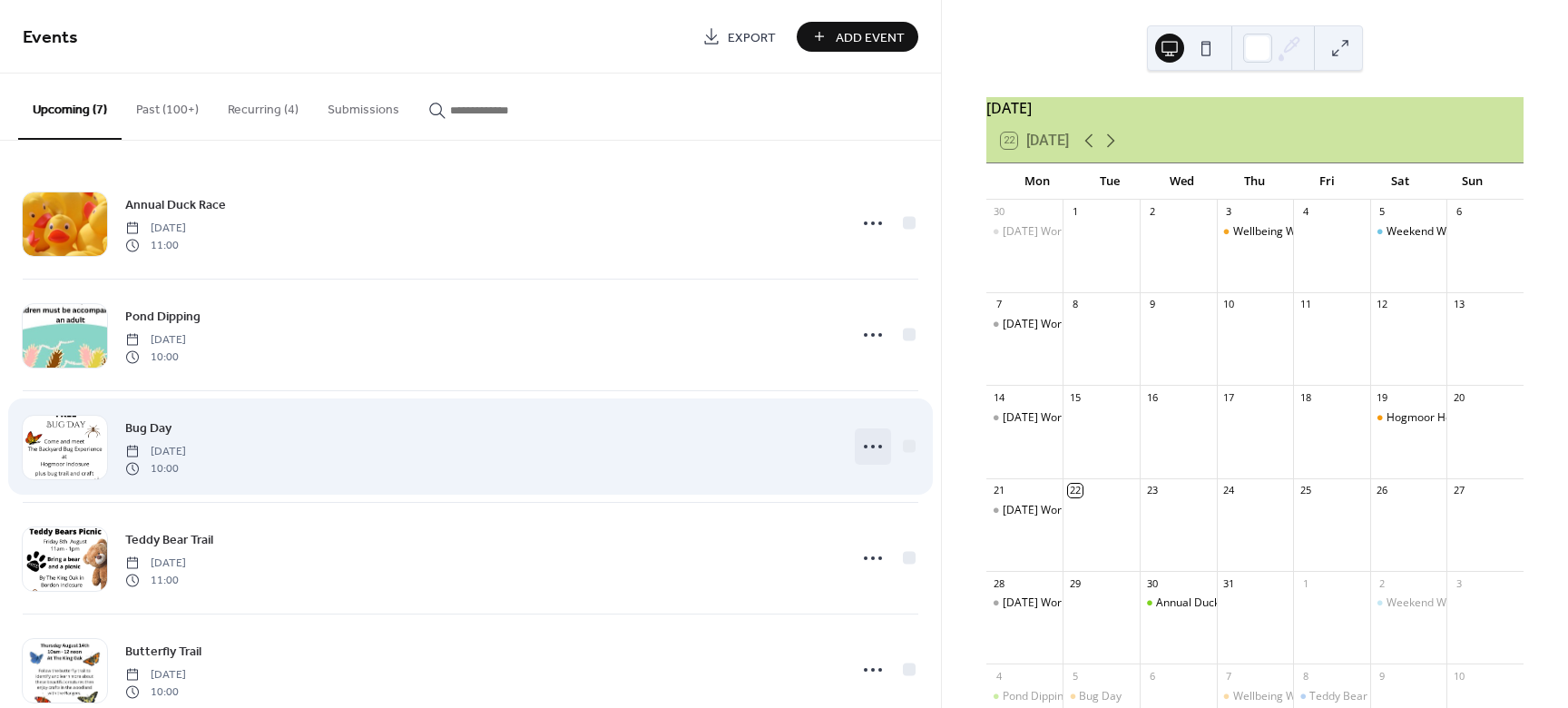 click 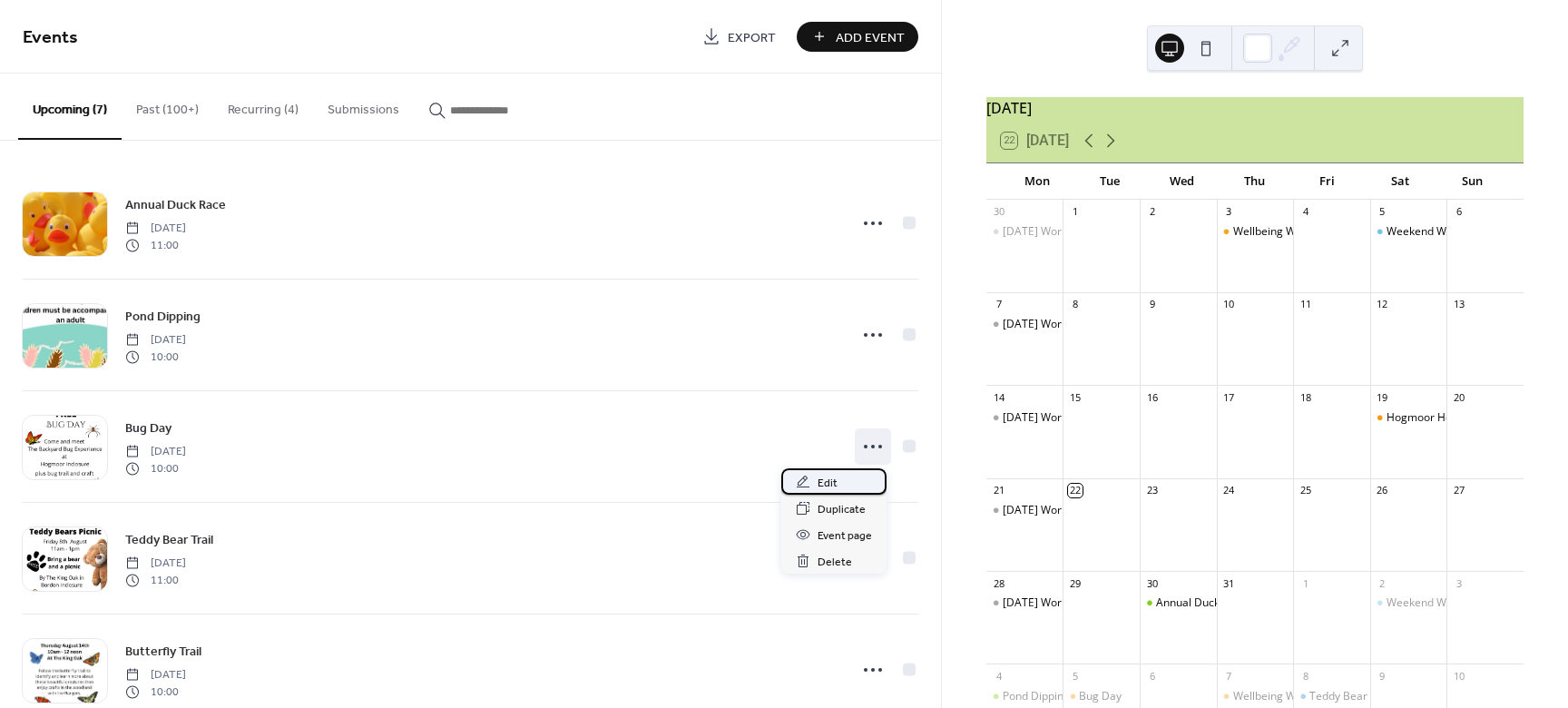 click on "Edit" at bounding box center (828, 483) 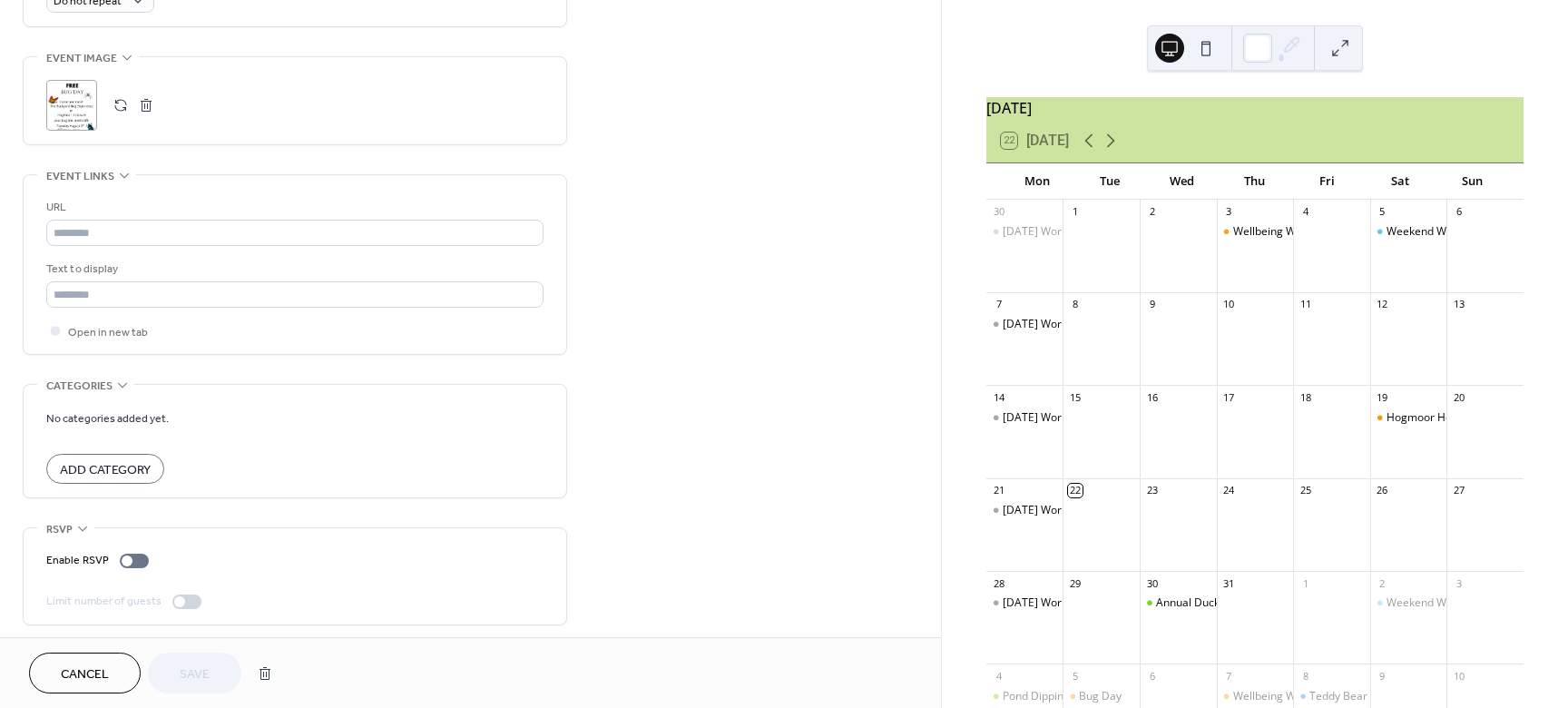 scroll, scrollTop: 848, scrollLeft: 0, axis: vertical 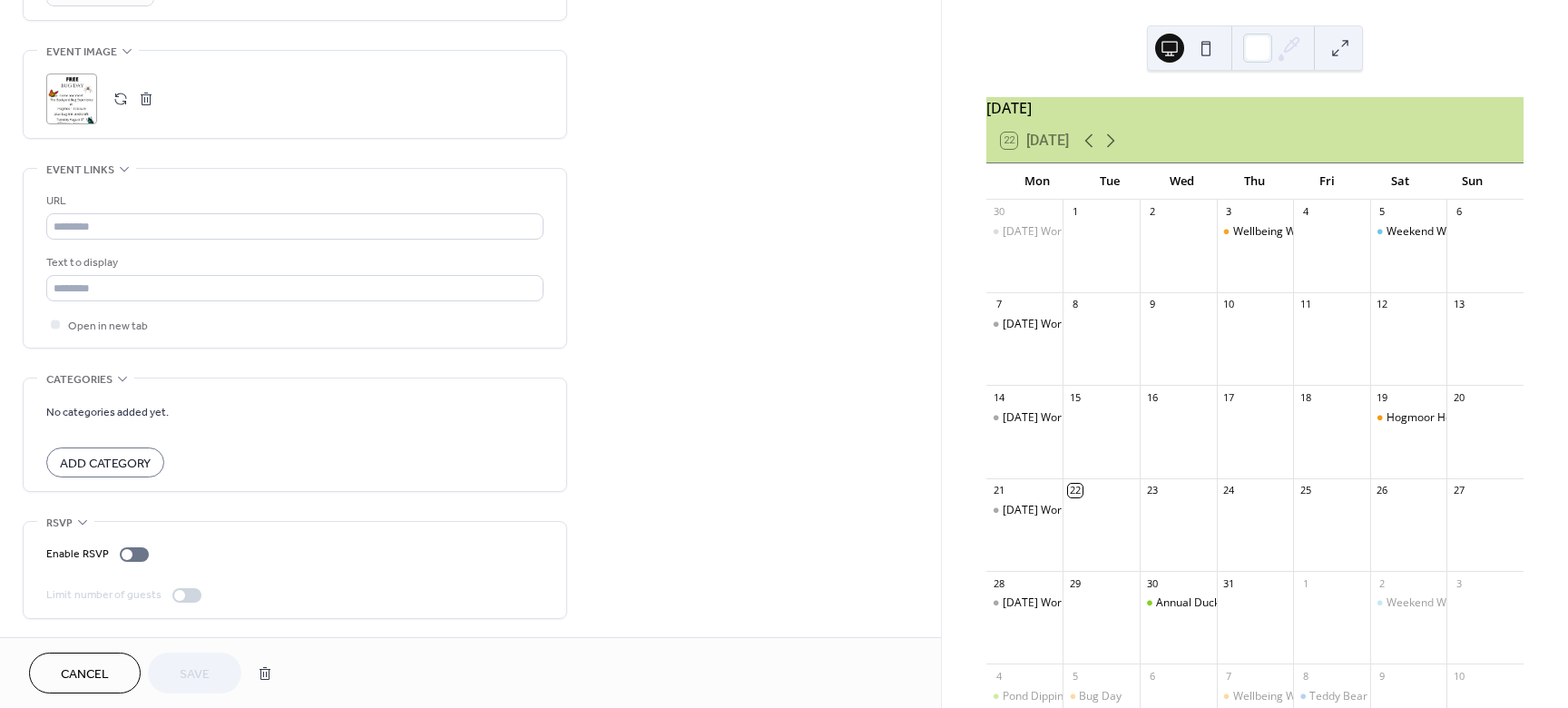 click at bounding box center (146, 99) 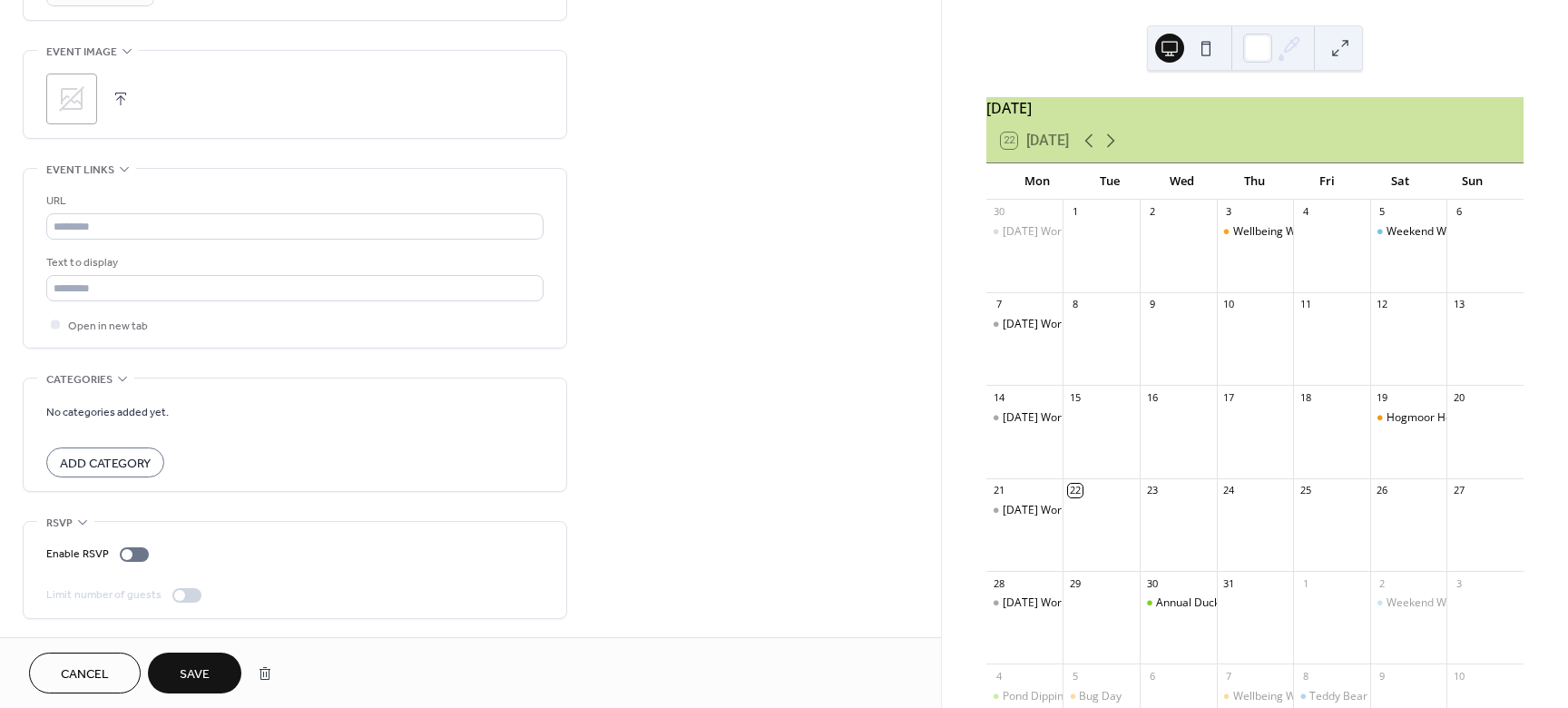 click 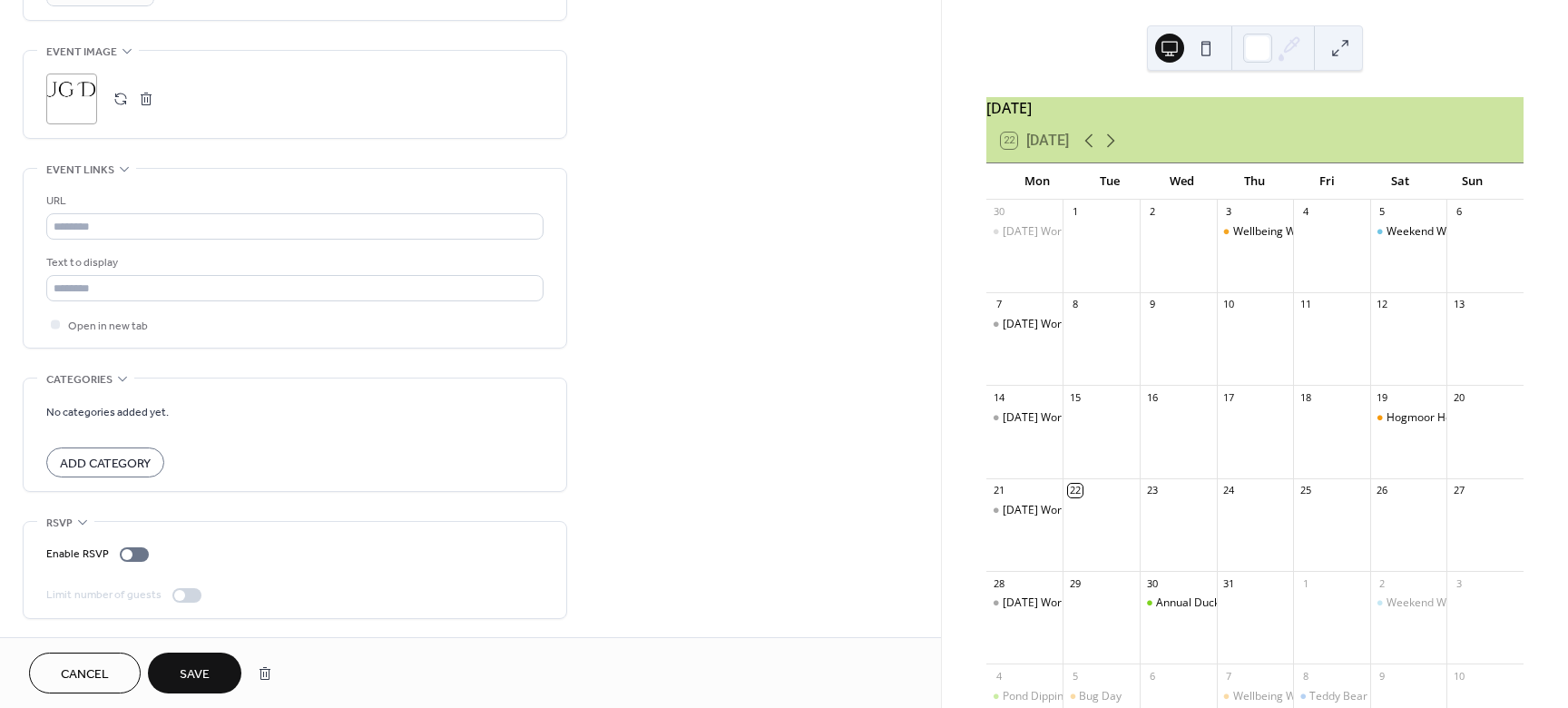 click on "Save" at bounding box center [194, 674] 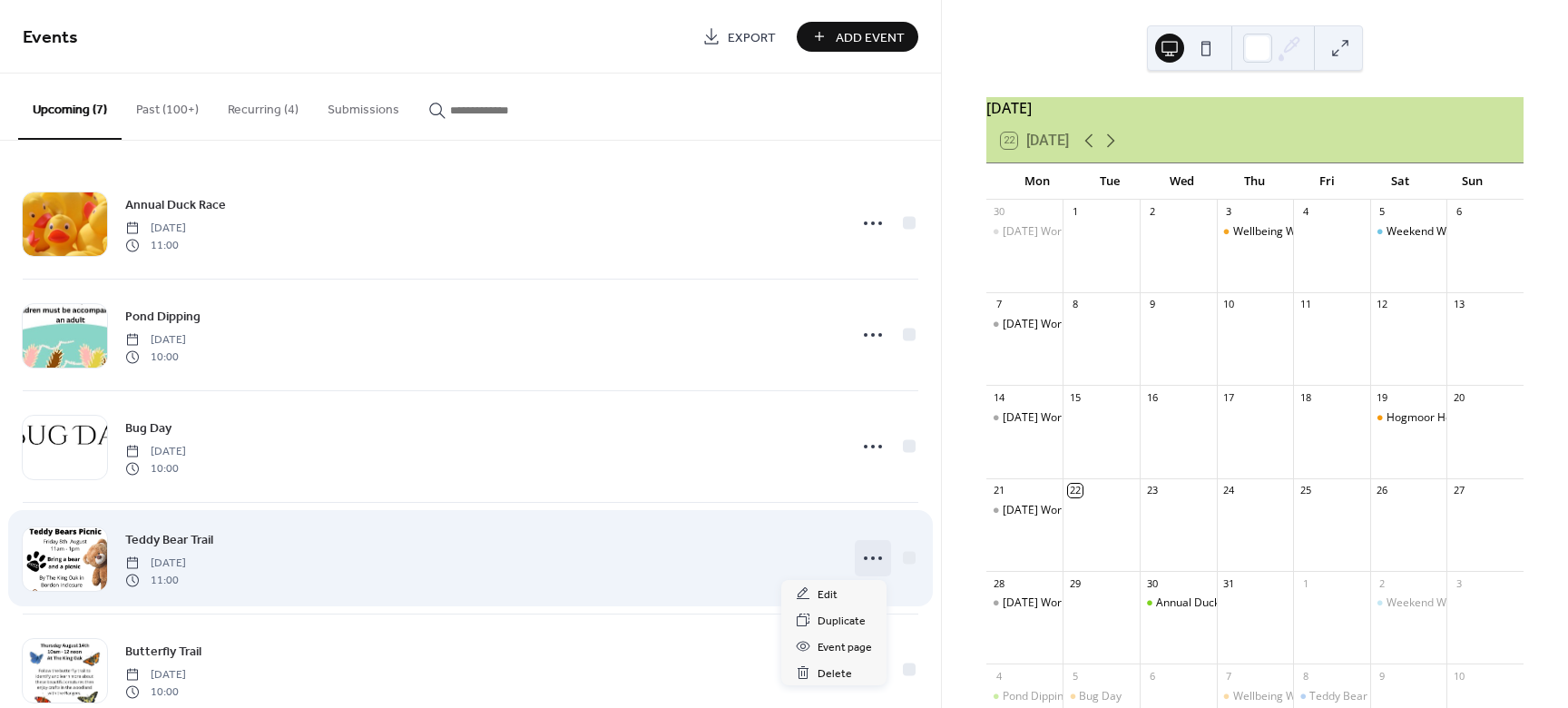 click 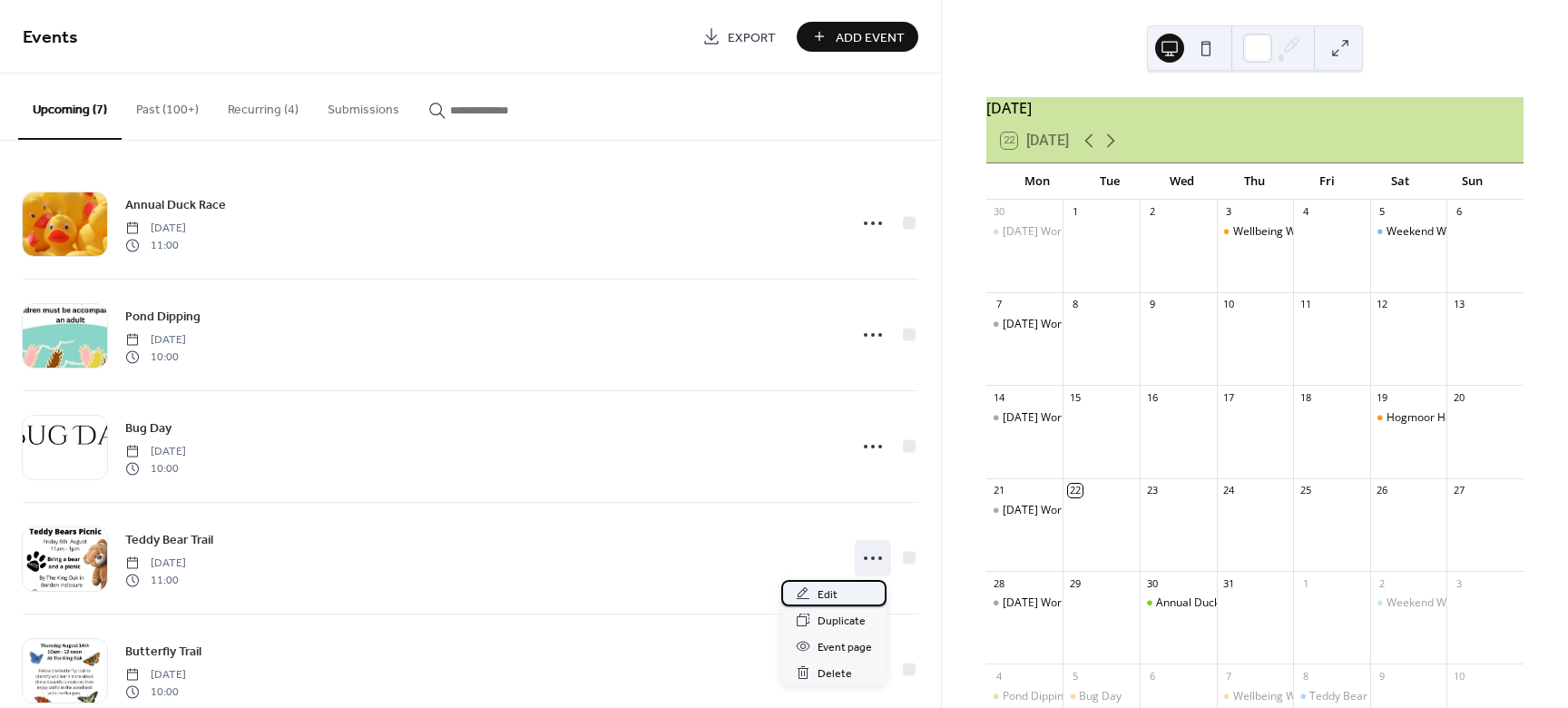 click on "Edit" at bounding box center (834, 593) 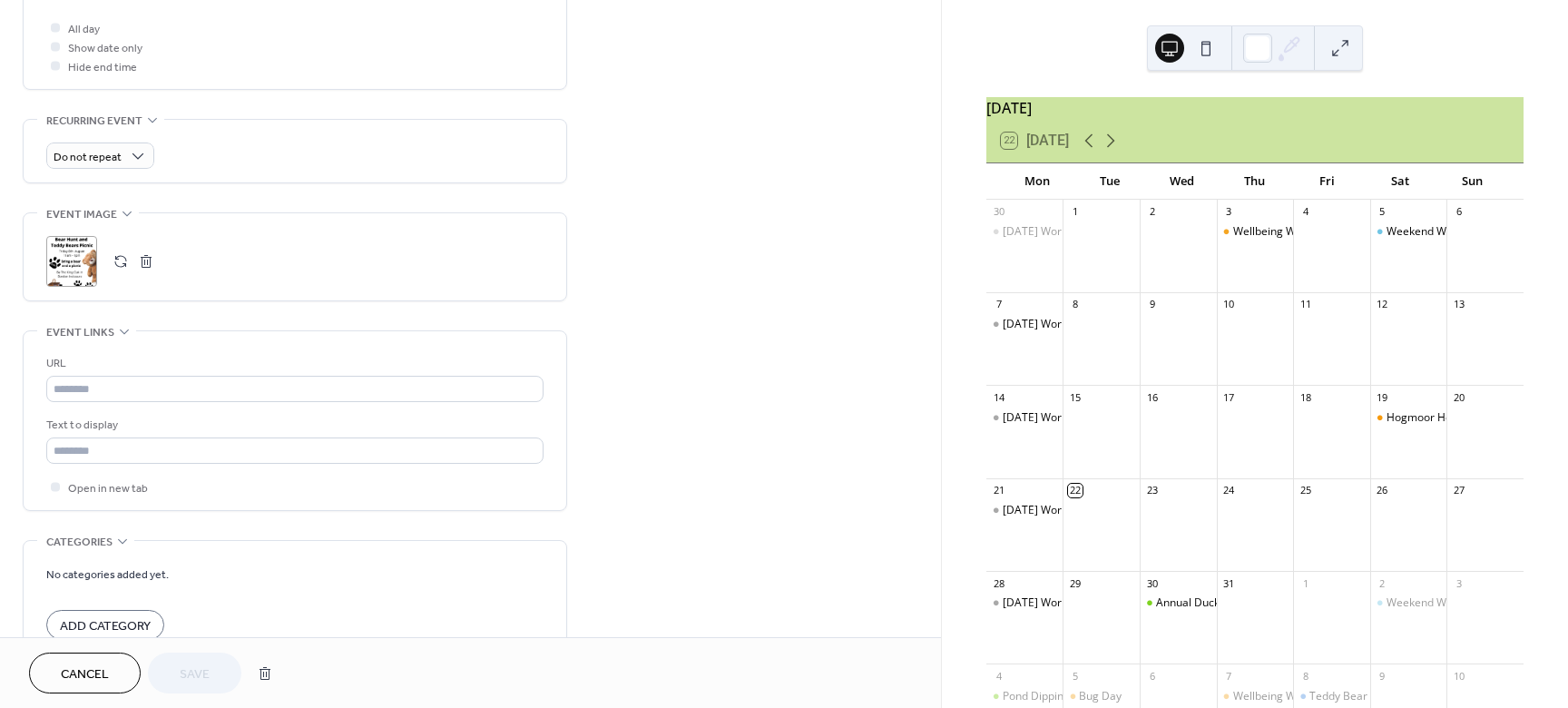 scroll, scrollTop: 691, scrollLeft: 0, axis: vertical 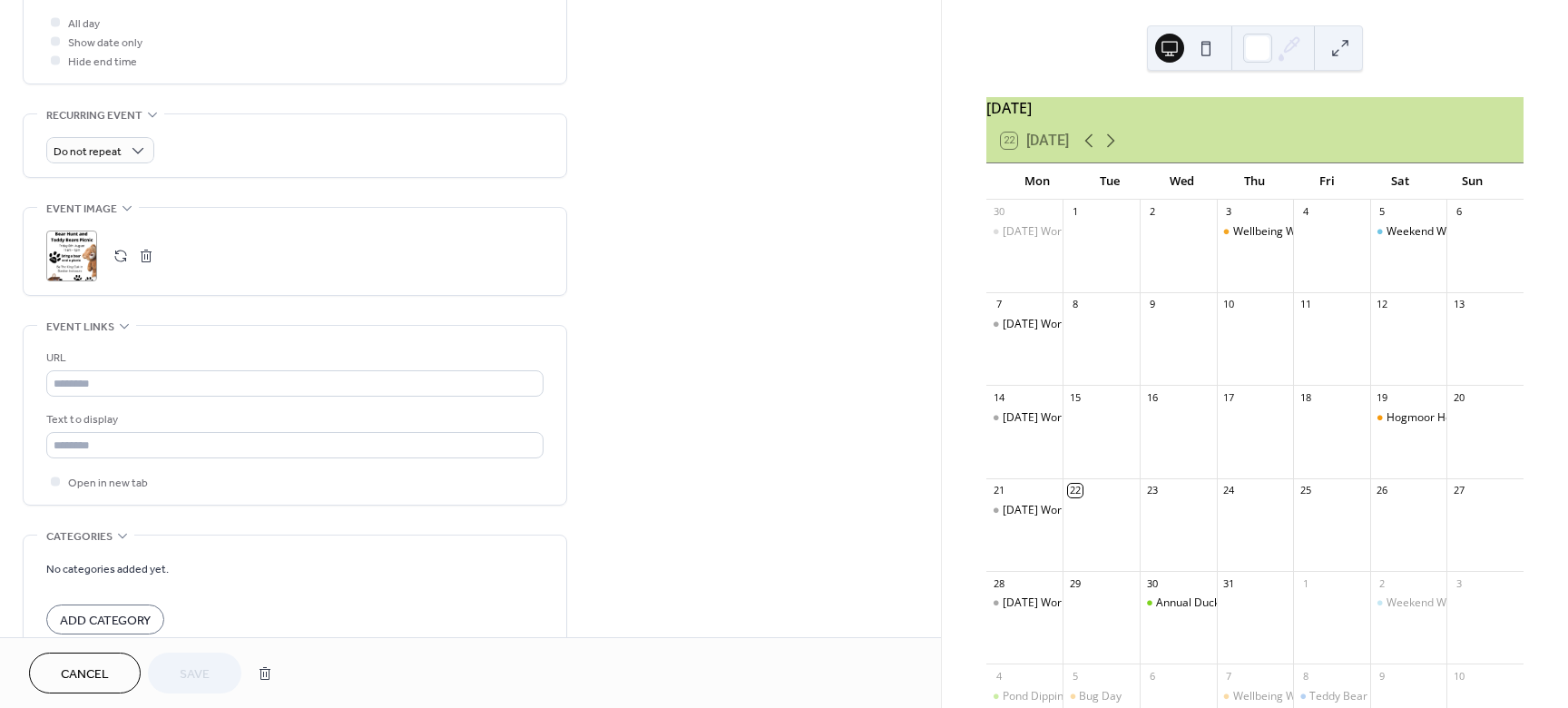 click at bounding box center (146, 256) 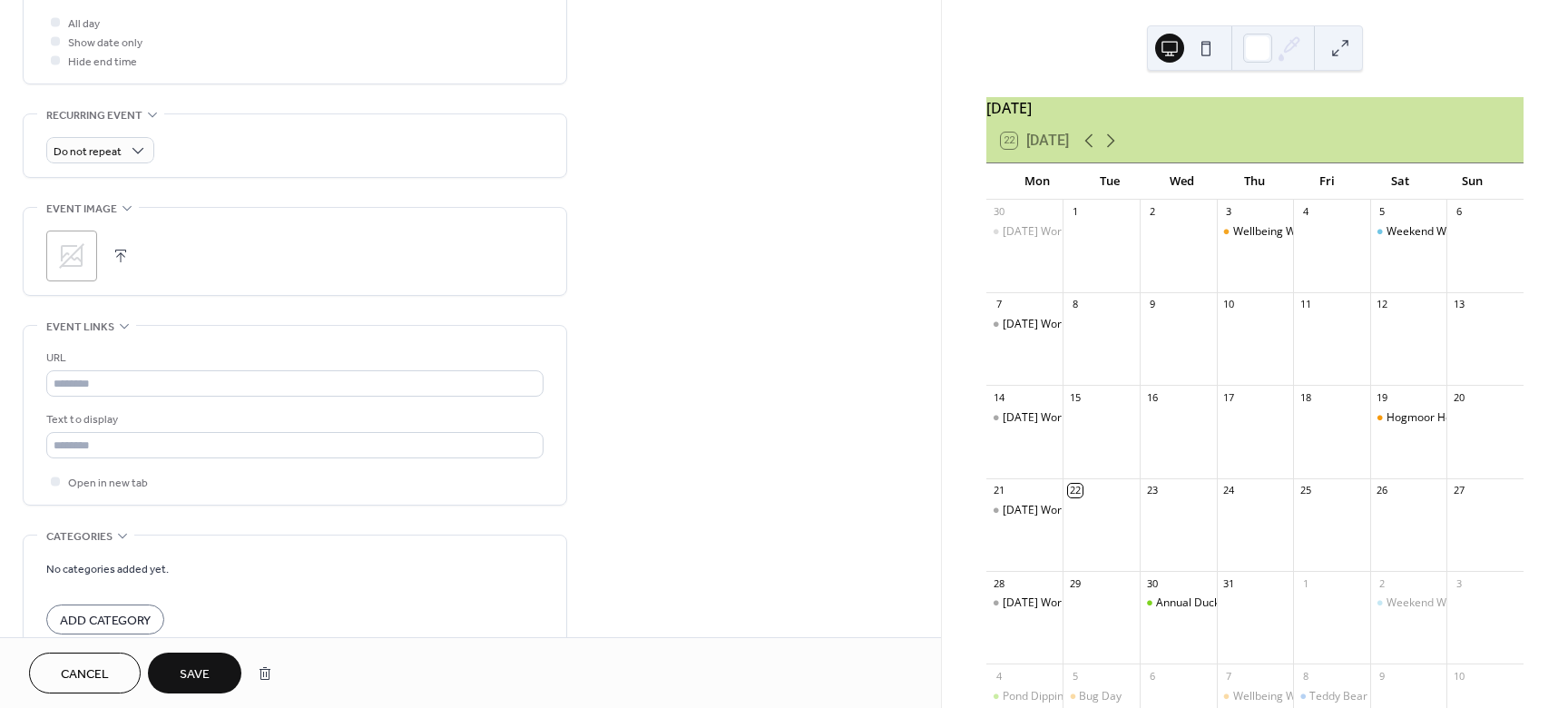 click 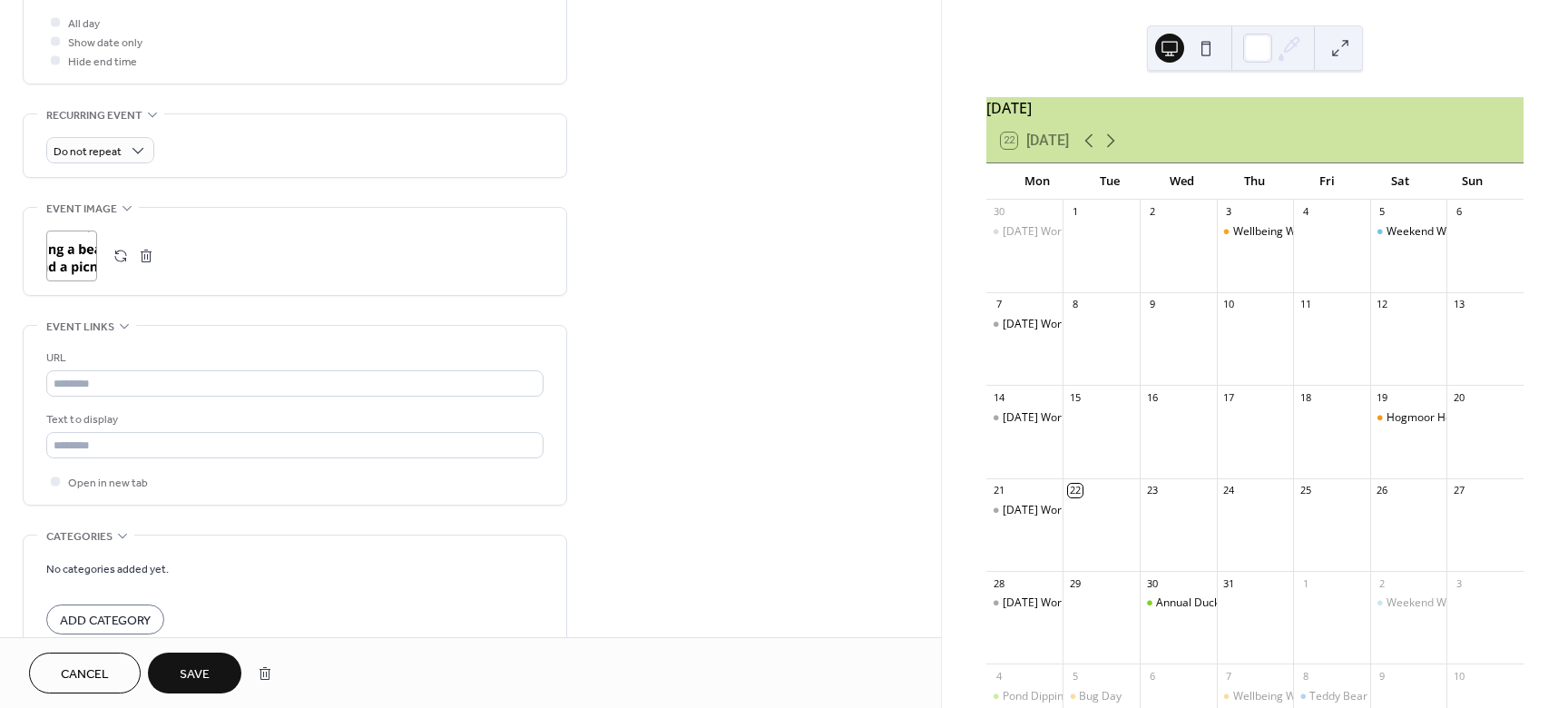 click on "Save" at bounding box center (194, 674) 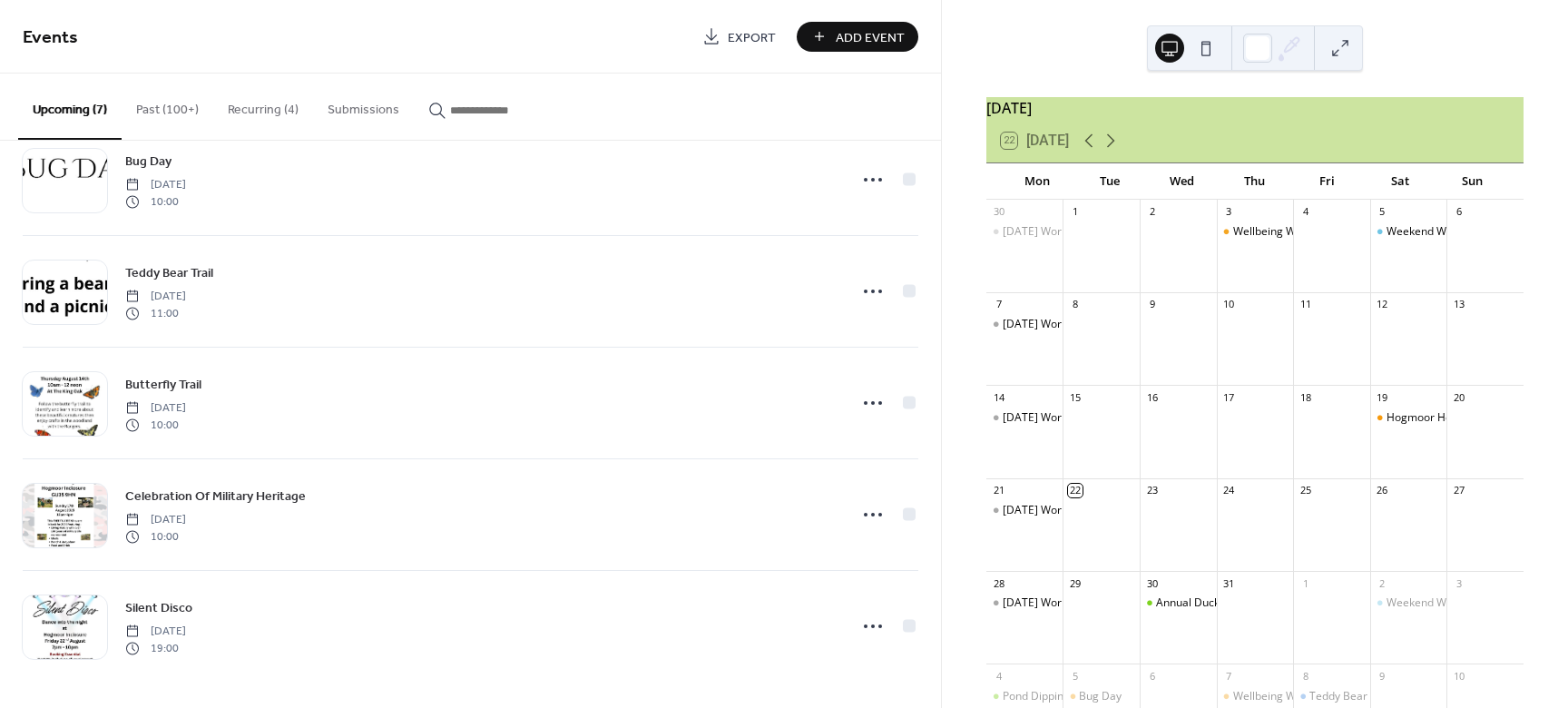 scroll, scrollTop: 268, scrollLeft: 0, axis: vertical 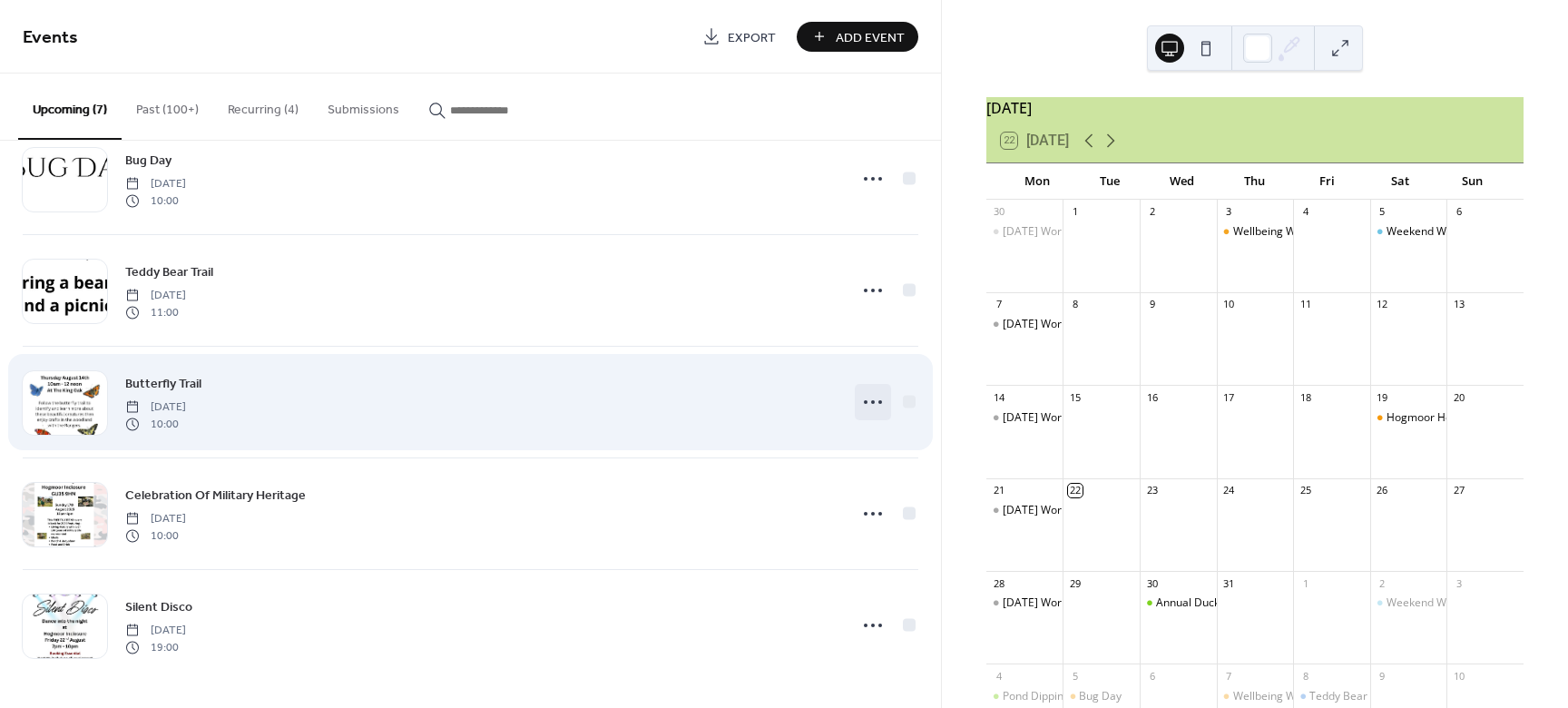 click 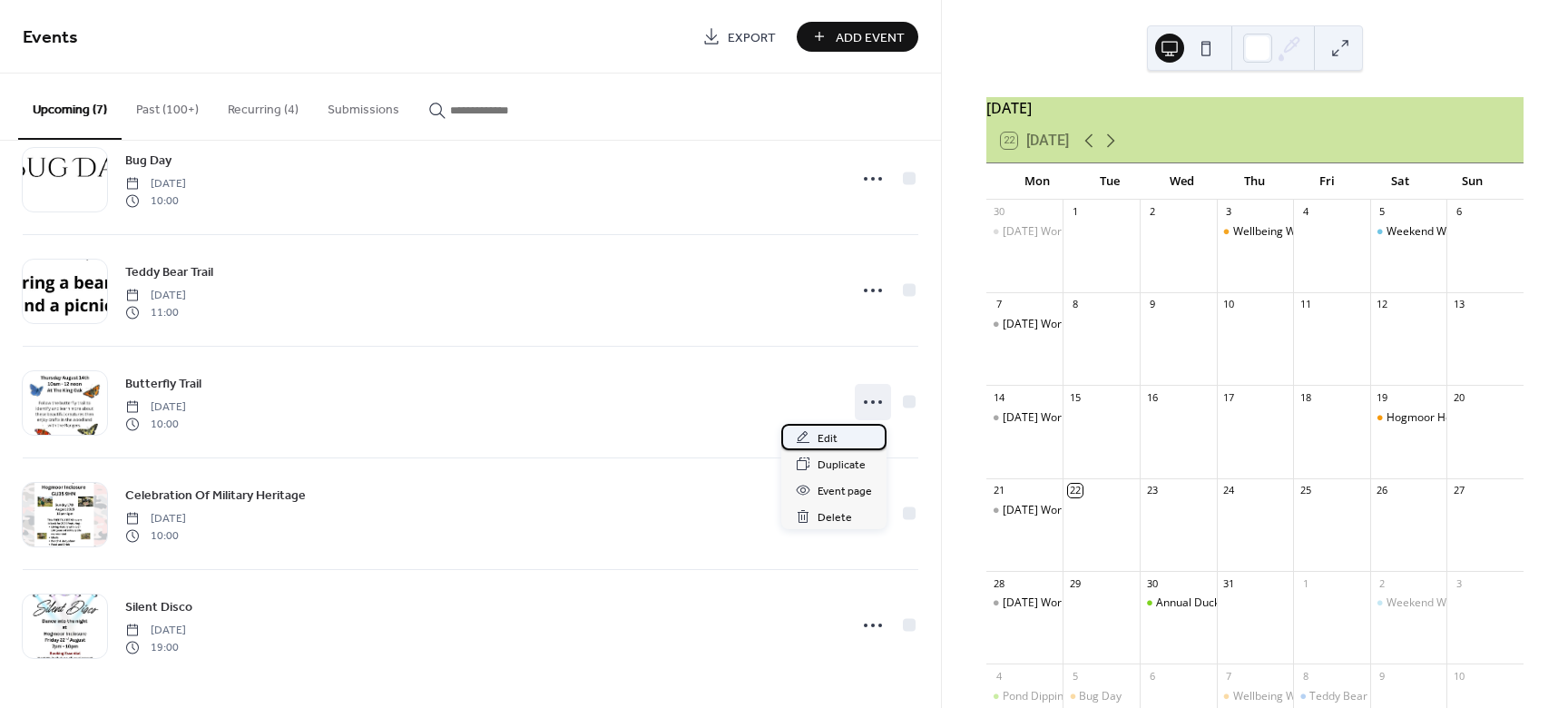 click on "Edit" at bounding box center [828, 438] 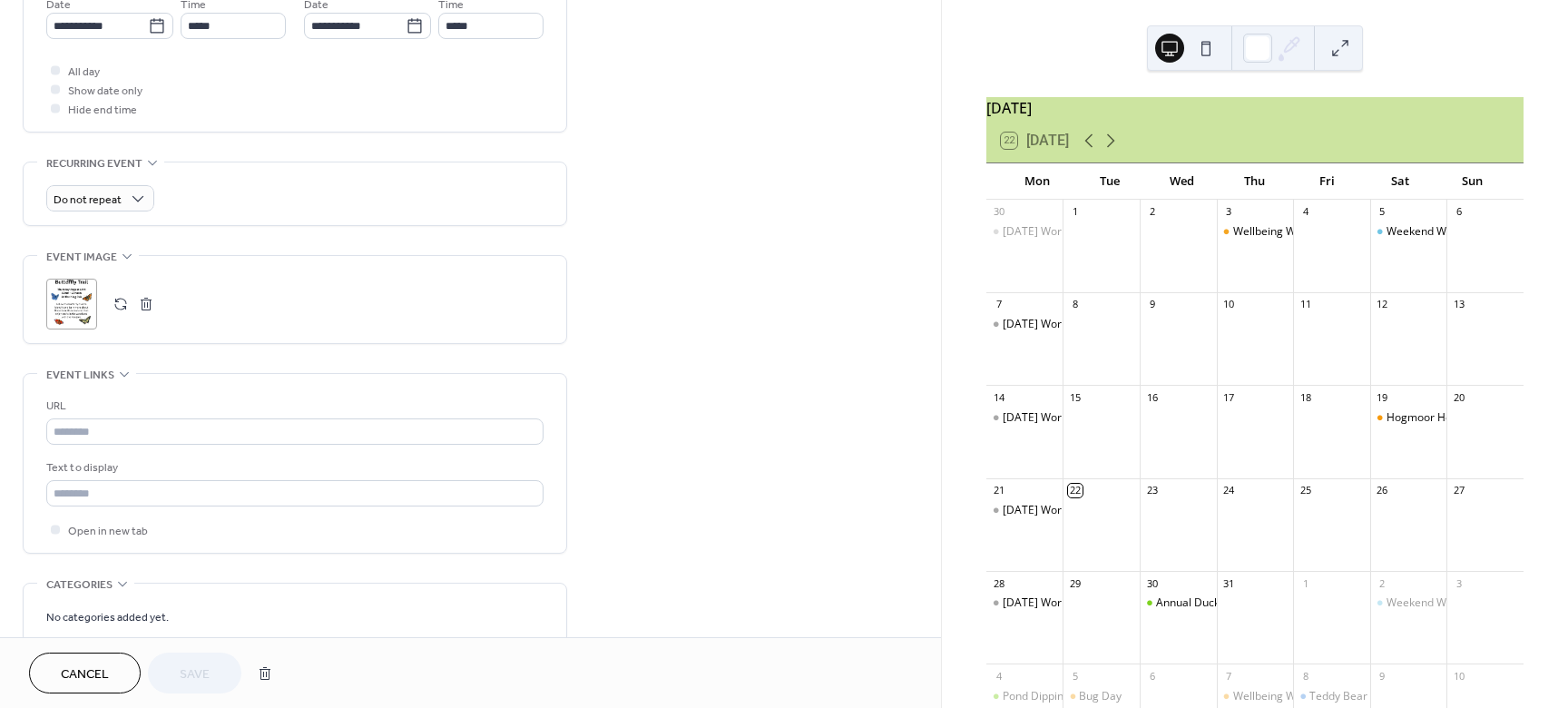 scroll, scrollTop: 644, scrollLeft: 0, axis: vertical 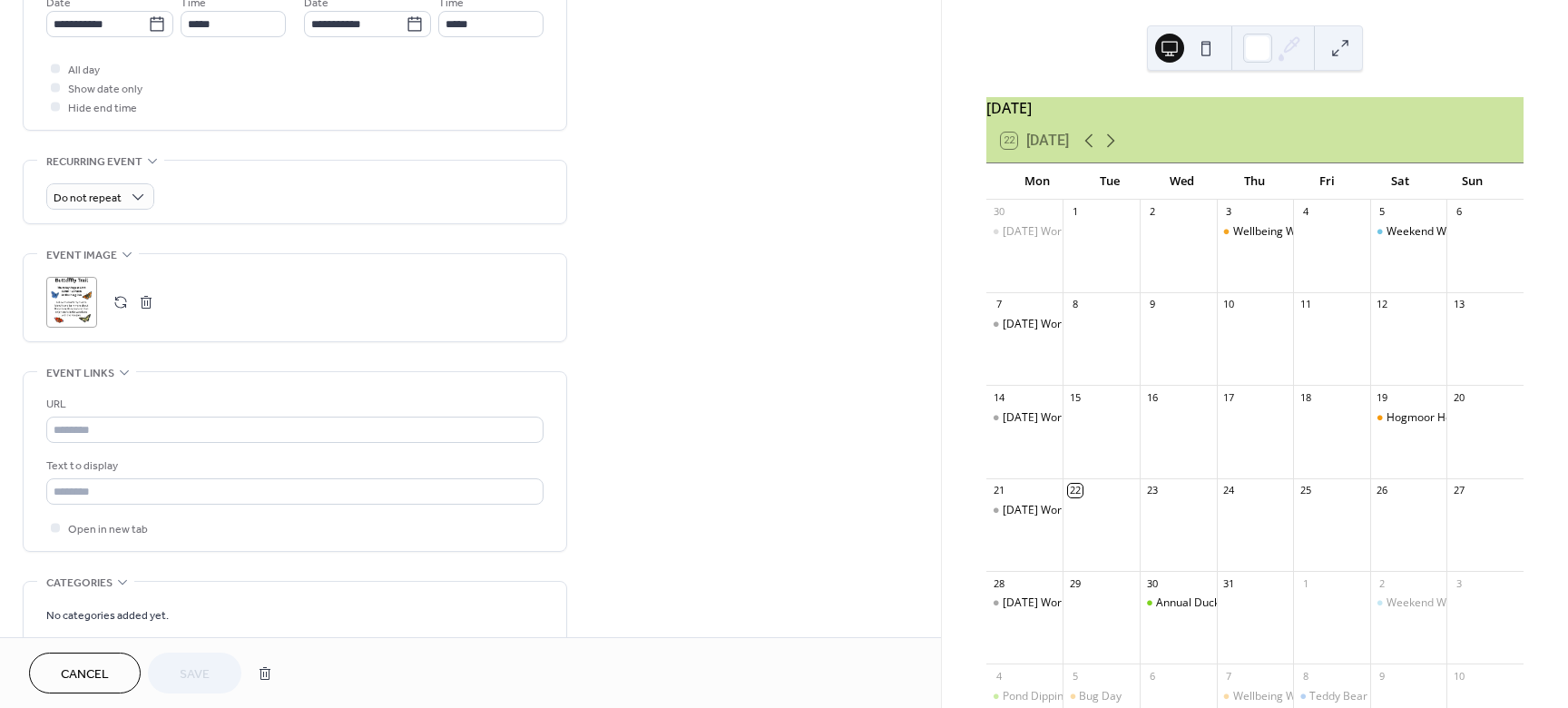 click at bounding box center (146, 302) 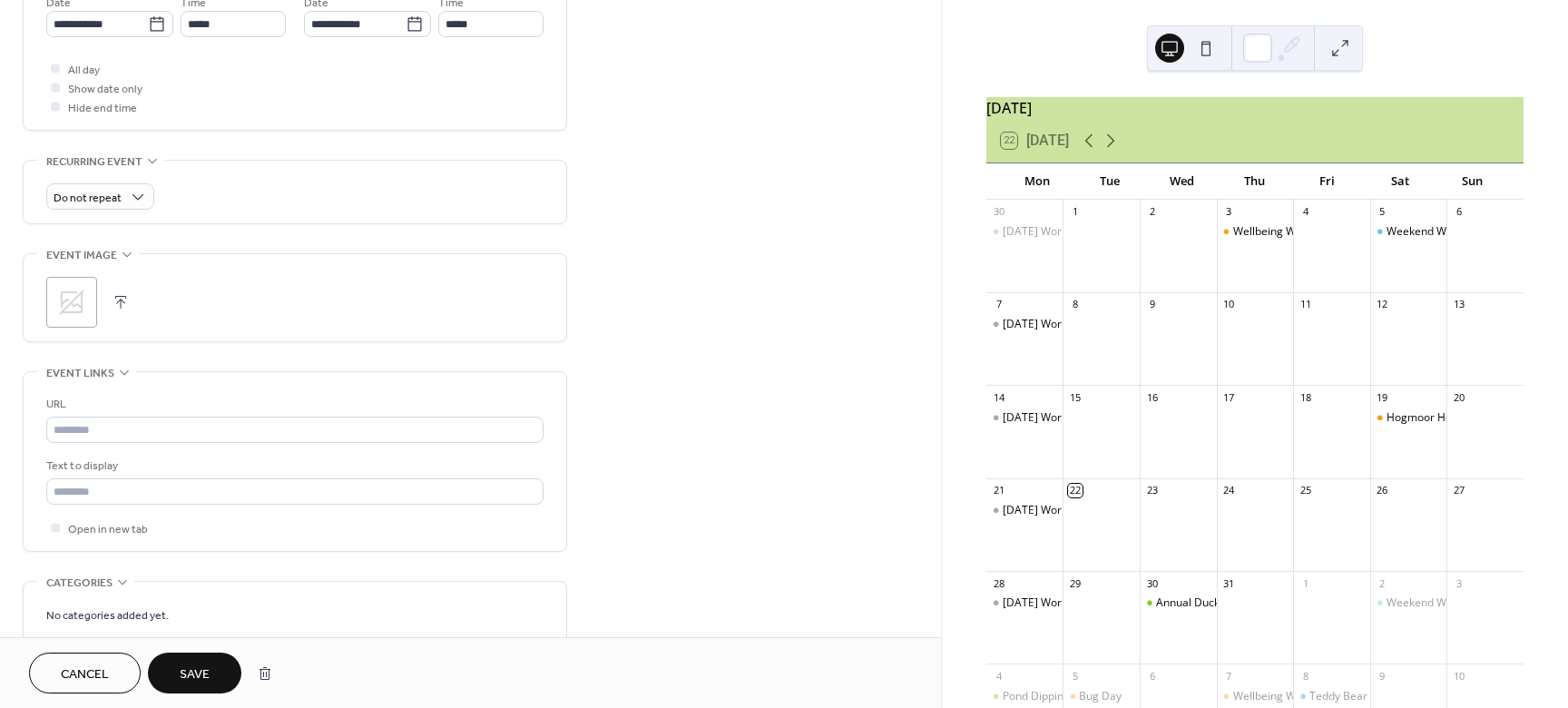 click 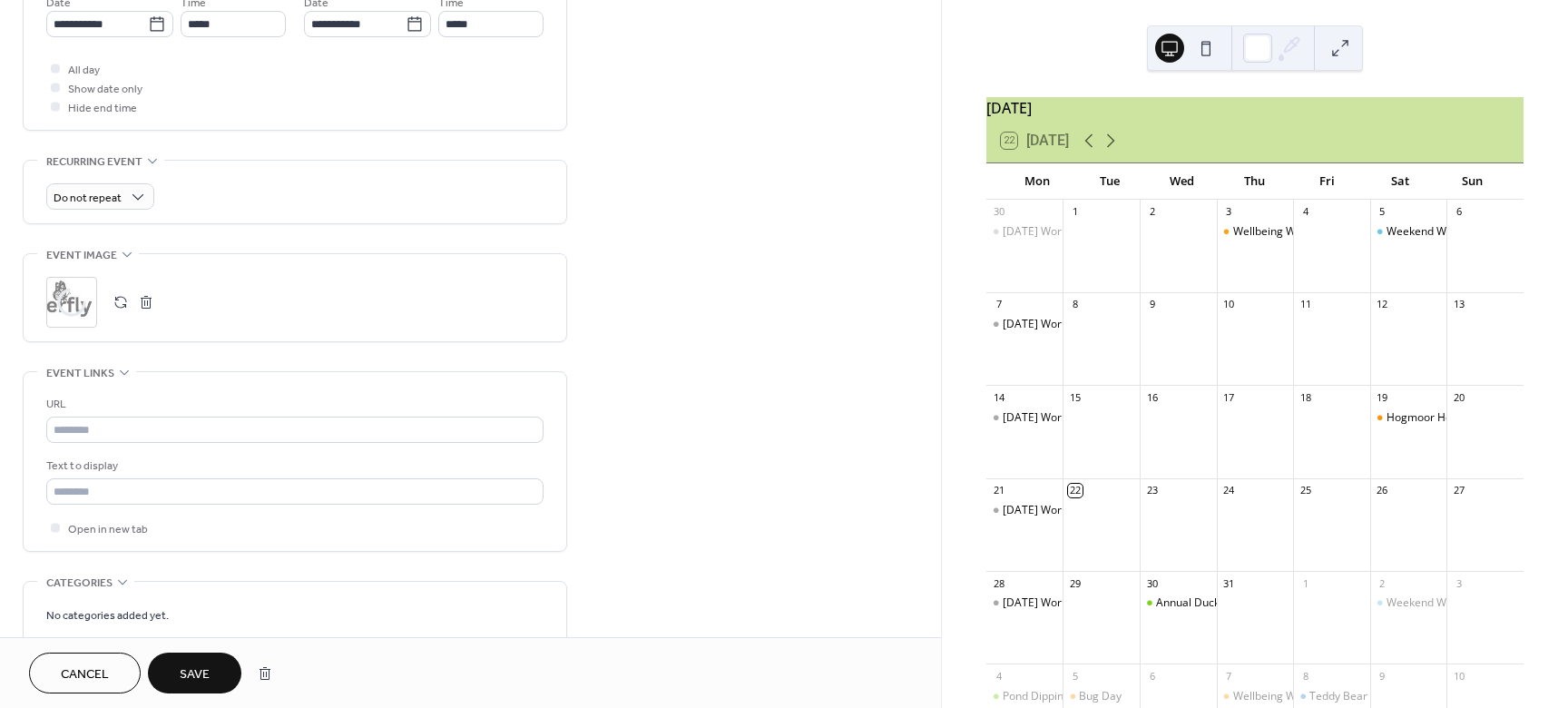 click on "Save" at bounding box center [194, 674] 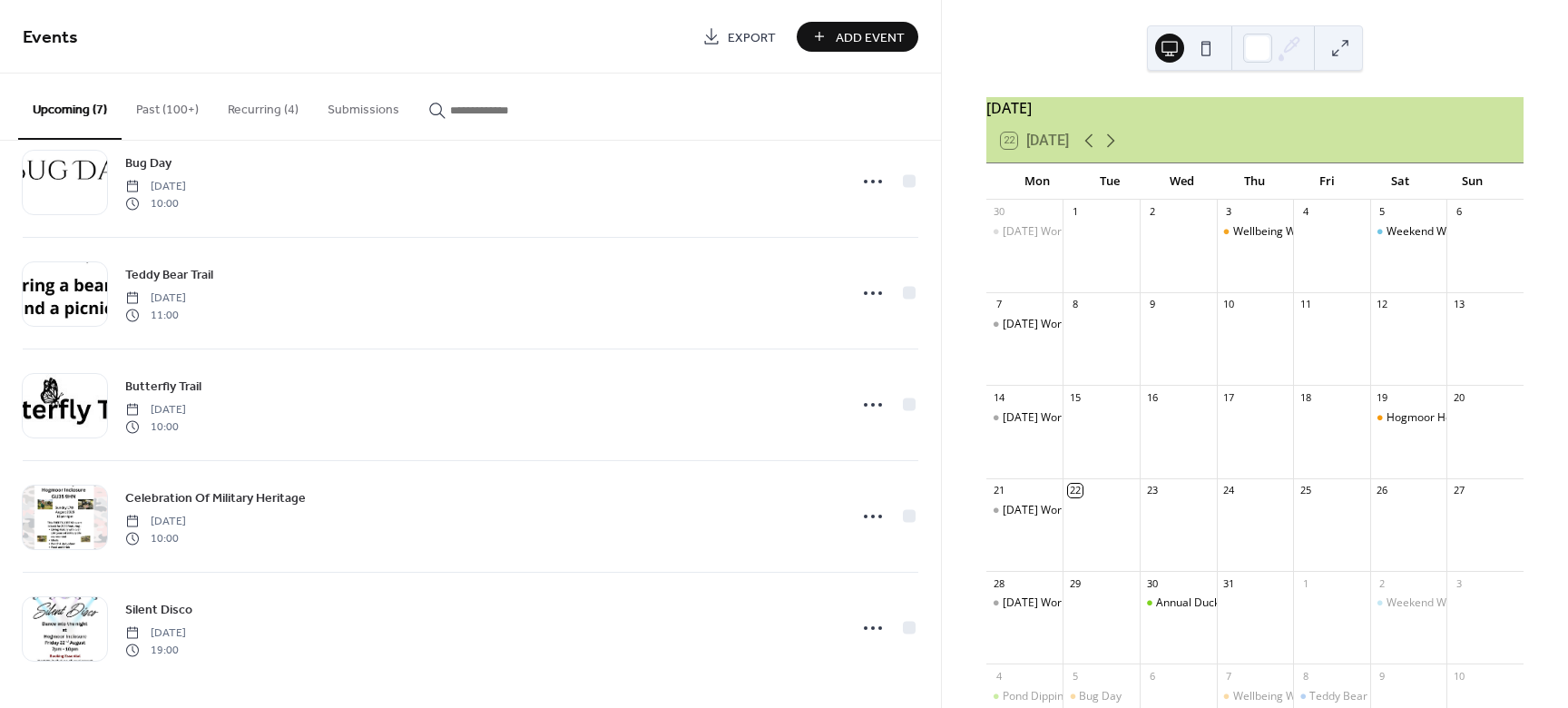 scroll, scrollTop: 268, scrollLeft: 0, axis: vertical 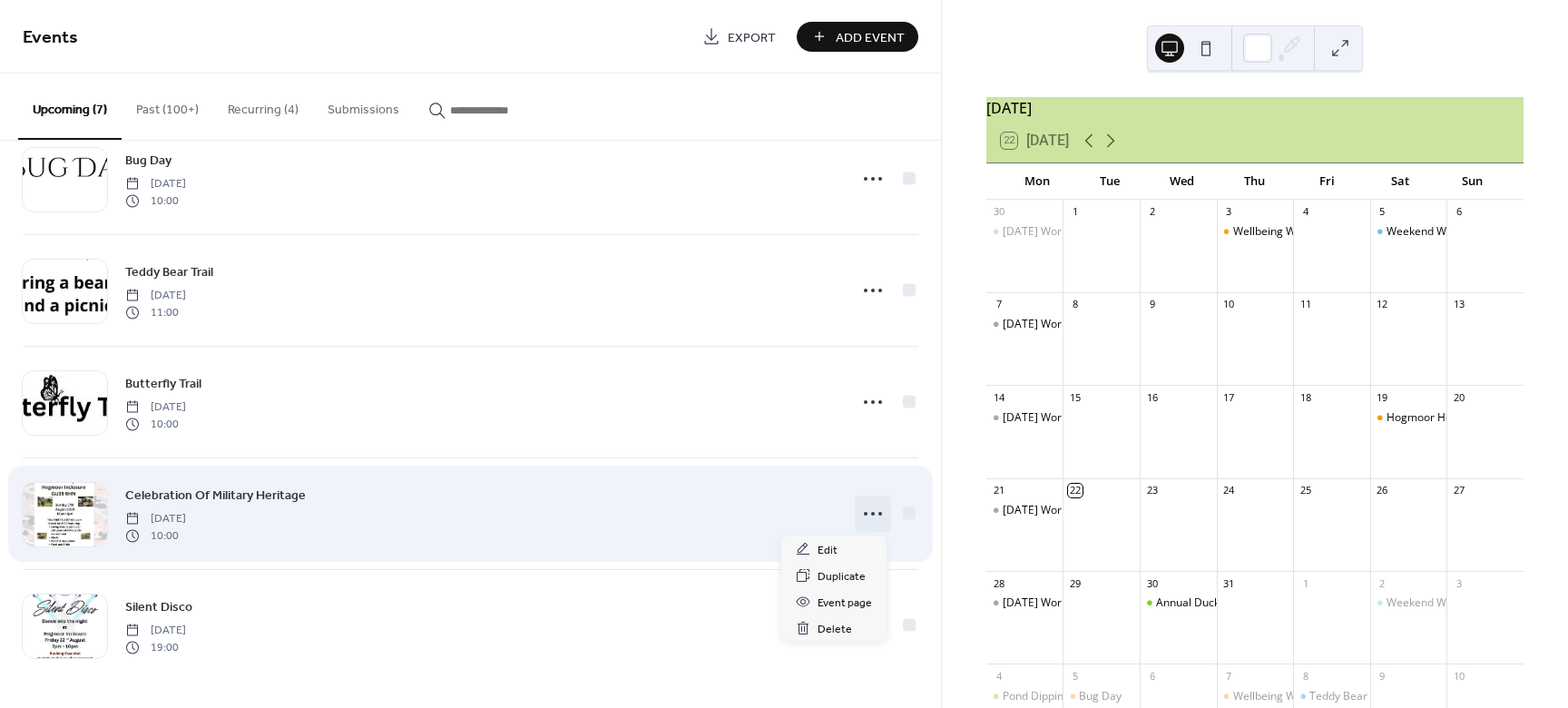 click 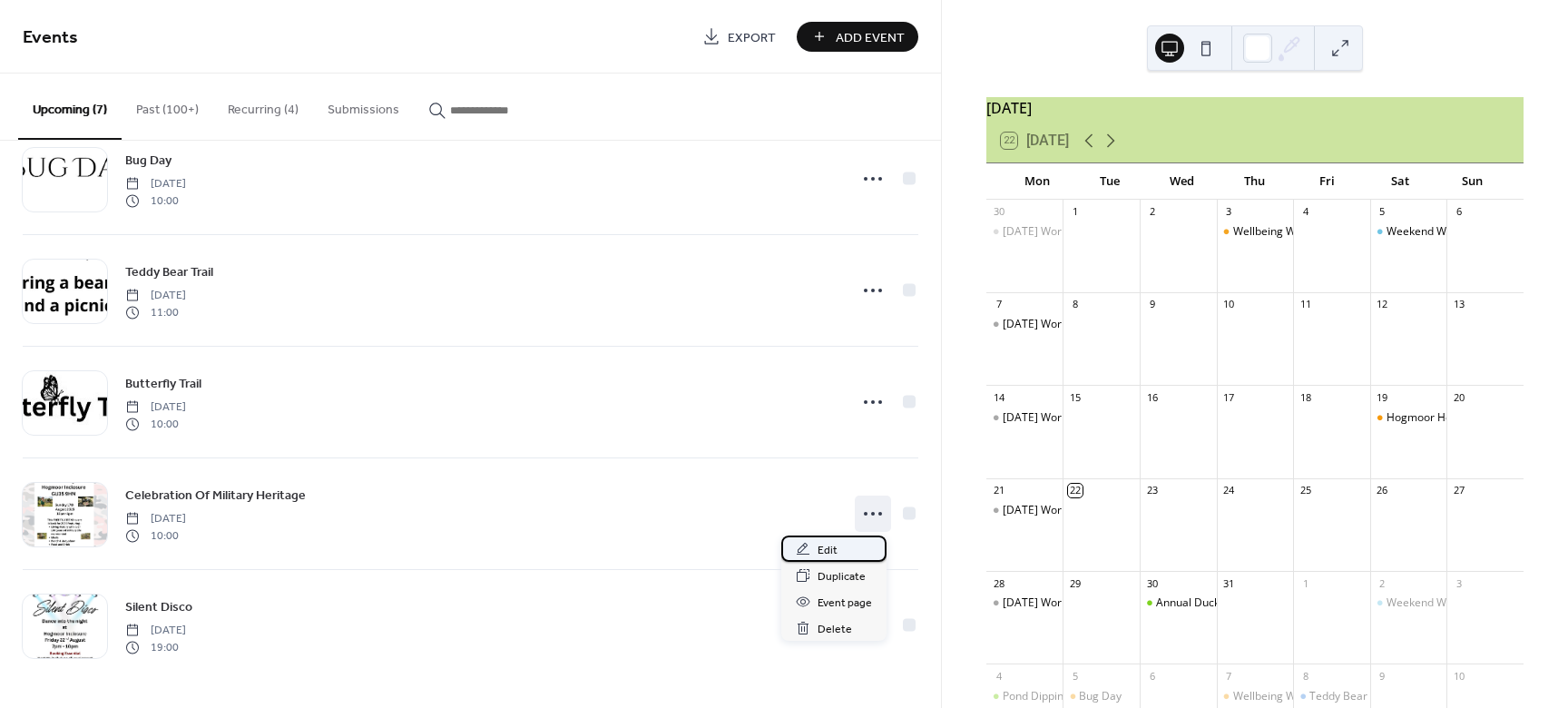 click on "Edit" at bounding box center [828, 550] 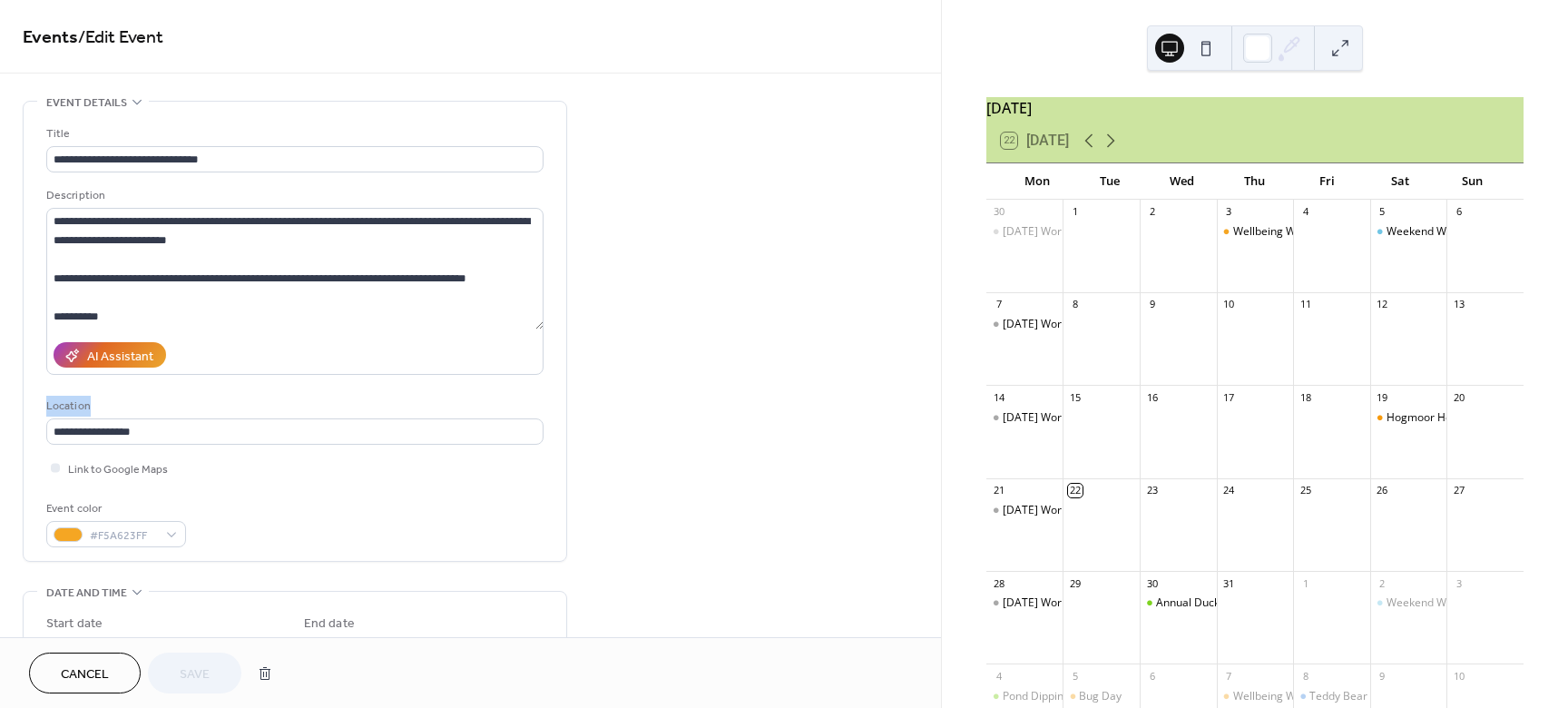drag, startPoint x: 934, startPoint y: 200, endPoint x: 928, endPoint y: 388, distance: 188.09572 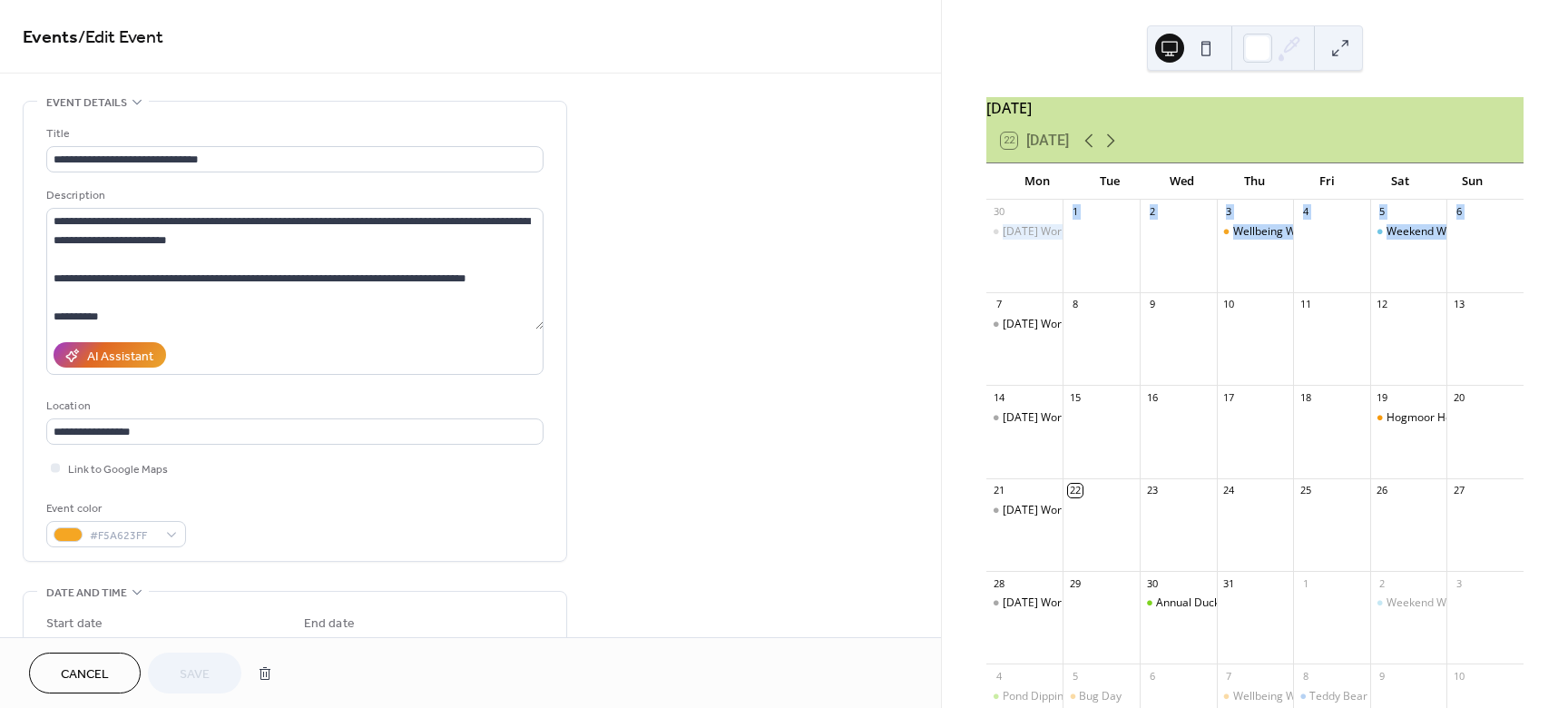 click on "July 2025 22 Today Mon Tue Wed Thu Fri Sat Sun 30 Monday Work Party 1 2 3 Wellbeing Walks 4 5 Weekend Work Party 6 7 Monday Work Party 8 9 10 11 12 13 14 Monday Work Party 15 16 17 18 19 Hogmoor Heroes Saturday Work Party 20 21 Monday Work Party 22 23 24 25 26 27 28 Monday Work Party 29 30 Annual Duck Race 31 1 2 Weekend Work Party 3 4 Pond Dipping Monday Work Party 5 Bug Day 6 7 Wellbeing Walks 8 Teddy Bear Trail 9 10 Subscribe" at bounding box center (1255, 354) 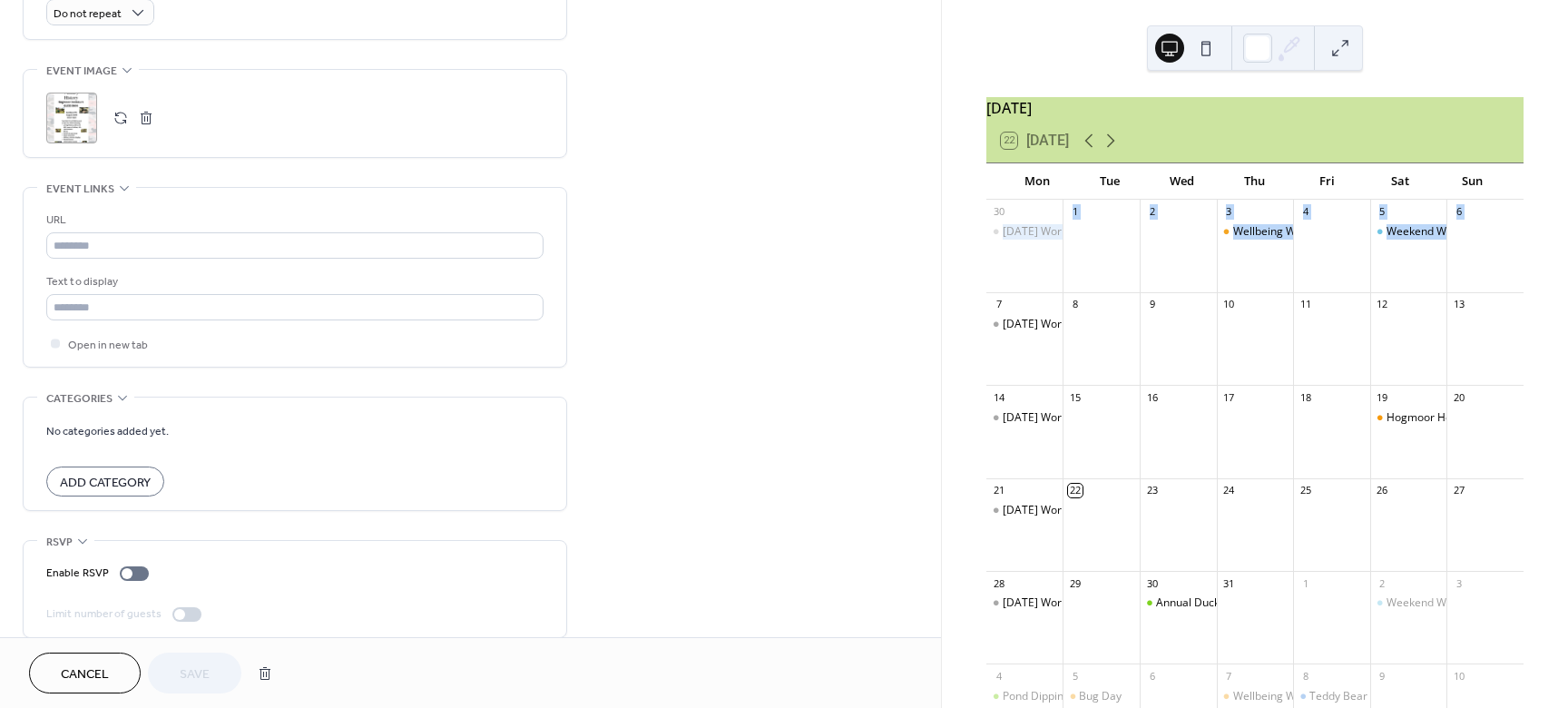 scroll, scrollTop: 848, scrollLeft: 0, axis: vertical 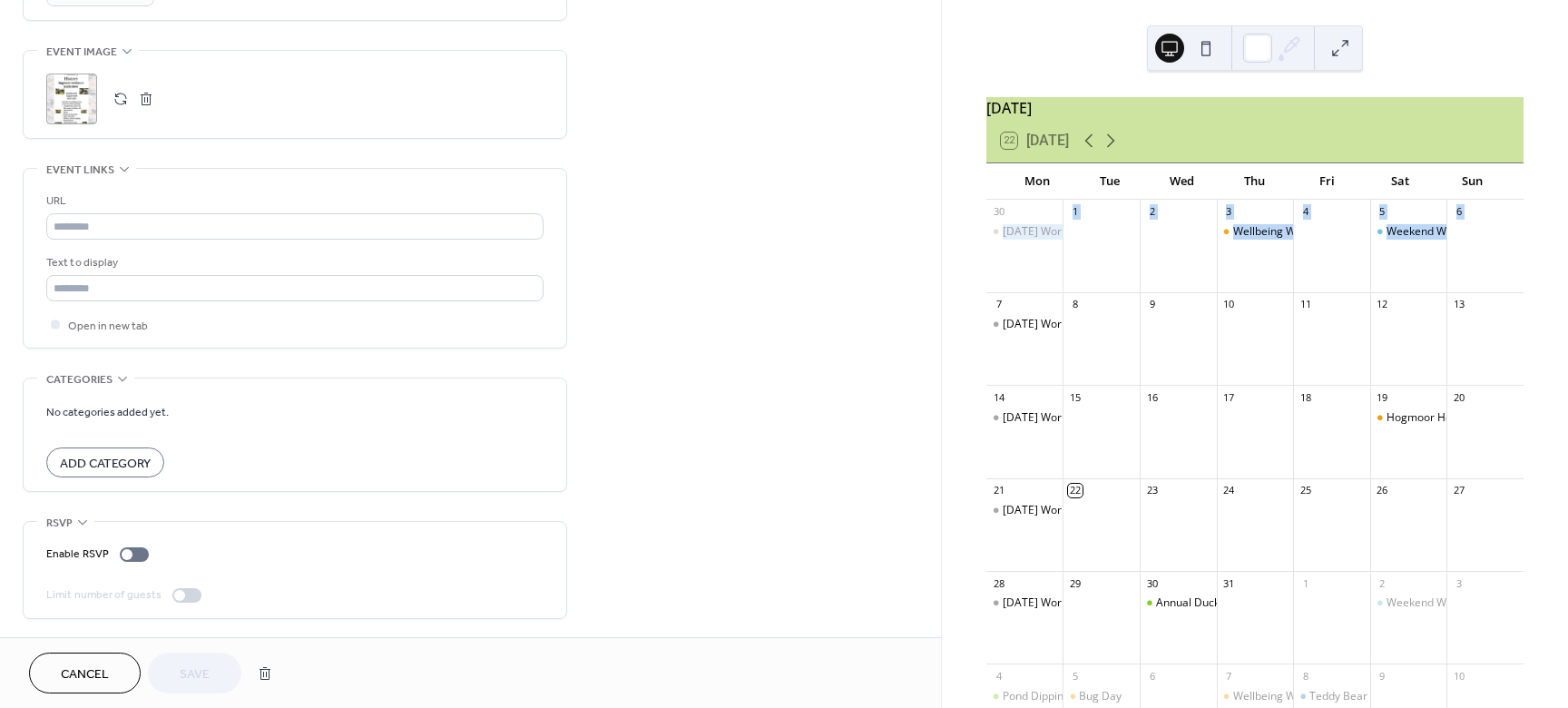 click at bounding box center (146, 99) 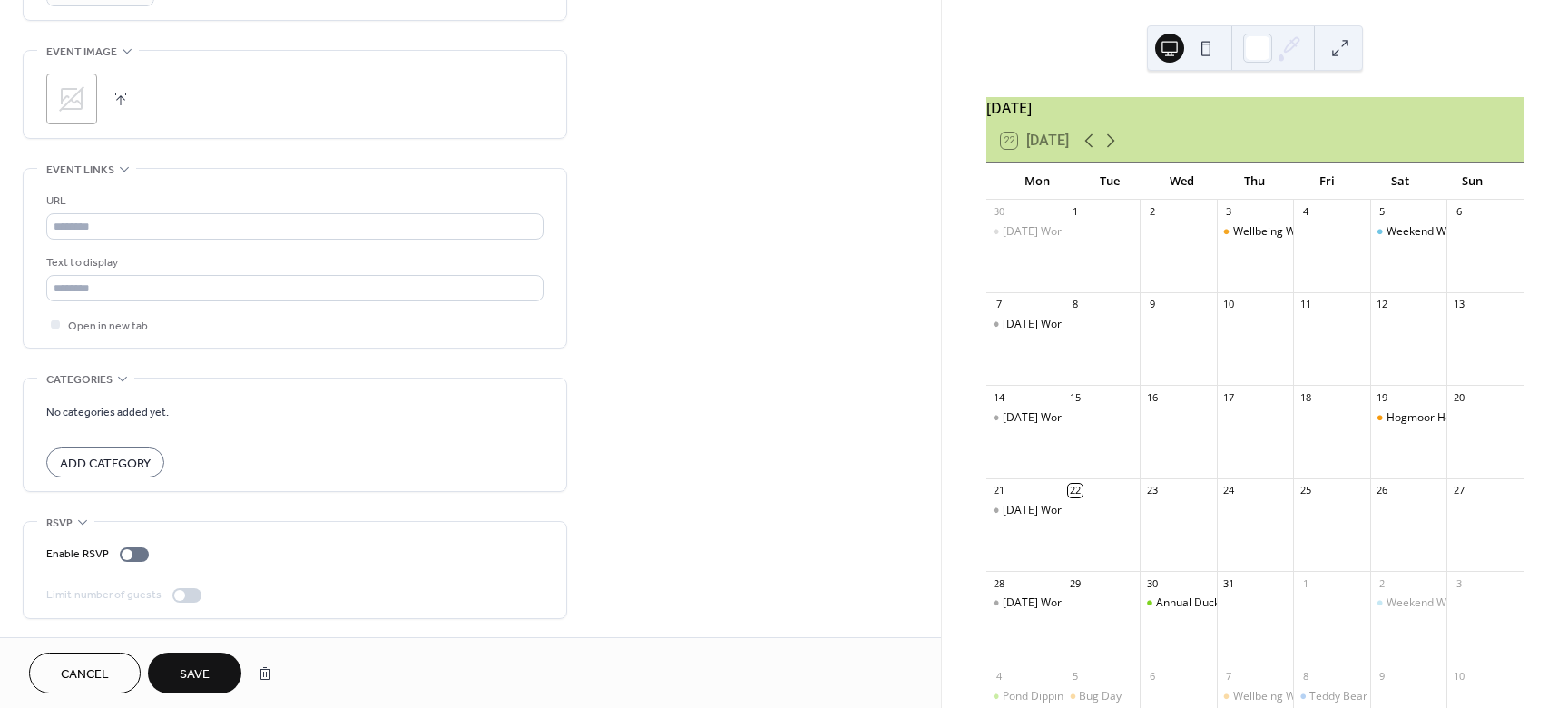 click 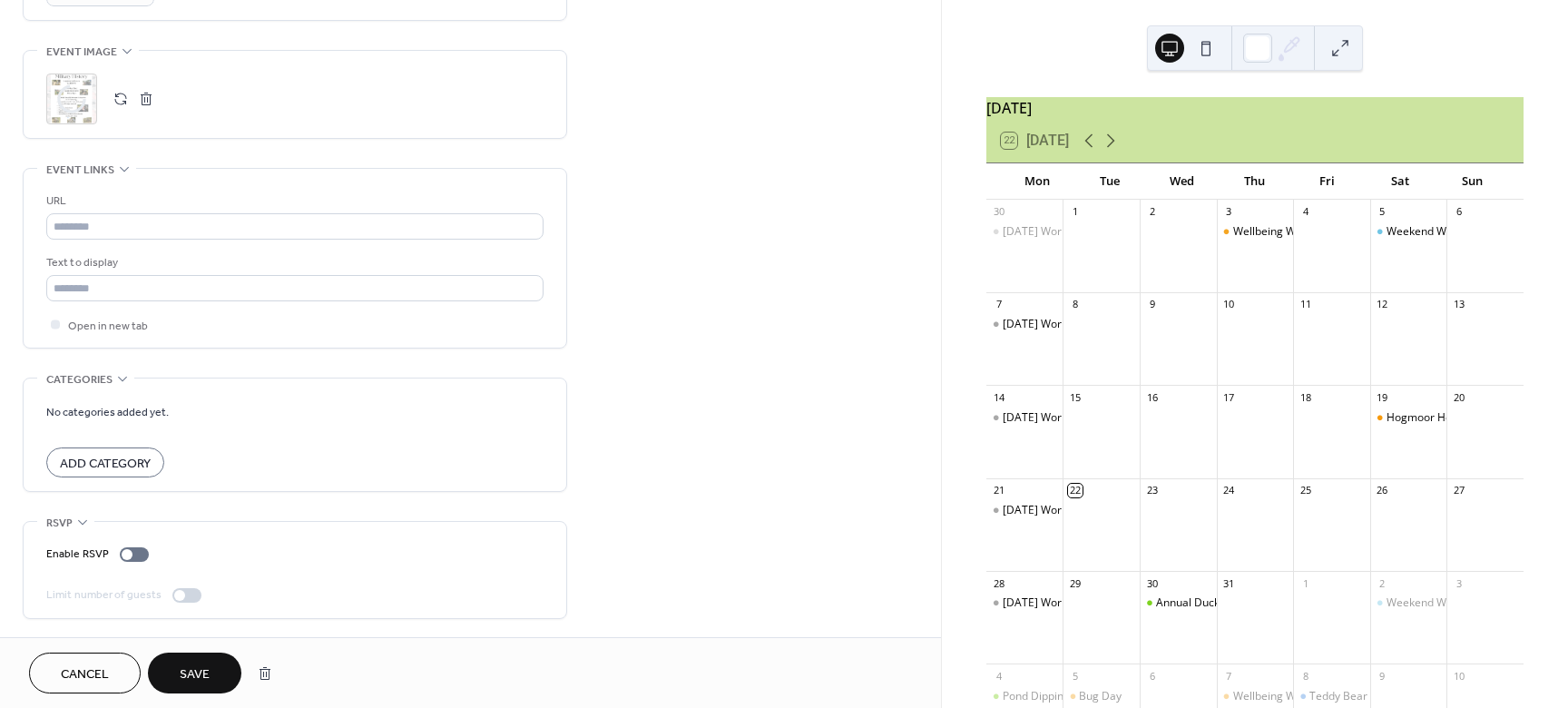 click at bounding box center (121, 99) 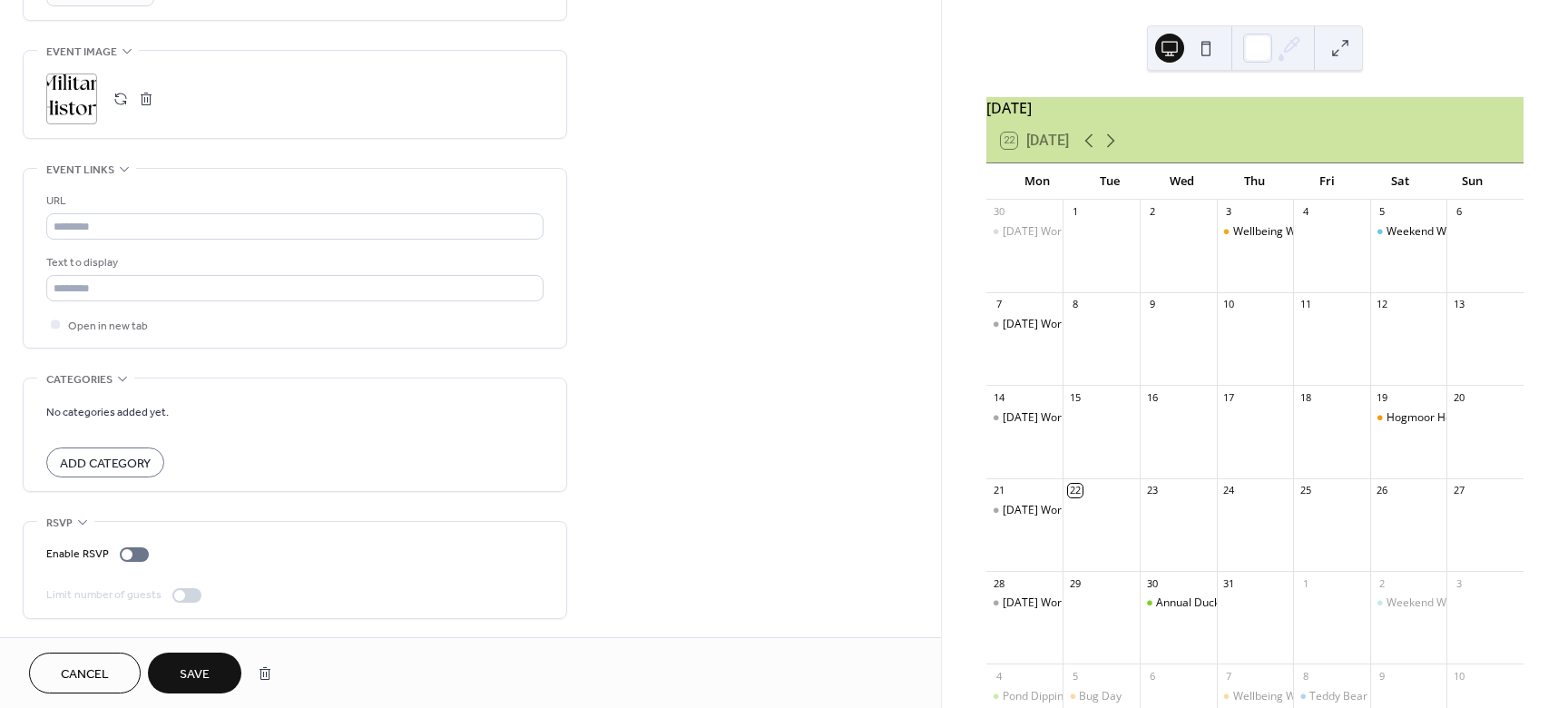 click on "Save" at bounding box center [194, 674] 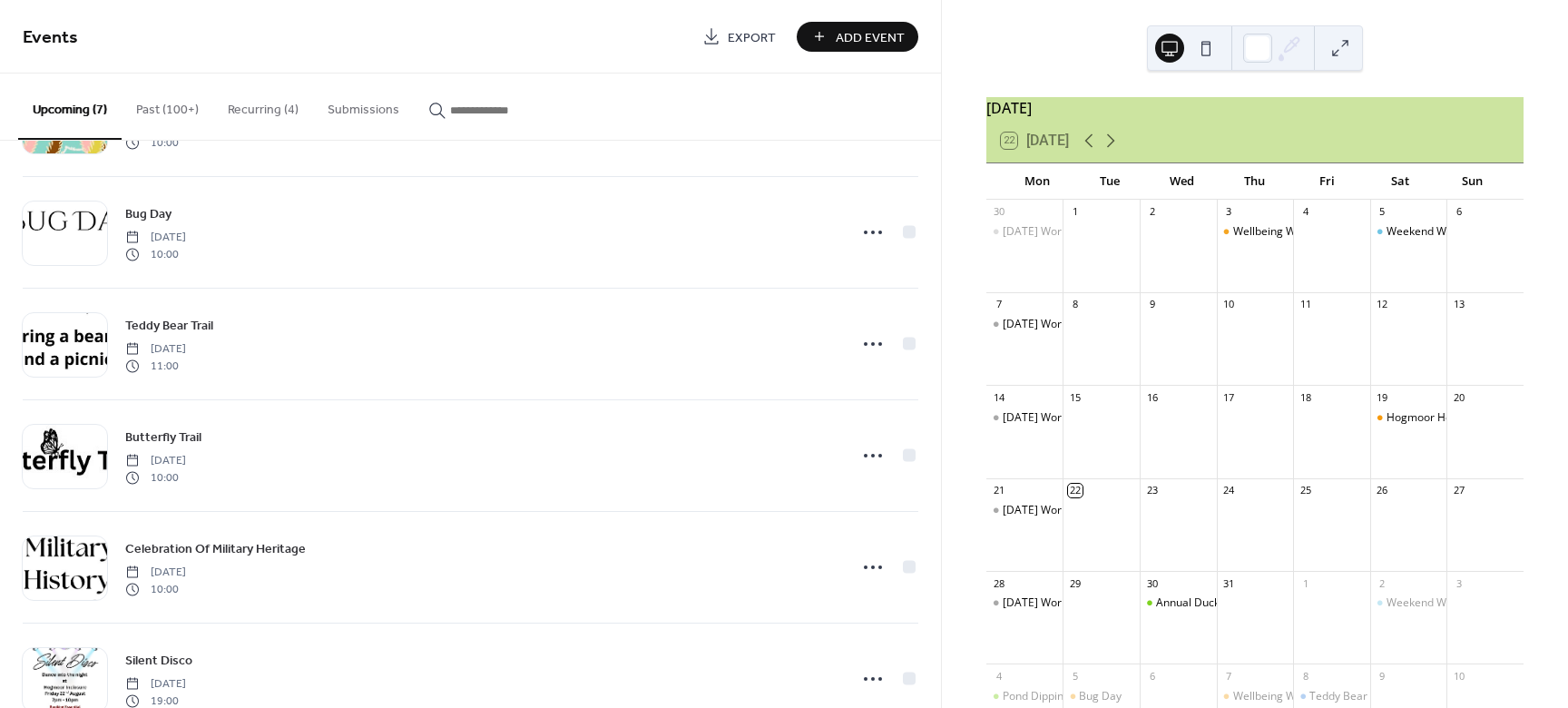 scroll, scrollTop: 268, scrollLeft: 0, axis: vertical 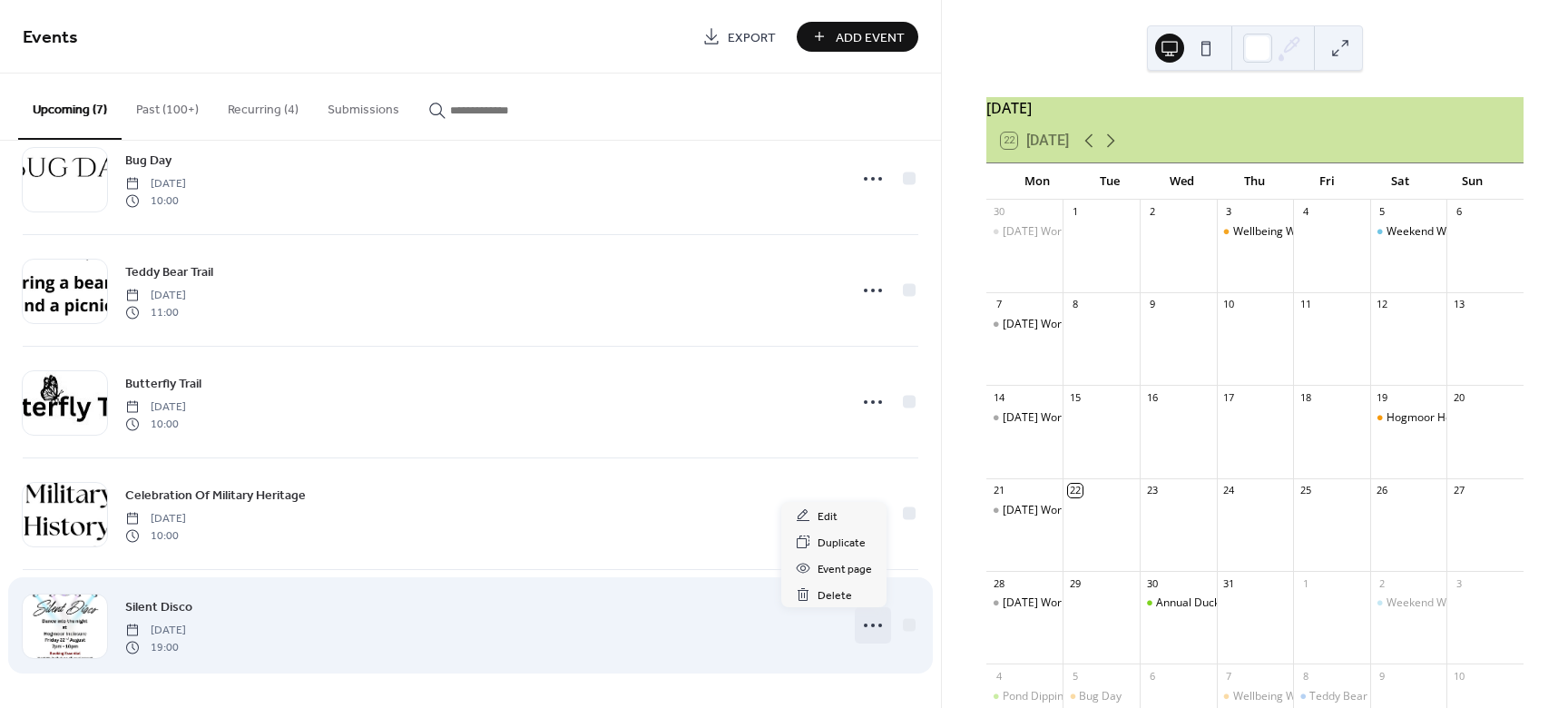 click 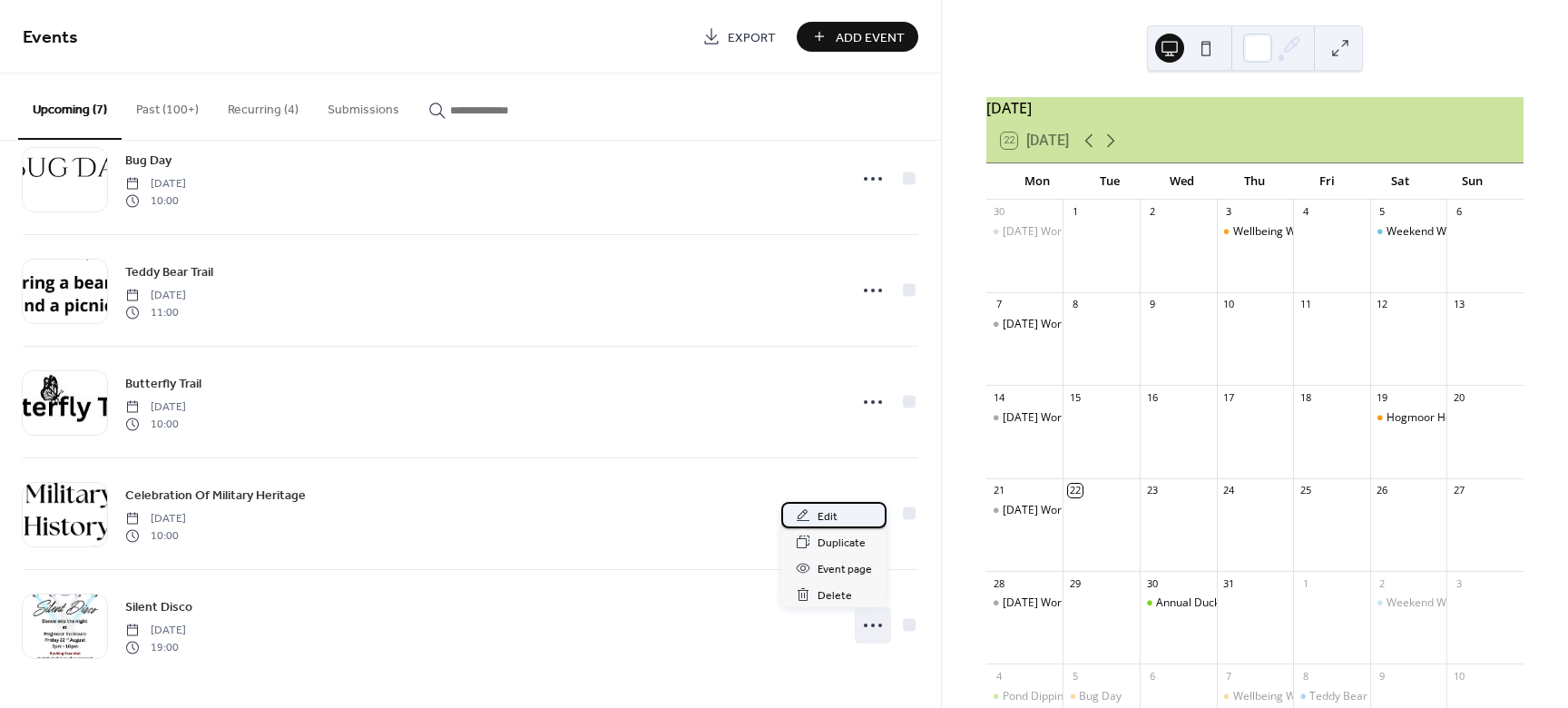 click on "Edit" at bounding box center (828, 516) 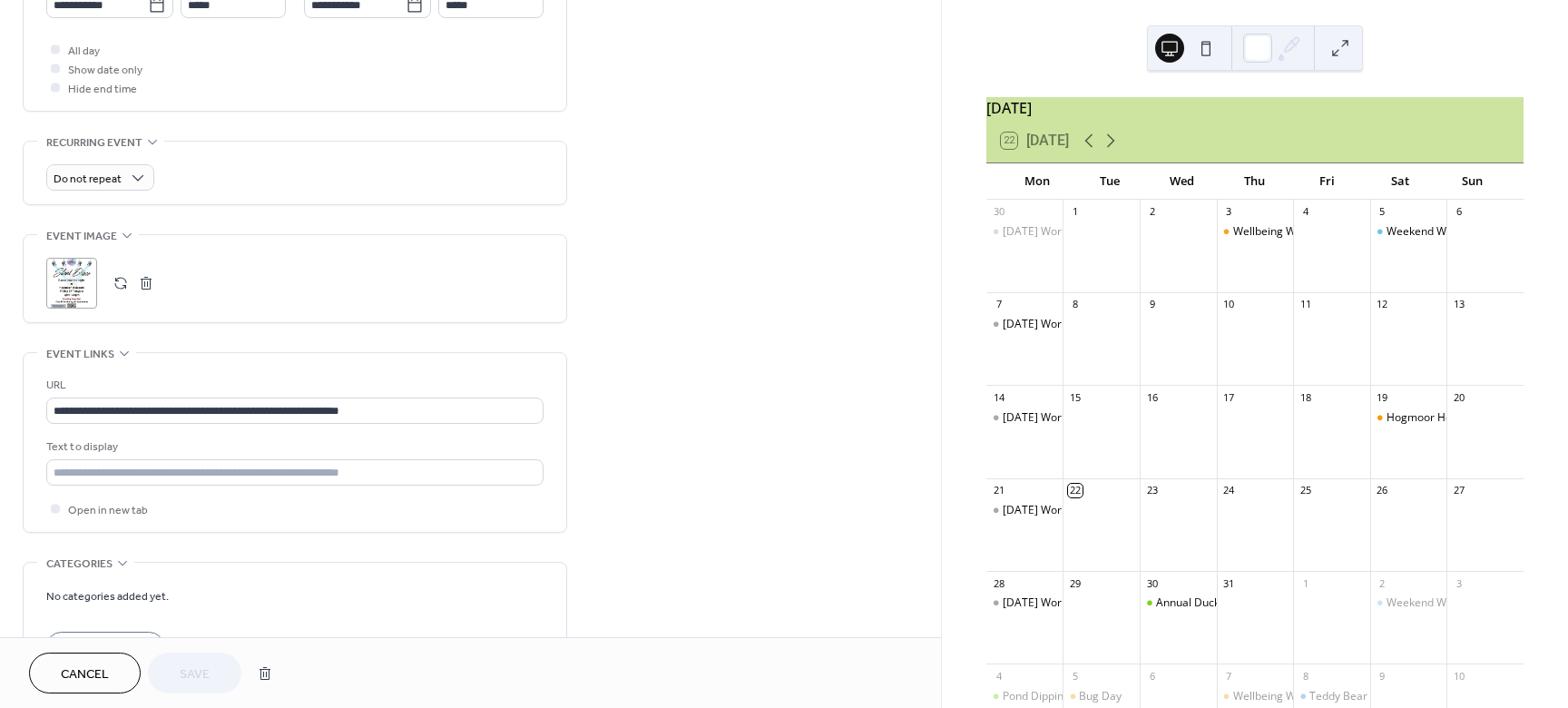 scroll, scrollTop: 751, scrollLeft: 0, axis: vertical 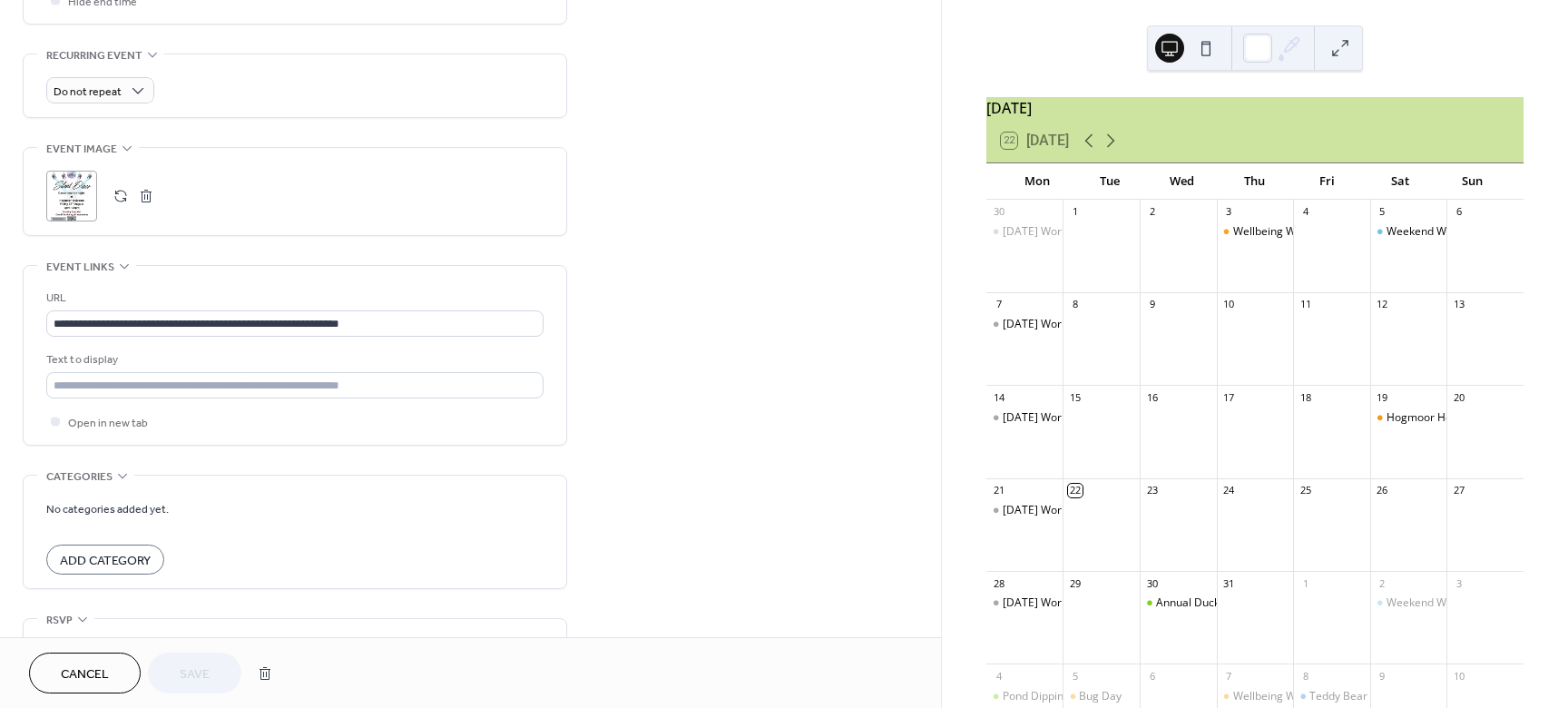 click at bounding box center (146, 196) 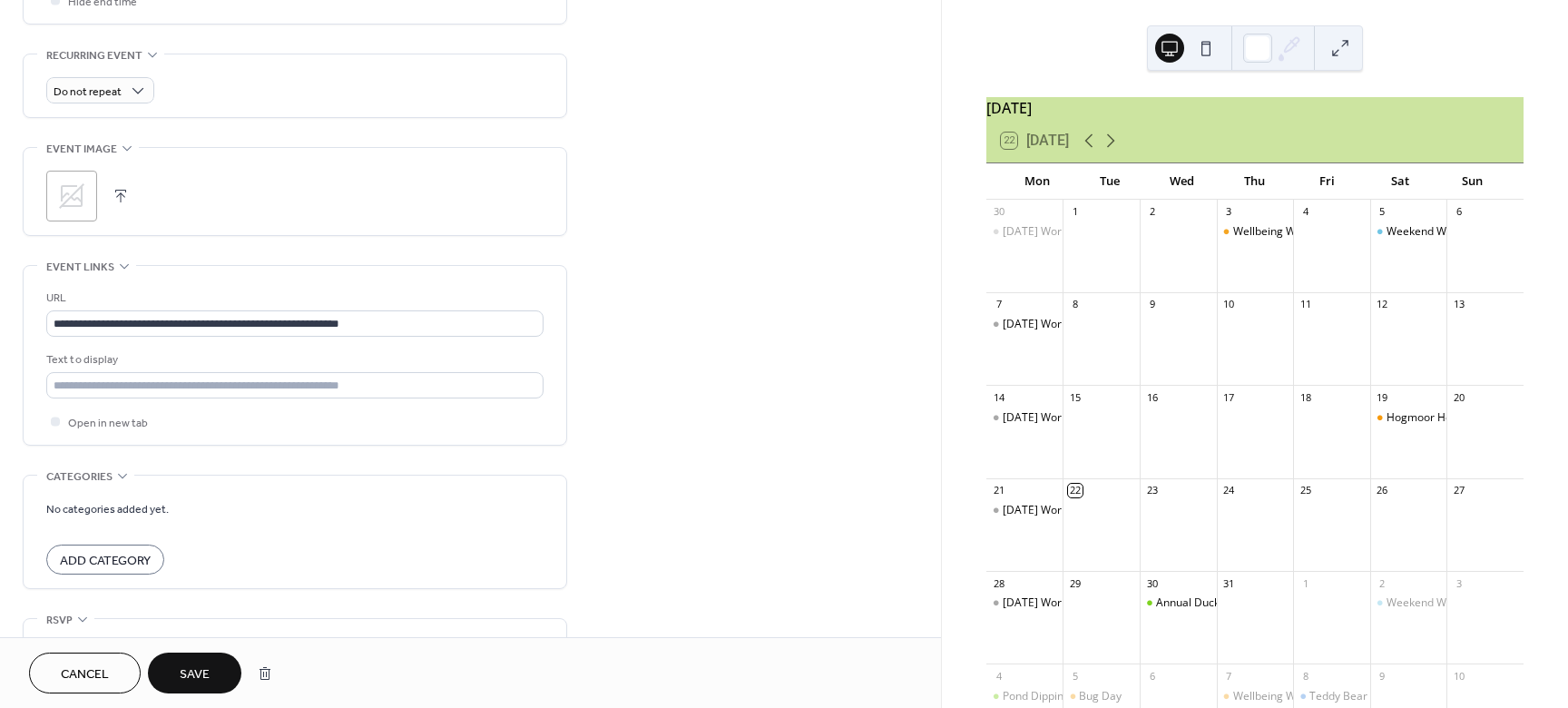 click 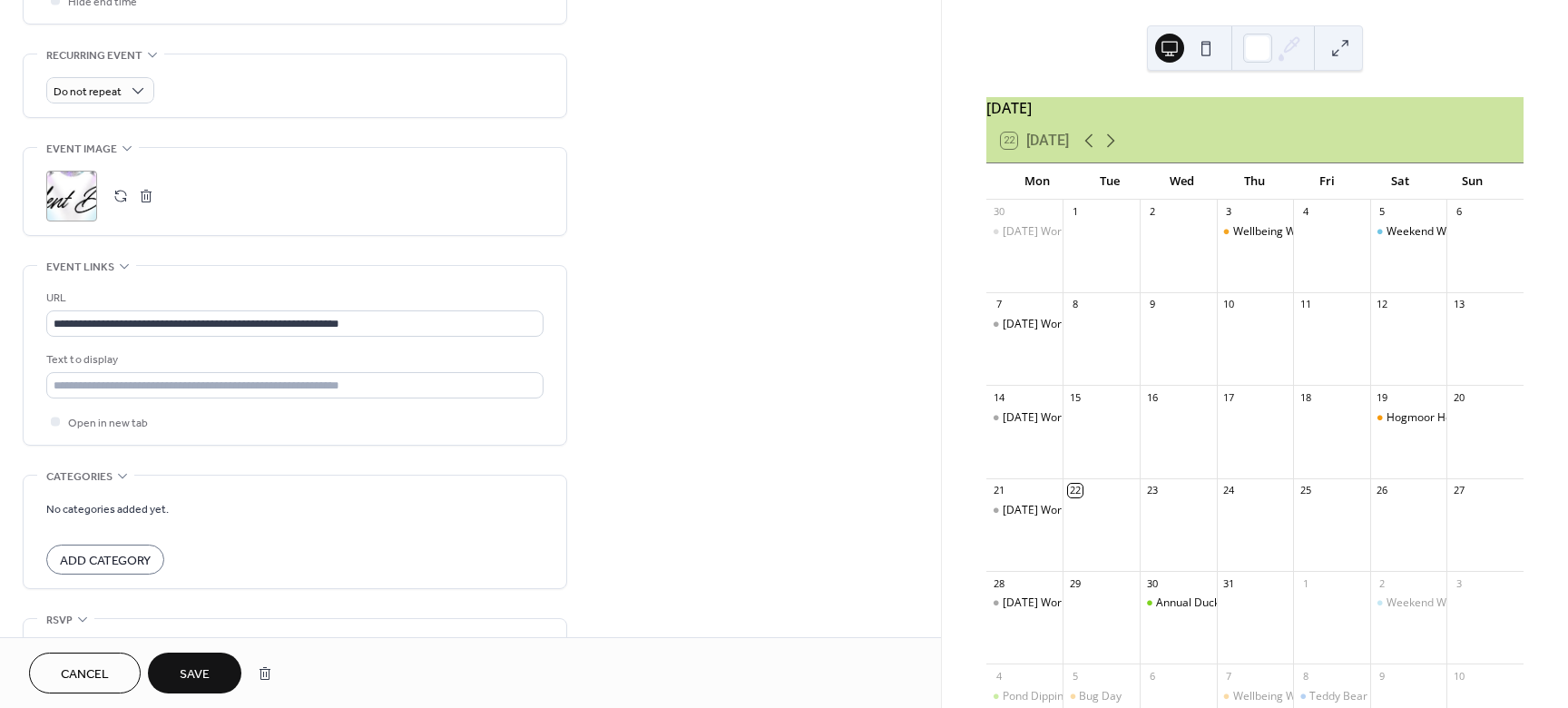 click on "Save" at bounding box center (194, 674) 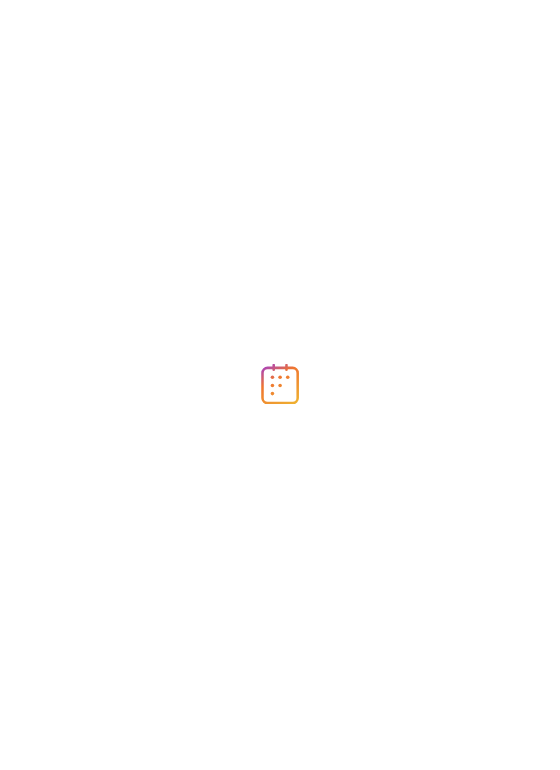 scroll, scrollTop: 0, scrollLeft: 0, axis: both 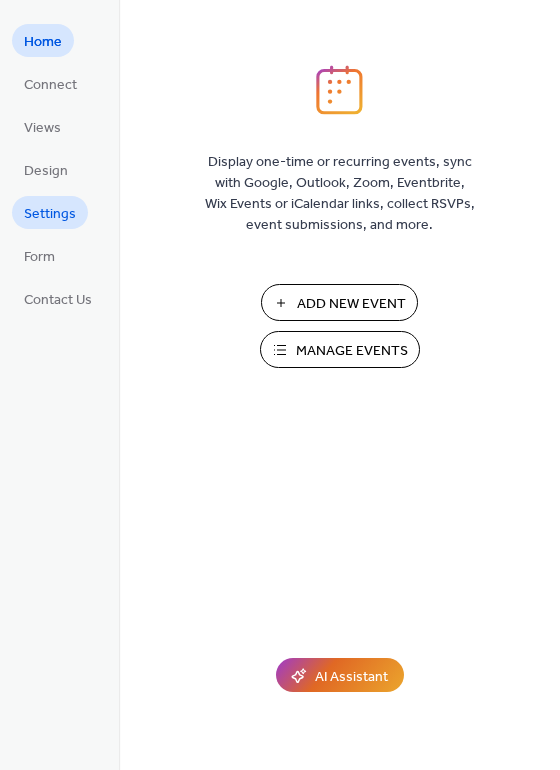 click on "Settings" at bounding box center [50, 214] 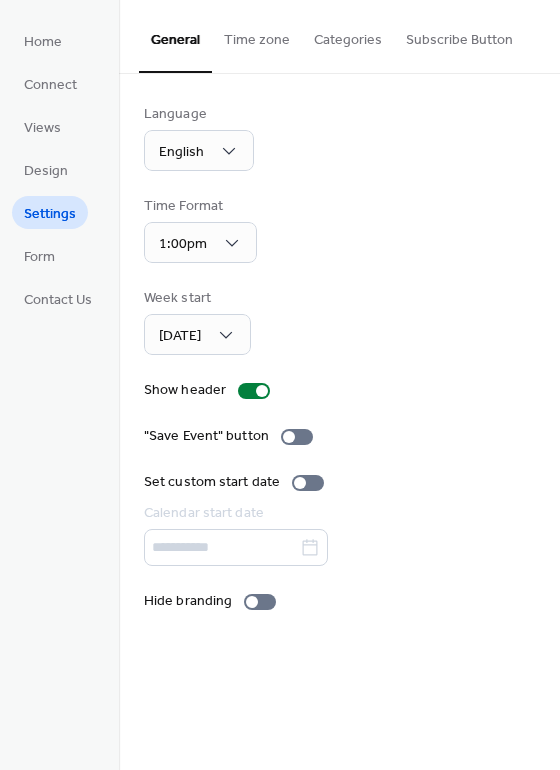 click on "Subscribe Button" at bounding box center [459, 35] 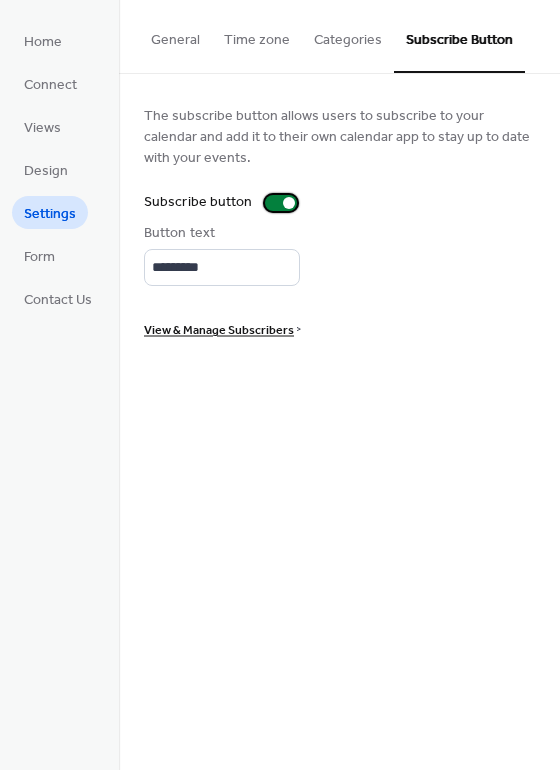 click at bounding box center (281, 203) 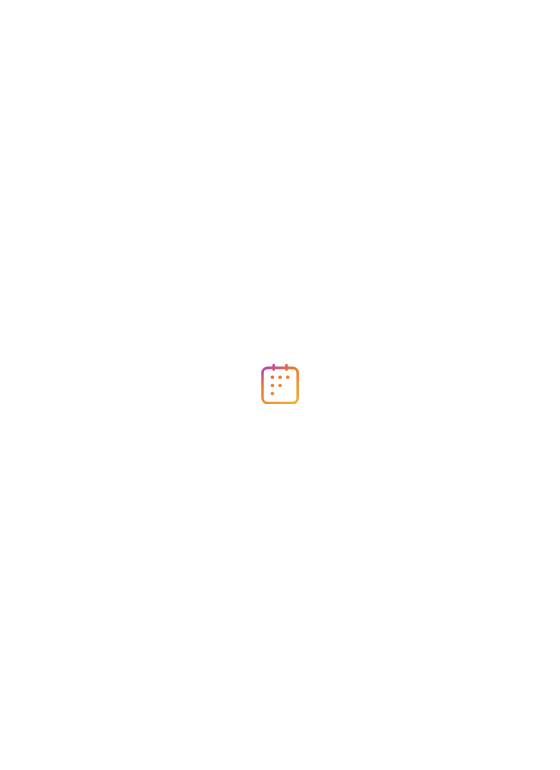 scroll, scrollTop: 0, scrollLeft: 0, axis: both 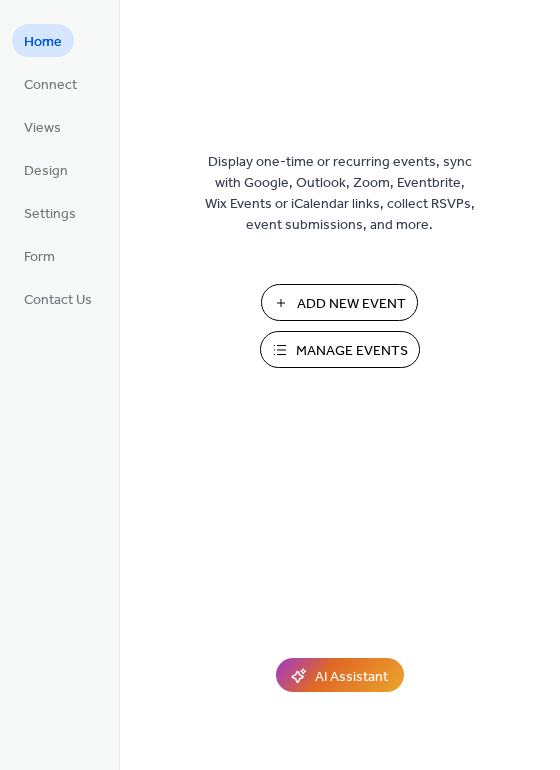 click on "Manage Events" at bounding box center [352, 351] 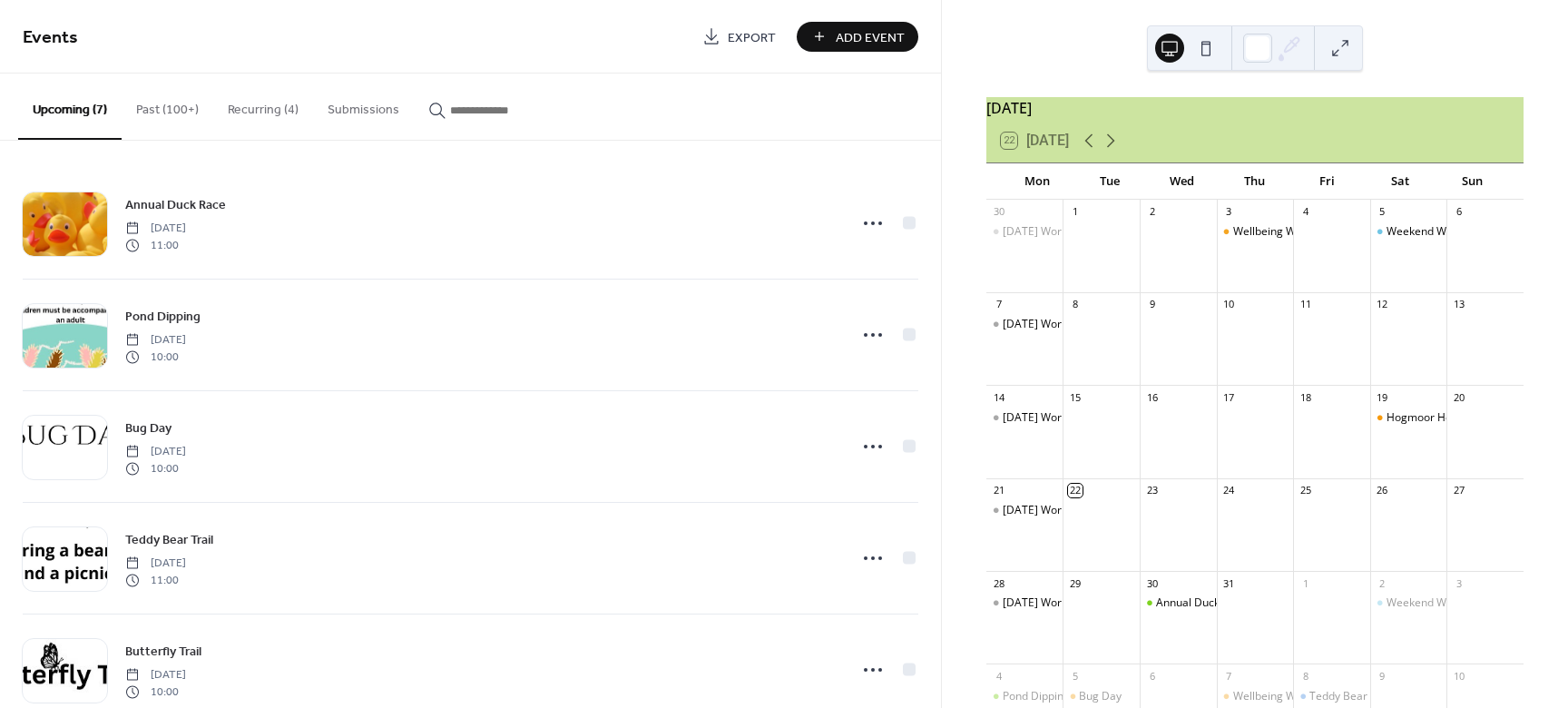 scroll, scrollTop: 0, scrollLeft: 0, axis: both 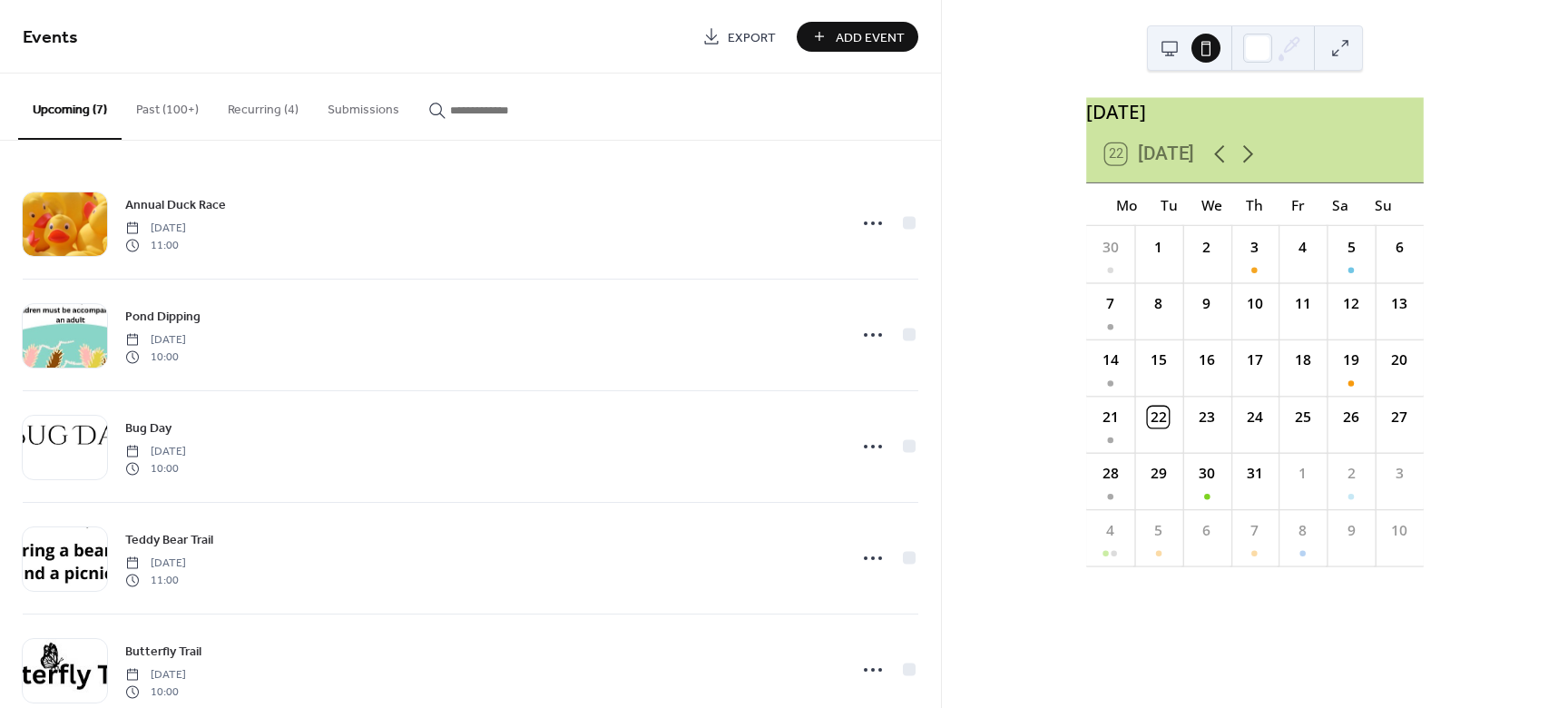 click at bounding box center [1170, 48] 